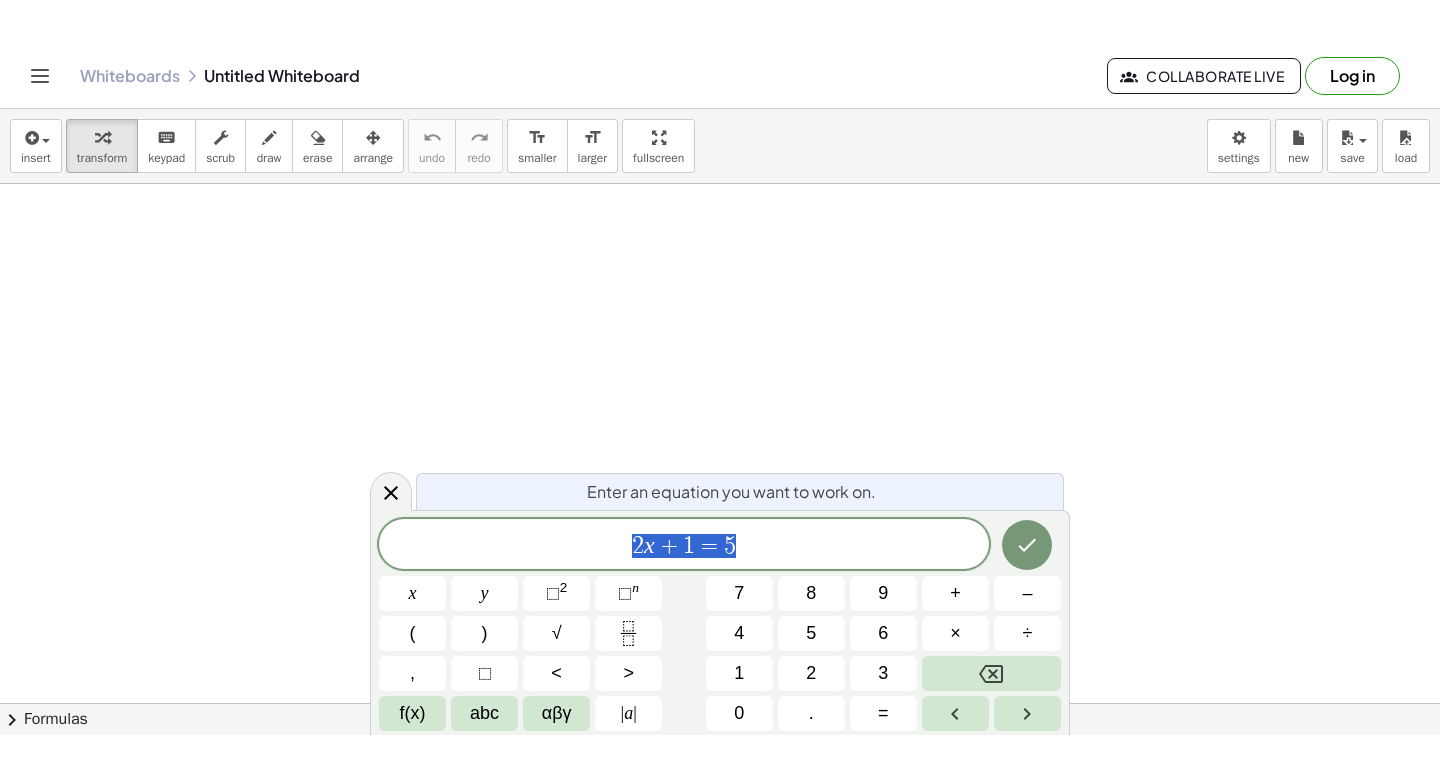 scroll, scrollTop: 0, scrollLeft: 0, axis: both 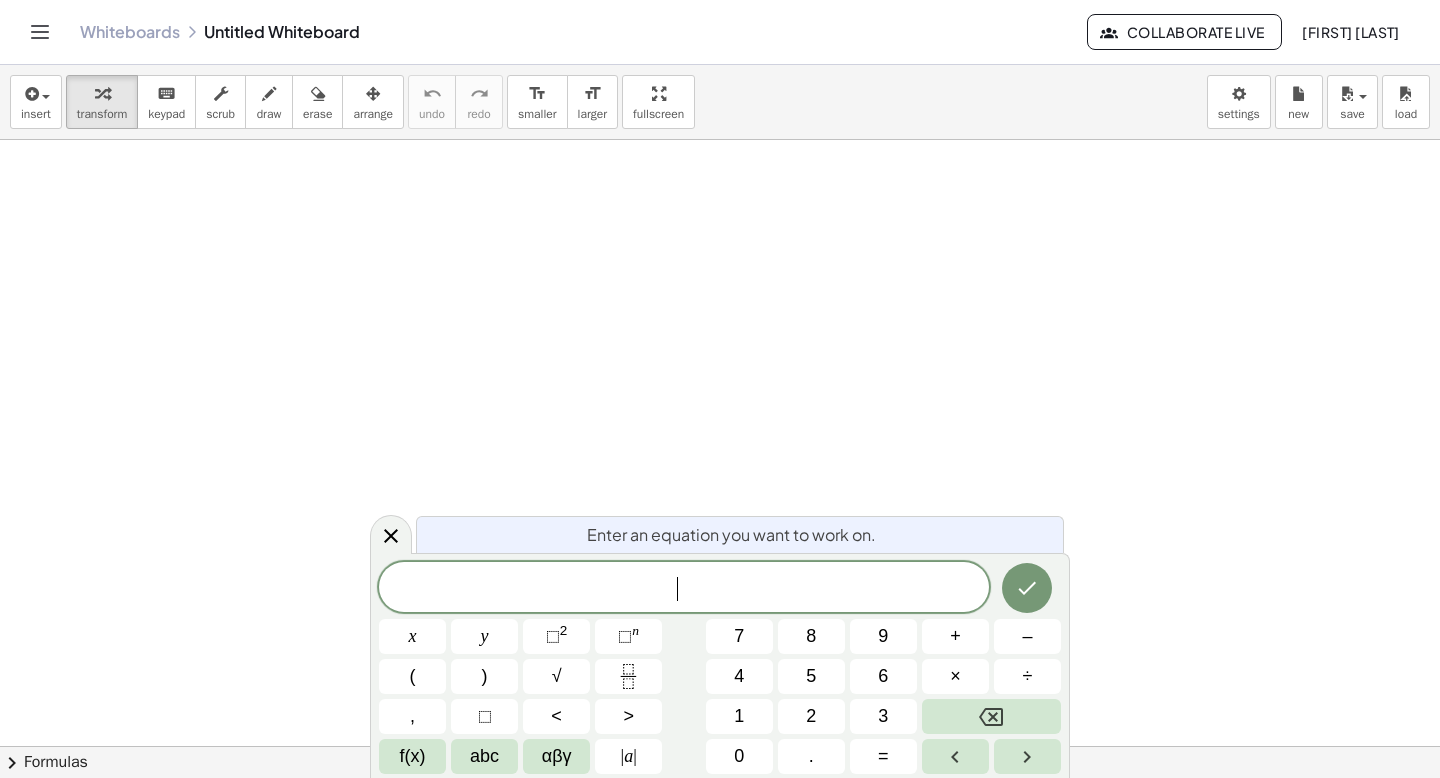 click at bounding box center (720, 746) 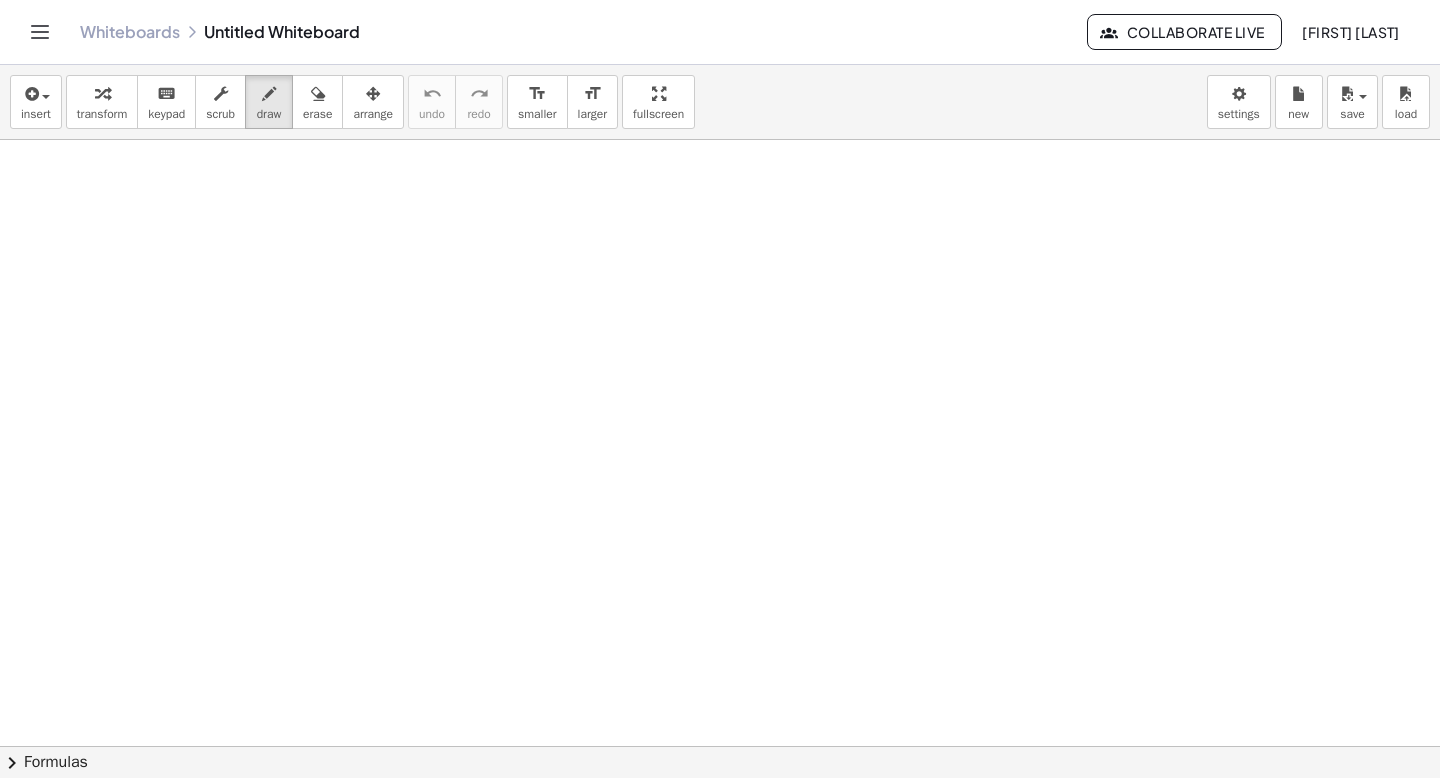 drag, startPoint x: 284, startPoint y: 122, endPoint x: 938, endPoint y: 1, distance: 665.09924 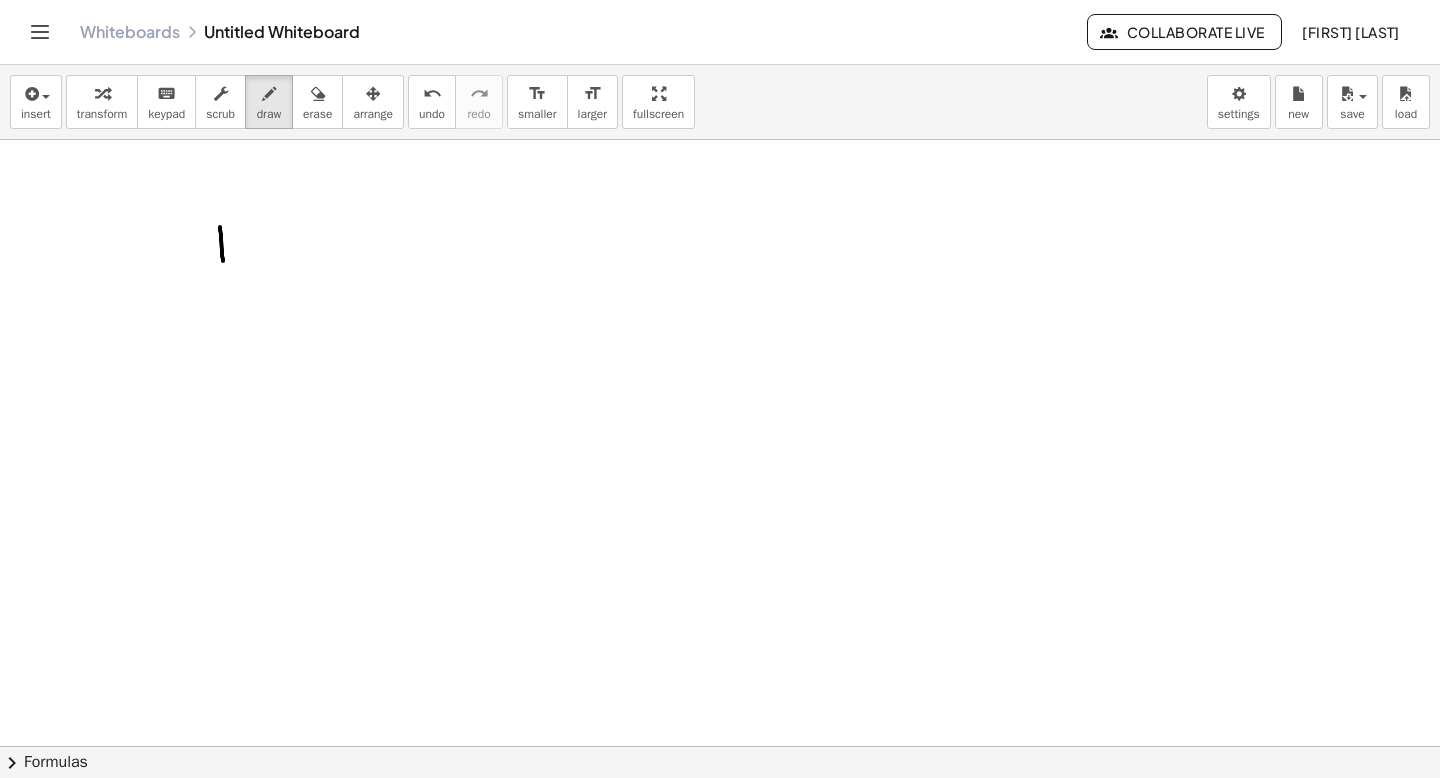 drag, startPoint x: 211, startPoint y: 225, endPoint x: 244, endPoint y: 217, distance: 33.955853 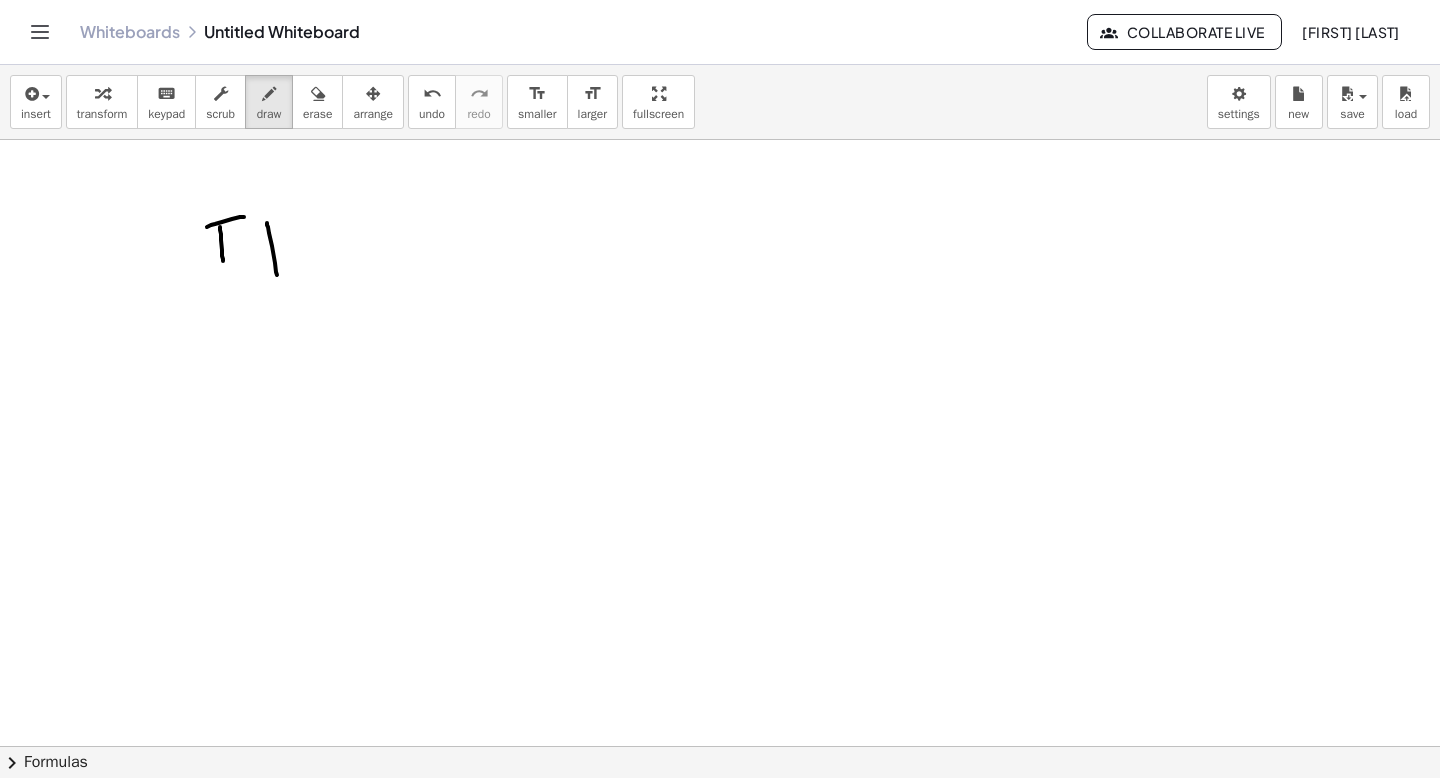 drag, startPoint x: 267, startPoint y: 224, endPoint x: 277, endPoint y: 275, distance: 51.971146 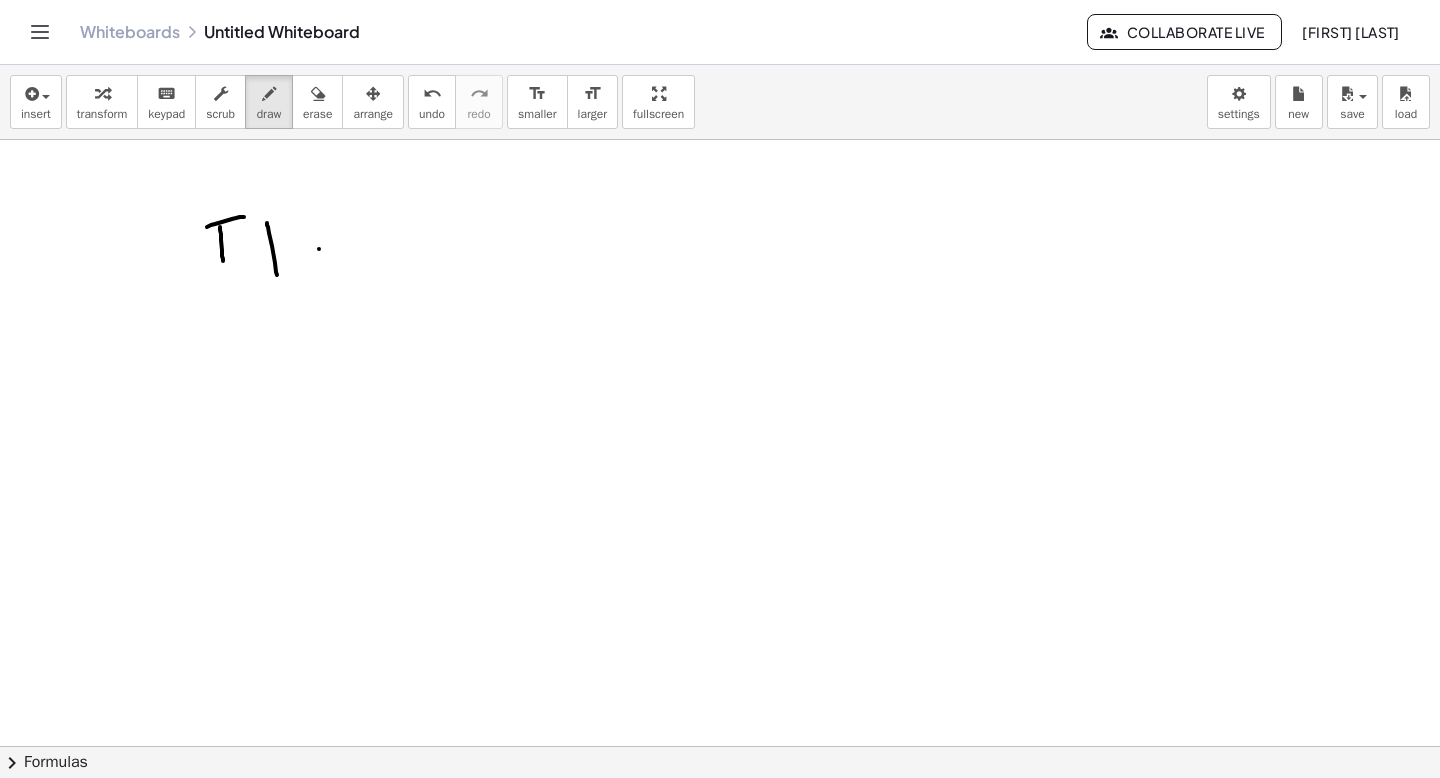 drag, startPoint x: 319, startPoint y: 249, endPoint x: 332, endPoint y: 247, distance: 13.152946 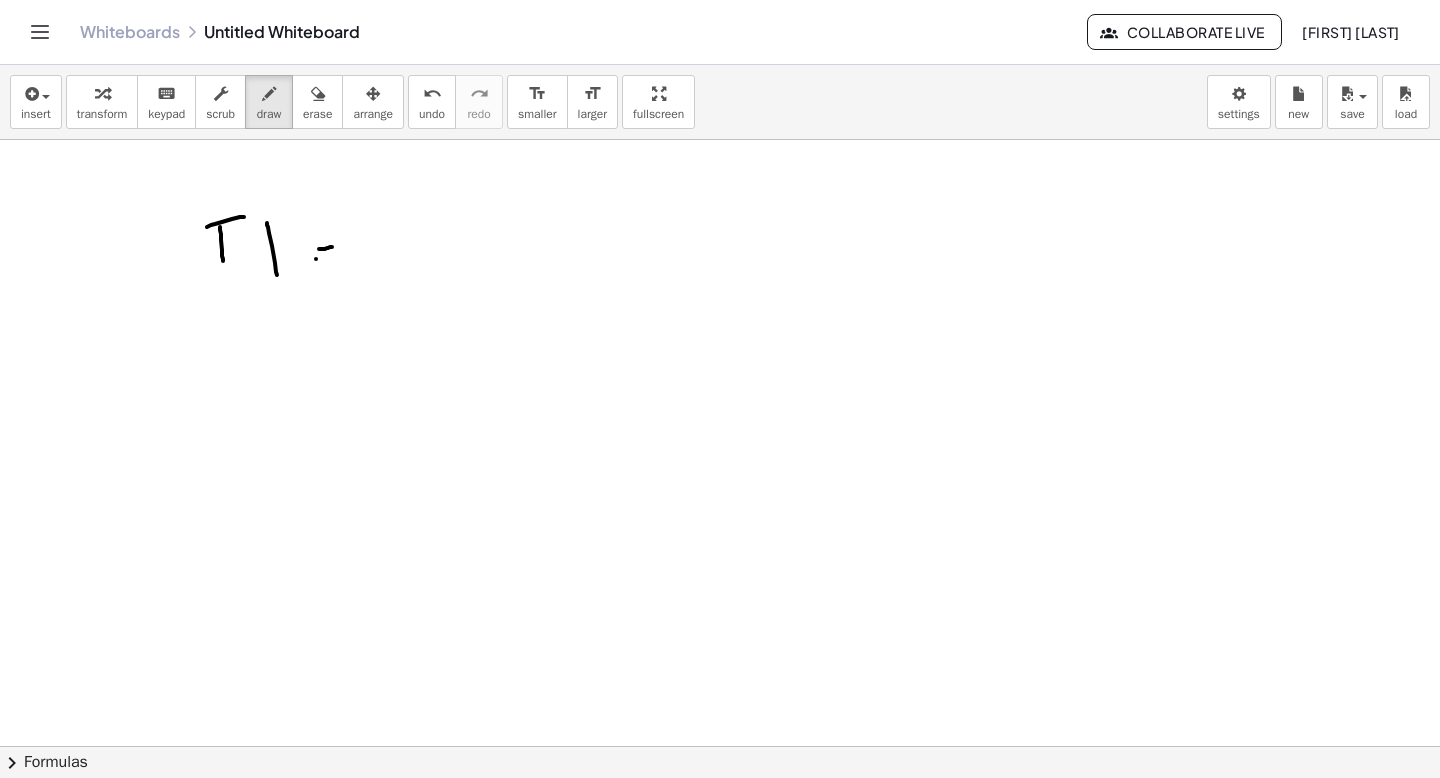 drag, startPoint x: 316, startPoint y: 259, endPoint x: 333, endPoint y: 259, distance: 17 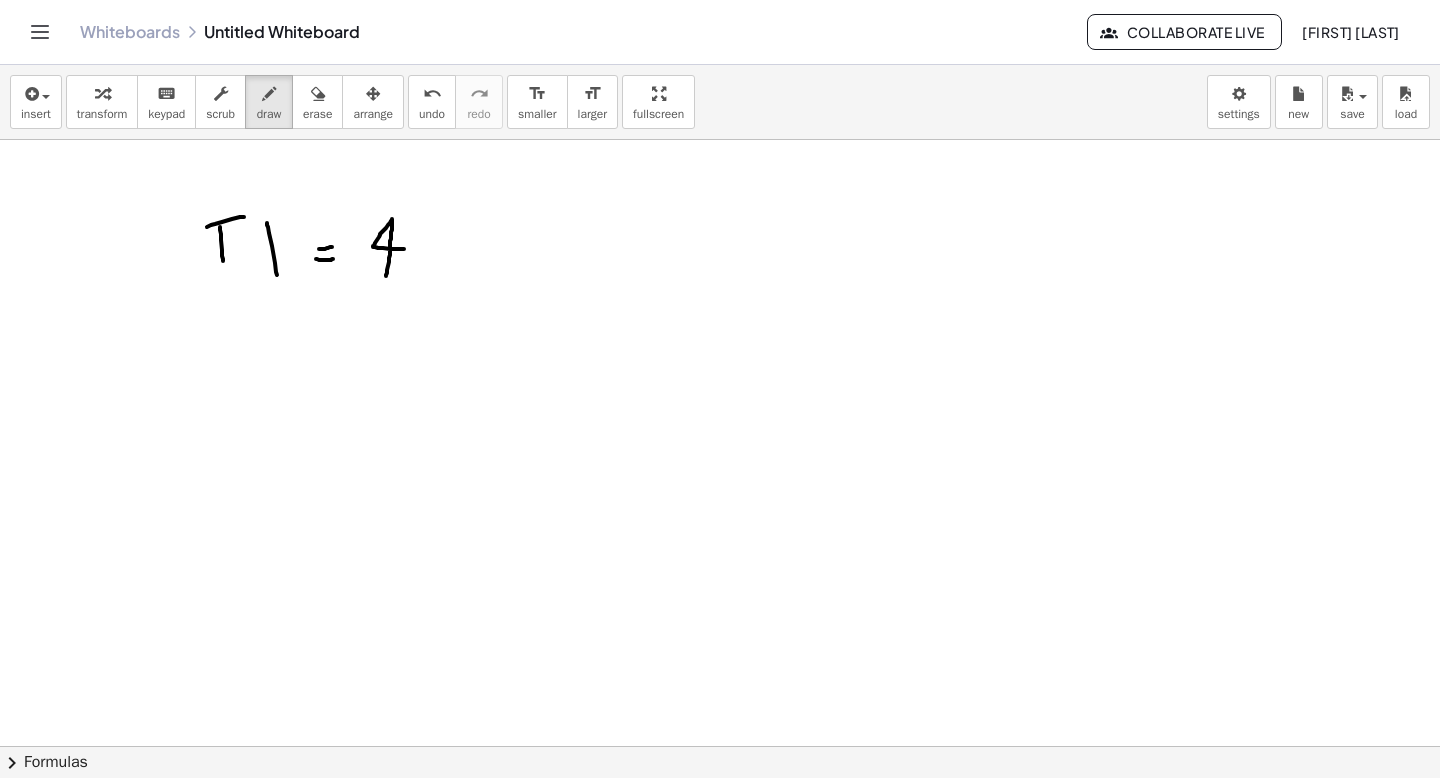drag, startPoint x: 386, startPoint y: 276, endPoint x: 406, endPoint y: 247, distance: 35.22783 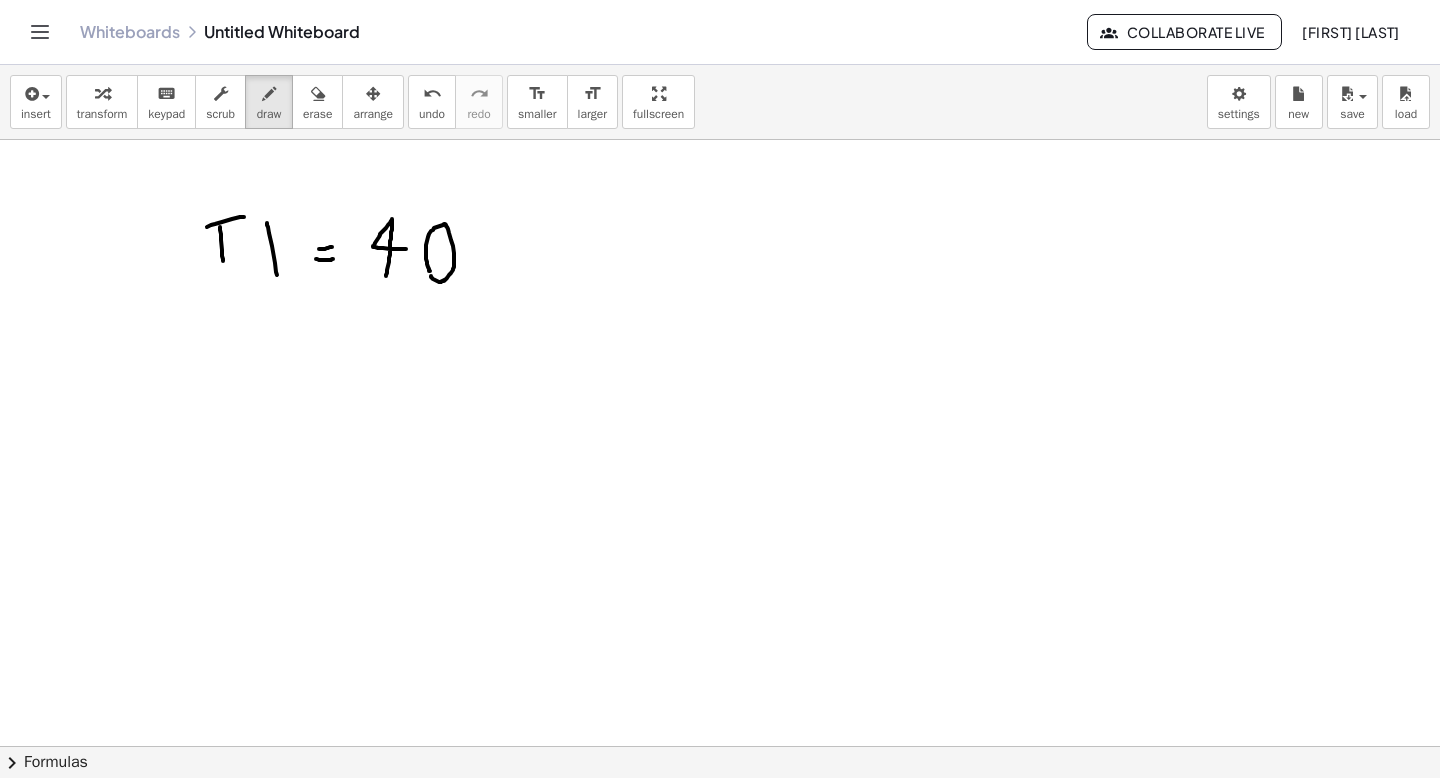 drag, startPoint x: 427, startPoint y: 262, endPoint x: 431, endPoint y: 276, distance: 14.56022 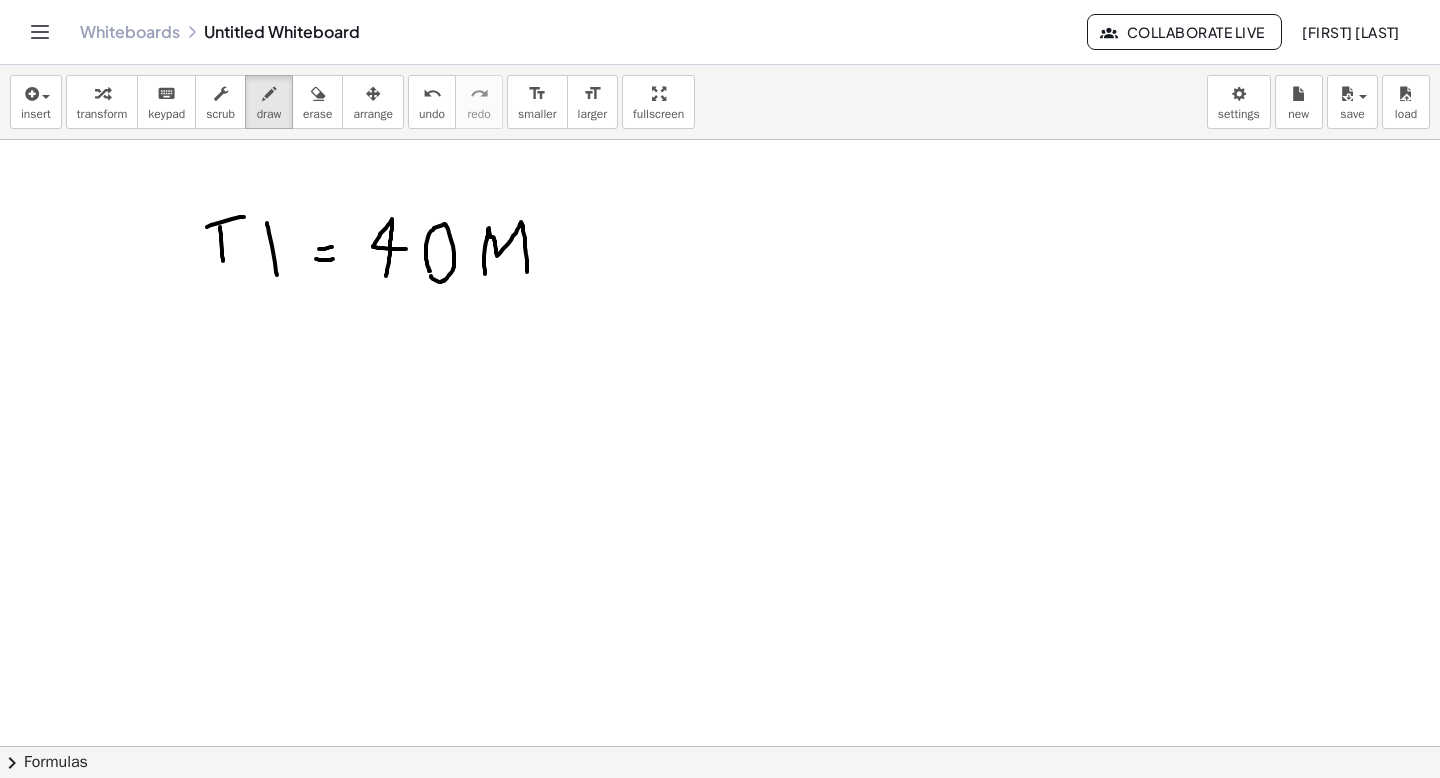 drag, startPoint x: 485, startPoint y: 274, endPoint x: 529, endPoint y: 268, distance: 44.407207 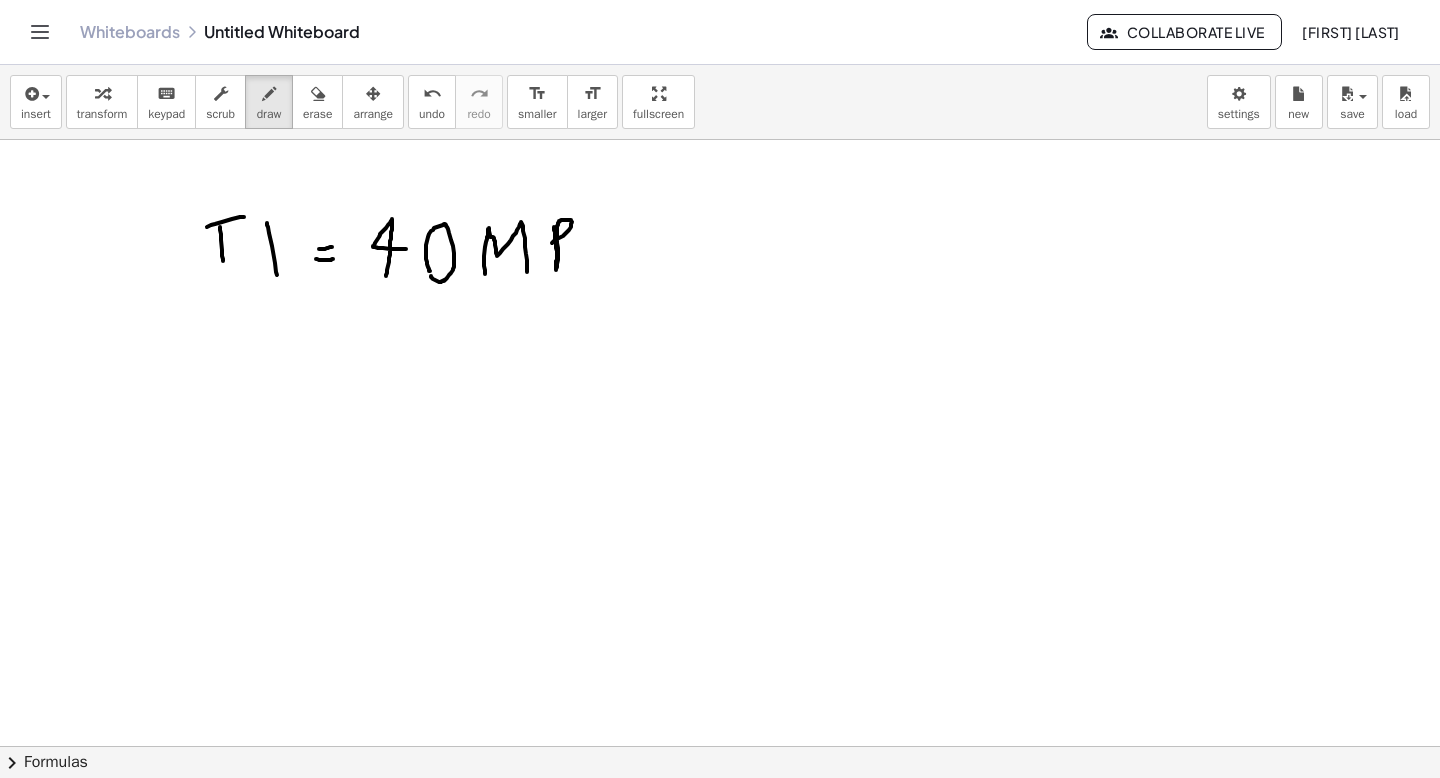drag, startPoint x: 554, startPoint y: 228, endPoint x: 554, endPoint y: 244, distance: 16 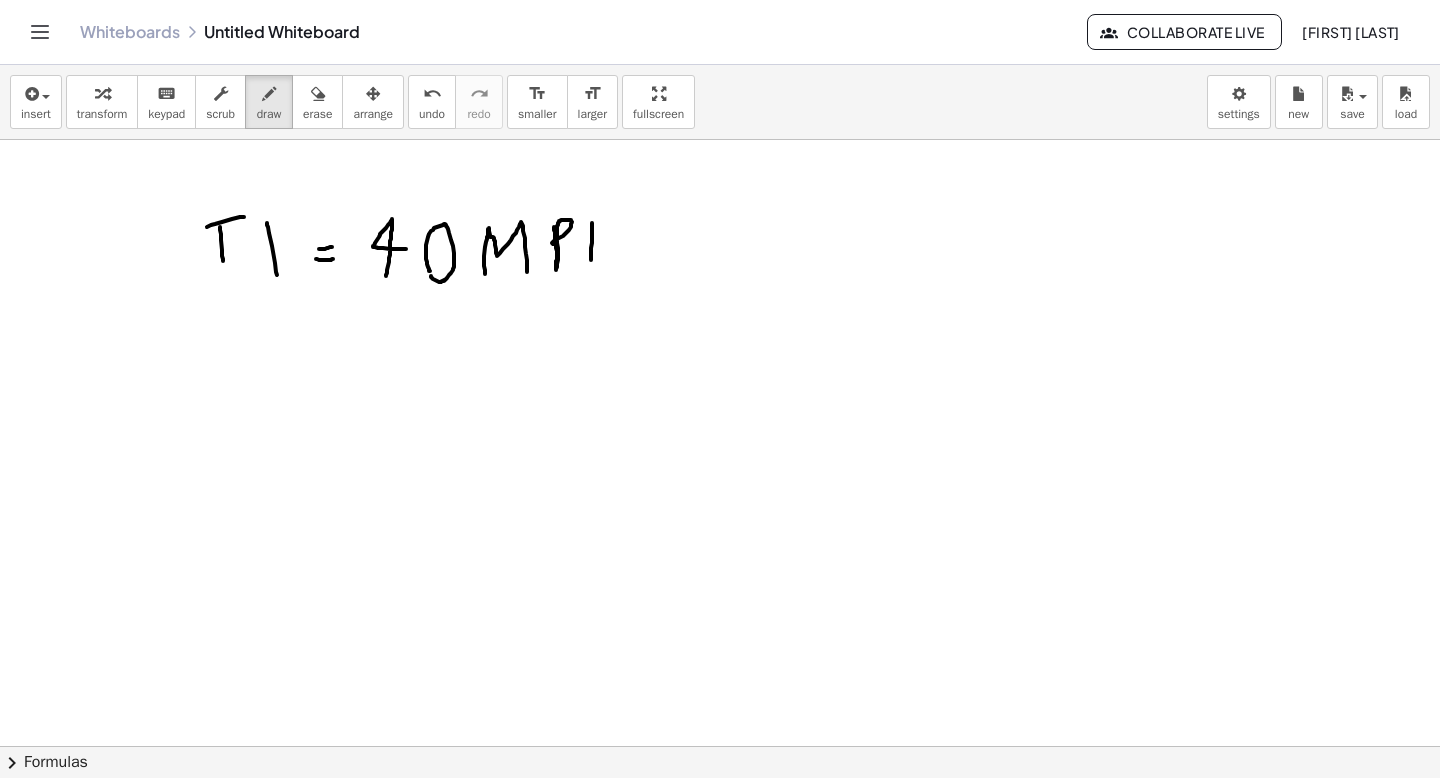 drag, startPoint x: 591, startPoint y: 248, endPoint x: 590, endPoint y: 272, distance: 24.020824 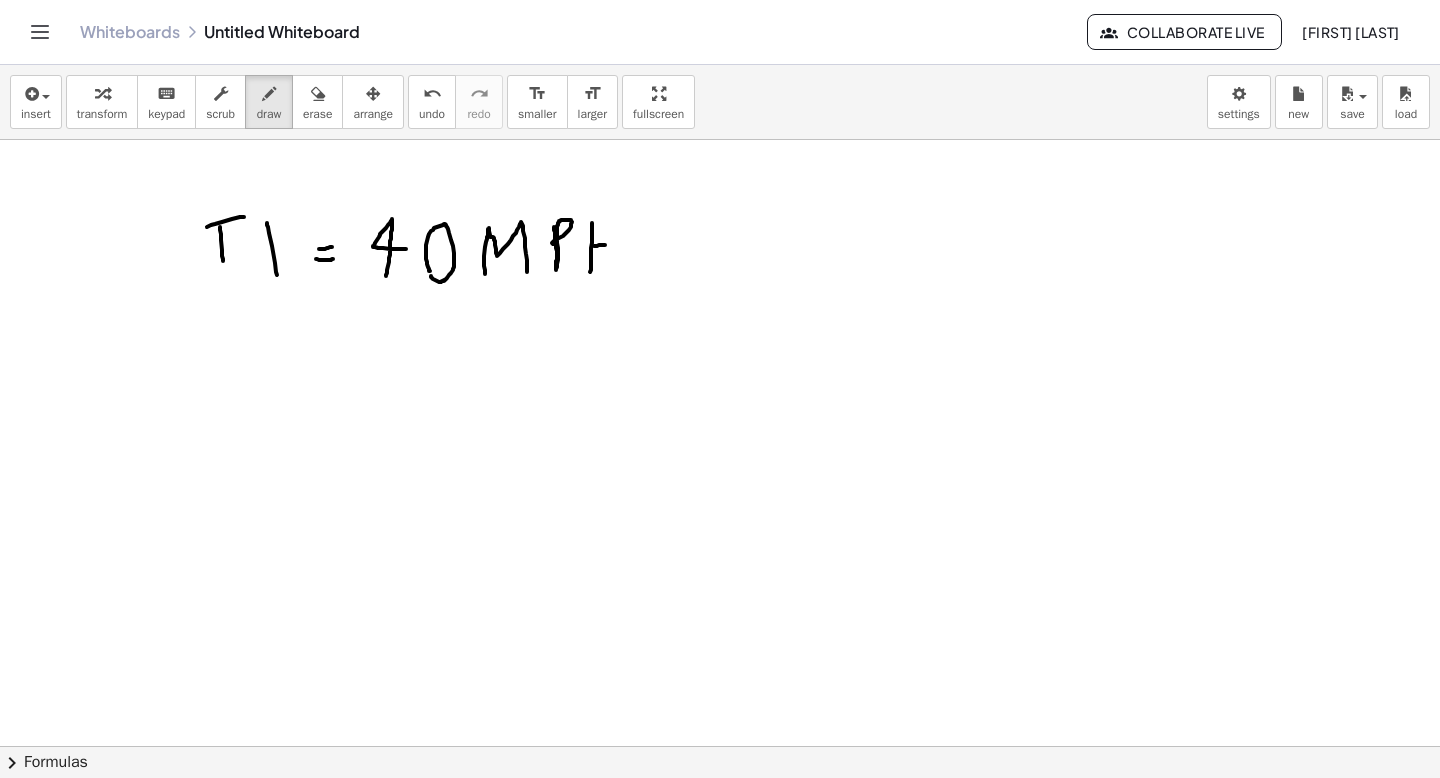 drag, startPoint x: 595, startPoint y: 246, endPoint x: 616, endPoint y: 244, distance: 21.095022 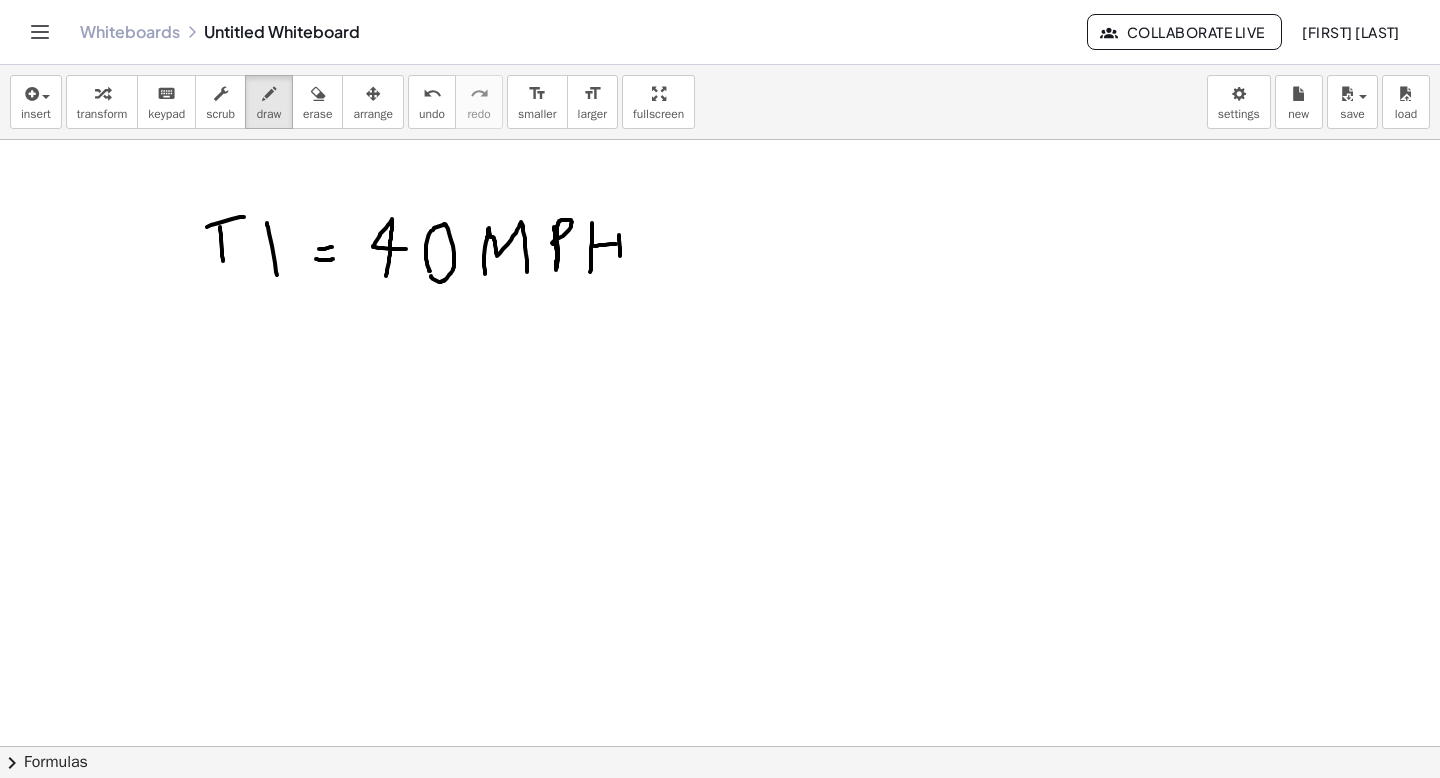 drag, startPoint x: 620, startPoint y: 251, endPoint x: 619, endPoint y: 265, distance: 14.035668 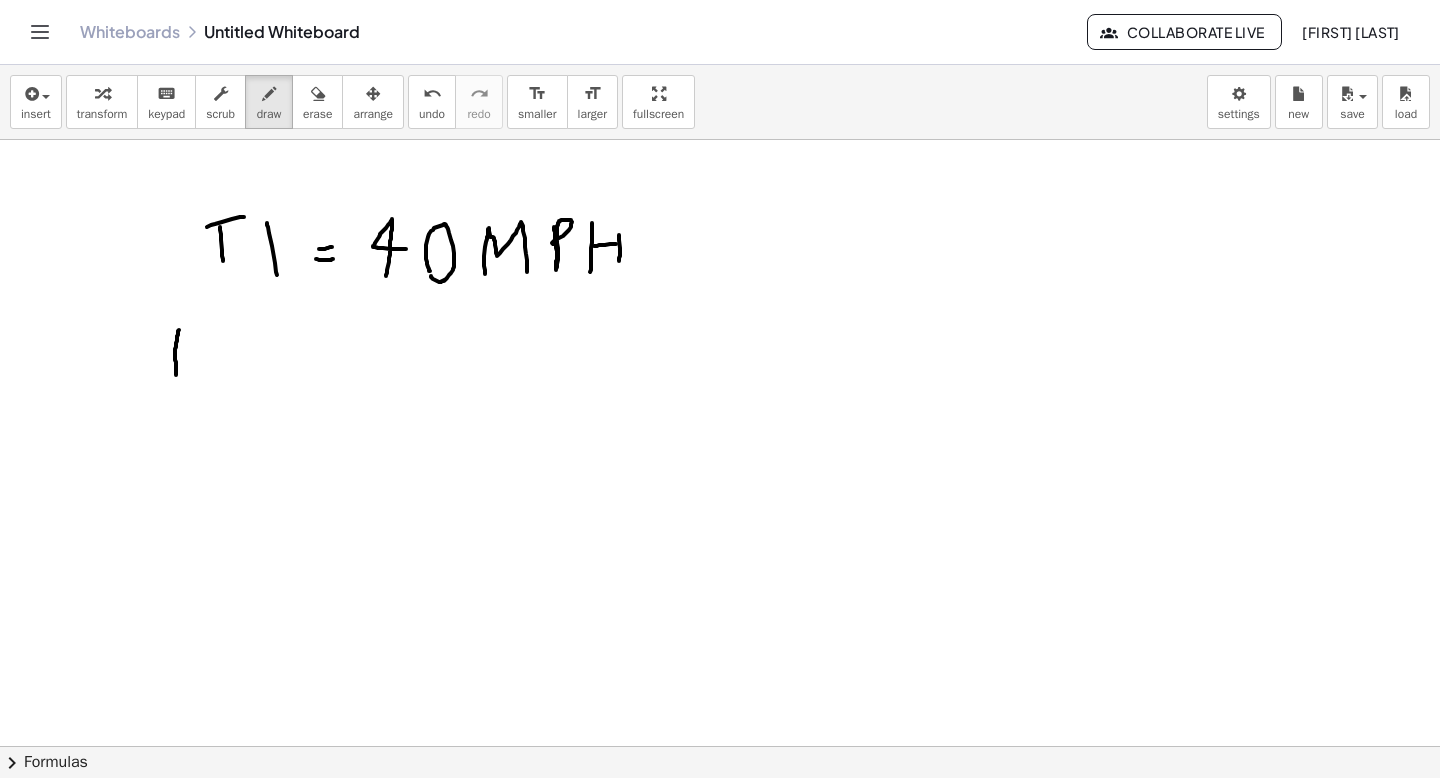 drag, startPoint x: 179, startPoint y: 330, endPoint x: 176, endPoint y: 371, distance: 41.109608 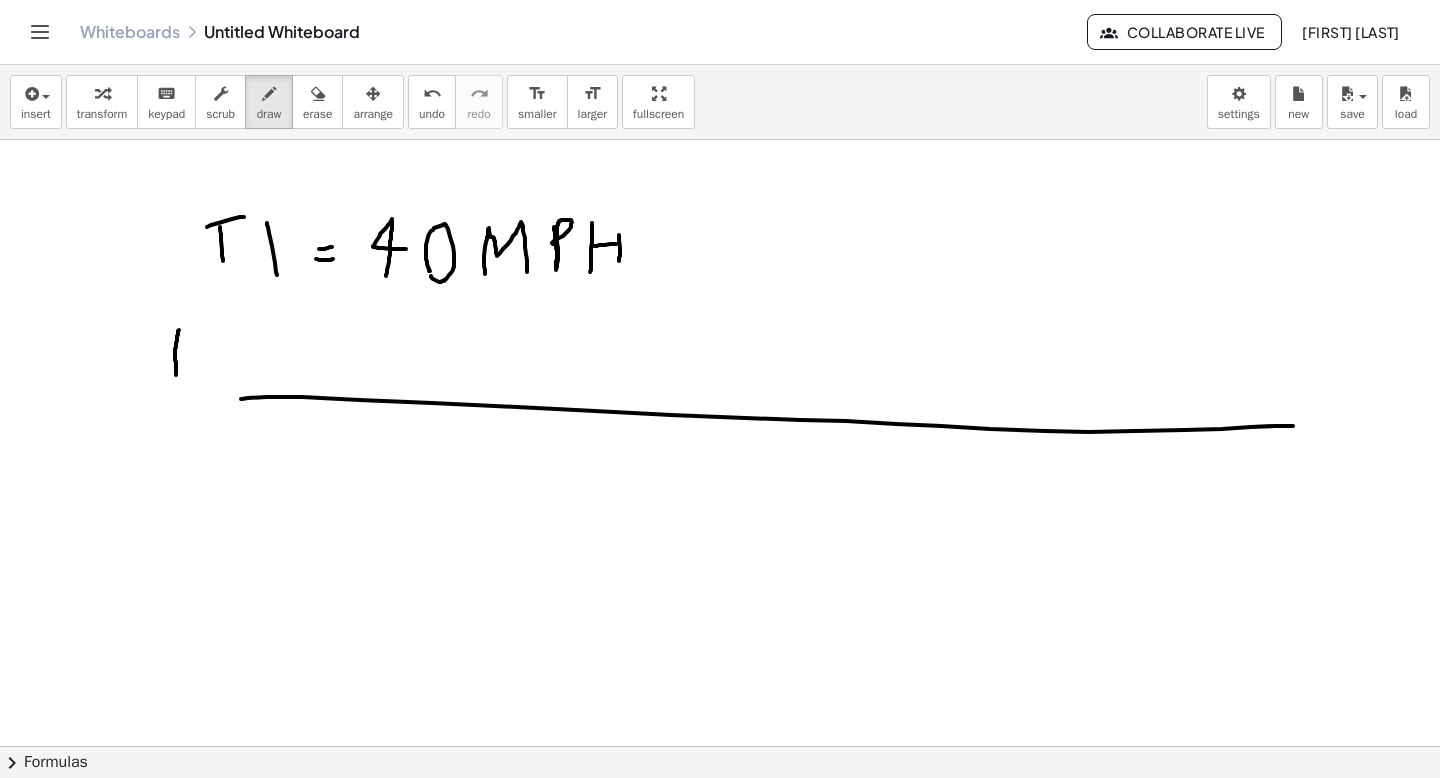 drag, startPoint x: 241, startPoint y: 399, endPoint x: 1312, endPoint y: 424, distance: 1071.2917 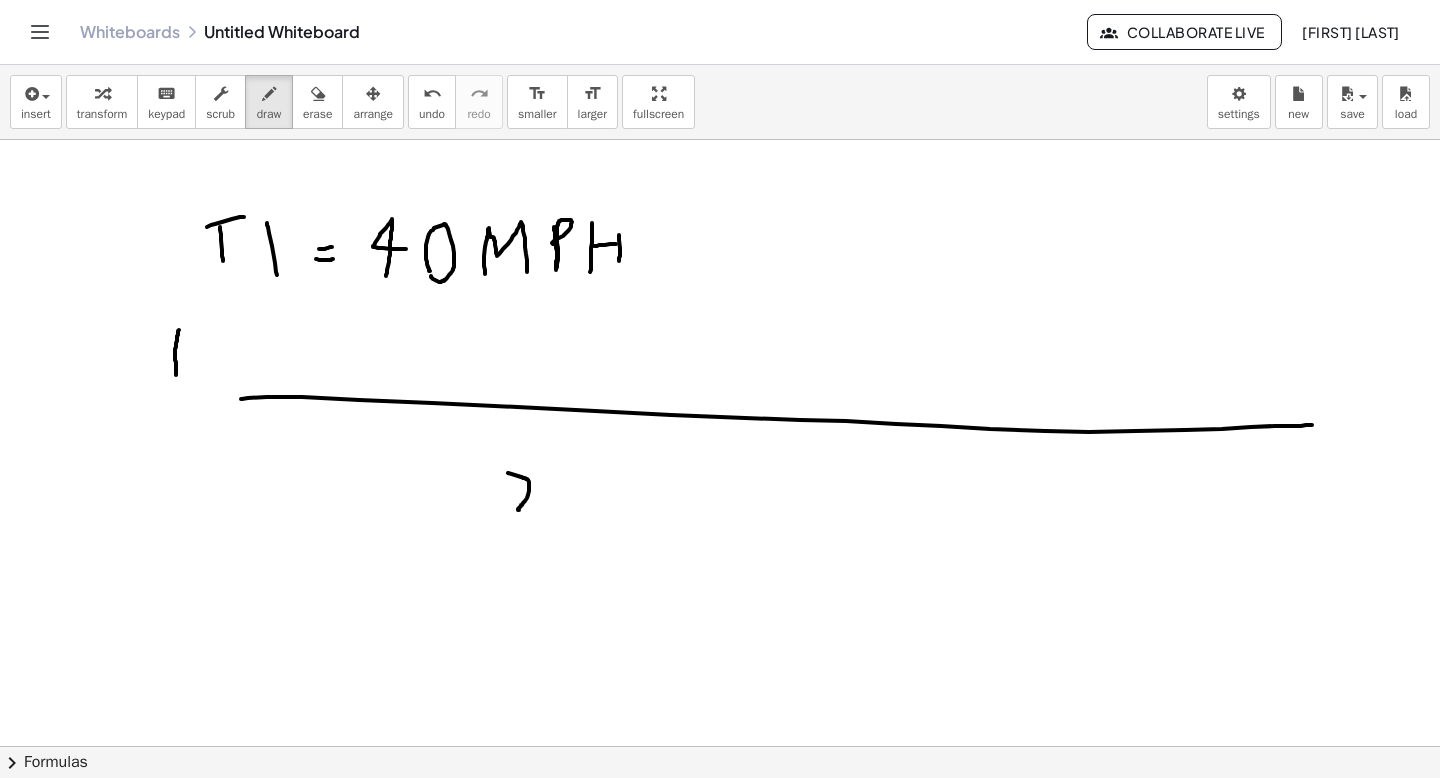 drag, startPoint x: 521, startPoint y: 477, endPoint x: 546, endPoint y: 508, distance: 39.824615 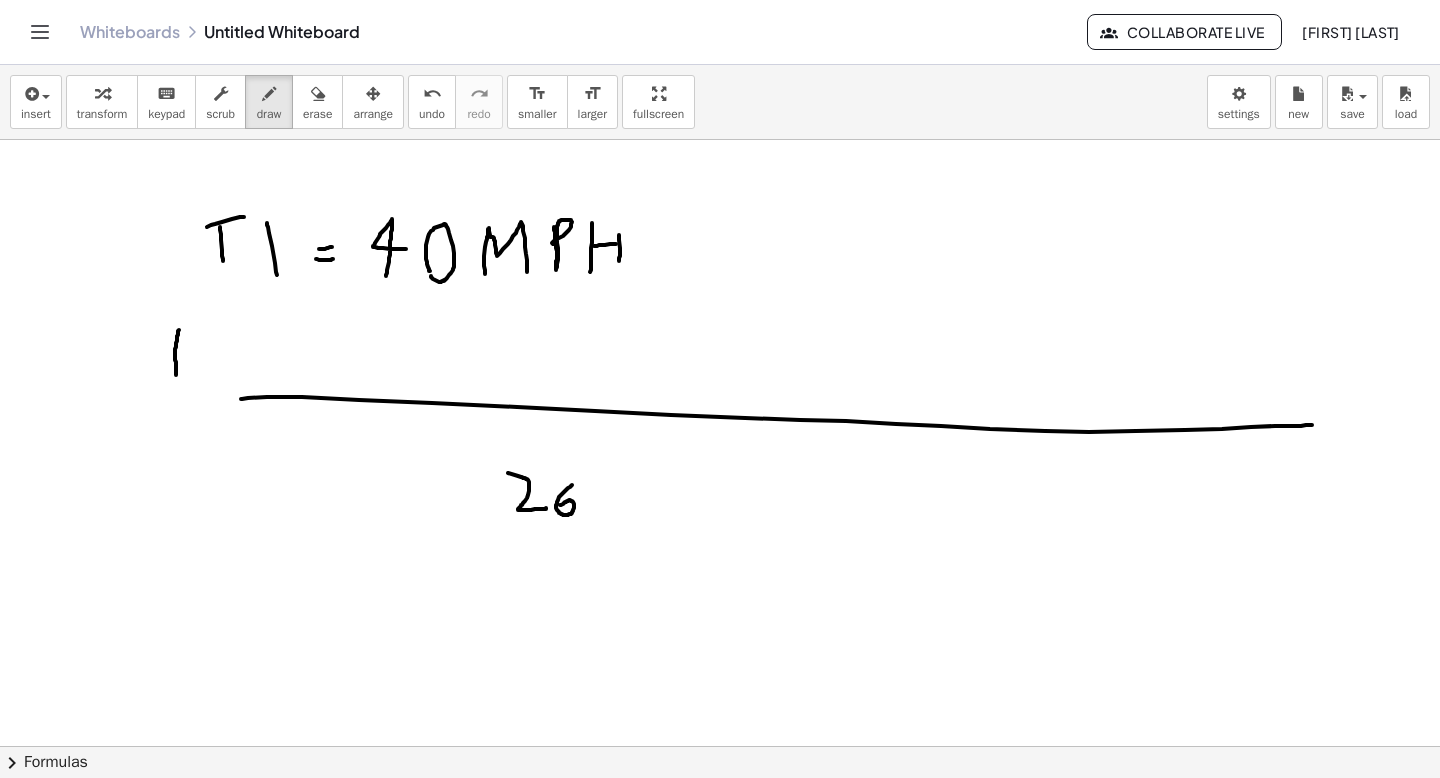 drag, startPoint x: 572, startPoint y: 485, endPoint x: 620, endPoint y: 493, distance: 48.6621 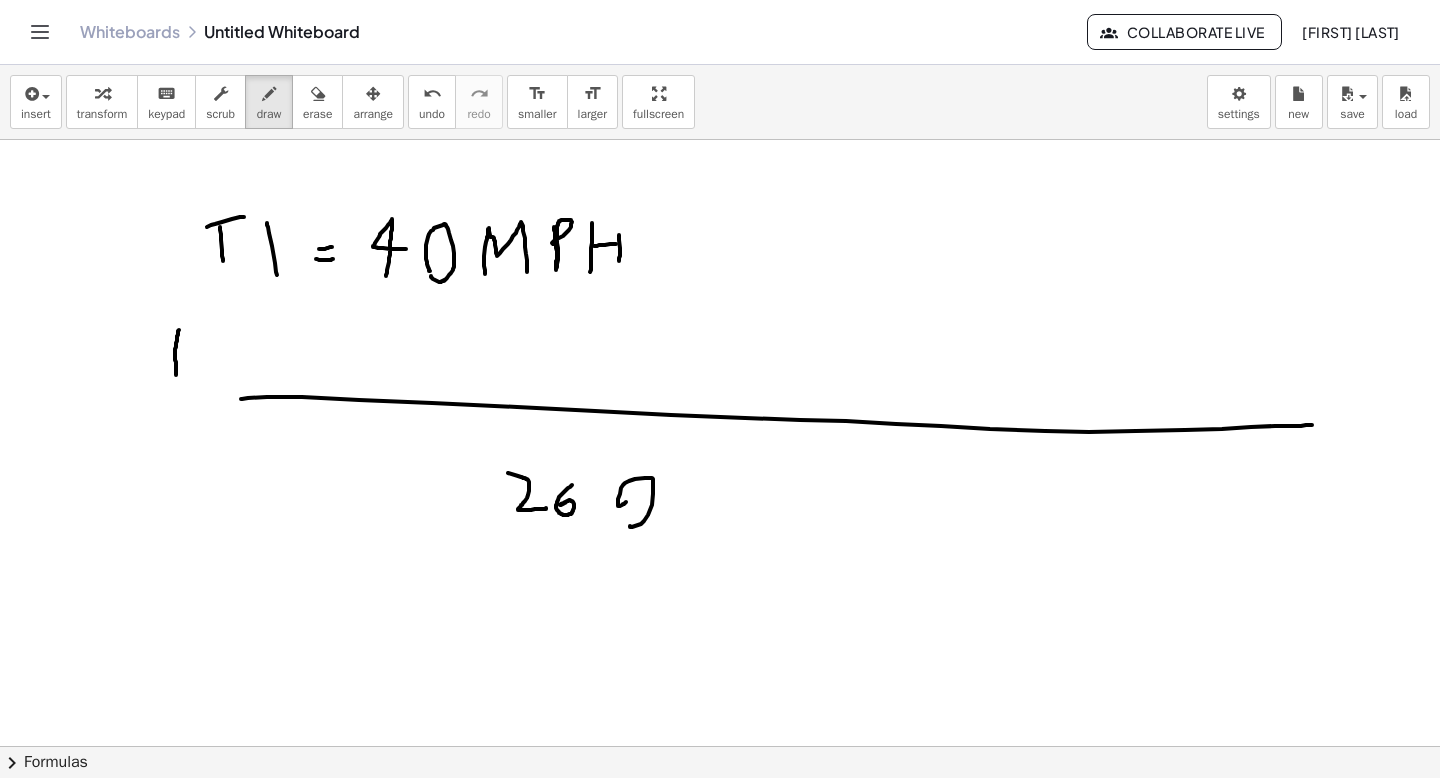 click at bounding box center [720, 746] 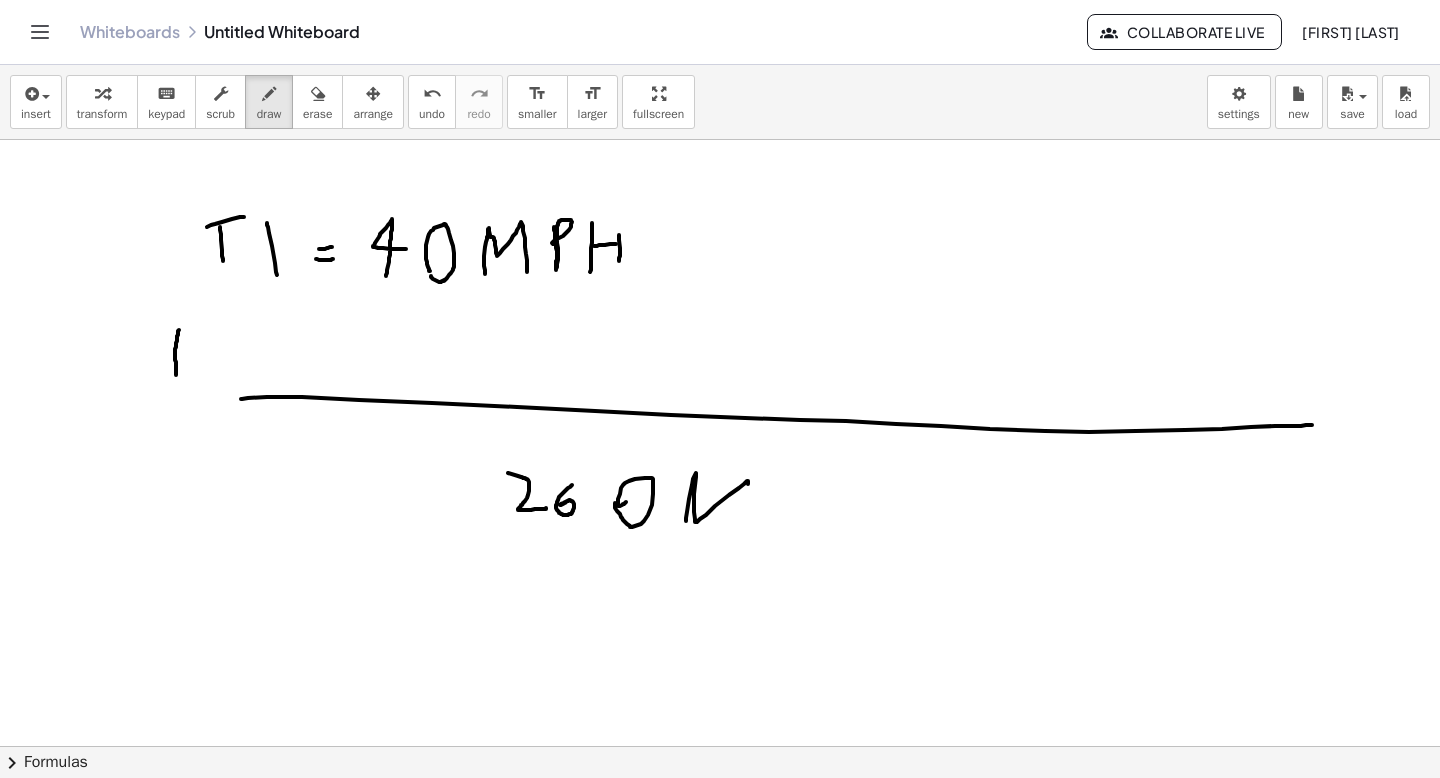 drag, startPoint x: 686, startPoint y: 521, endPoint x: 746, endPoint y: 531, distance: 60.827625 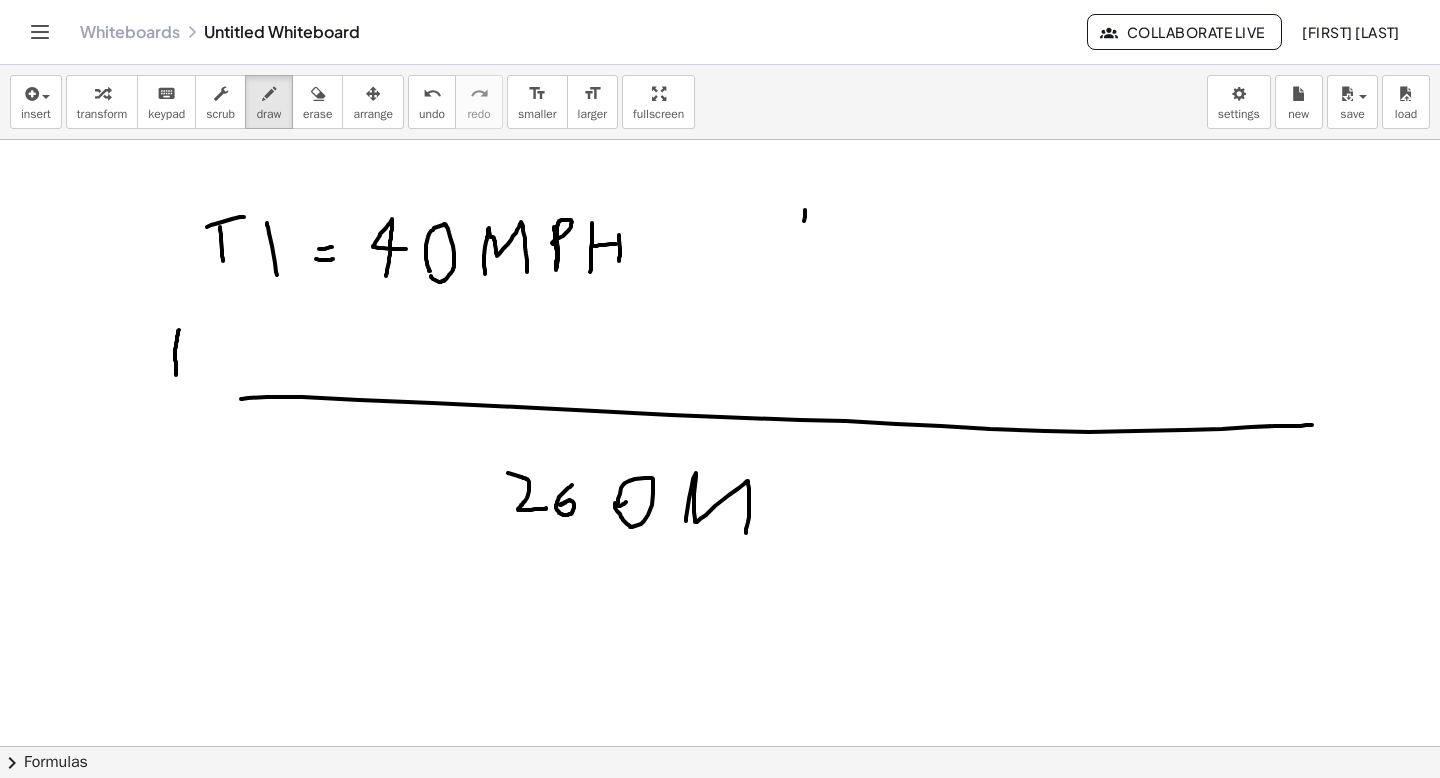 drag, startPoint x: 805, startPoint y: 213, endPoint x: 802, endPoint y: 236, distance: 23.194826 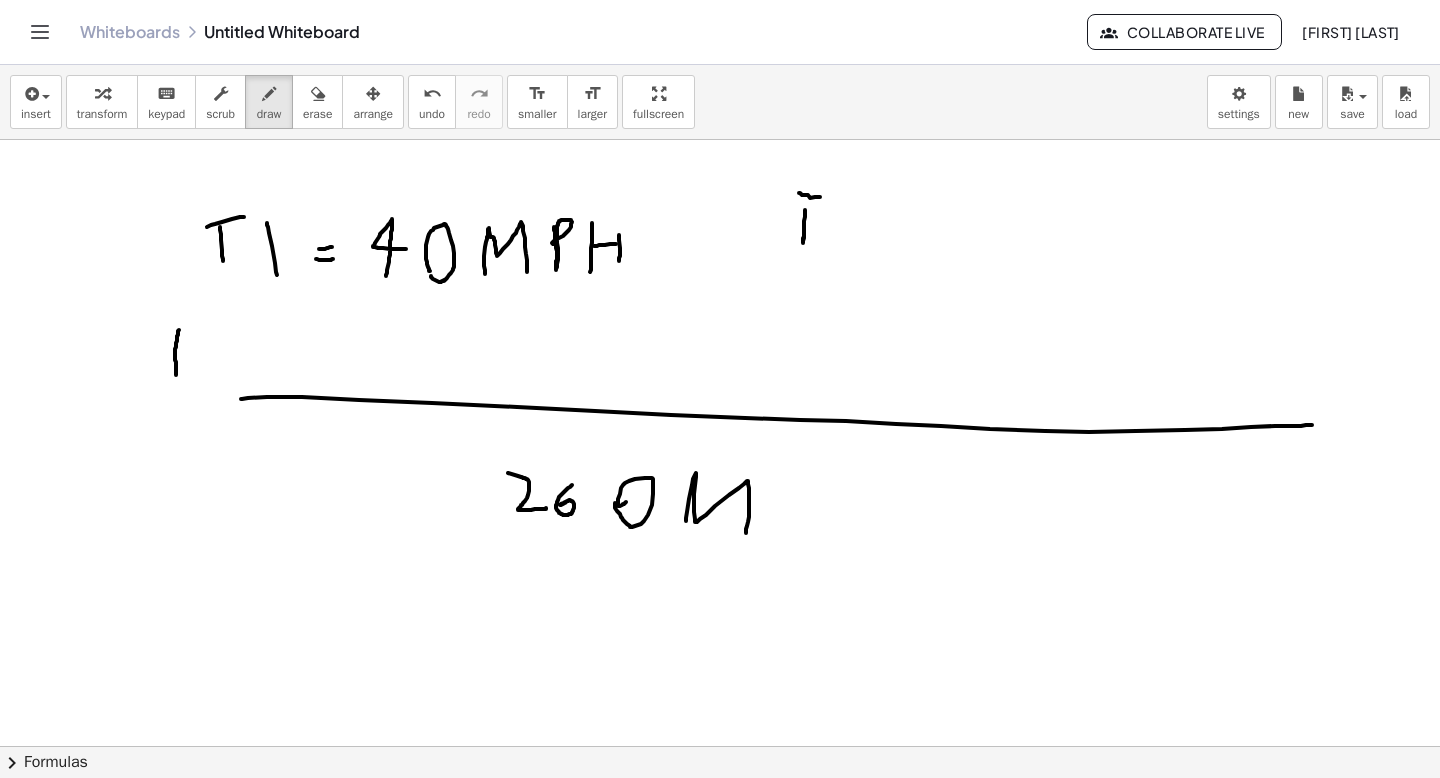 drag, startPoint x: 800, startPoint y: 193, endPoint x: 818, endPoint y: 197, distance: 18.439089 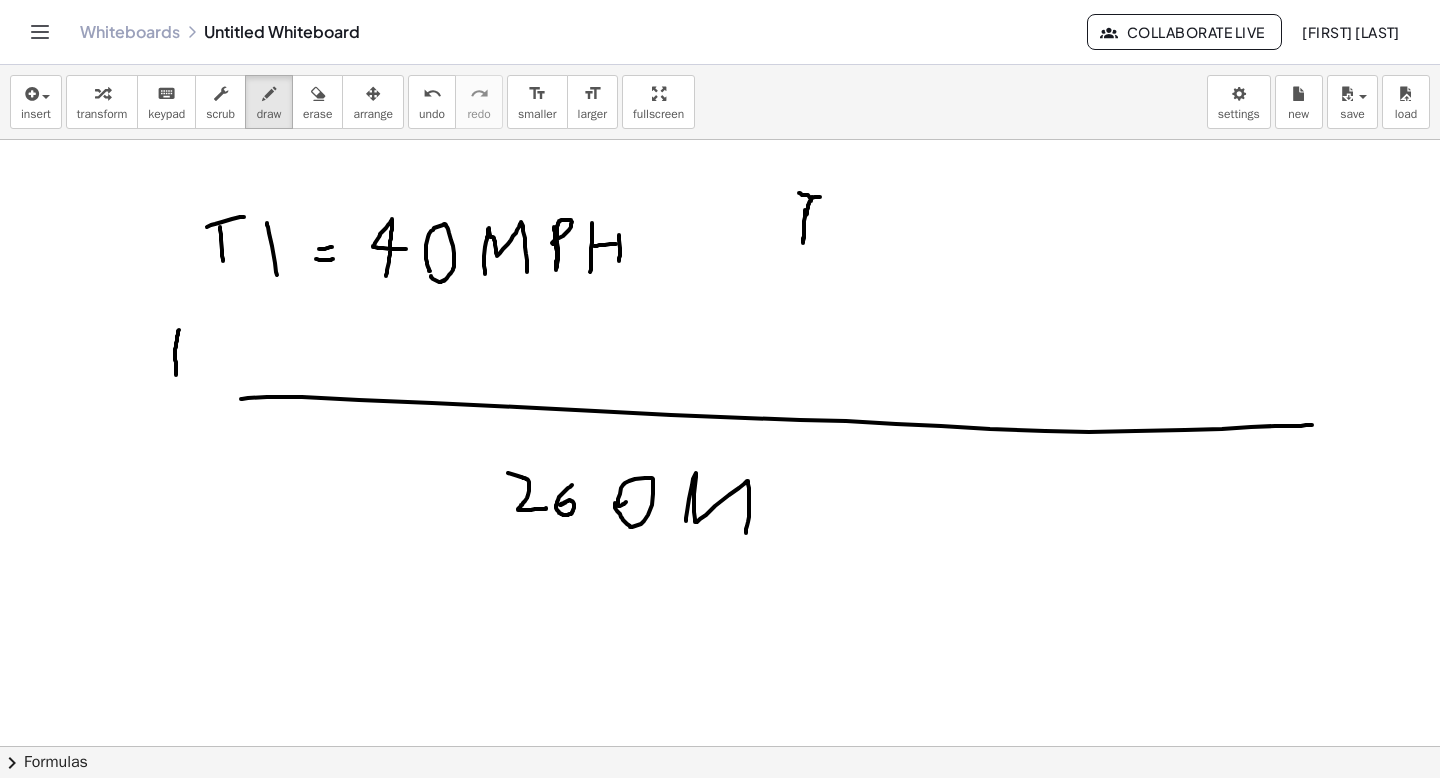 drag, startPoint x: 812, startPoint y: 197, endPoint x: 817, endPoint y: 210, distance: 13.928389 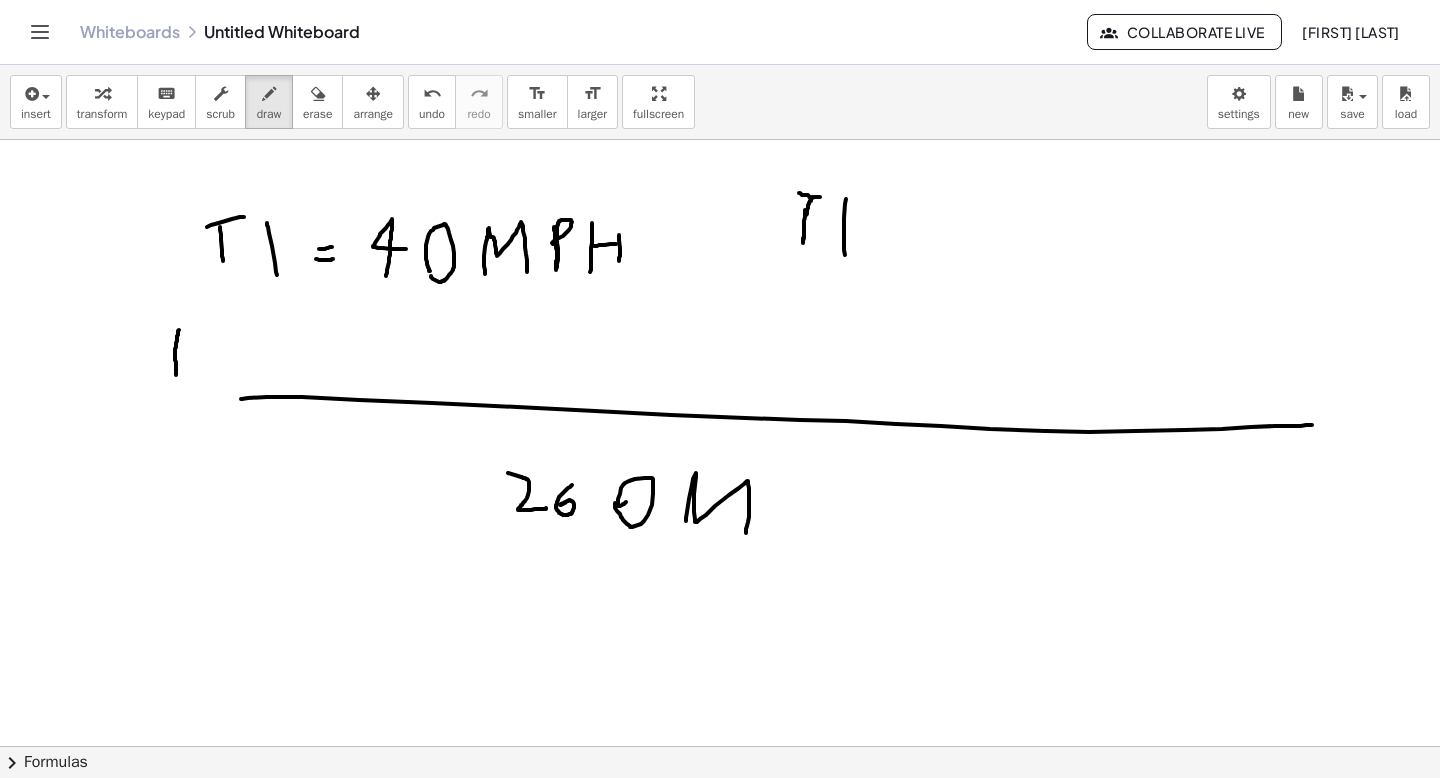 drag, startPoint x: 846, startPoint y: 199, endPoint x: 863, endPoint y: 224, distance: 30.232433 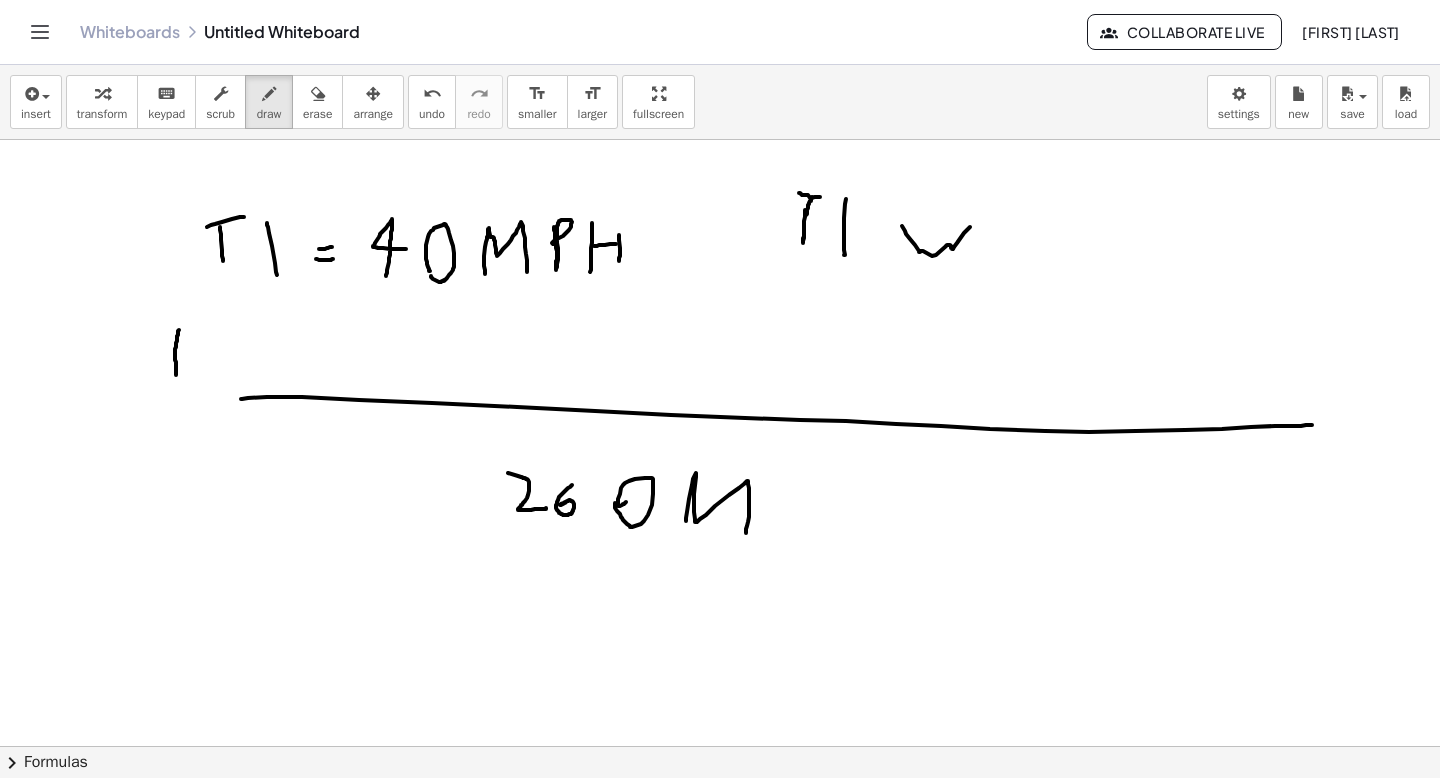 drag, startPoint x: 902, startPoint y: 226, endPoint x: 974, endPoint y: 222, distance: 72.11102 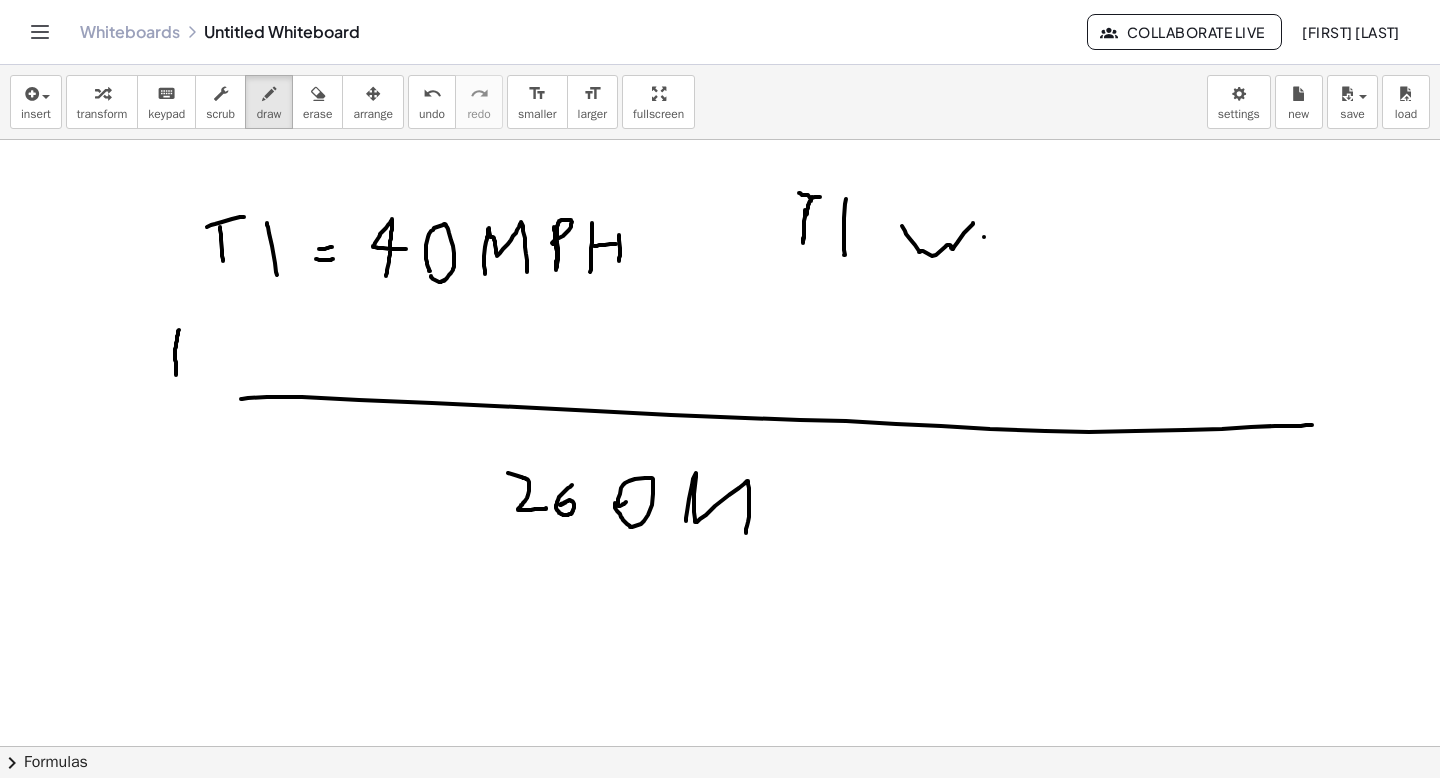 click at bounding box center (720, 746) 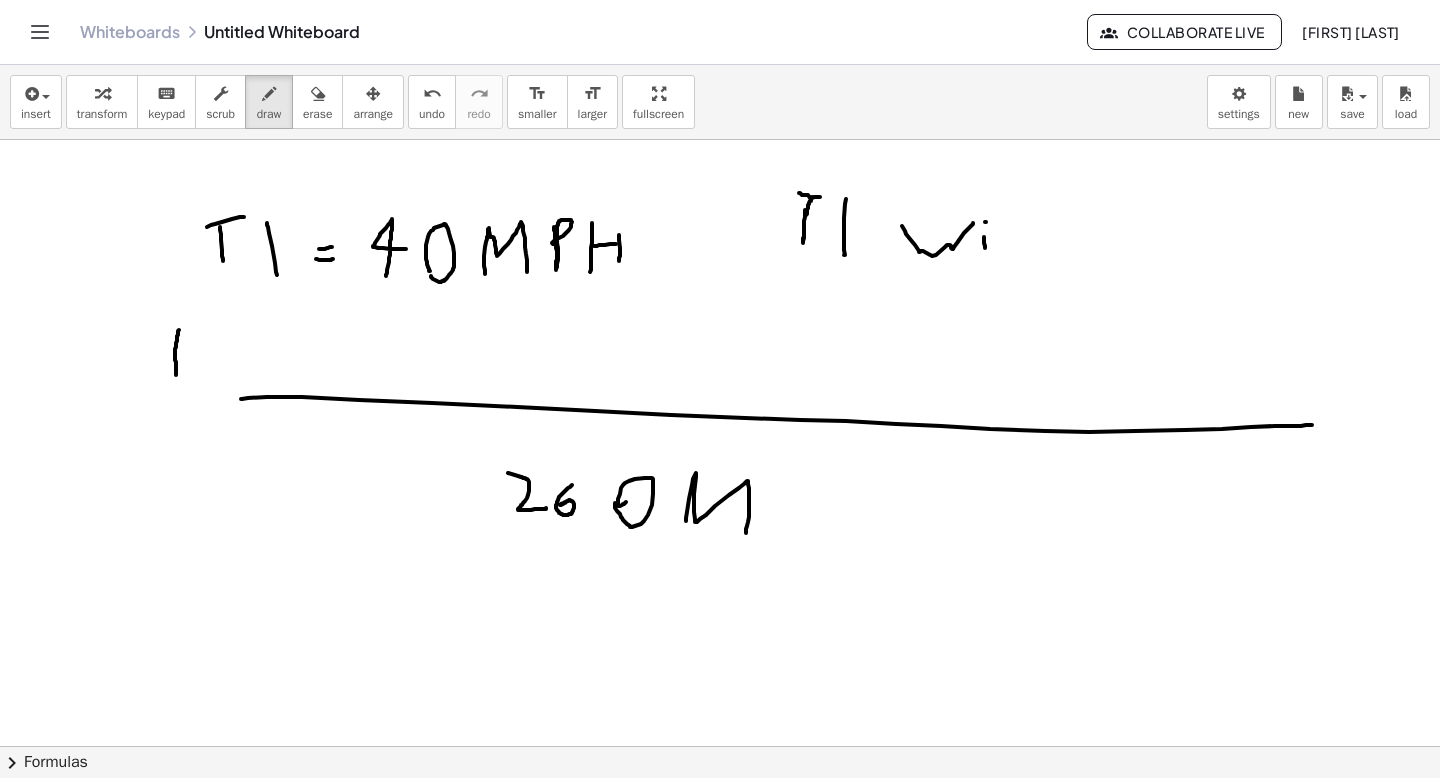 drag, startPoint x: 986, startPoint y: 222, endPoint x: 998, endPoint y: 204, distance: 21.633308 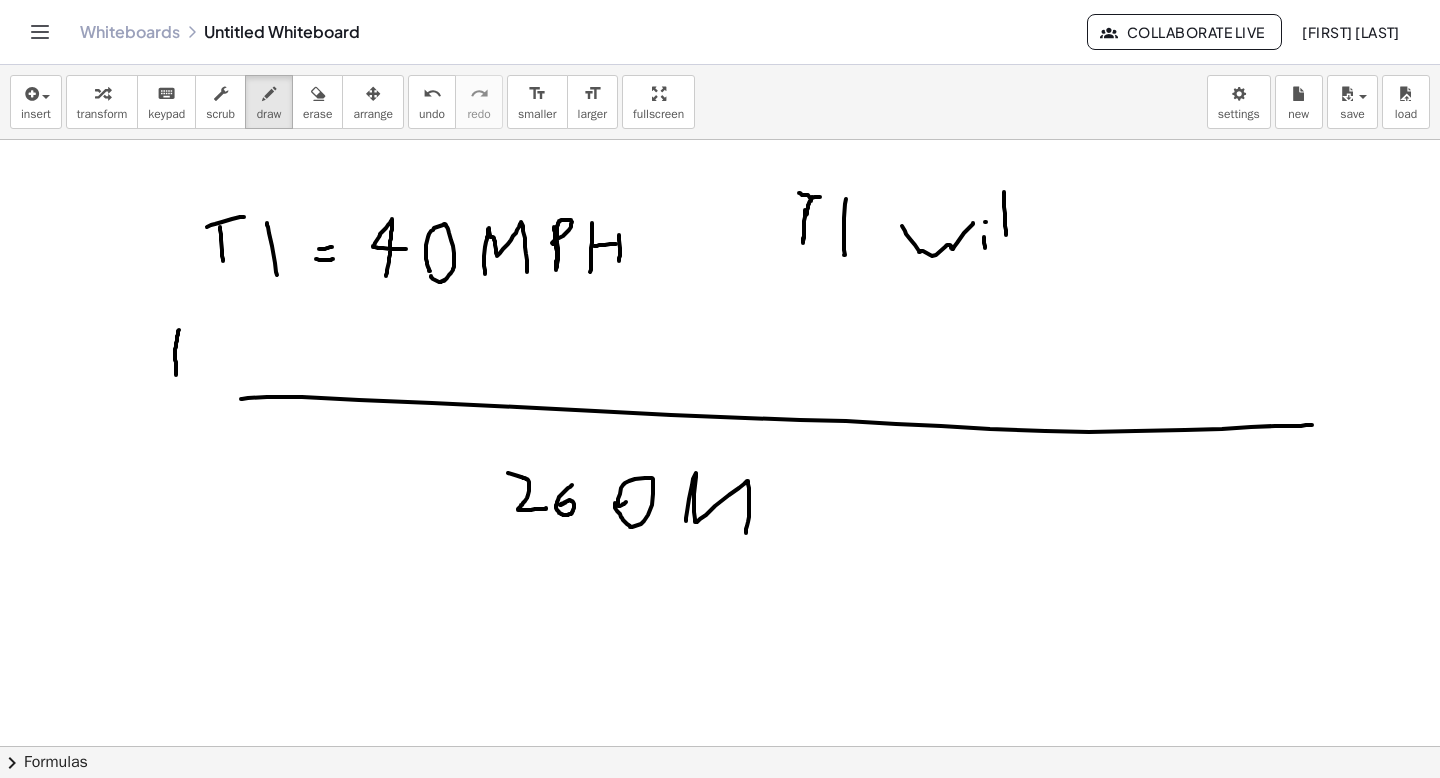 drag, startPoint x: 1004, startPoint y: 192, endPoint x: 1020, endPoint y: 220, distance: 32.24903 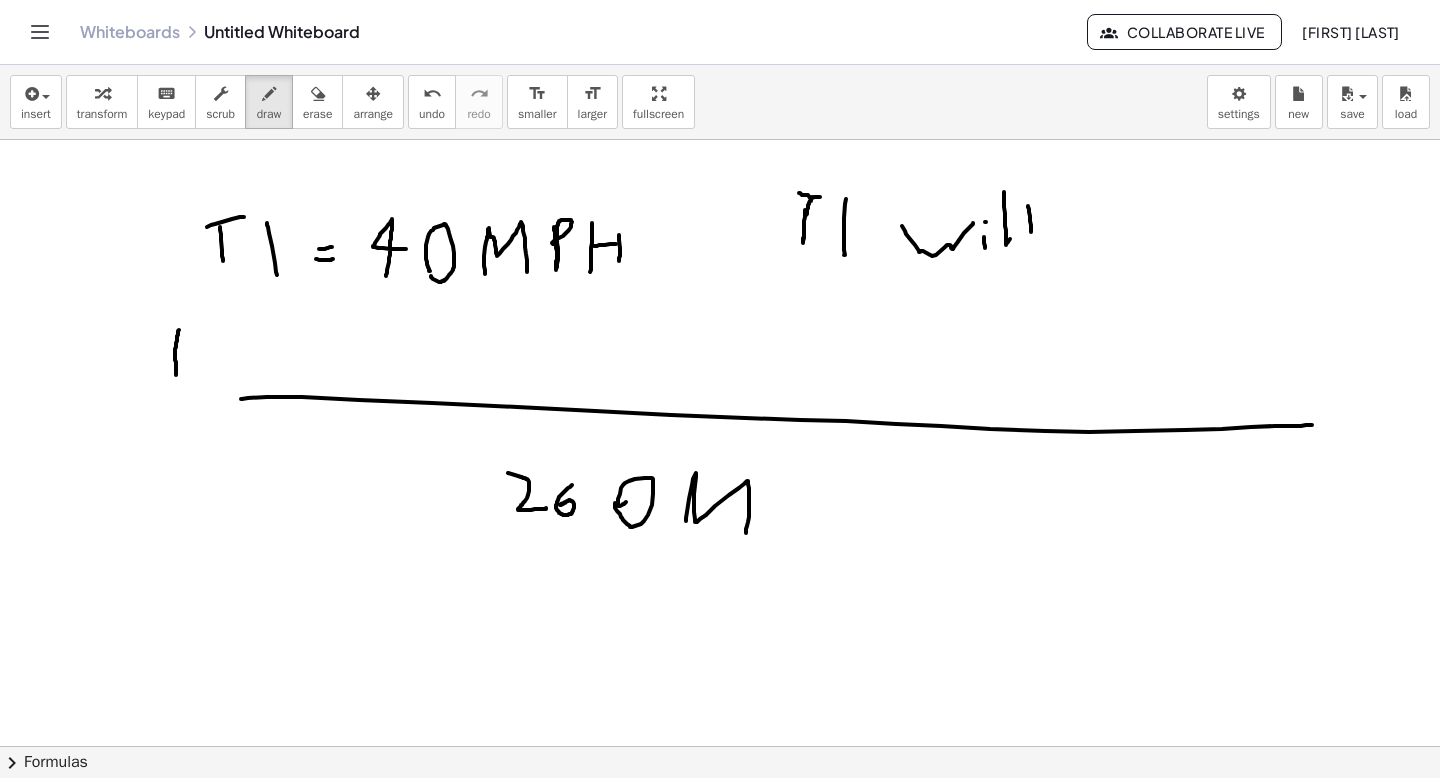 drag, startPoint x: 1028, startPoint y: 206, endPoint x: 1032, endPoint y: 230, distance: 24.33105 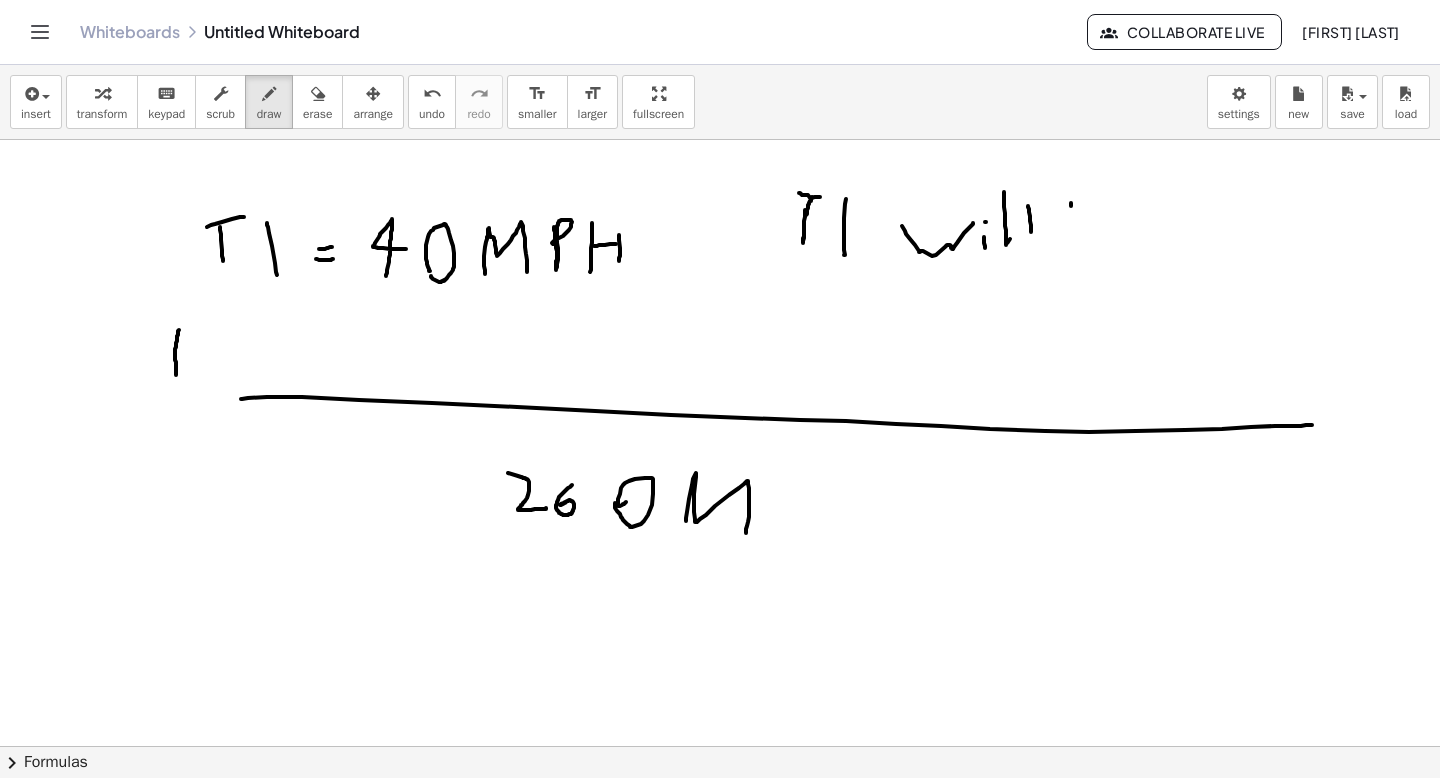 drag, startPoint x: 1071, startPoint y: 204, endPoint x: 1070, endPoint y: 234, distance: 30.016663 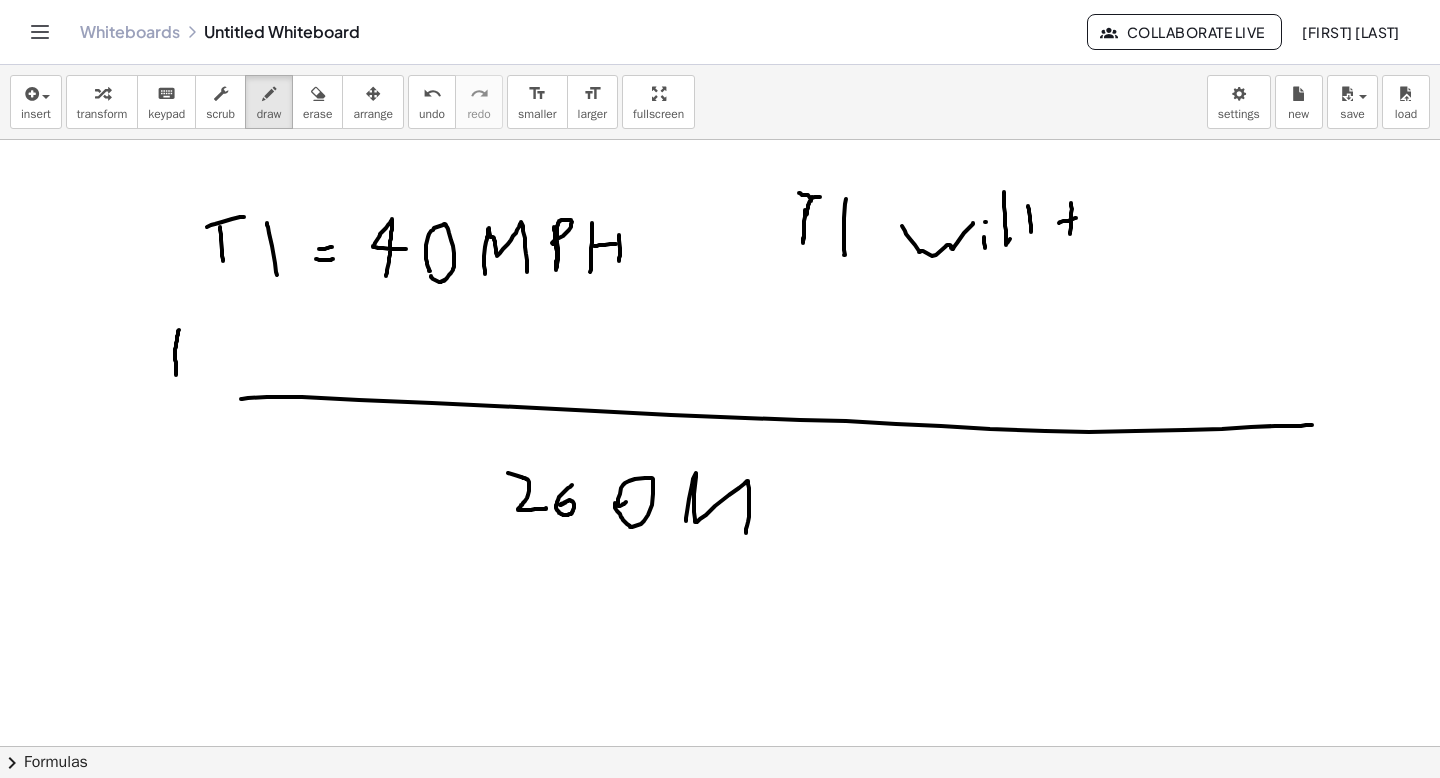 drag, startPoint x: 1059, startPoint y: 223, endPoint x: 1083, endPoint y: 223, distance: 24 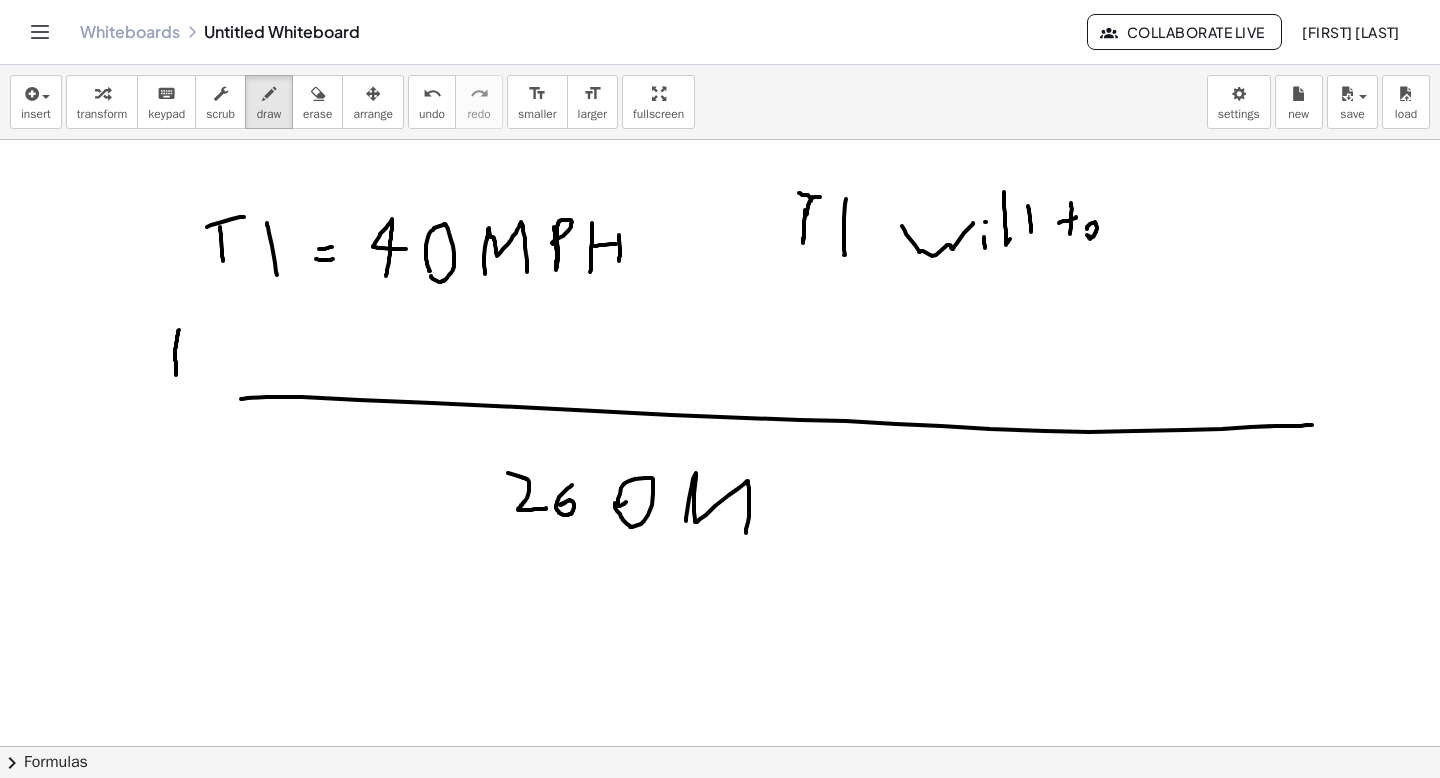drag, startPoint x: 1087, startPoint y: 229, endPoint x: 1097, endPoint y: 225, distance: 10.770329 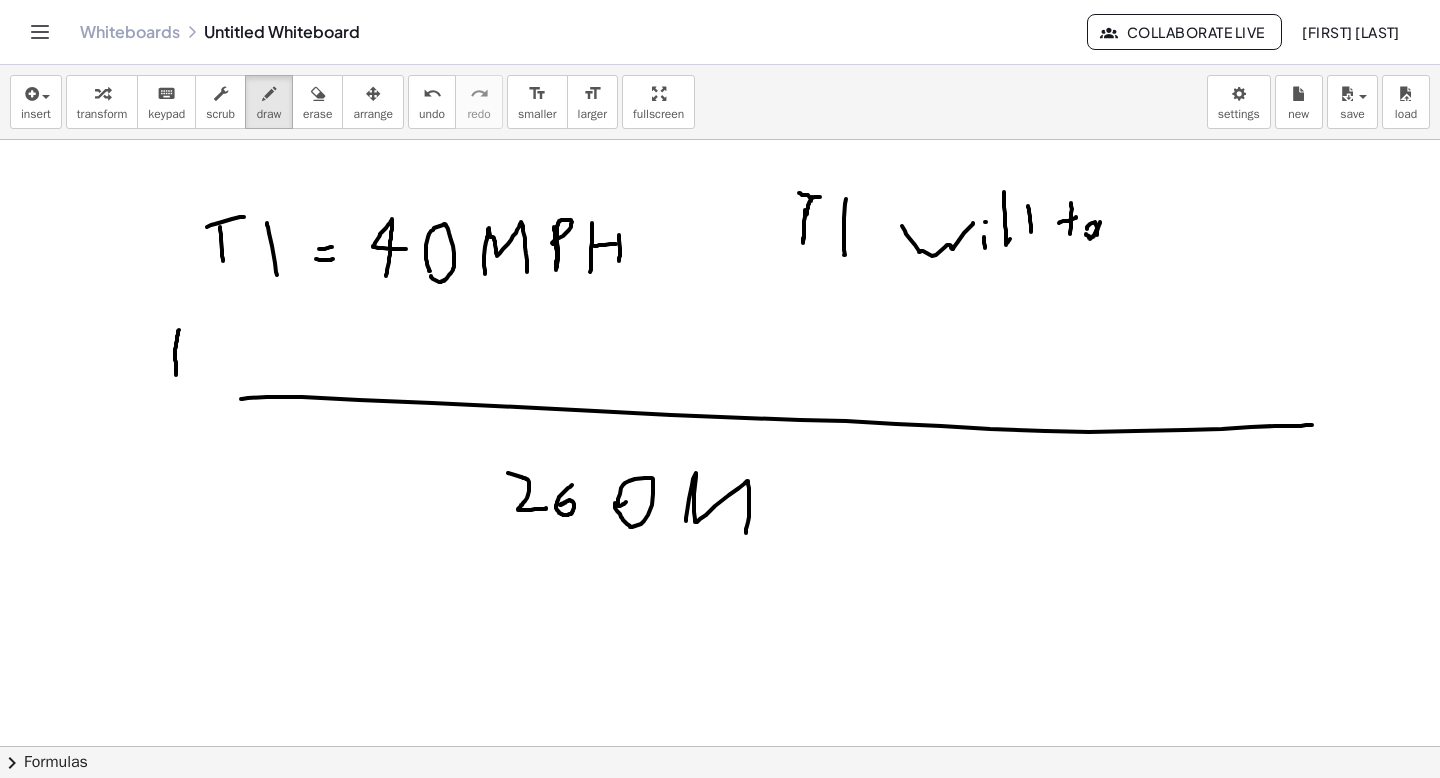 click at bounding box center [720, 746] 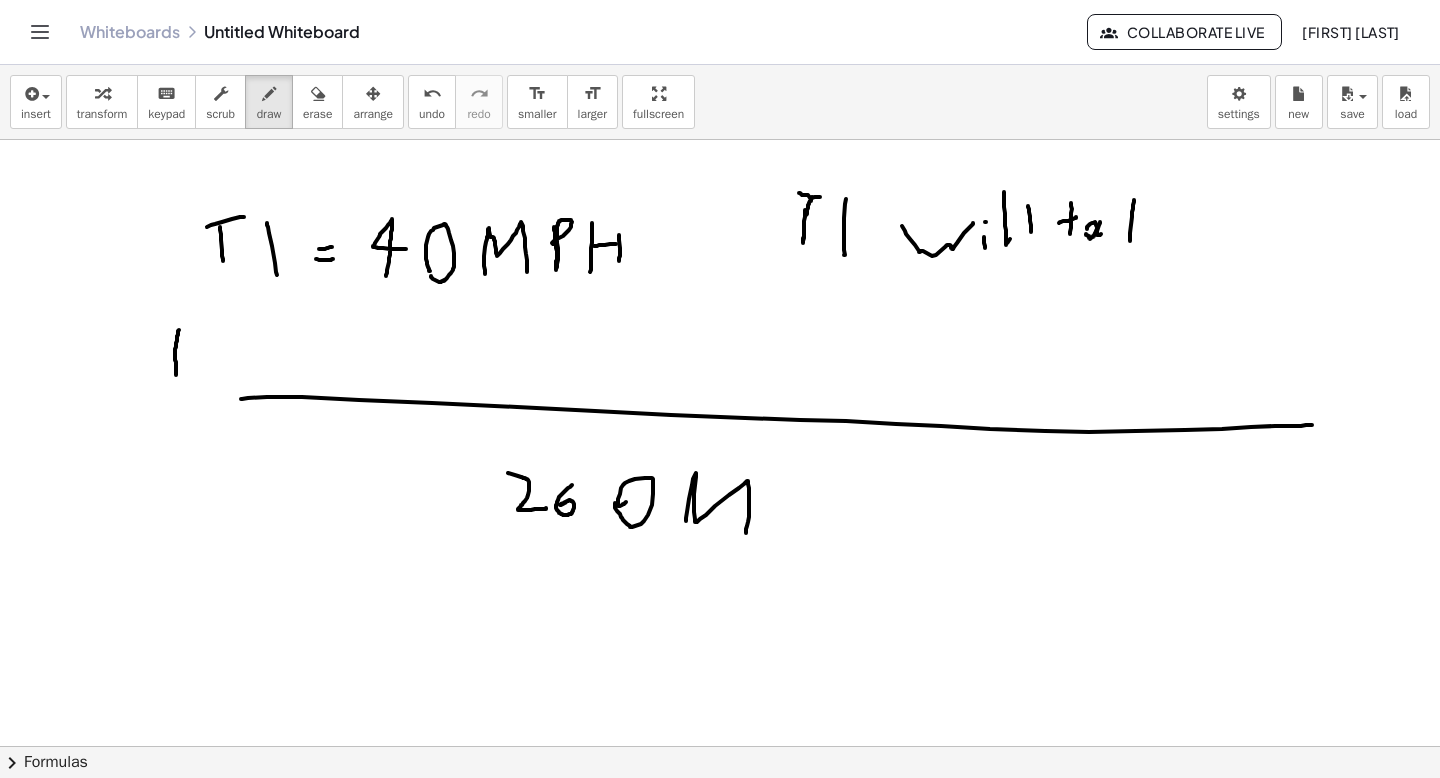 drag, startPoint x: 1134, startPoint y: 201, endPoint x: 1130, endPoint y: 241, distance: 40.1995 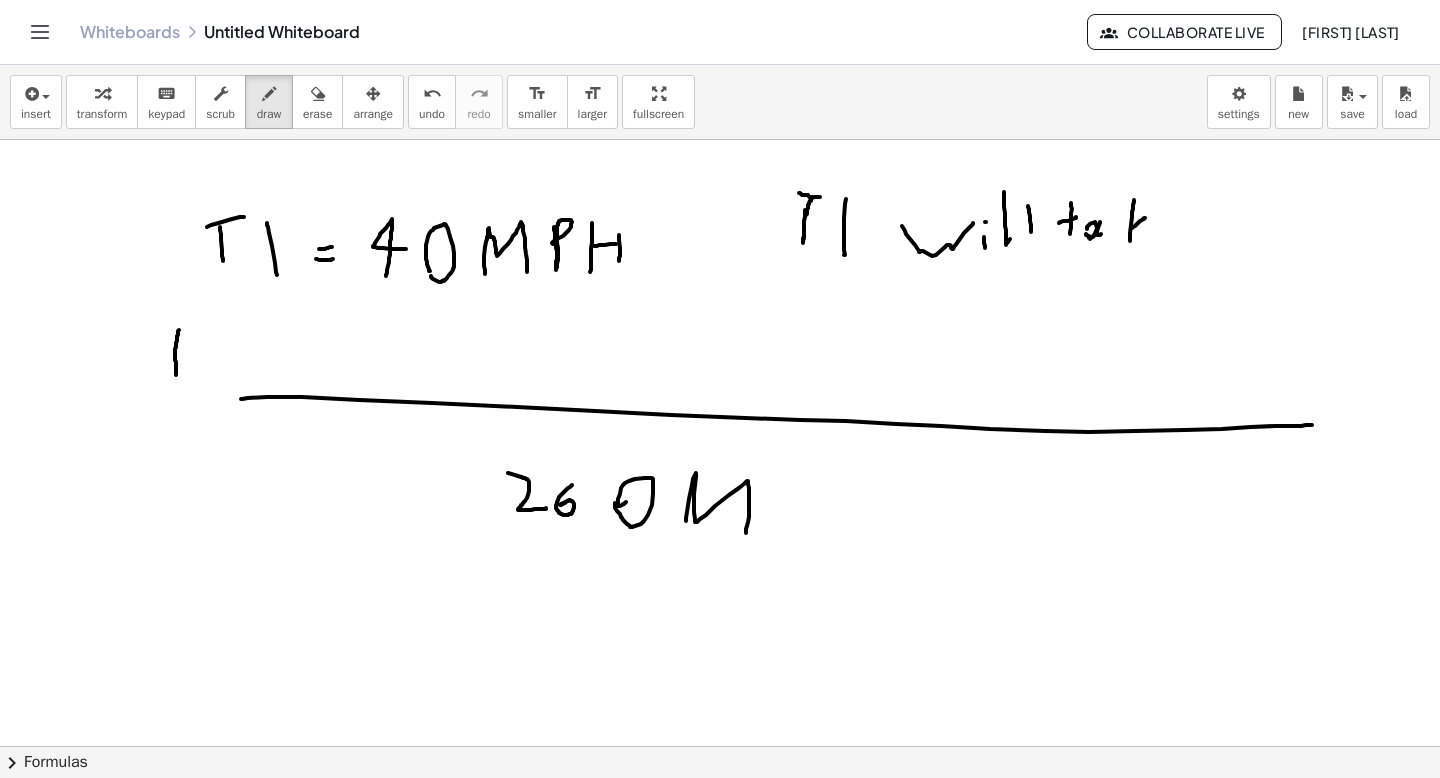 drag, startPoint x: 1132, startPoint y: 228, endPoint x: 1150, endPoint y: 216, distance: 21.633308 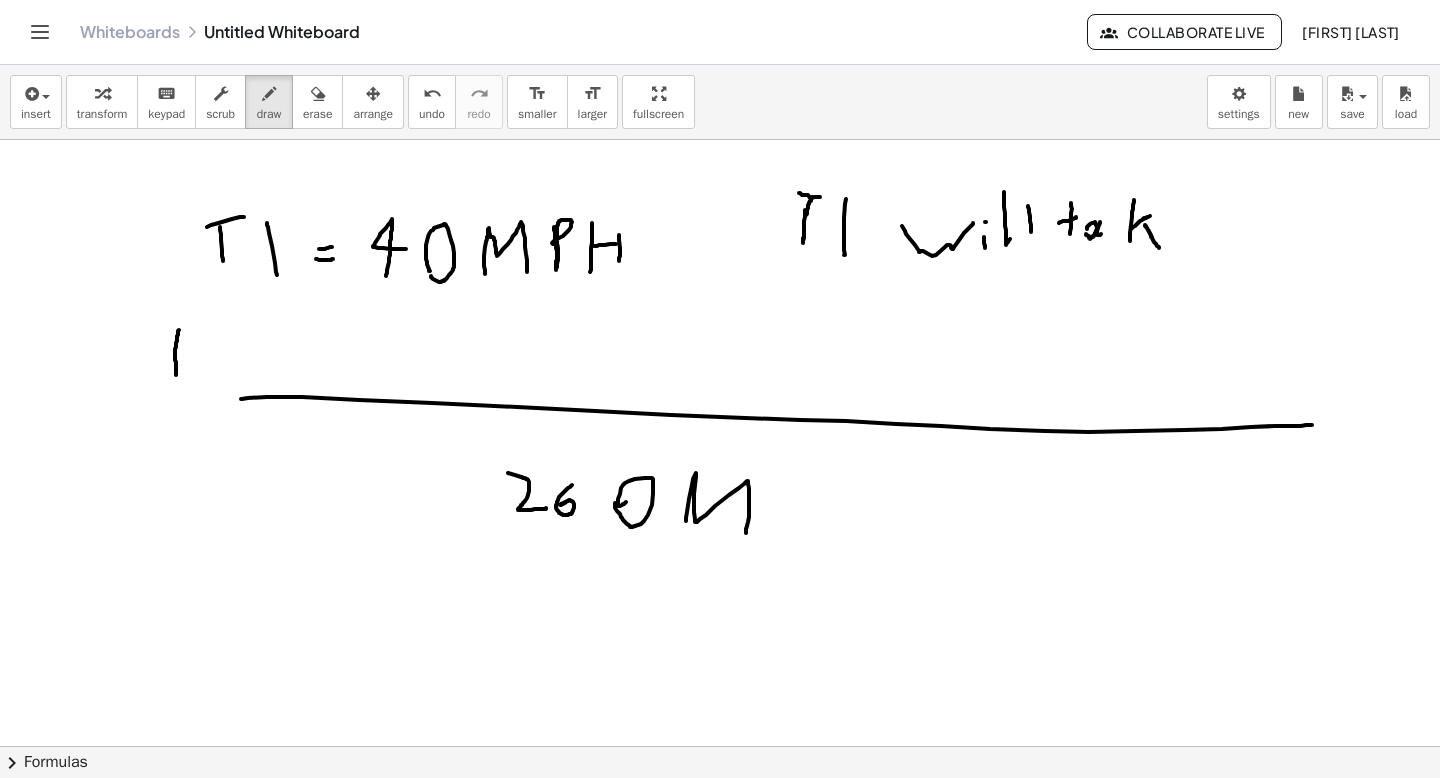drag, startPoint x: 1145, startPoint y: 225, endPoint x: 1175, endPoint y: 230, distance: 30.413813 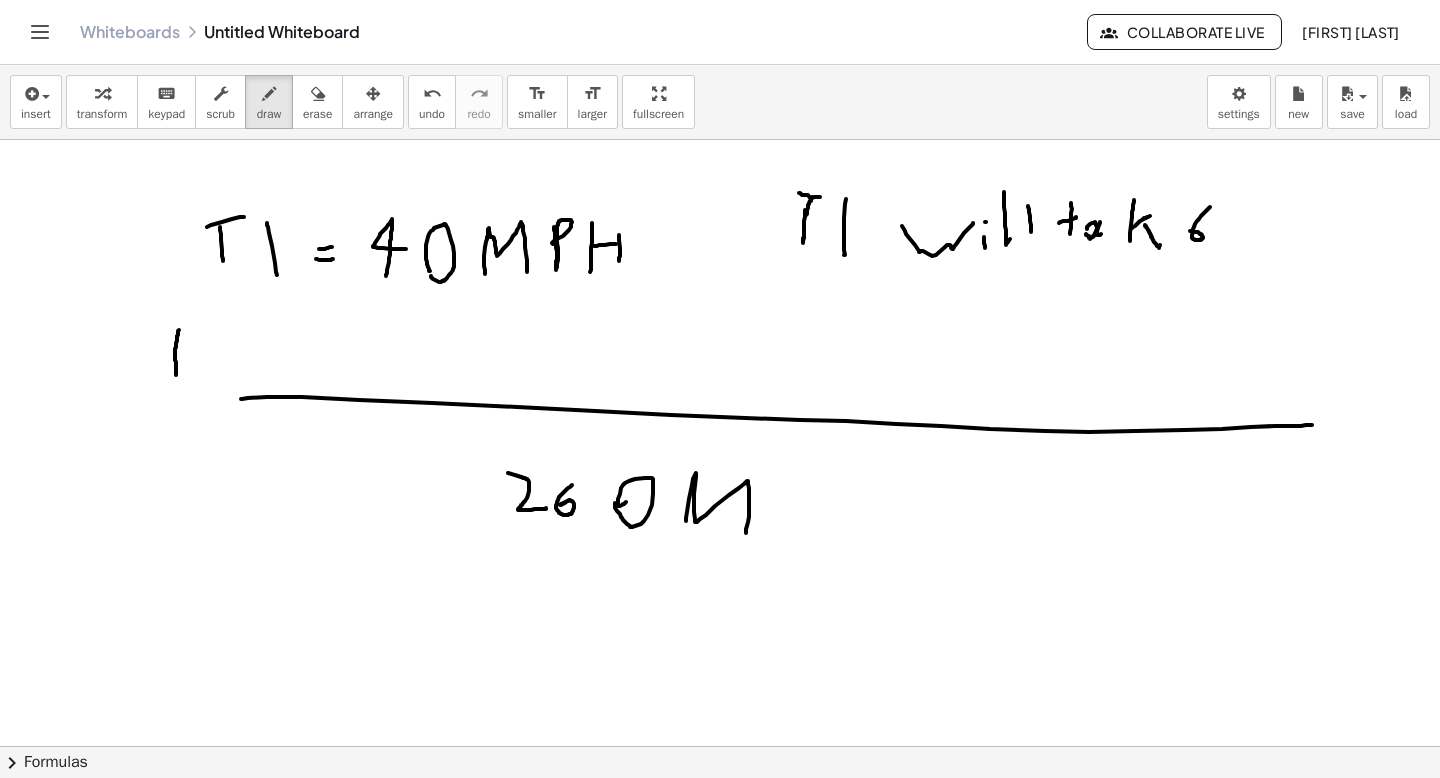 drag, startPoint x: 1210, startPoint y: 207, endPoint x: 1212, endPoint y: 228, distance: 21.095022 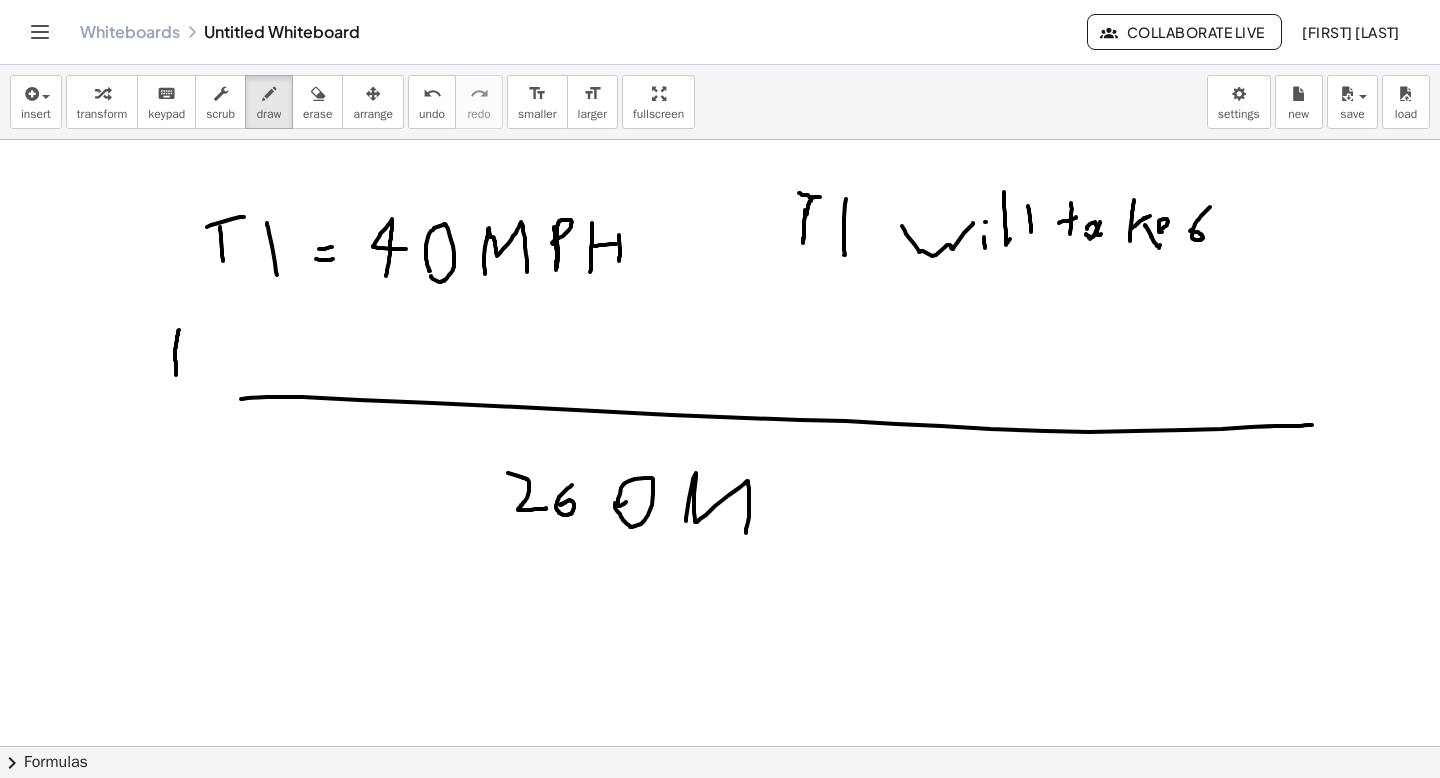 drag, startPoint x: 1164, startPoint y: 227, endPoint x: 1173, endPoint y: 233, distance: 10.816654 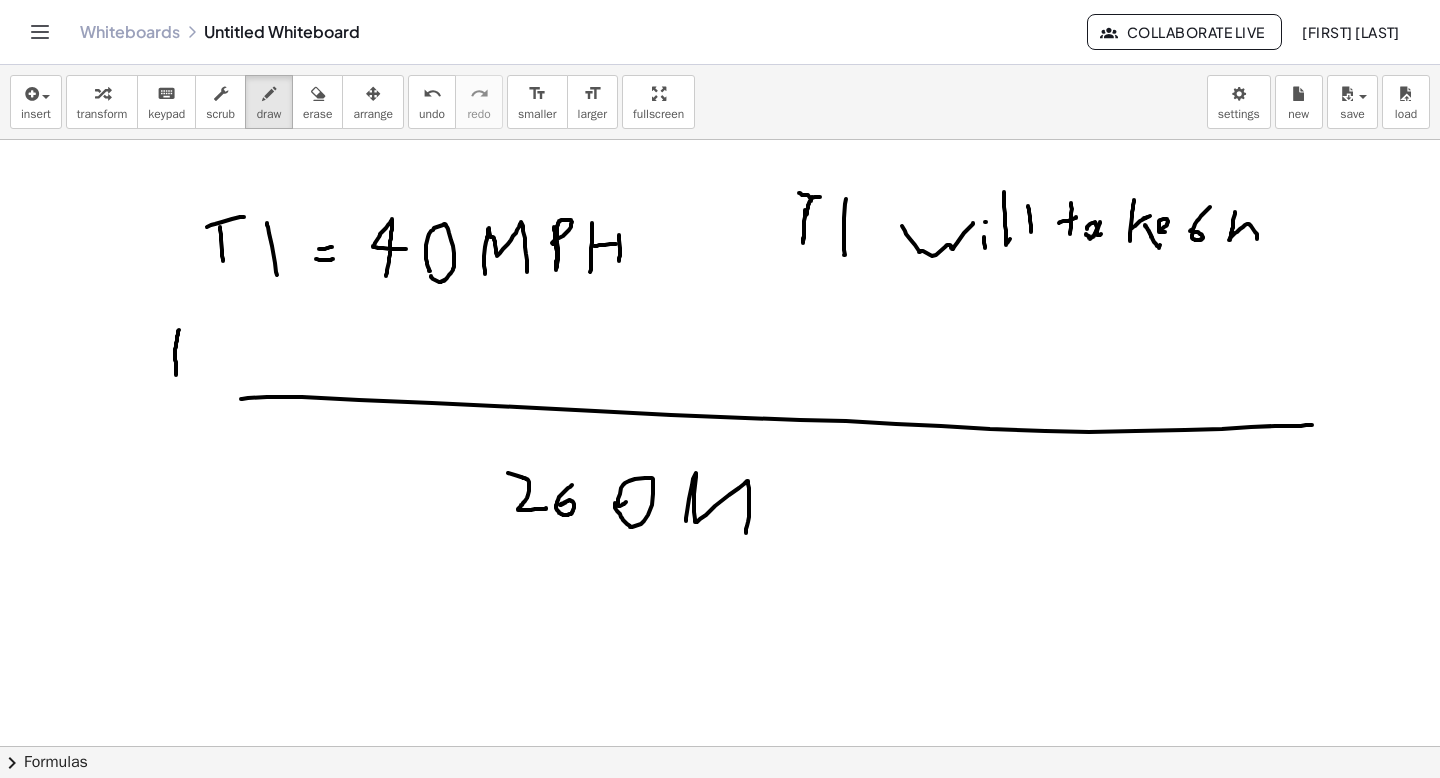 drag, startPoint x: 1233, startPoint y: 223, endPoint x: 1258, endPoint y: 238, distance: 29.15476 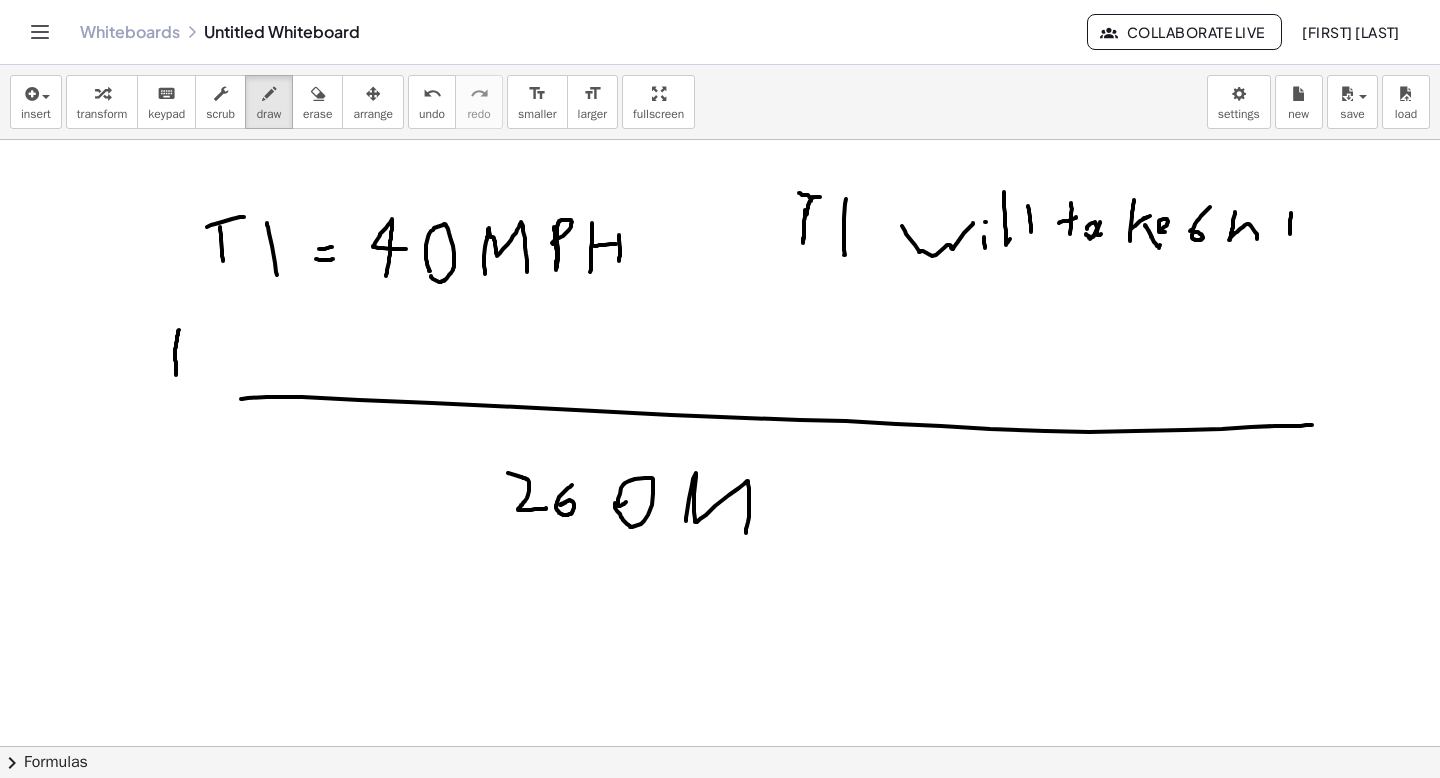 drag, startPoint x: 1291, startPoint y: 215, endPoint x: 1292, endPoint y: 233, distance: 18.027756 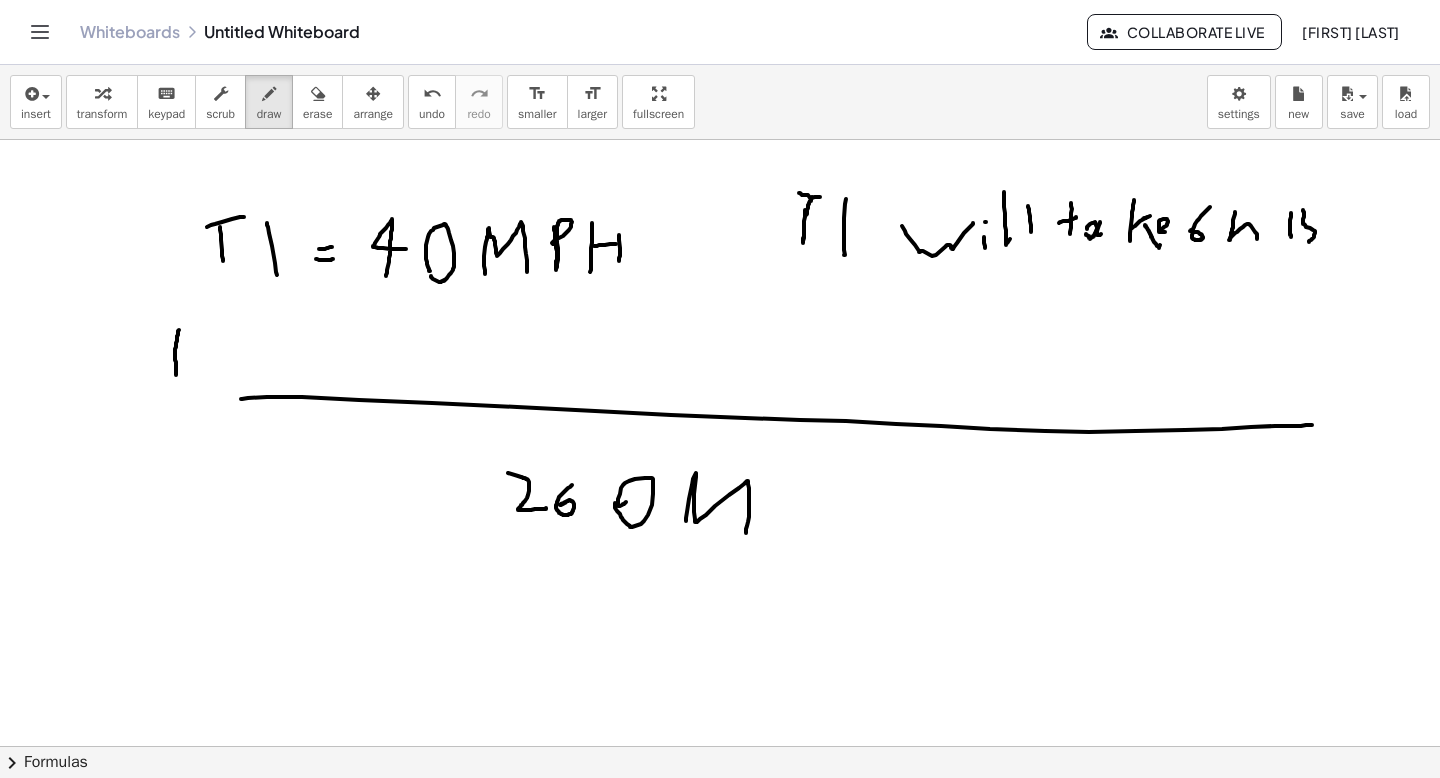 drag, startPoint x: 1304, startPoint y: 212, endPoint x: 1309, endPoint y: 238, distance: 26.476404 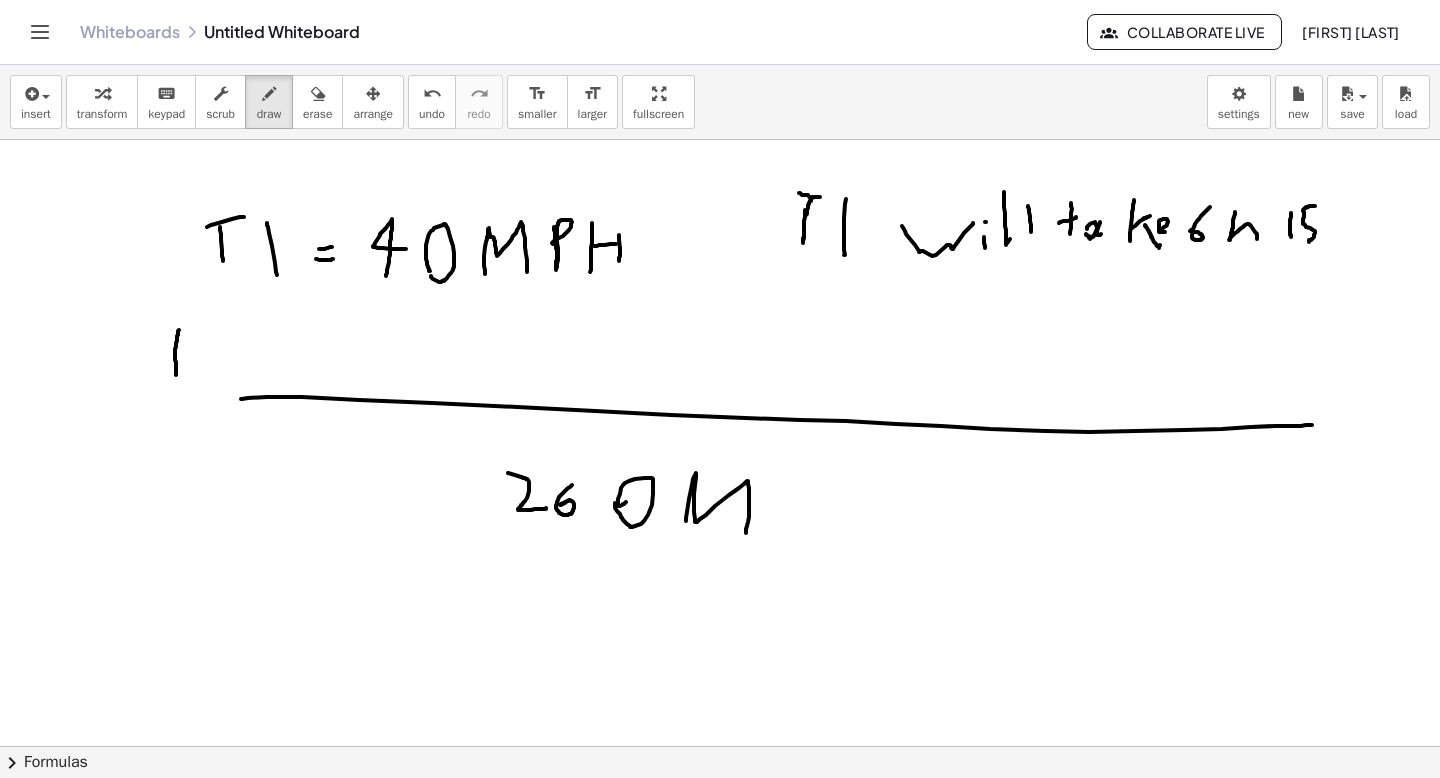 drag, startPoint x: 1306, startPoint y: 208, endPoint x: 1320, endPoint y: 208, distance: 14 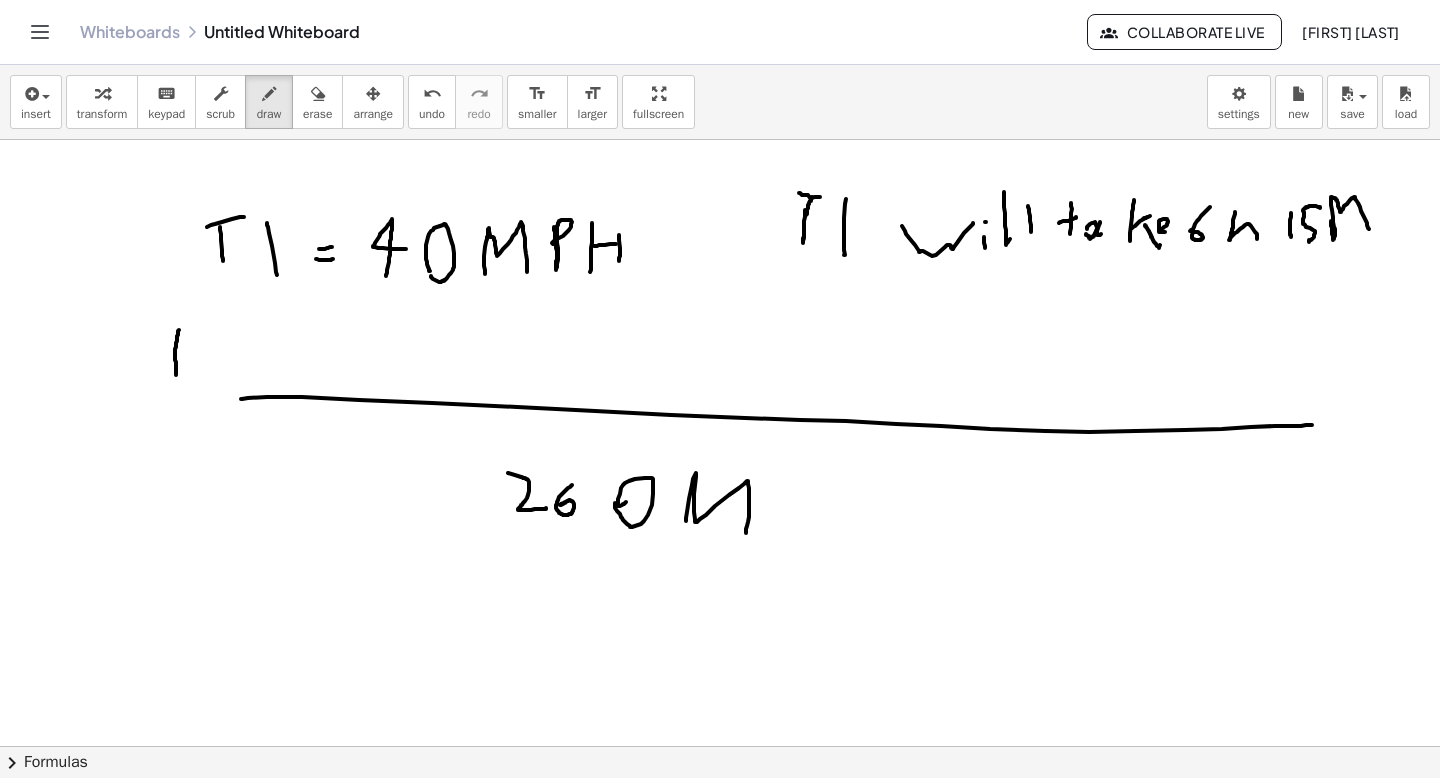 drag, startPoint x: 1331, startPoint y: 222, endPoint x: 1369, endPoint y: 229, distance: 38.63936 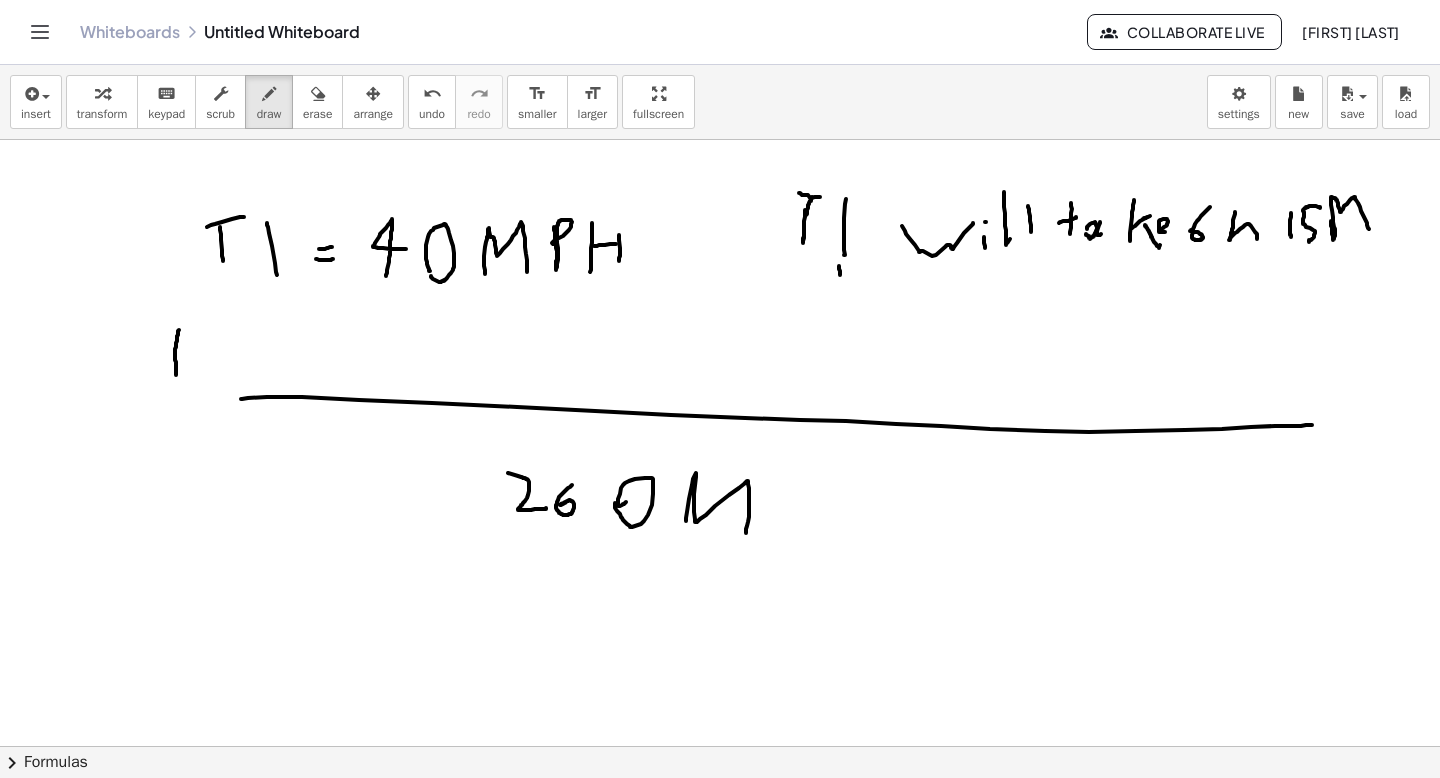click at bounding box center [720, 746] 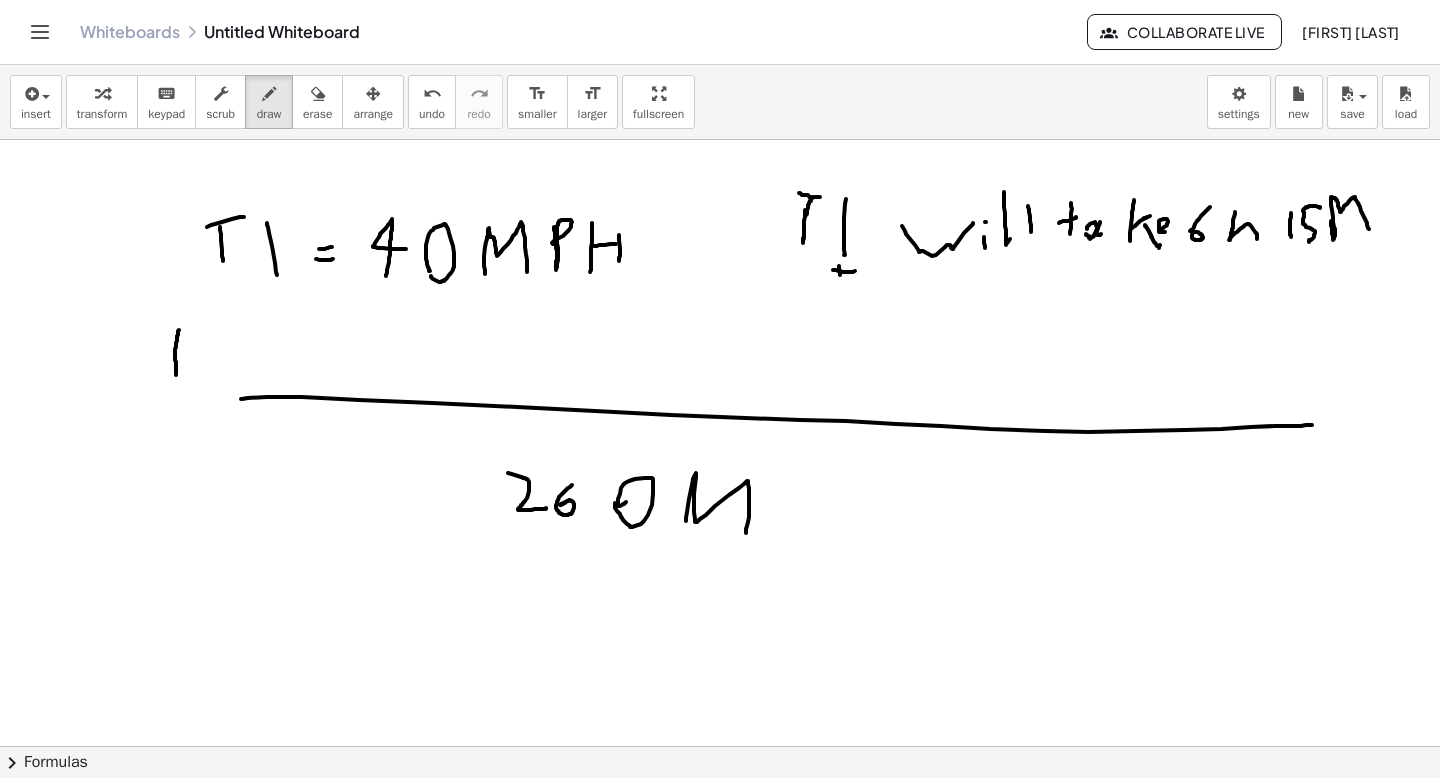 drag, startPoint x: 838, startPoint y: 271, endPoint x: 859, endPoint y: 274, distance: 21.213203 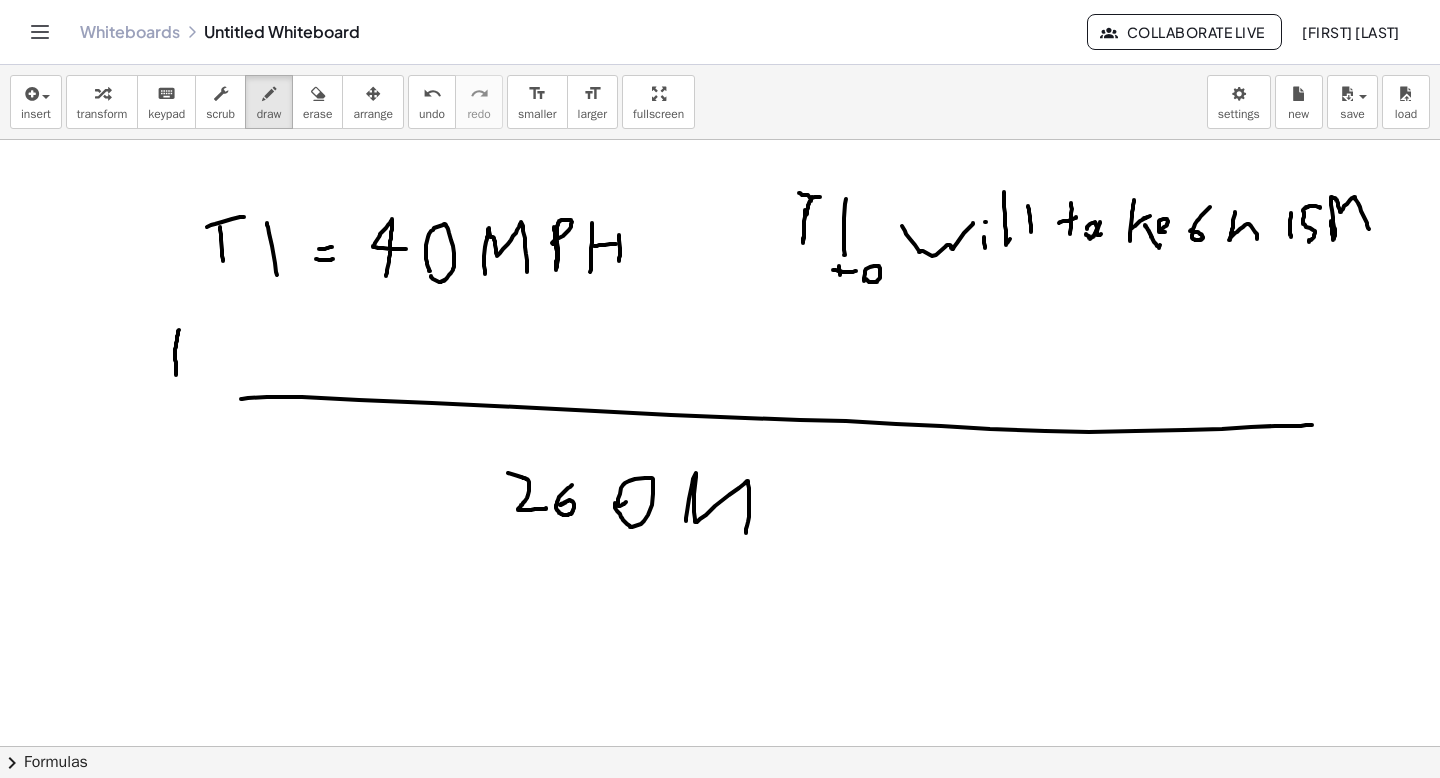 drag, startPoint x: 864, startPoint y: 281, endPoint x: 885, endPoint y: 272, distance: 22.847319 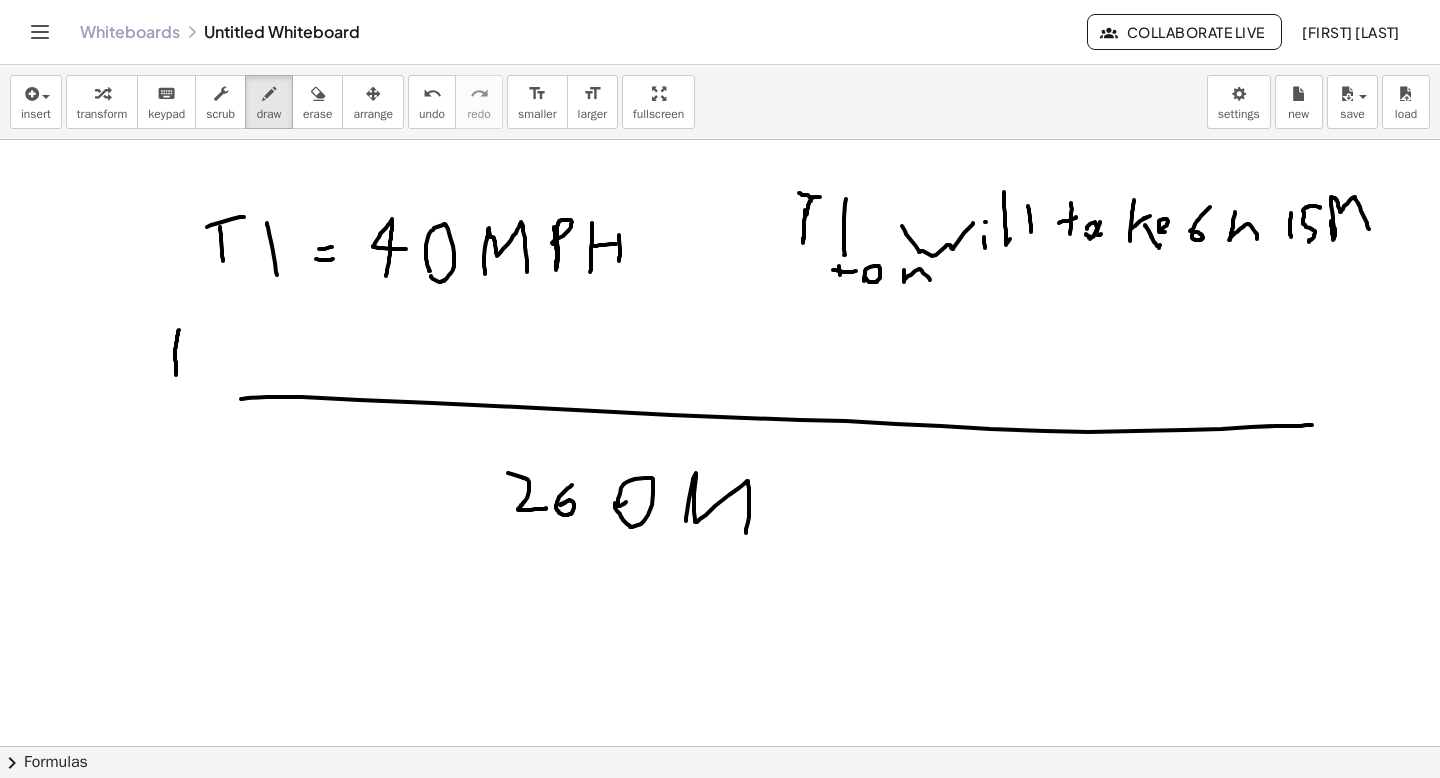 drag, startPoint x: 904, startPoint y: 270, endPoint x: 930, endPoint y: 280, distance: 27.856777 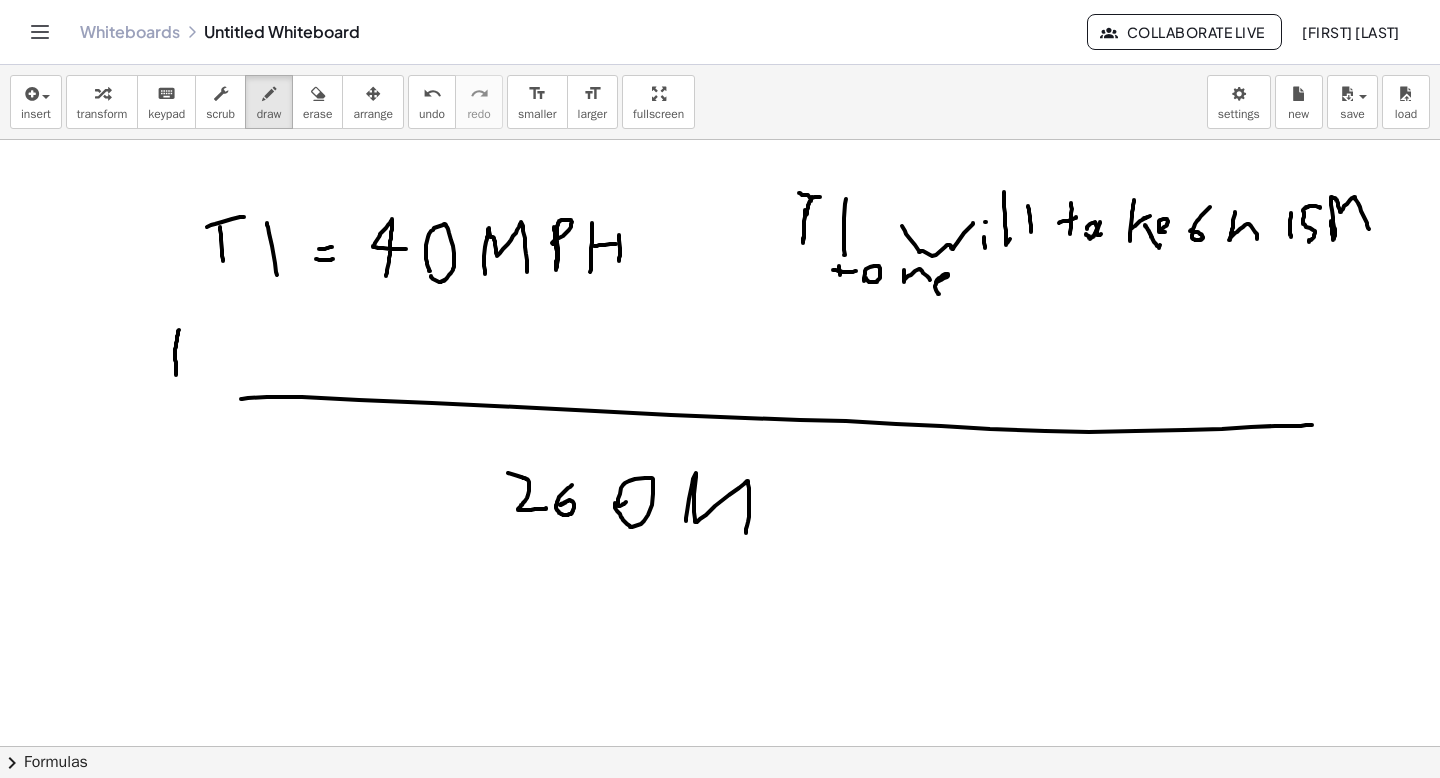 drag, startPoint x: 936, startPoint y: 283, endPoint x: 952, endPoint y: 291, distance: 17.888544 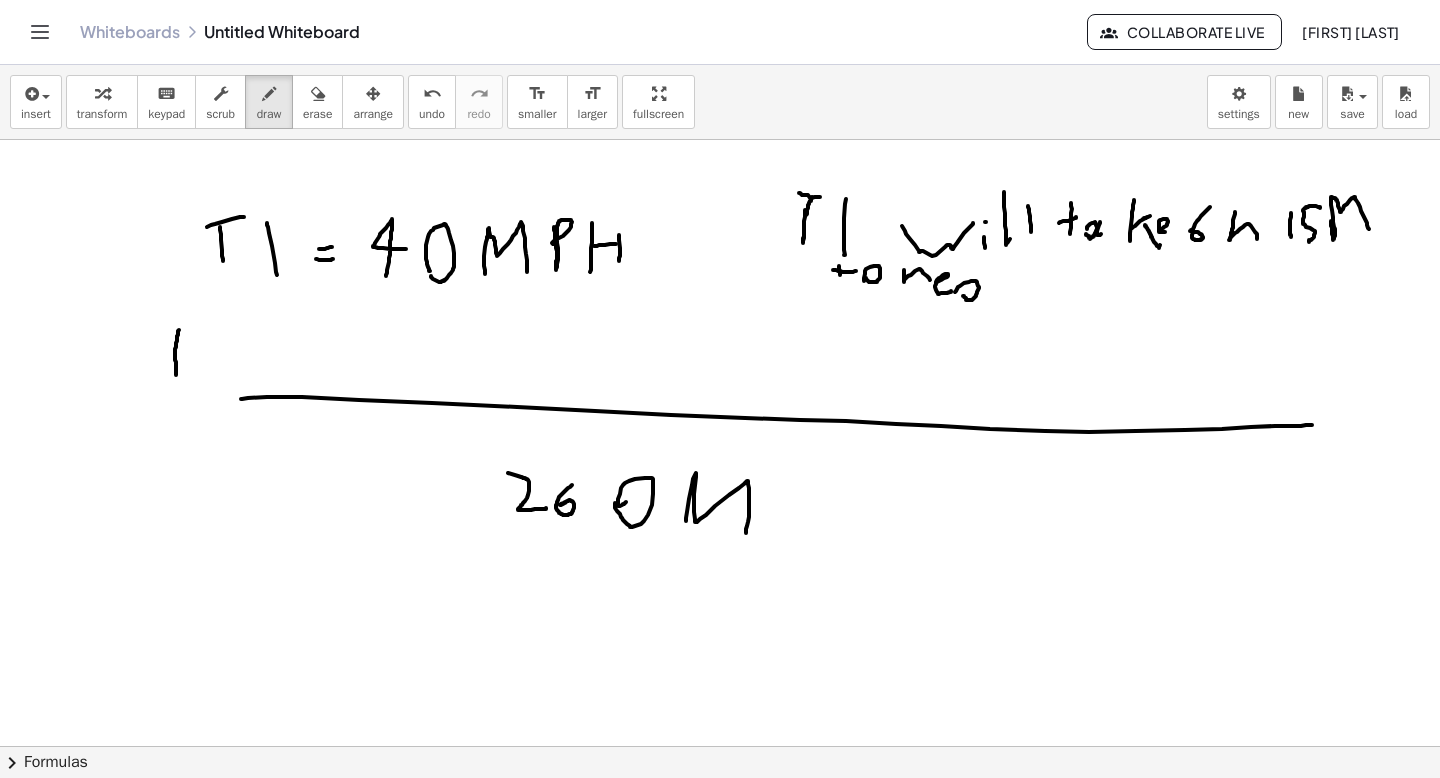 click at bounding box center [720, 746] 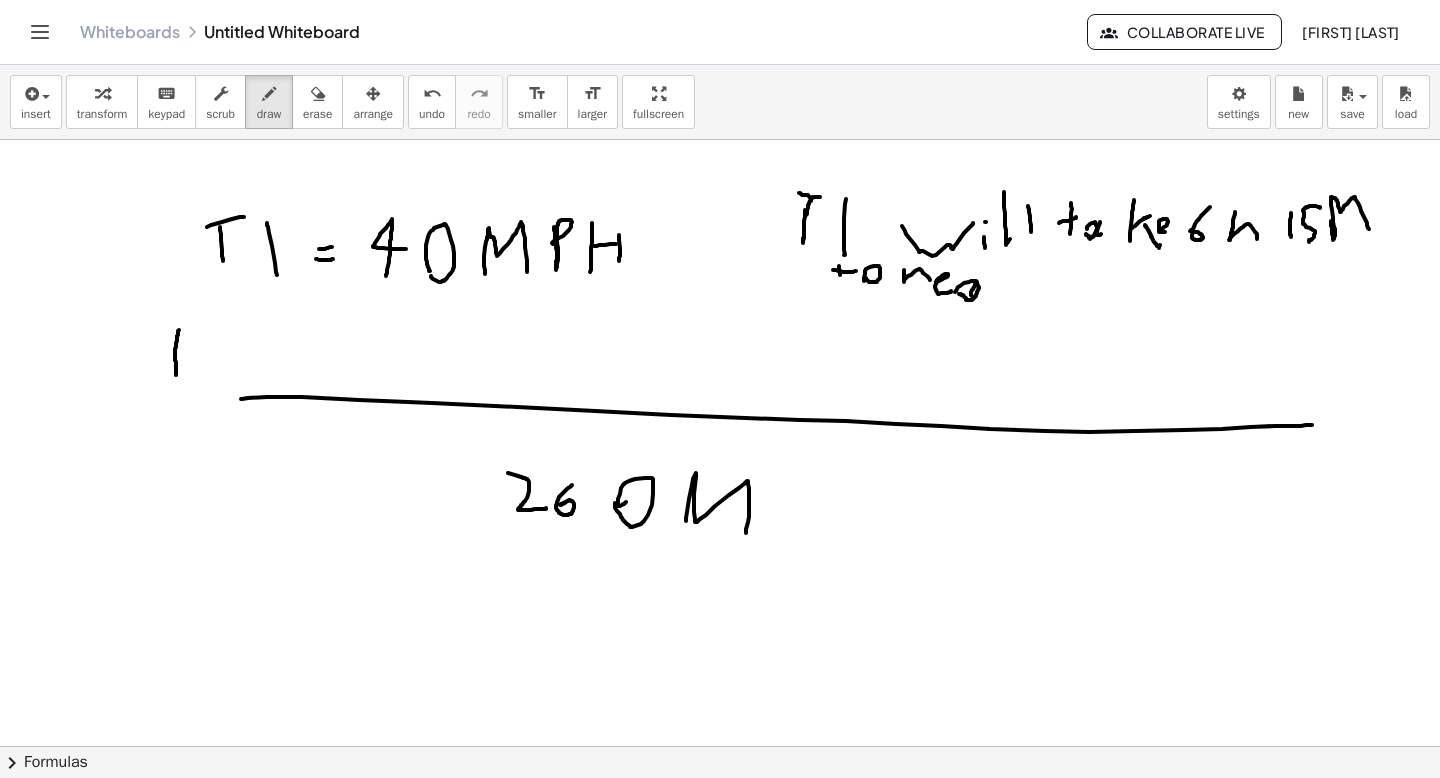 drag, startPoint x: 972, startPoint y: 290, endPoint x: 985, endPoint y: 298, distance: 15.264338 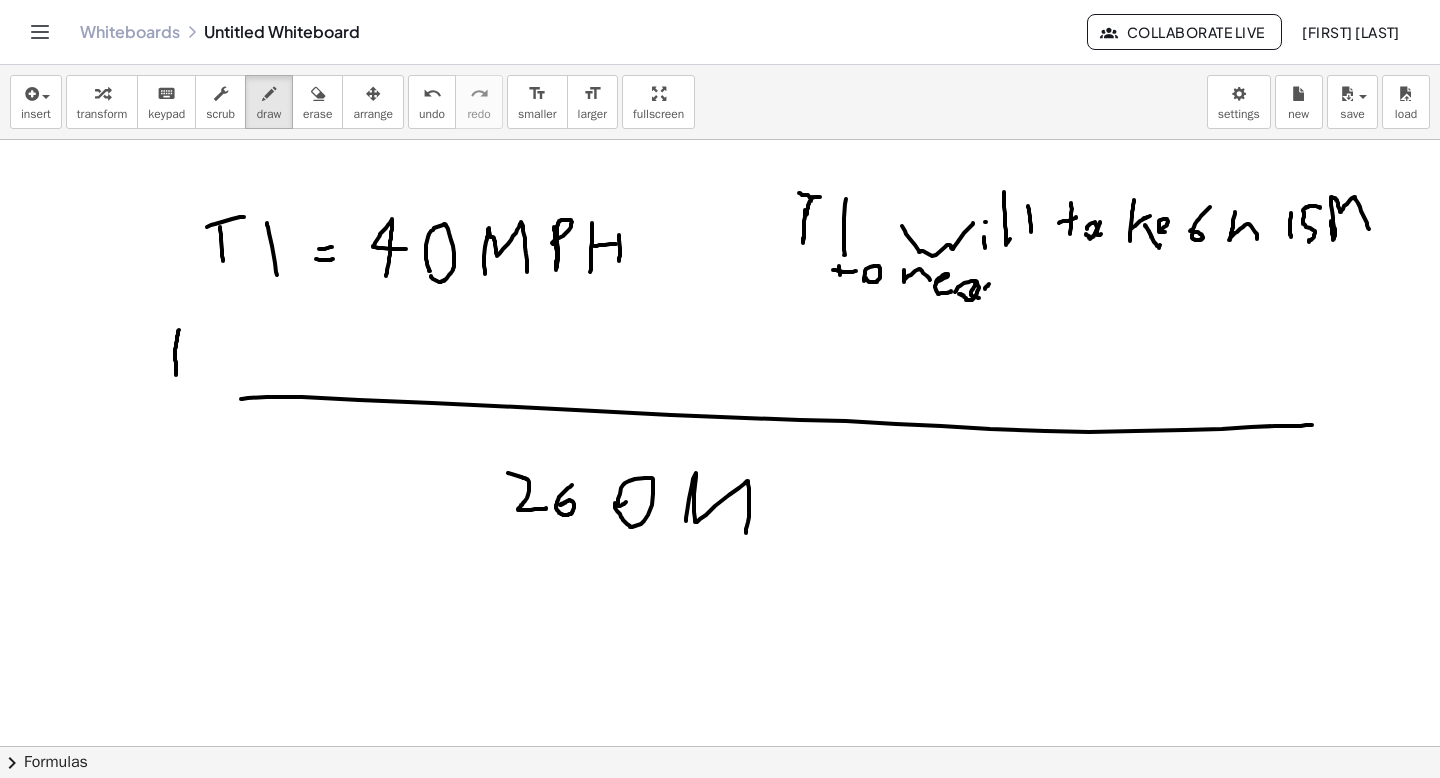 click at bounding box center (720, 746) 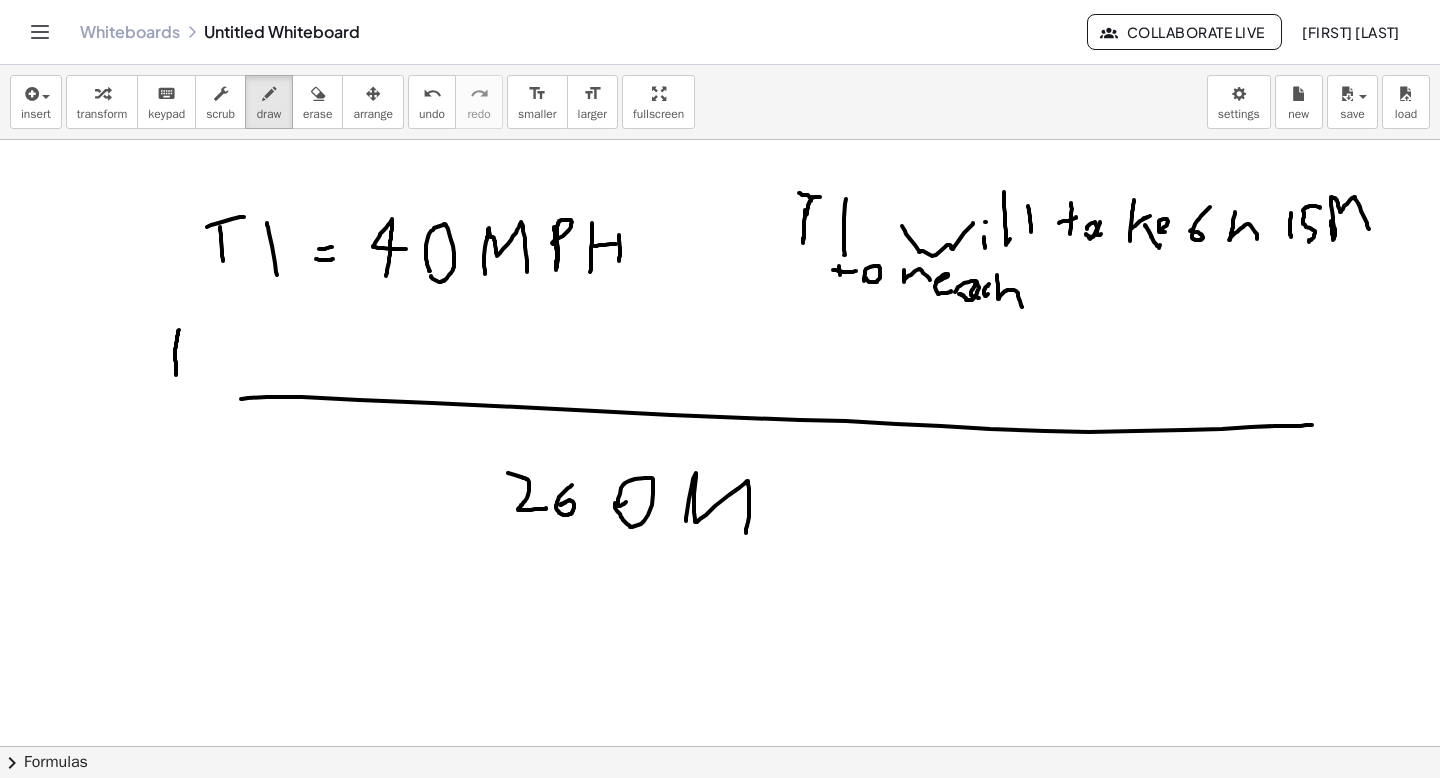 drag, startPoint x: 997, startPoint y: 280, endPoint x: 1026, endPoint y: 303, distance: 37.01351 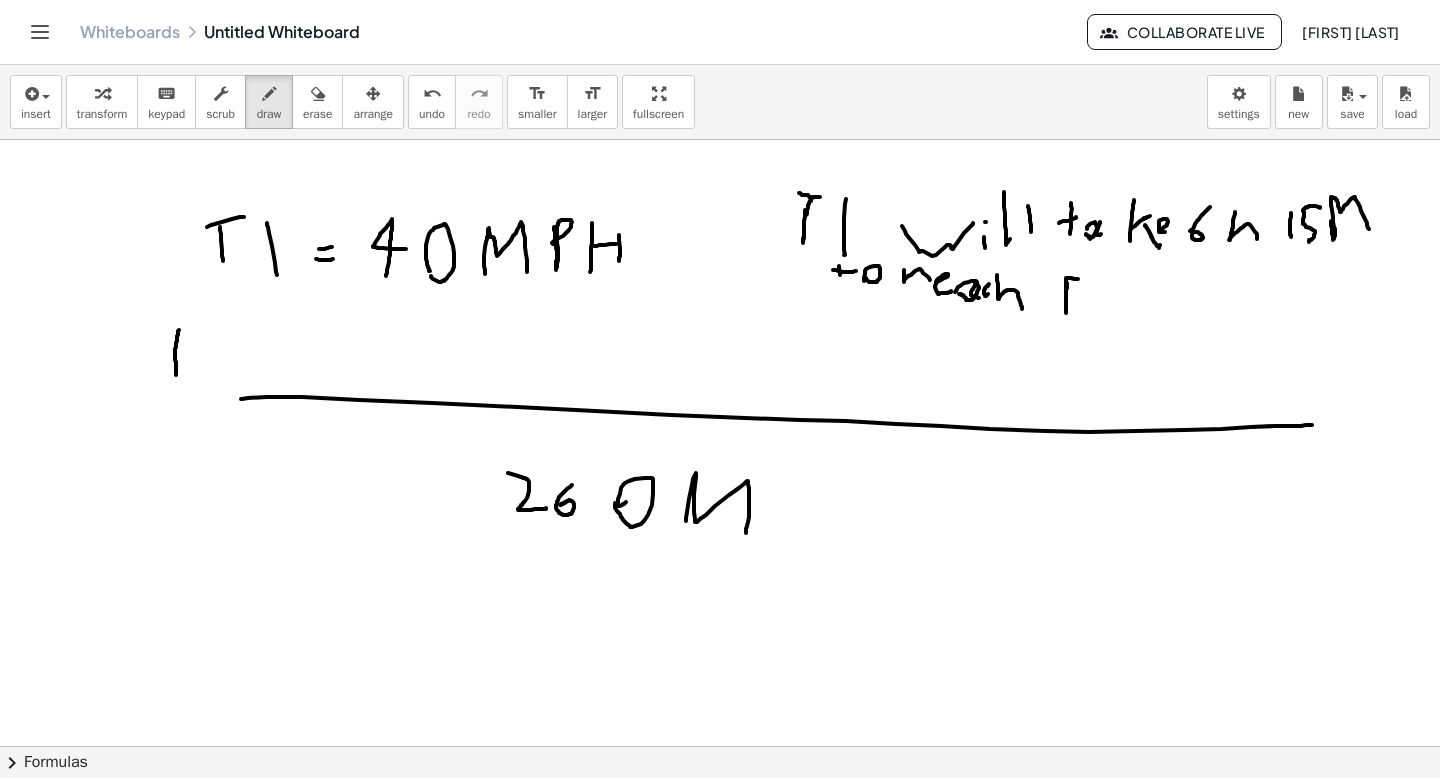 drag, startPoint x: 1067, startPoint y: 283, endPoint x: 1083, endPoint y: 280, distance: 16.27882 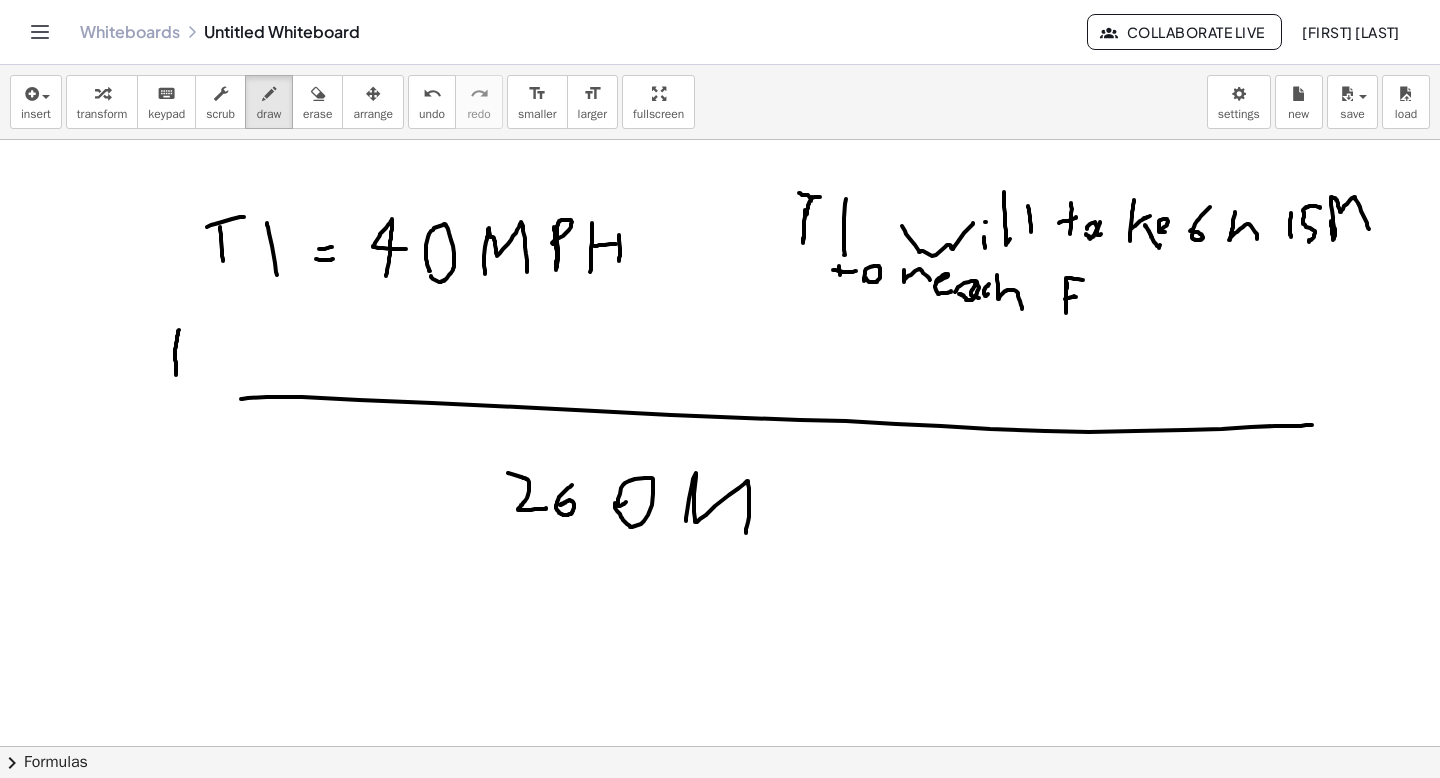 drag, startPoint x: 1065, startPoint y: 299, endPoint x: 1075, endPoint y: 297, distance: 10.198039 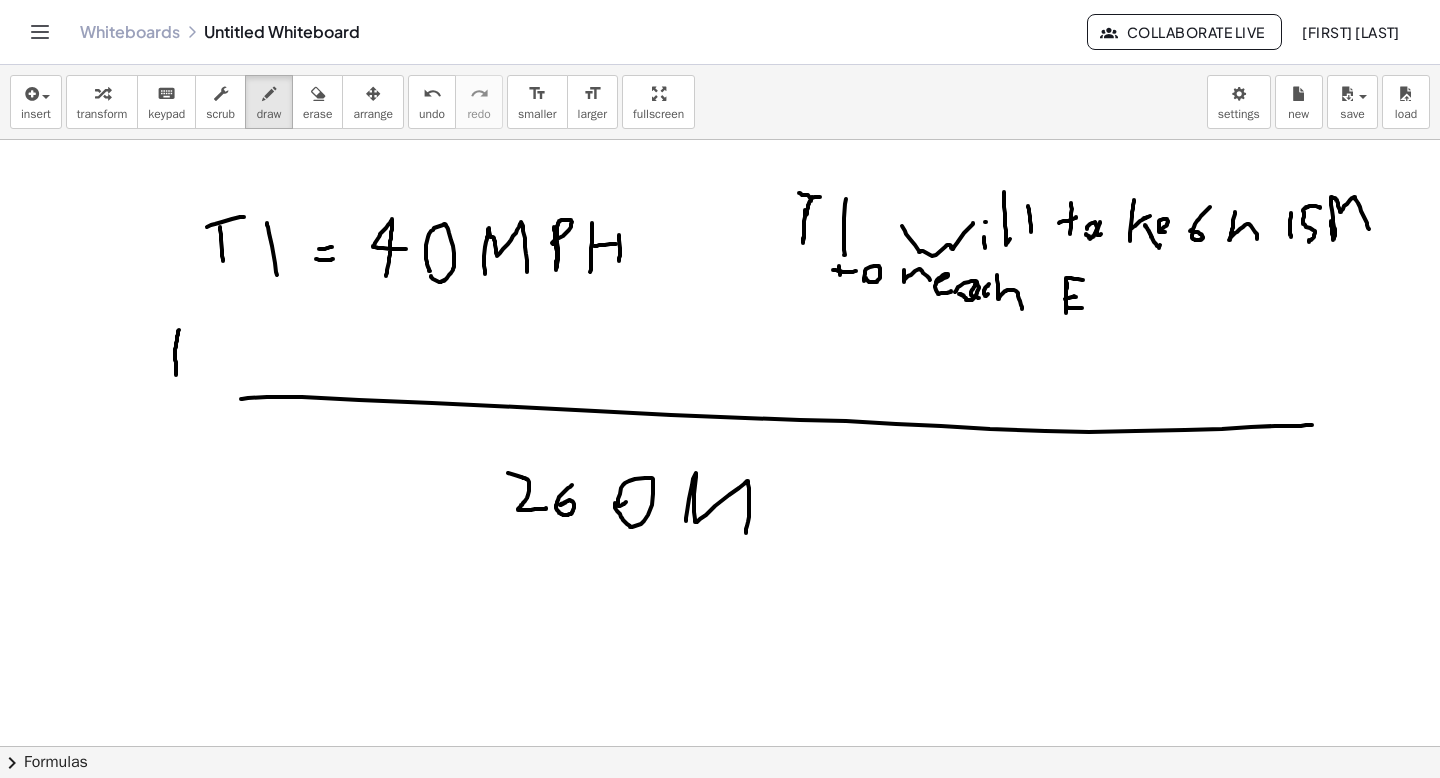 drag, startPoint x: 1067, startPoint y: 307, endPoint x: 1082, endPoint y: 308, distance: 15.033297 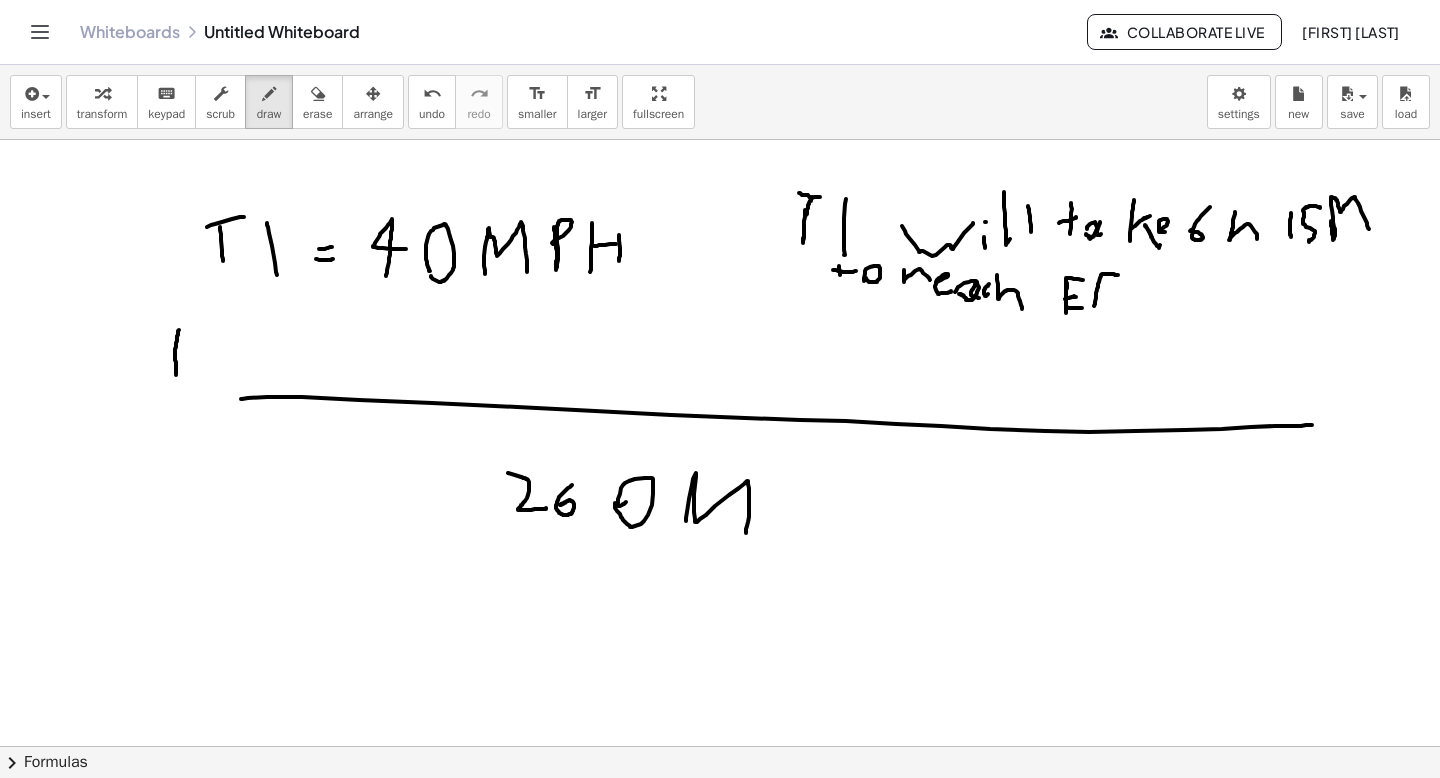 drag 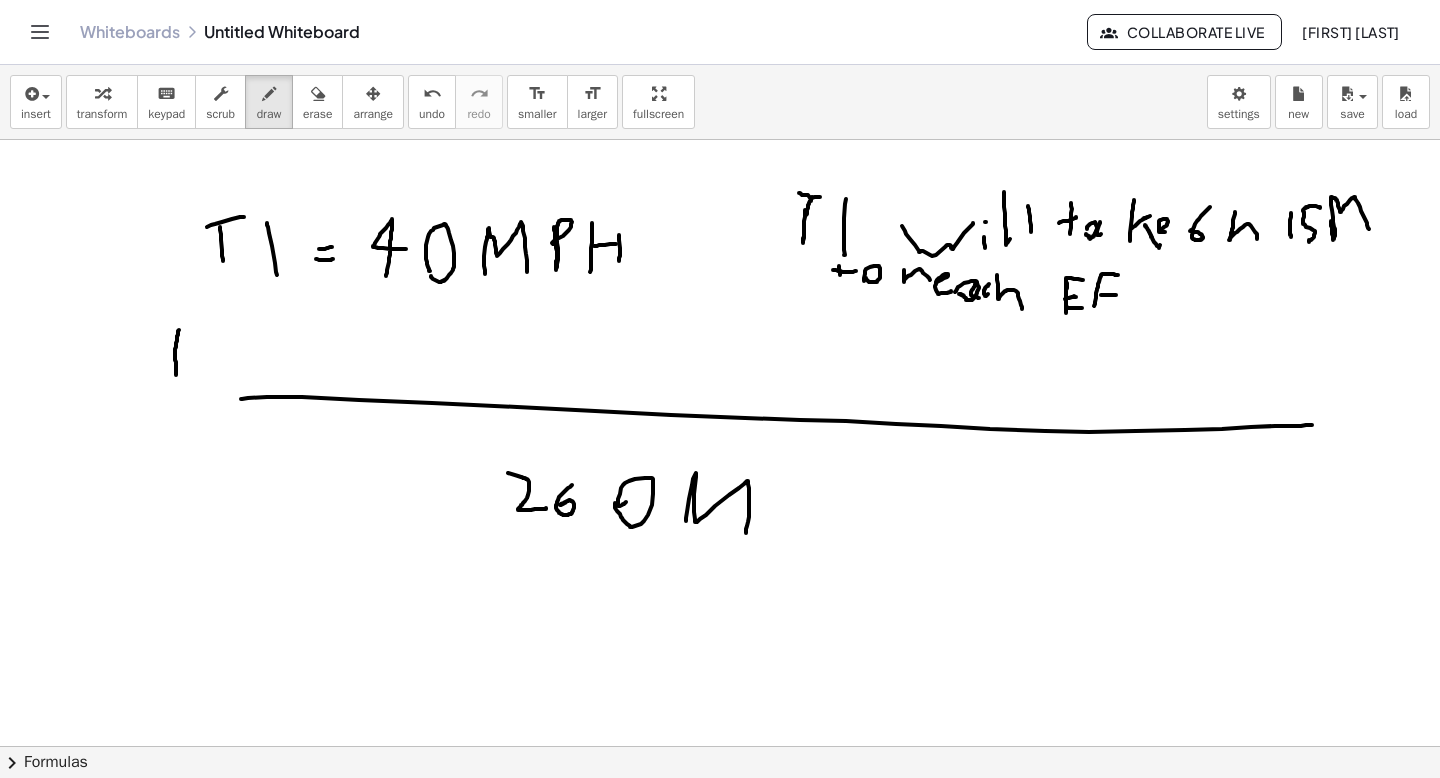 click at bounding box center [720, 746] 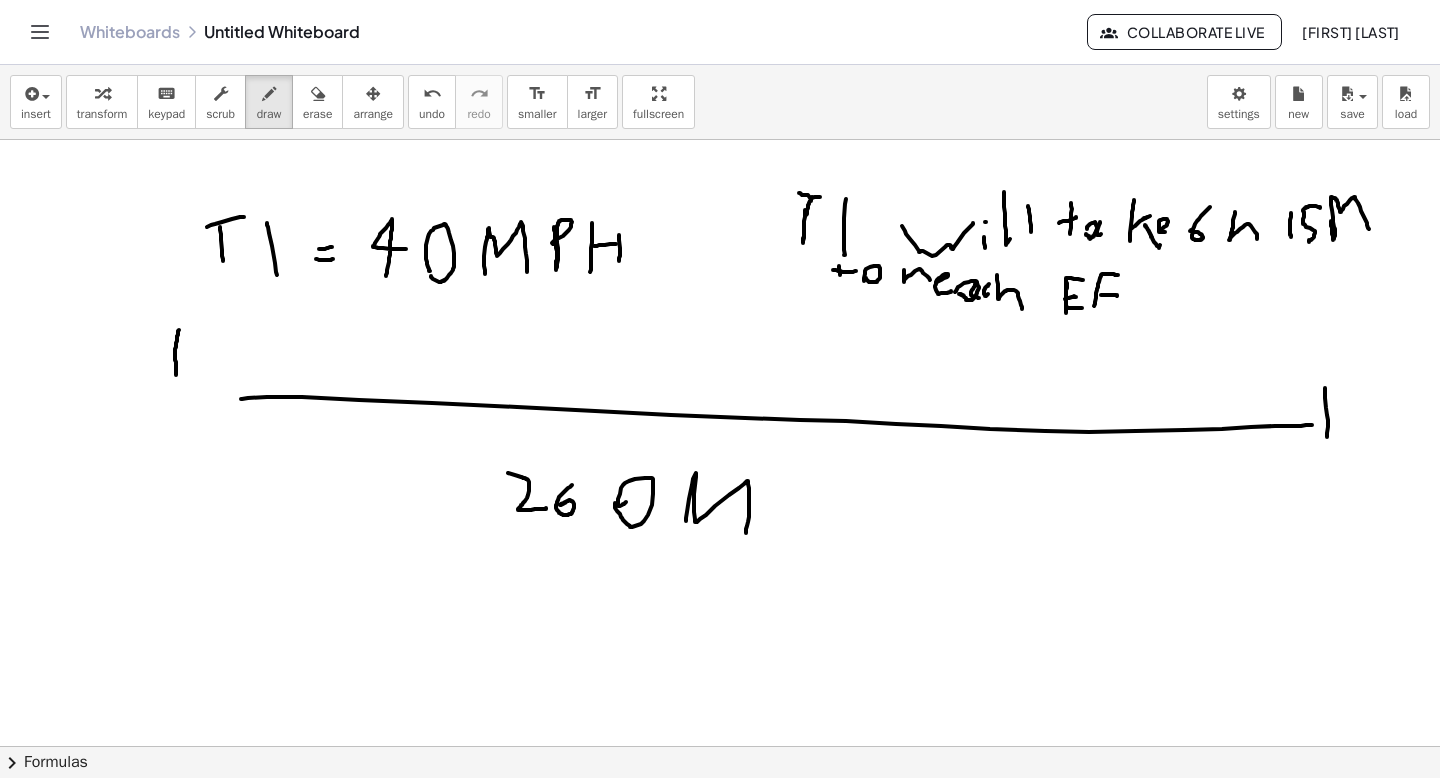 click at bounding box center [720, 746] 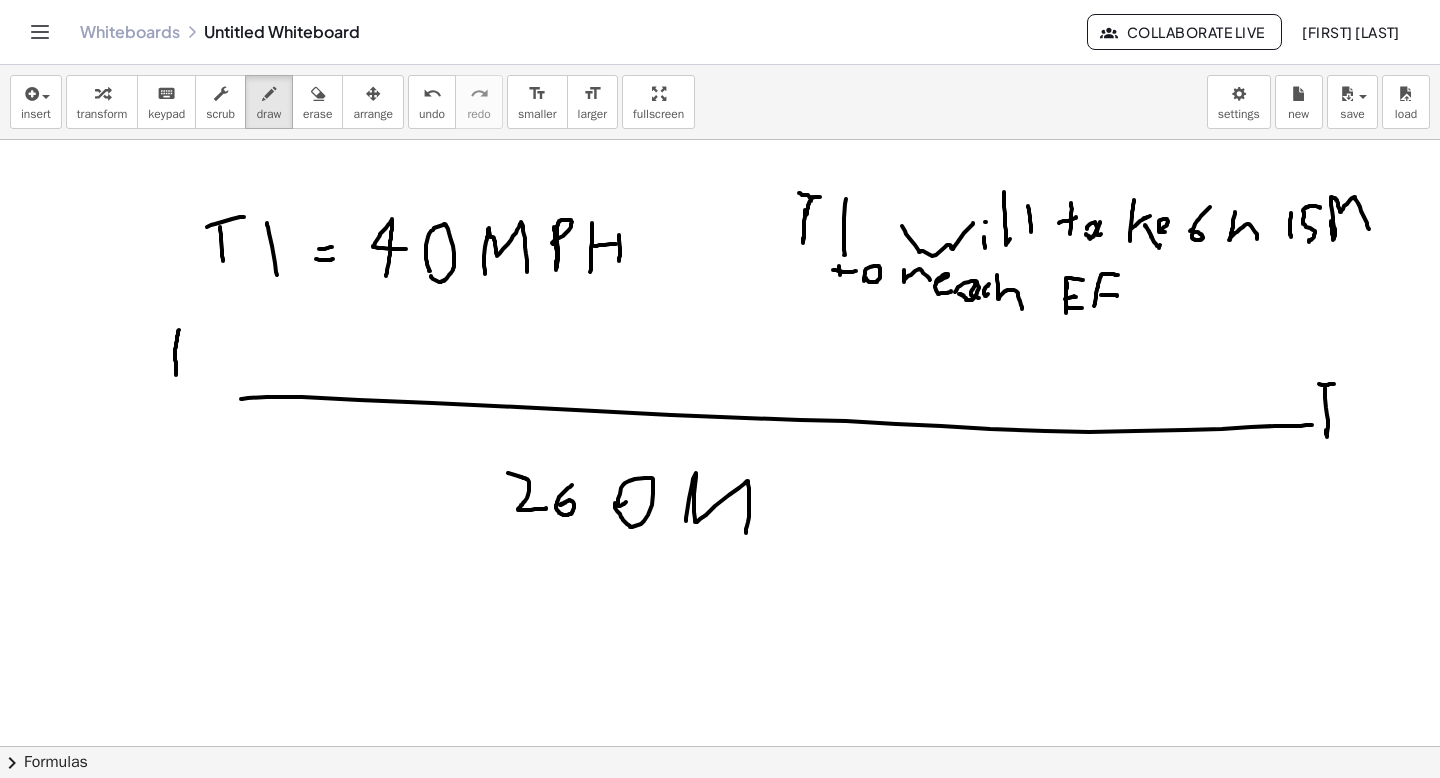 click at bounding box center (720, 746) 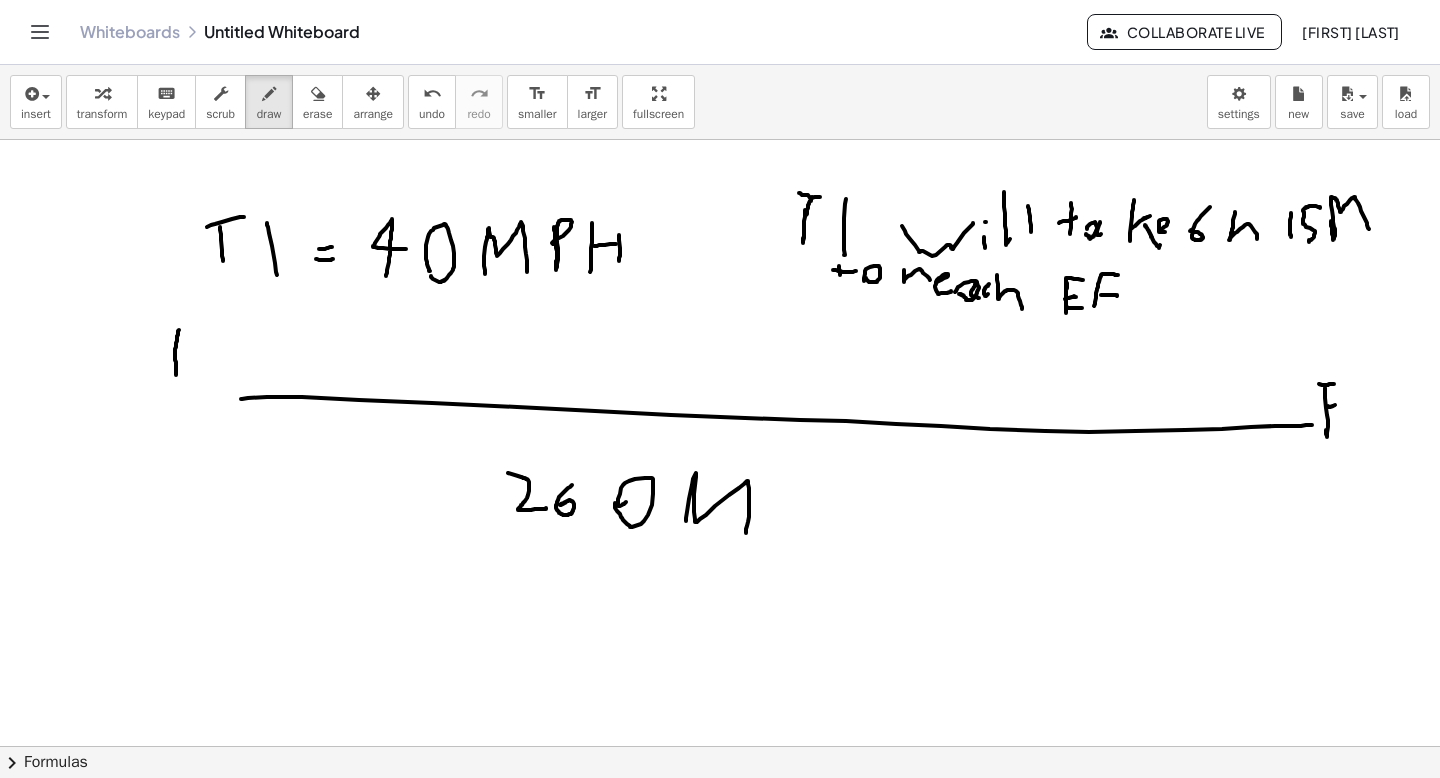 click at bounding box center (720, 746) 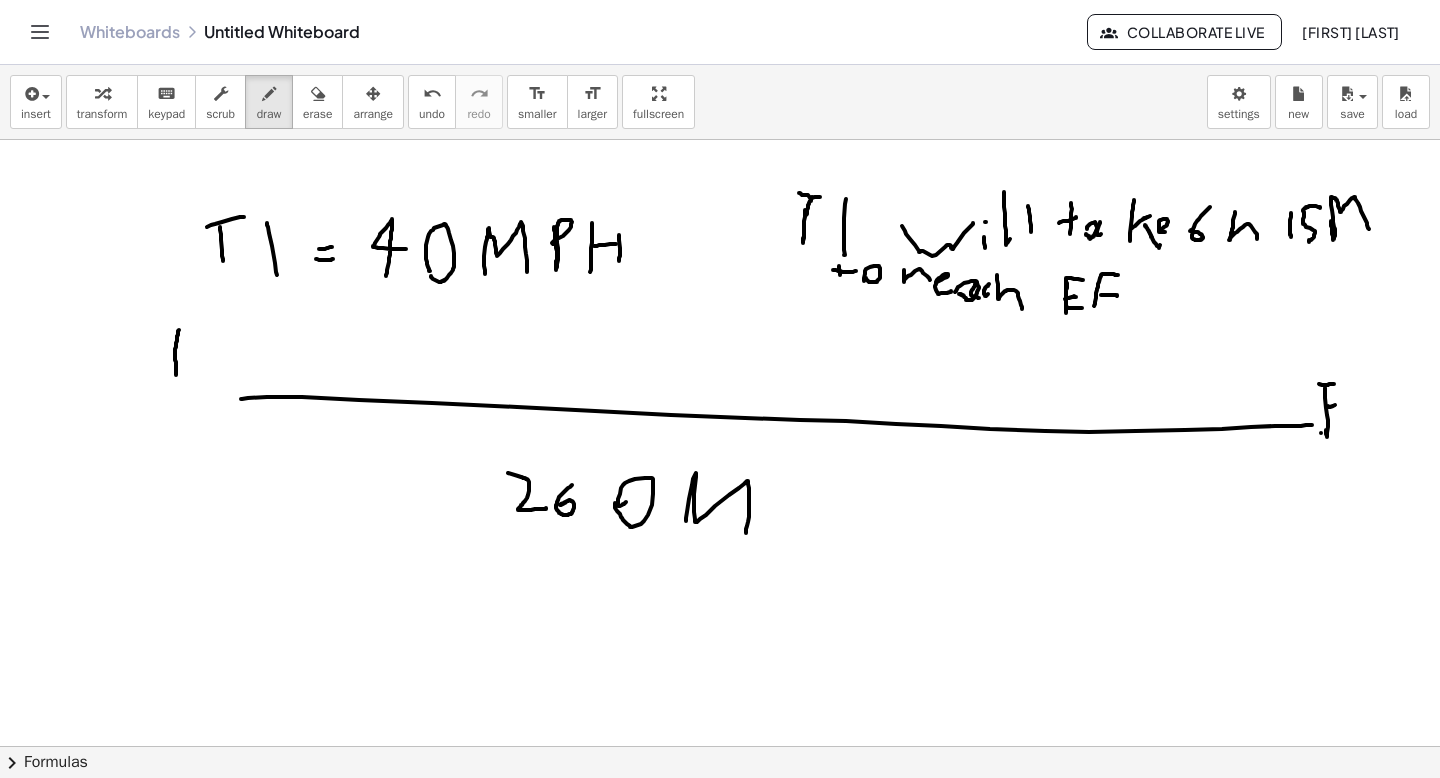 click at bounding box center (720, 746) 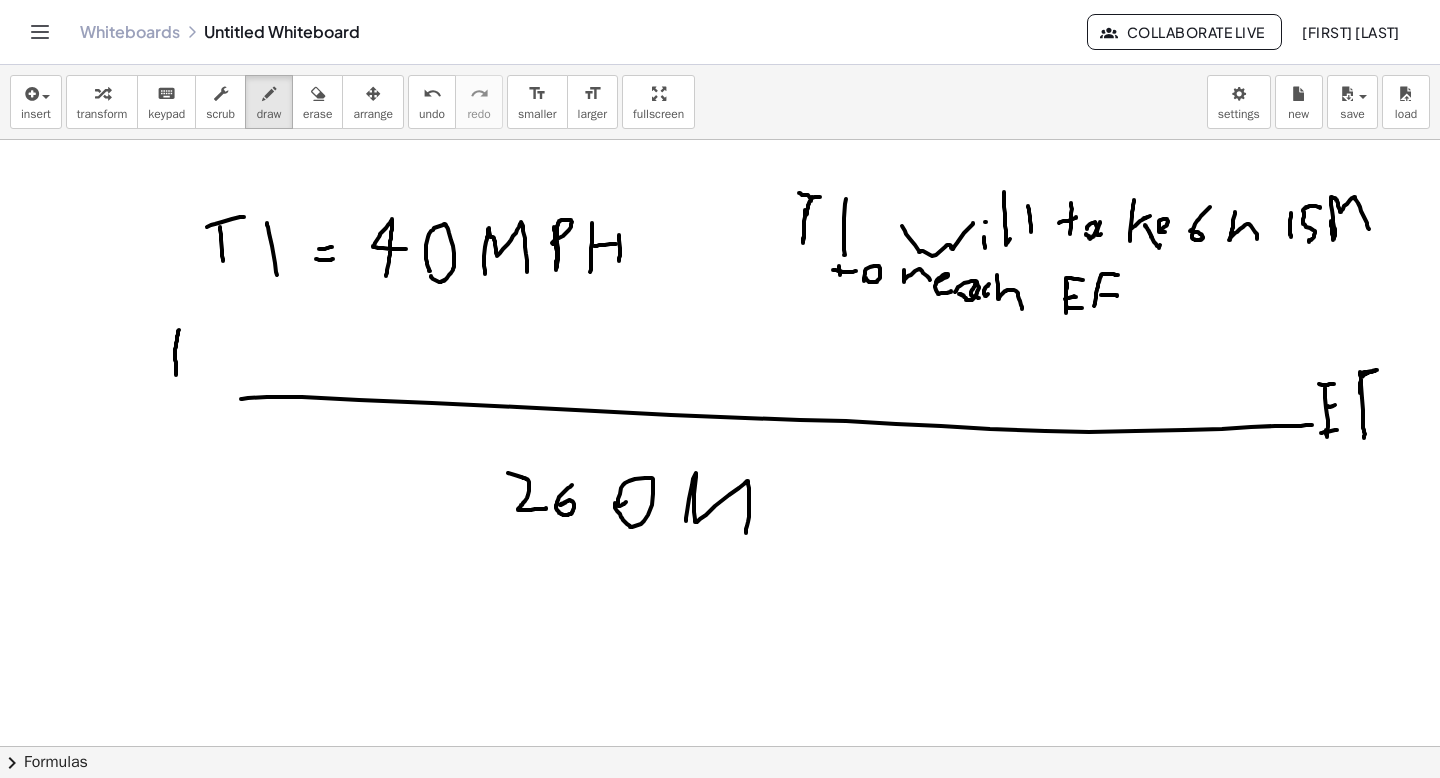 click at bounding box center [720, 746] 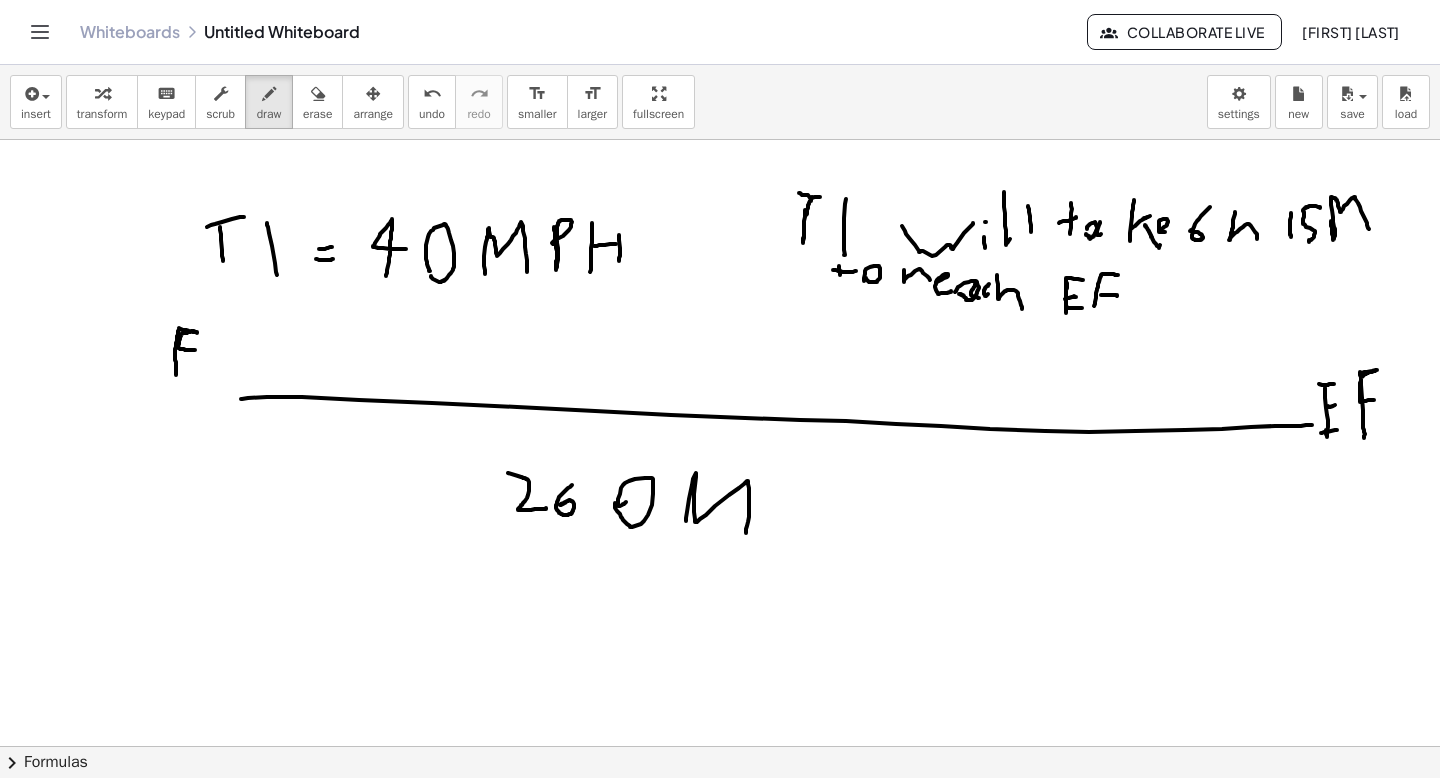 click at bounding box center (720, 746) 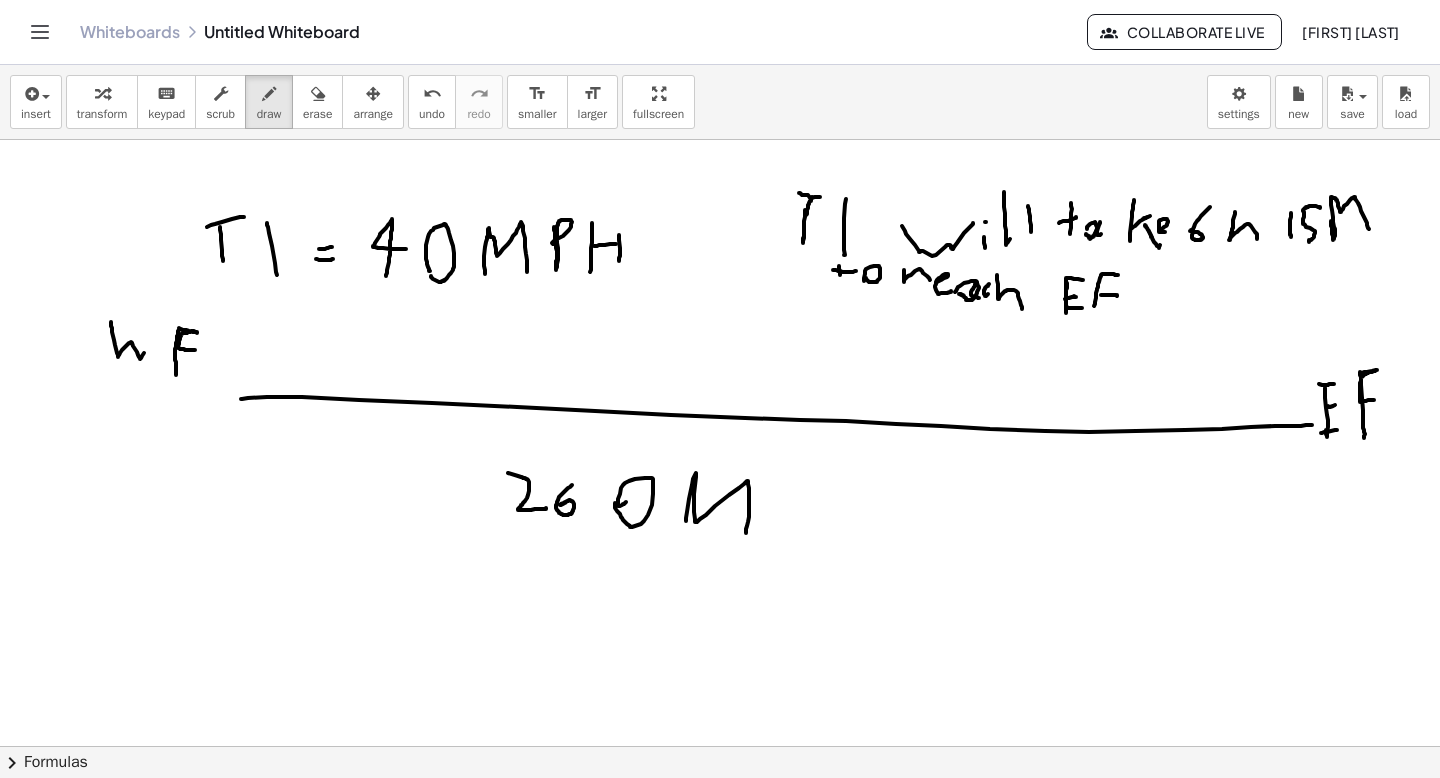 click at bounding box center [720, 746] 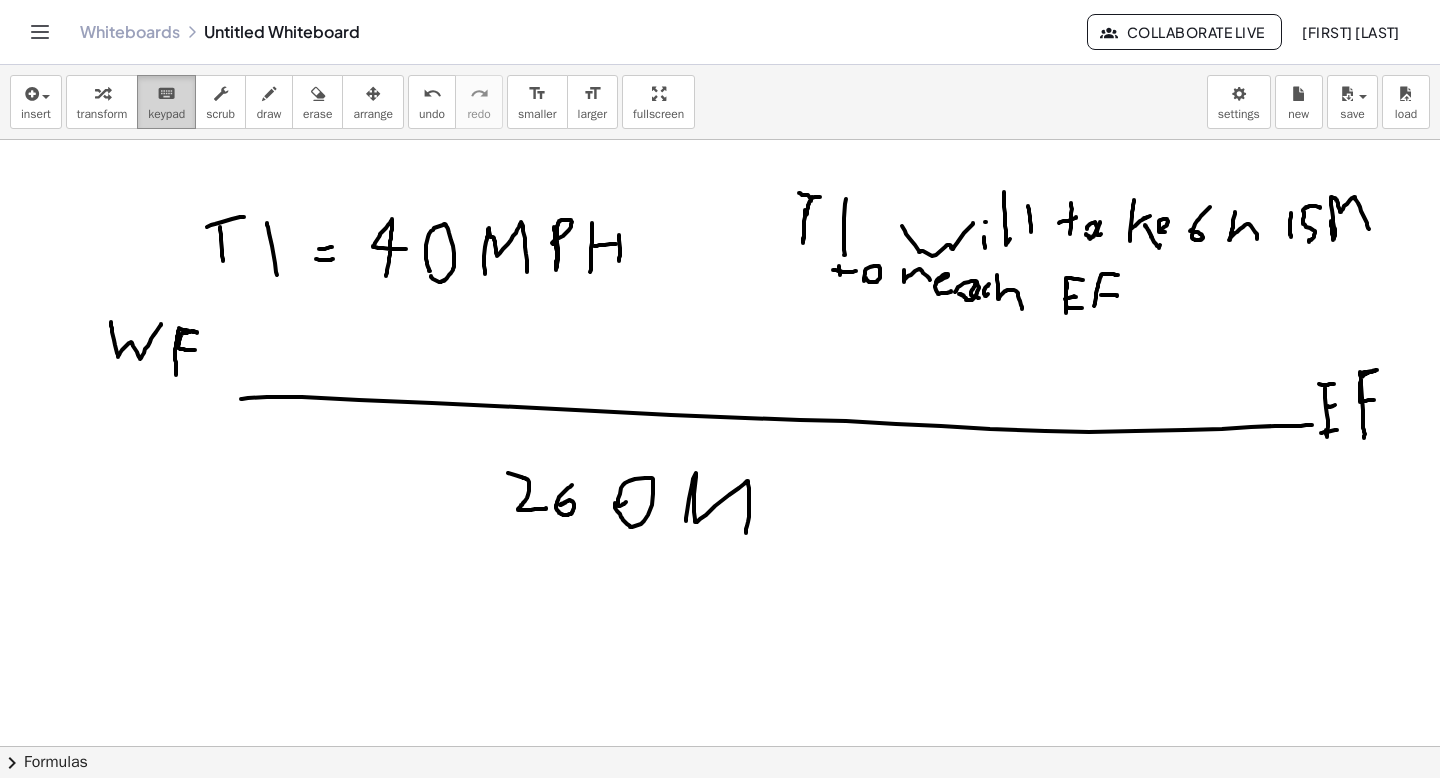 click on "keypad" at bounding box center (166, 114) 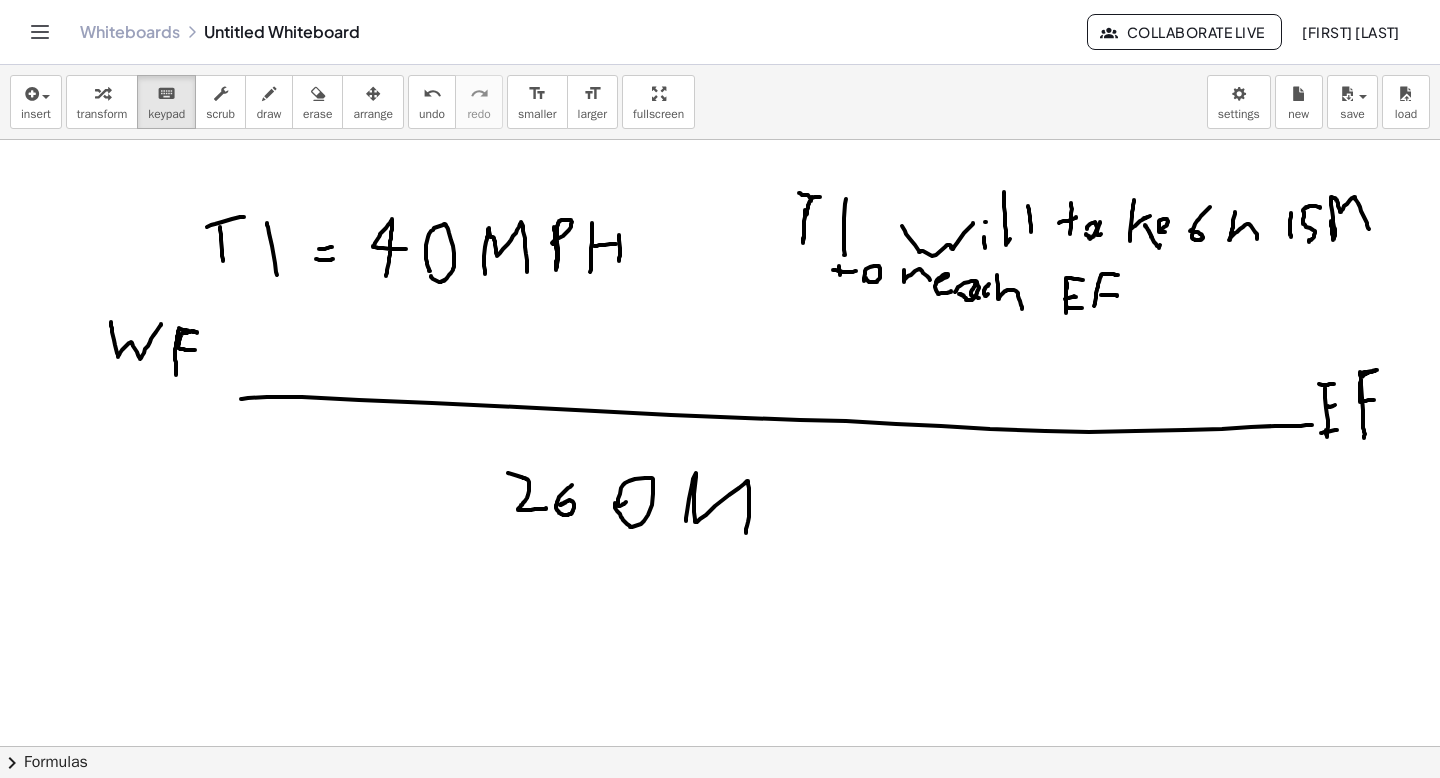 click at bounding box center [720, 746] 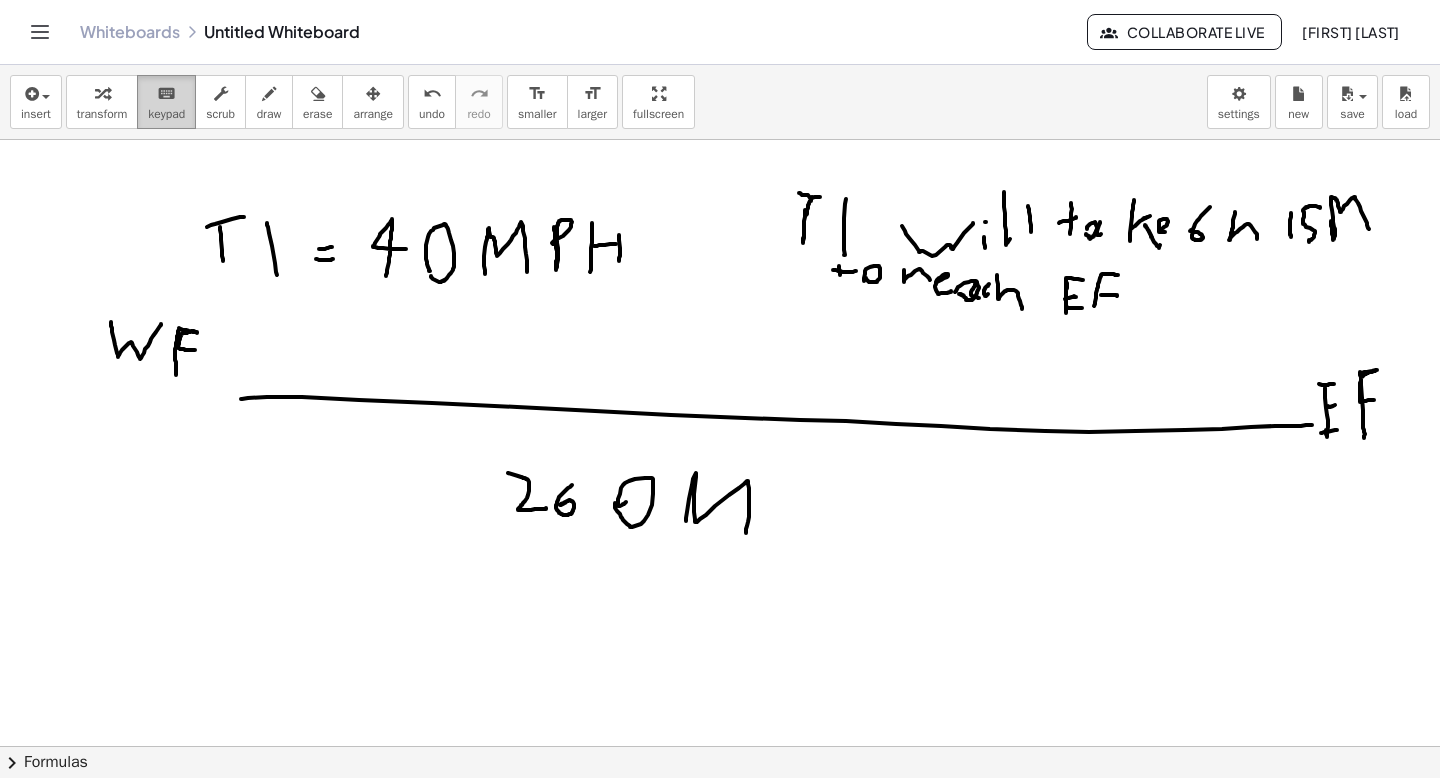 click on "keypad" at bounding box center (166, 114) 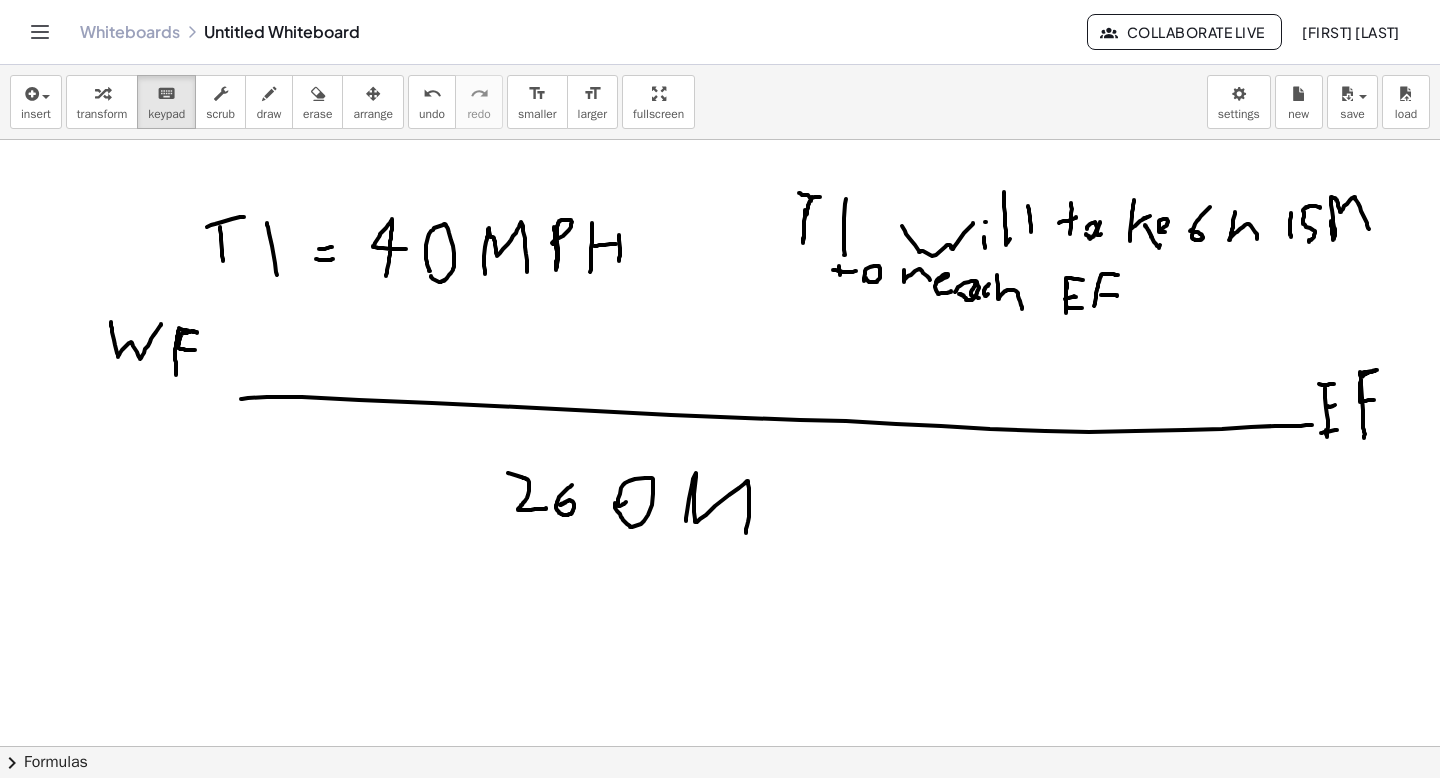 click at bounding box center [720, 746] 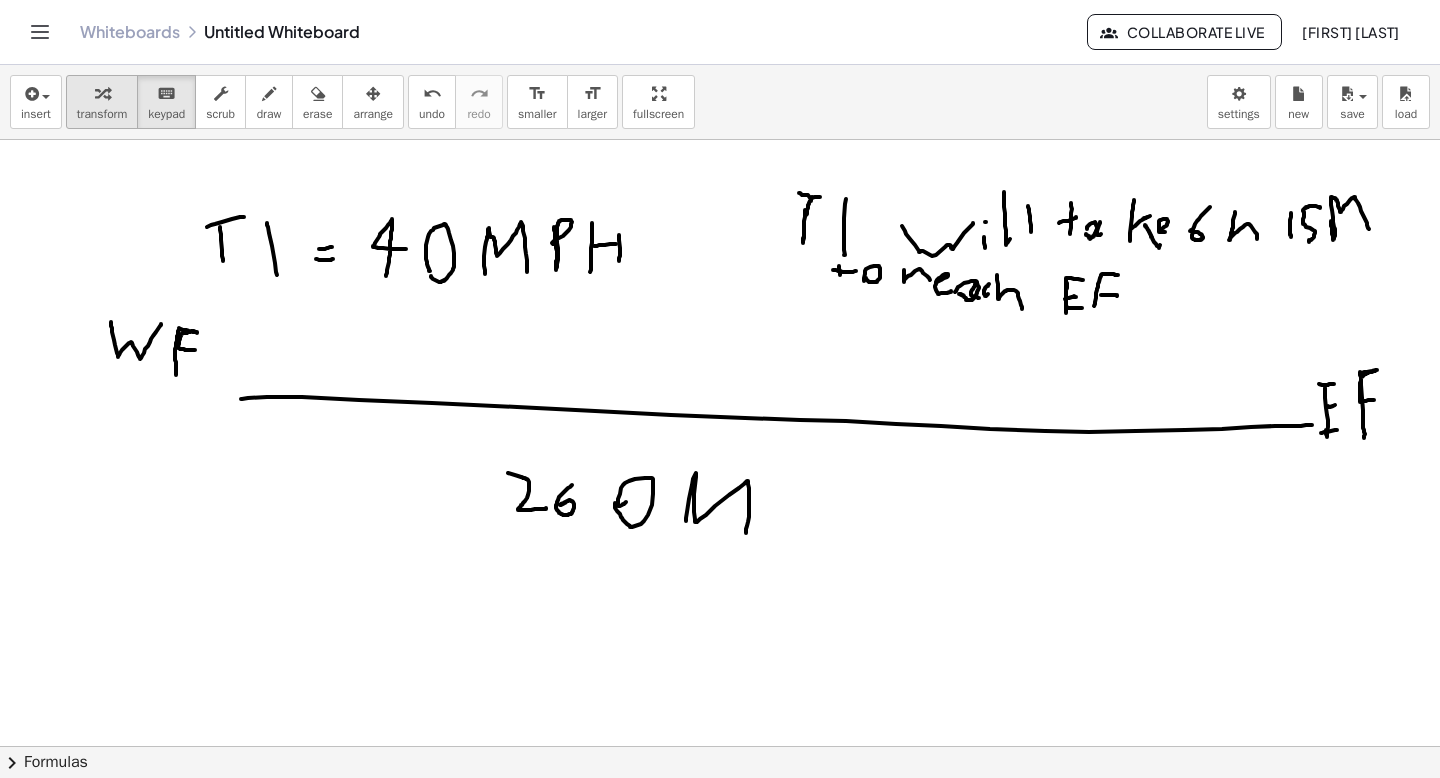 click on "transform" at bounding box center (102, 102) 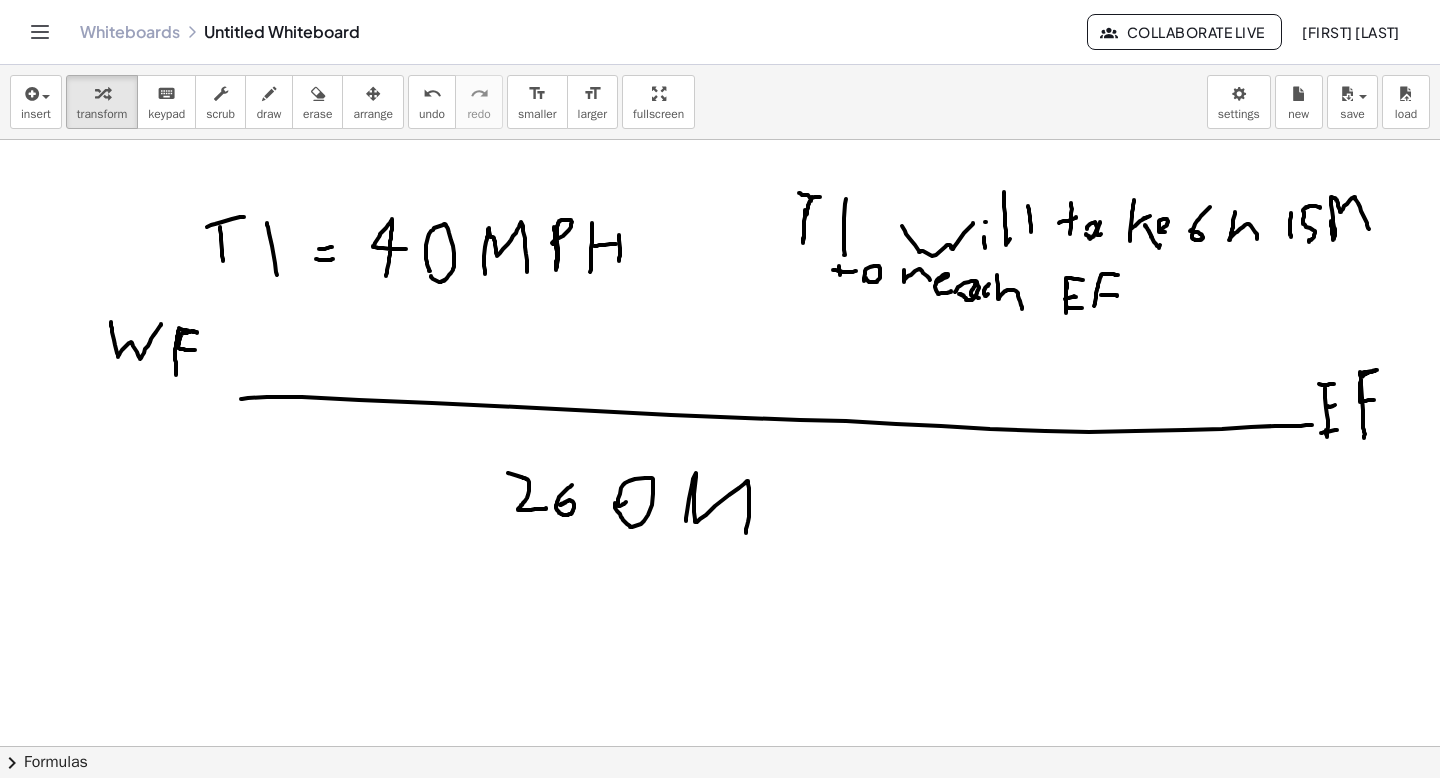 click at bounding box center [720, 746] 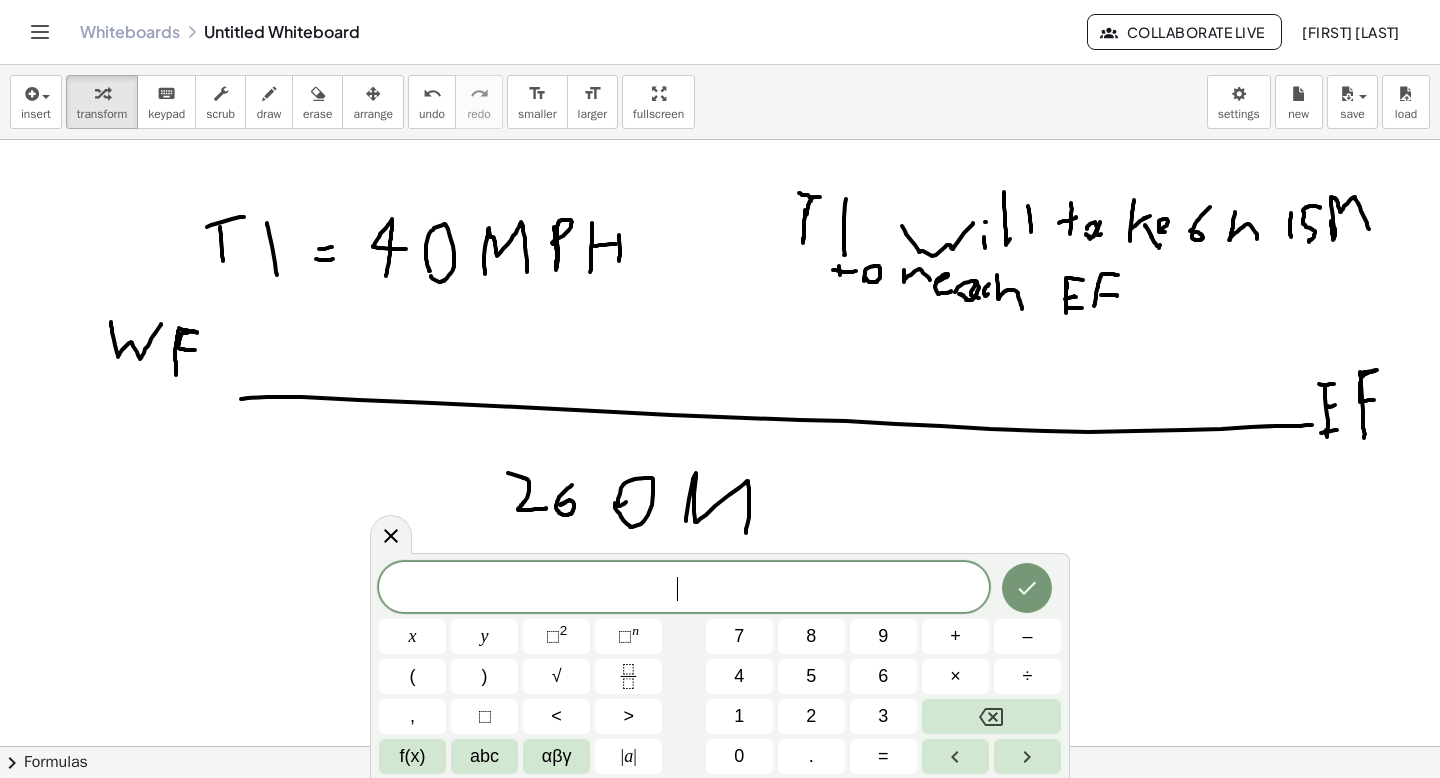 click at bounding box center [720, 746] 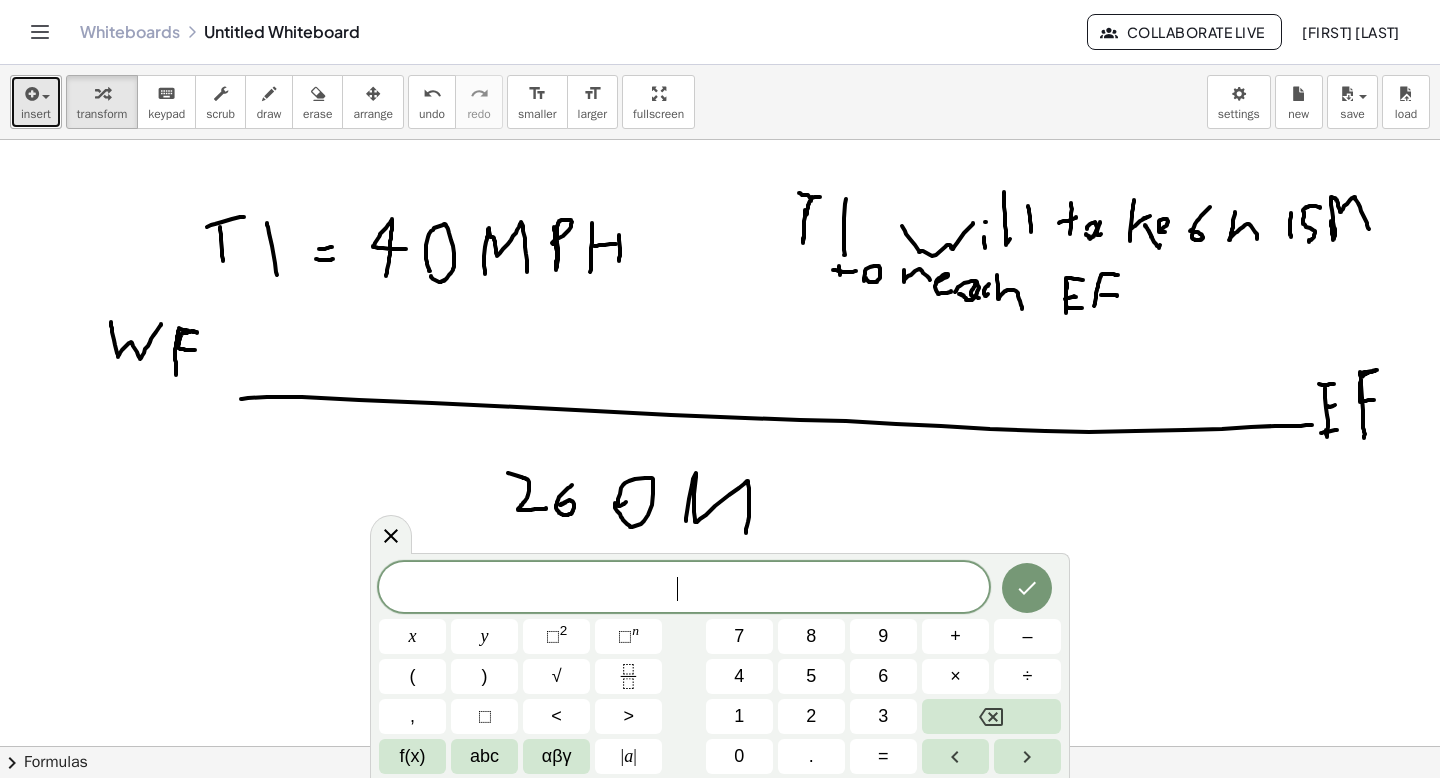 click at bounding box center [36, 93] 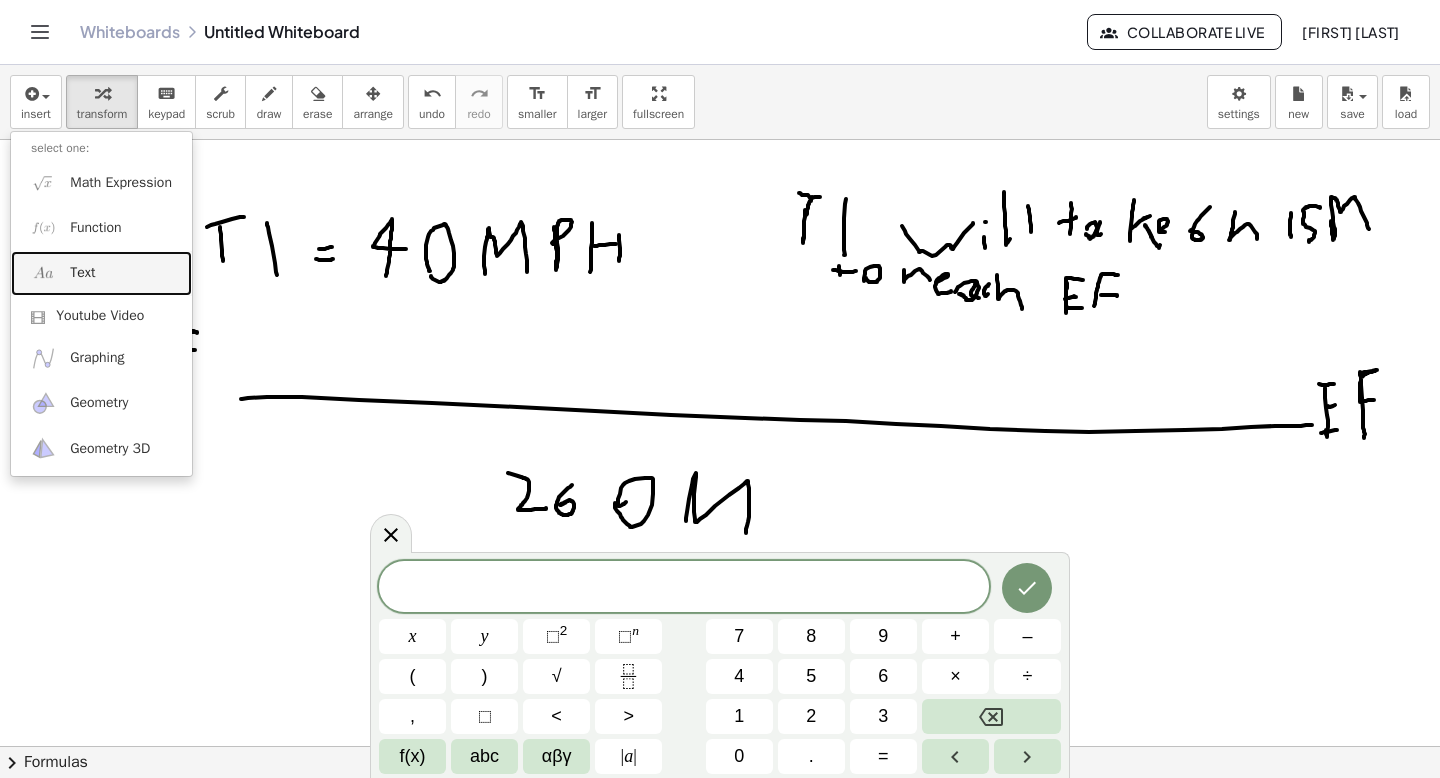 click on "Text" at bounding box center (82, 273) 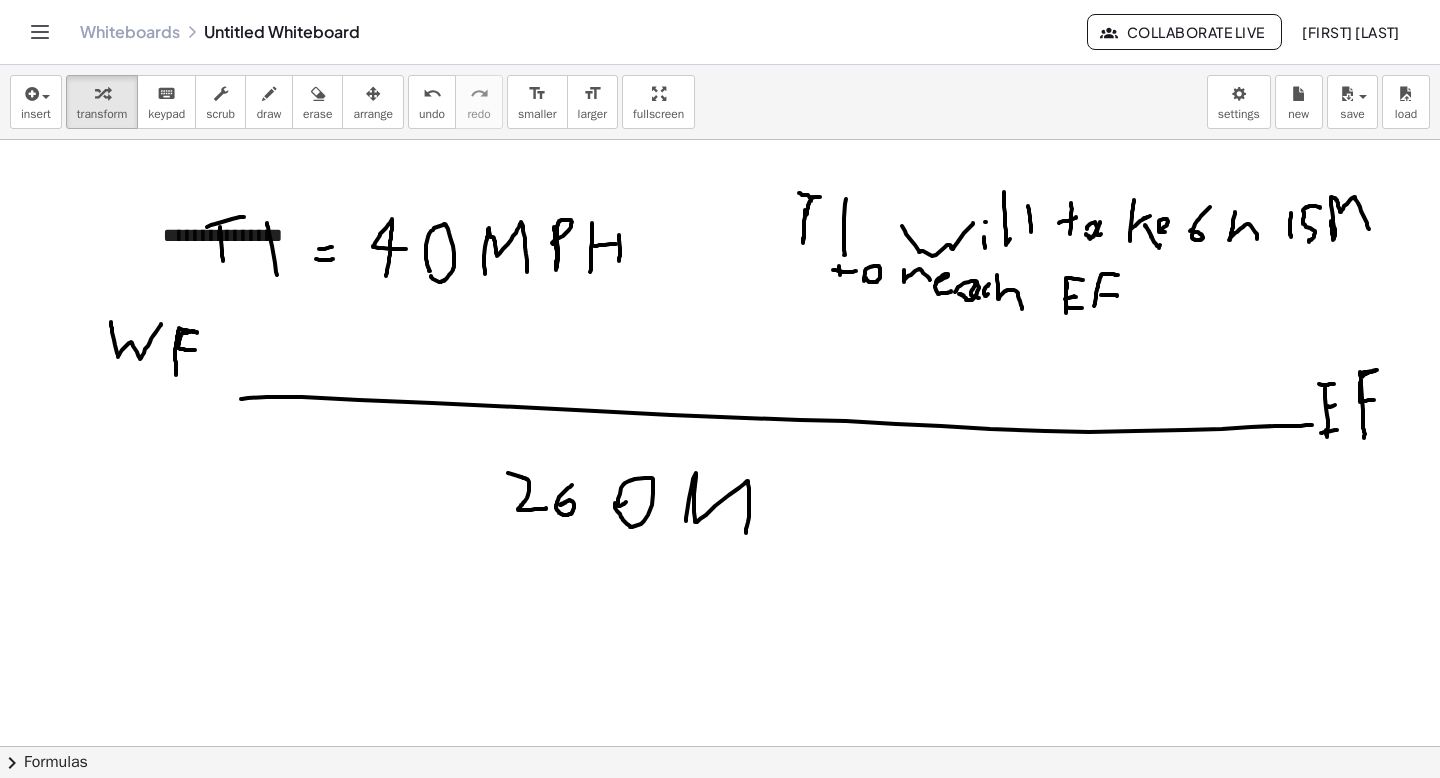 click at bounding box center (720, 746) 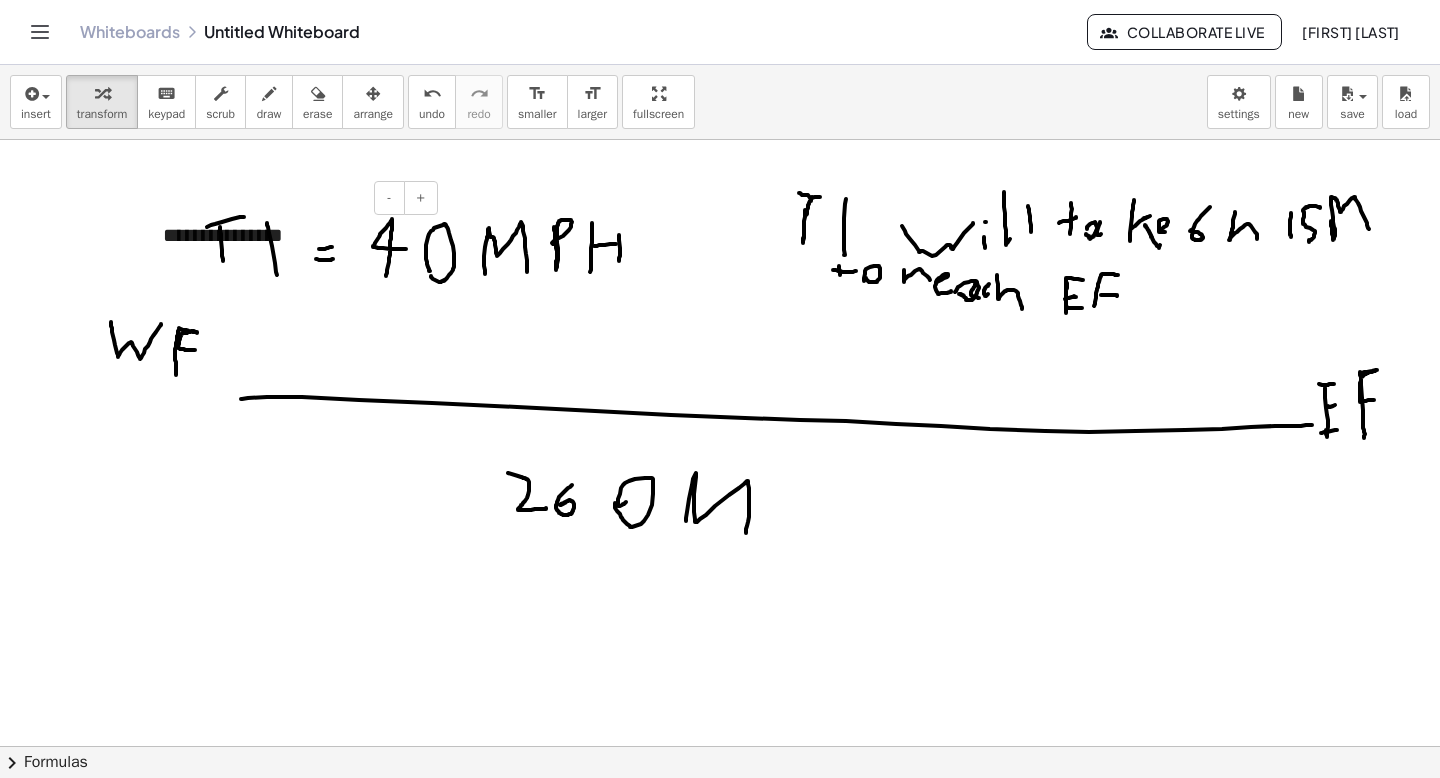 click on "**********" at bounding box center (293, 235) 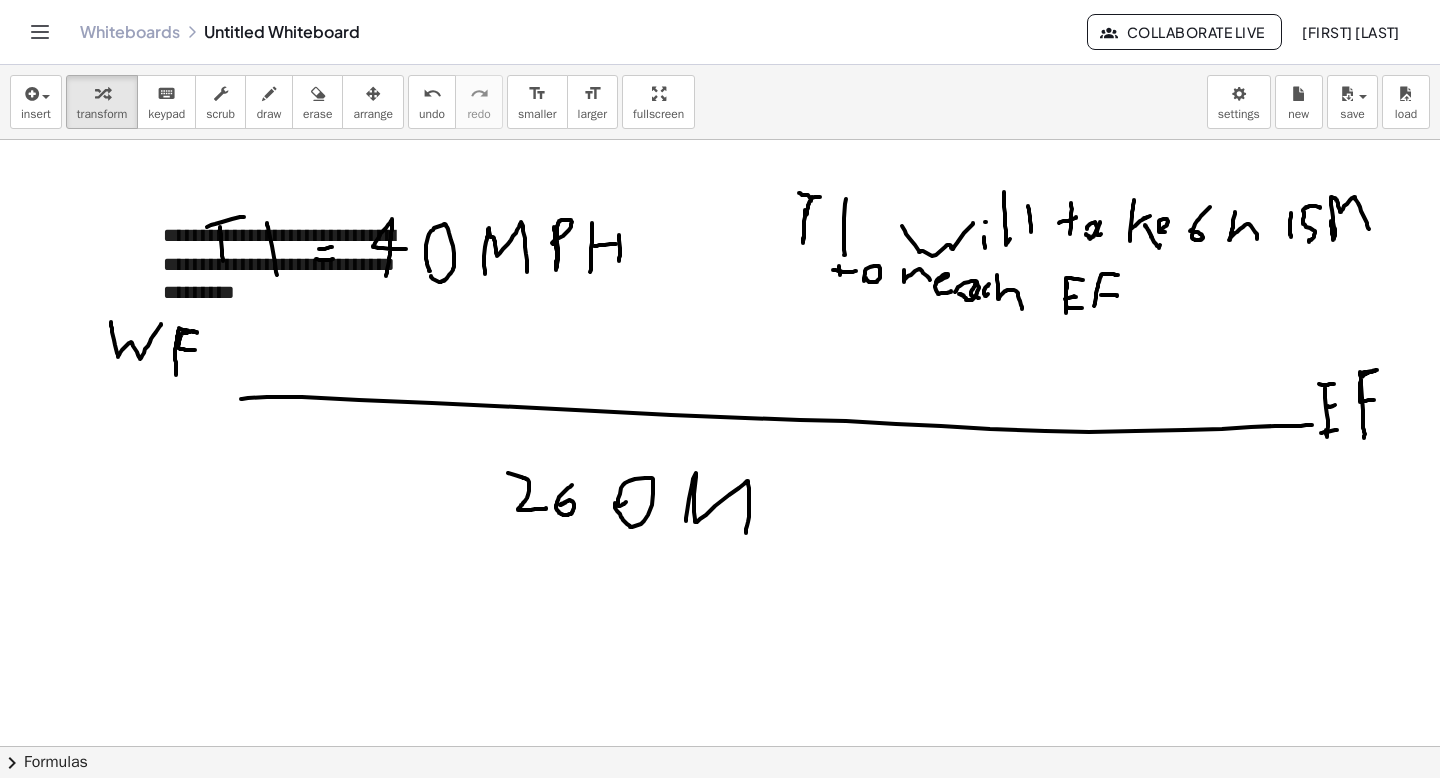 click at bounding box center (720, 746) 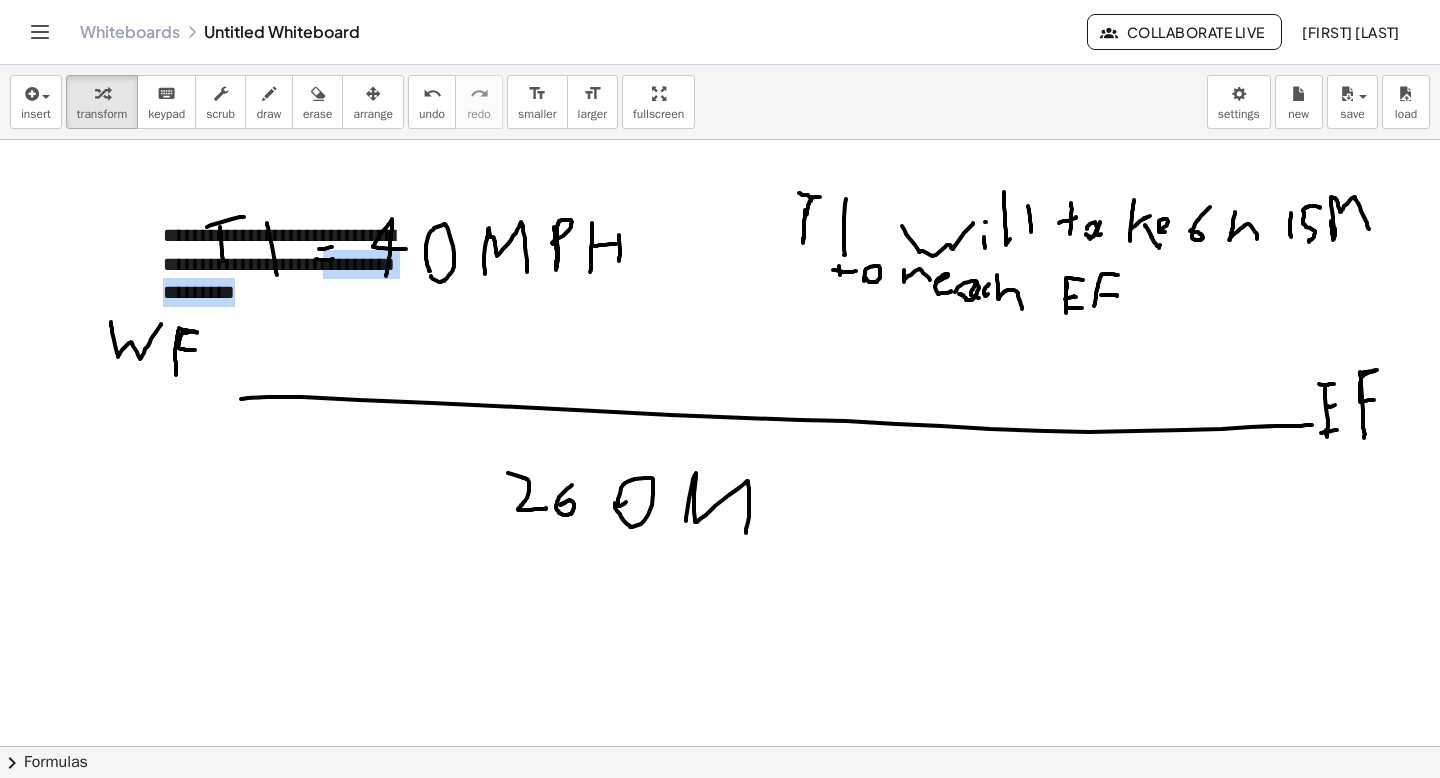 drag, startPoint x: 309, startPoint y: 268, endPoint x: 346, endPoint y: 302, distance: 50.24938 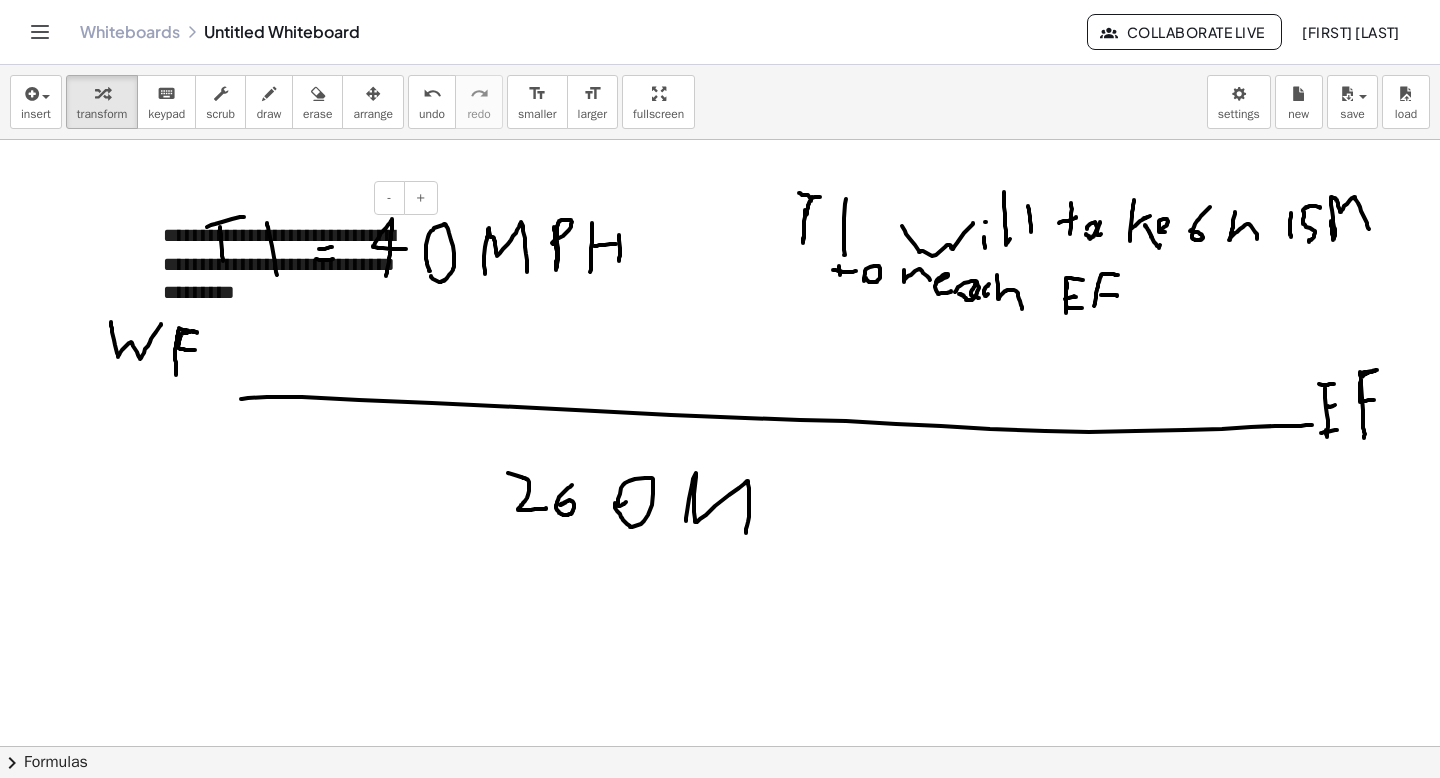 click on "**********" at bounding box center (293, 264) 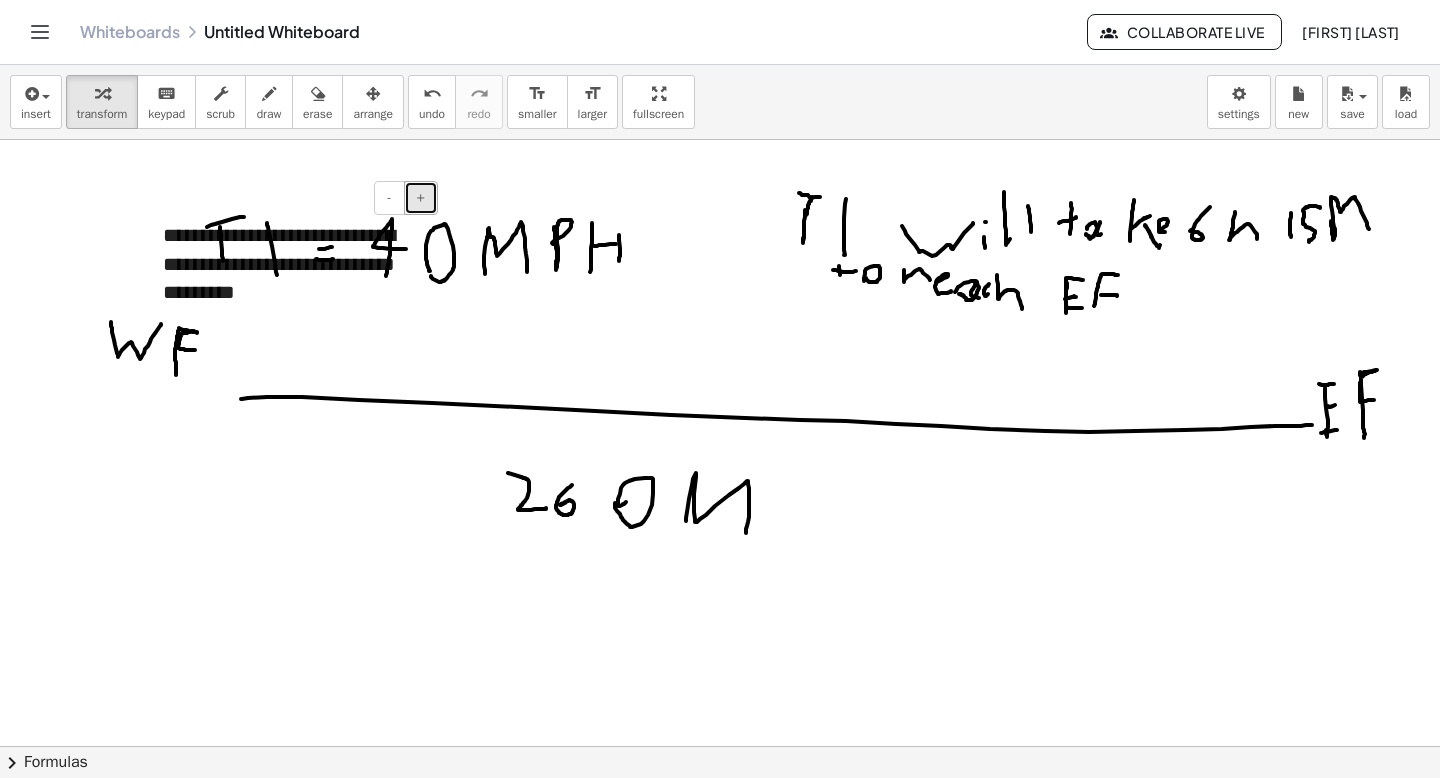 click on "+" at bounding box center (421, 198) 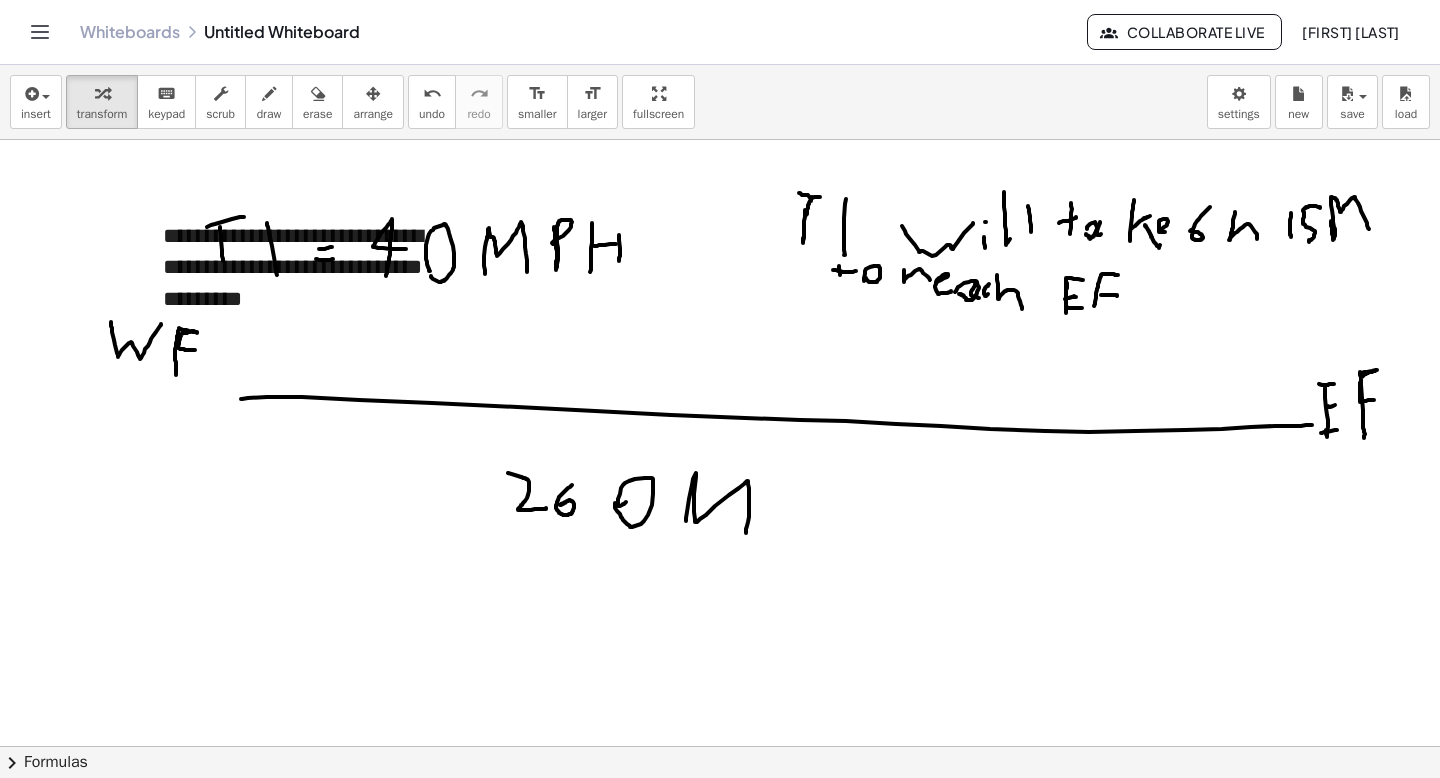 click at bounding box center (720, 746) 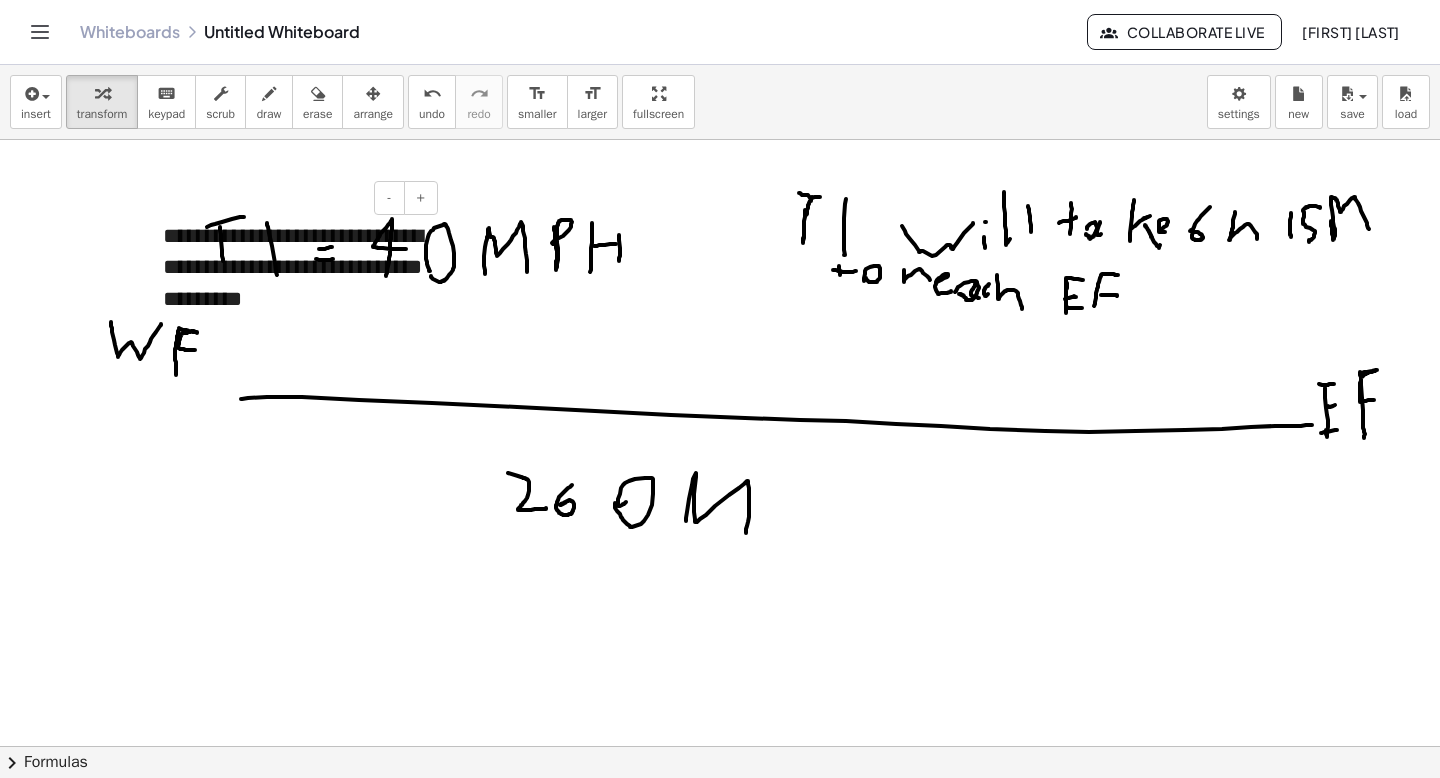 click on "**********" at bounding box center [293, 268] 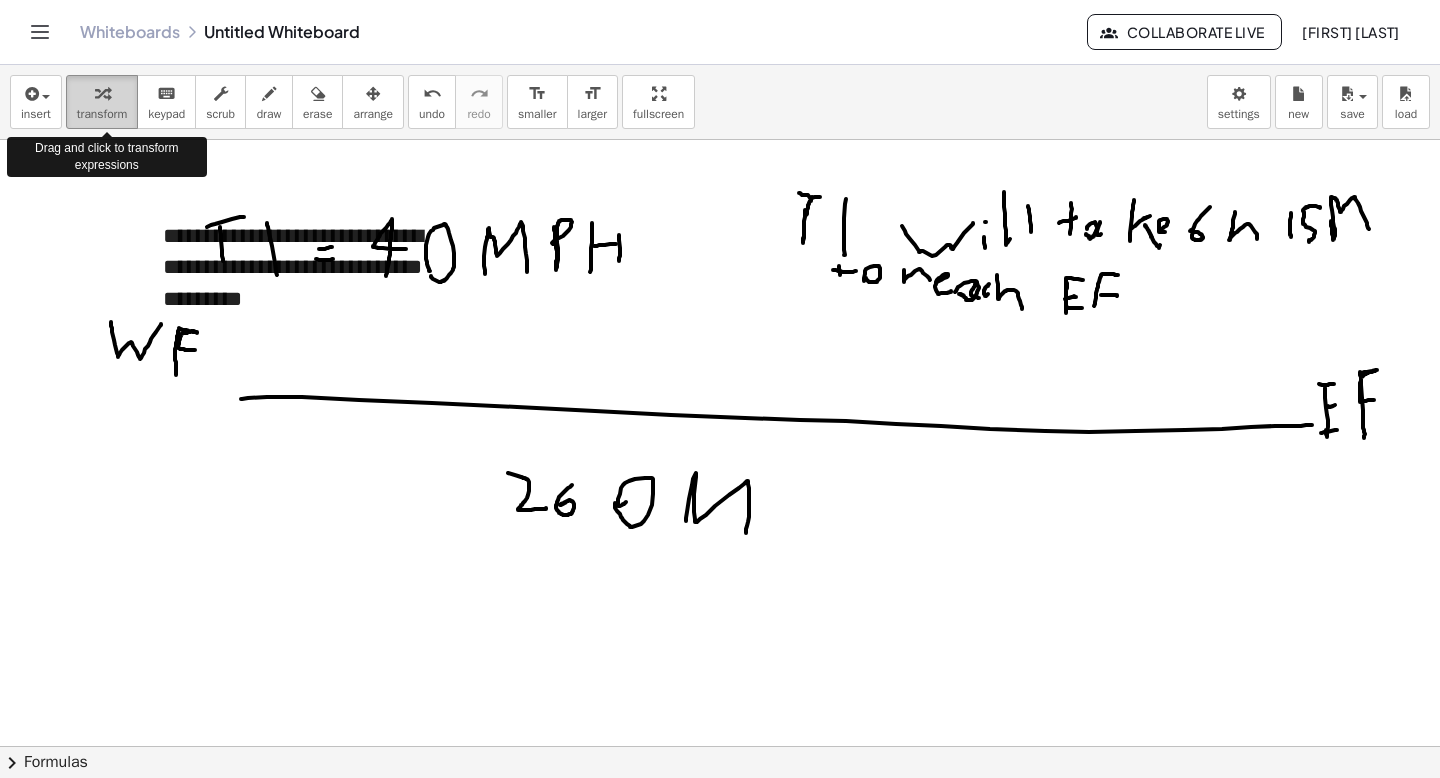click on "transform" at bounding box center [102, 114] 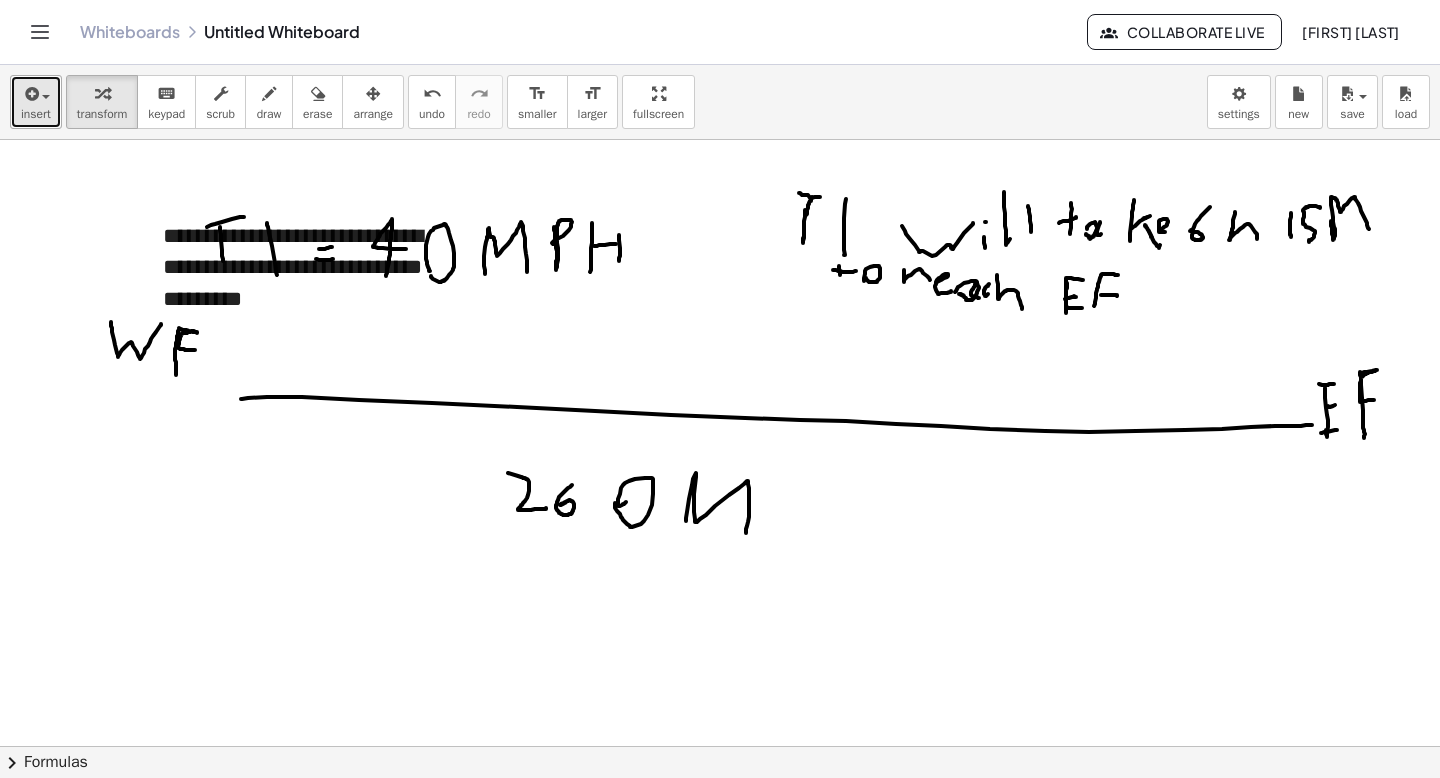 click on "insert" at bounding box center (36, 102) 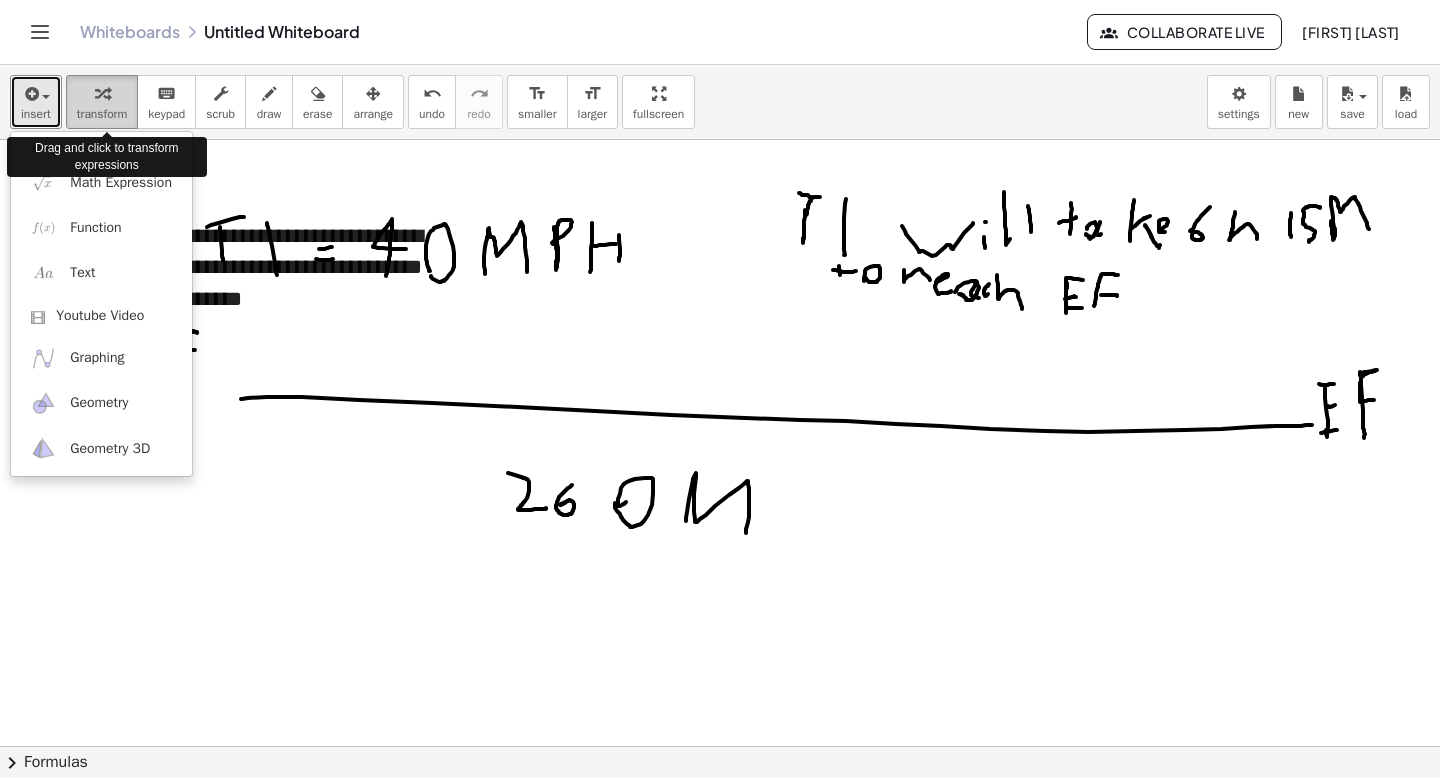 click at bounding box center (102, 94) 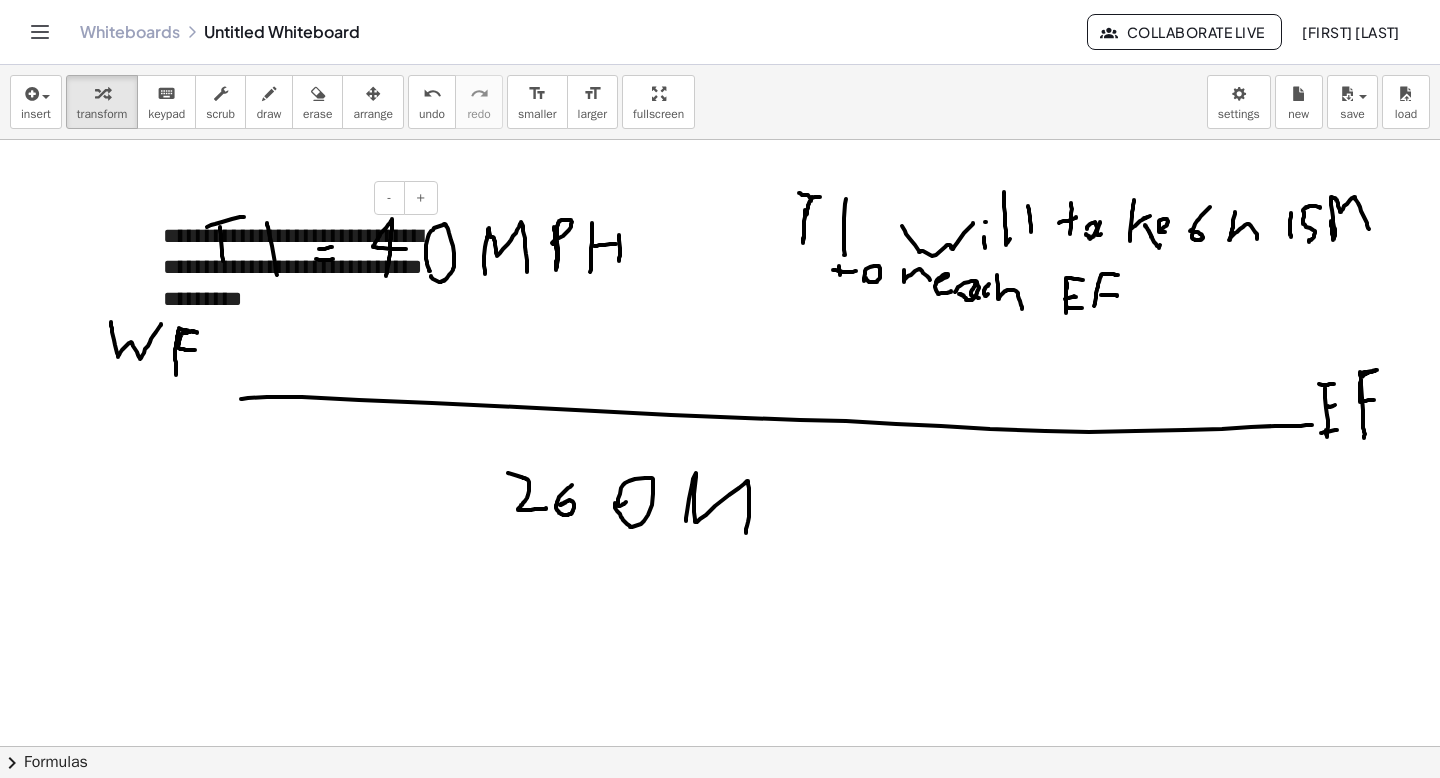 click on "**********" at bounding box center [293, 268] 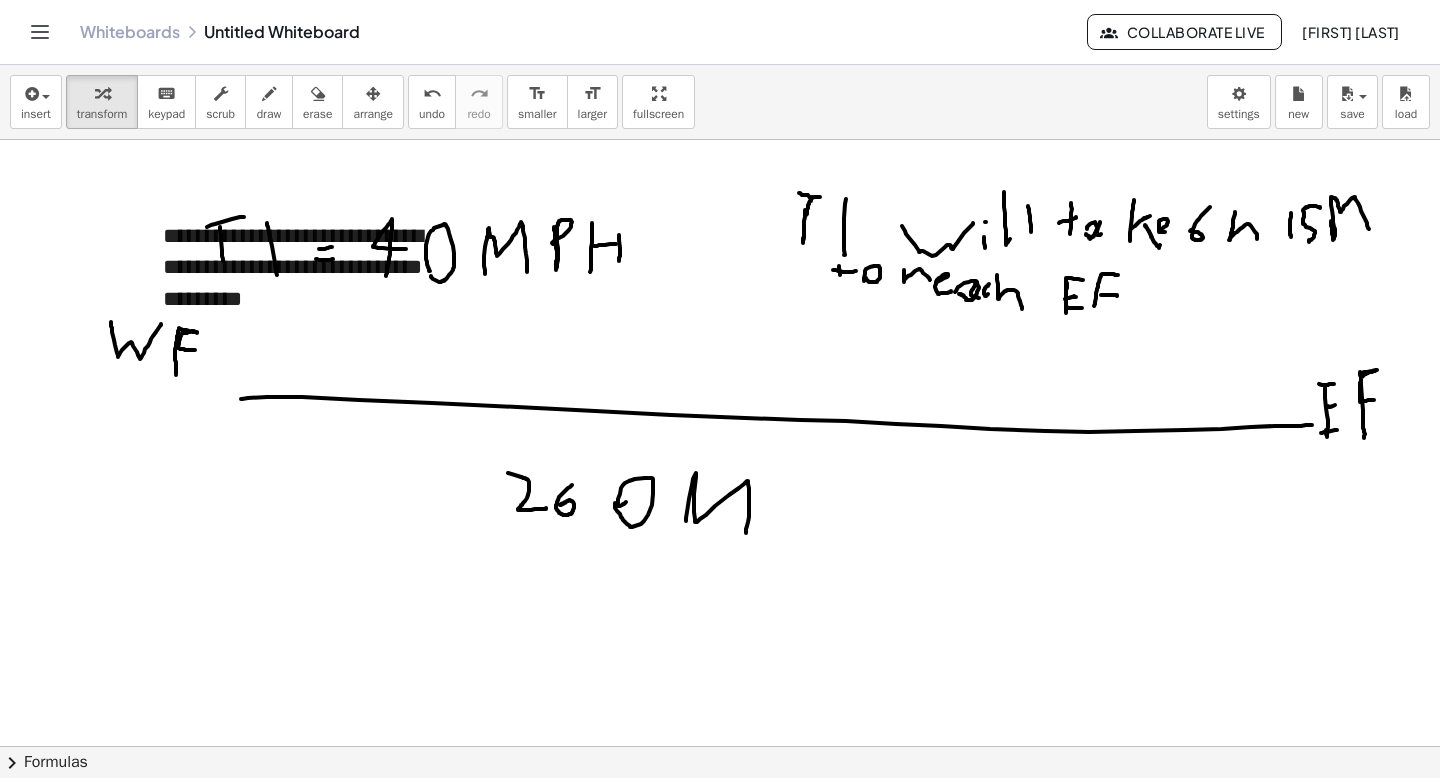 click on "insert select one: Math Expression Function Text Youtube Video Graphing Geometry Geometry 3D transform keyboard keypad scrub draw erase arrange undo undo redo redo format_size smaller format_size larger fullscreen load   save new settings" at bounding box center (720, 102) 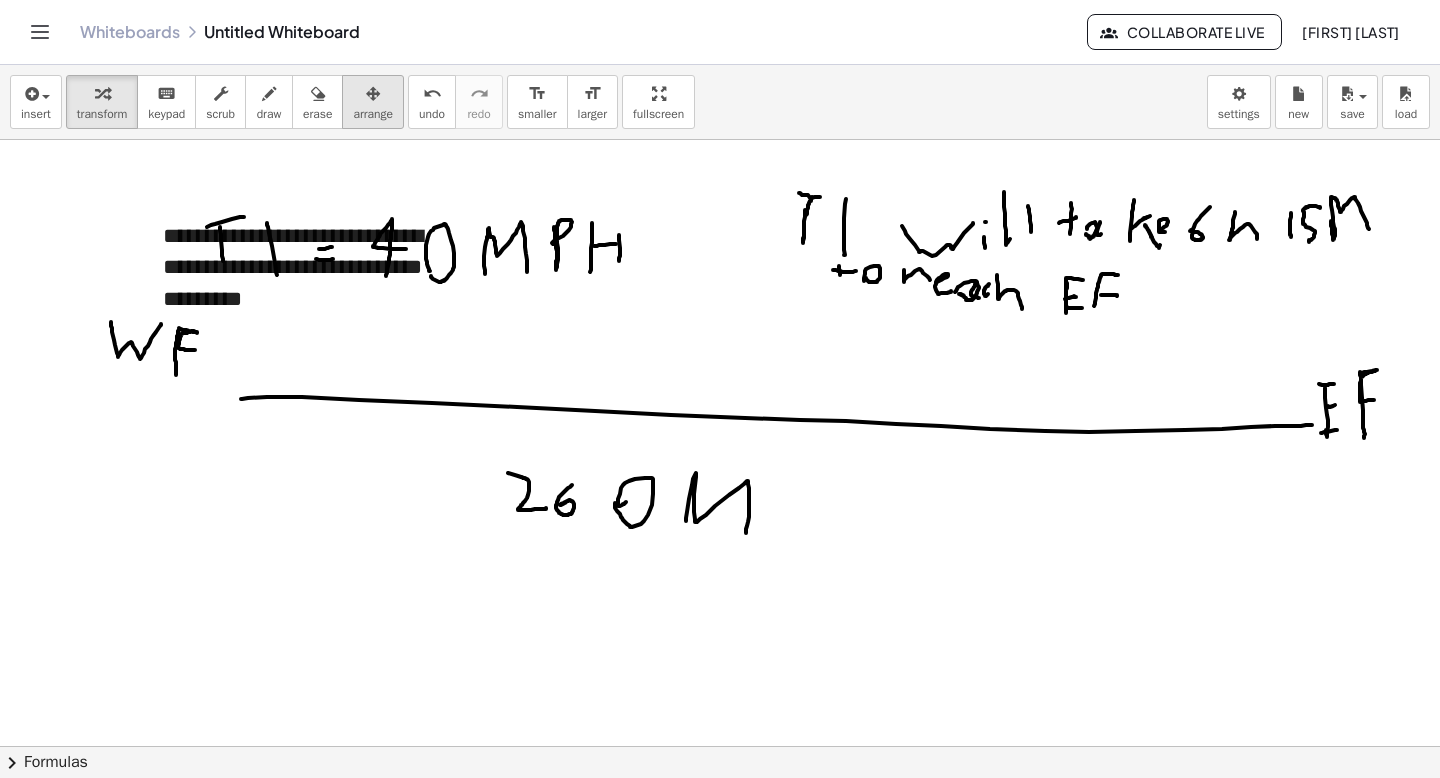 click at bounding box center [373, 93] 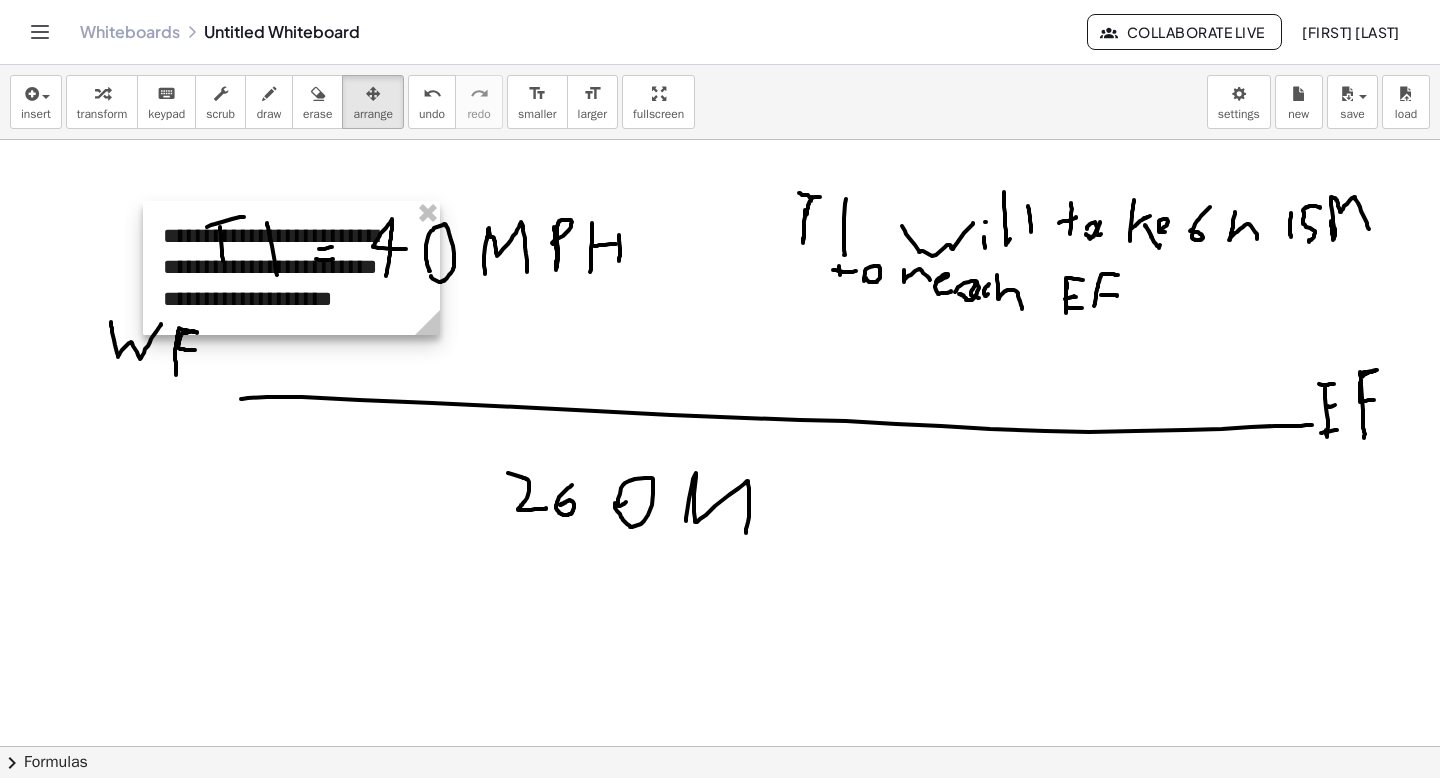 drag, startPoint x: 435, startPoint y: 324, endPoint x: 405, endPoint y: 304, distance: 36.05551 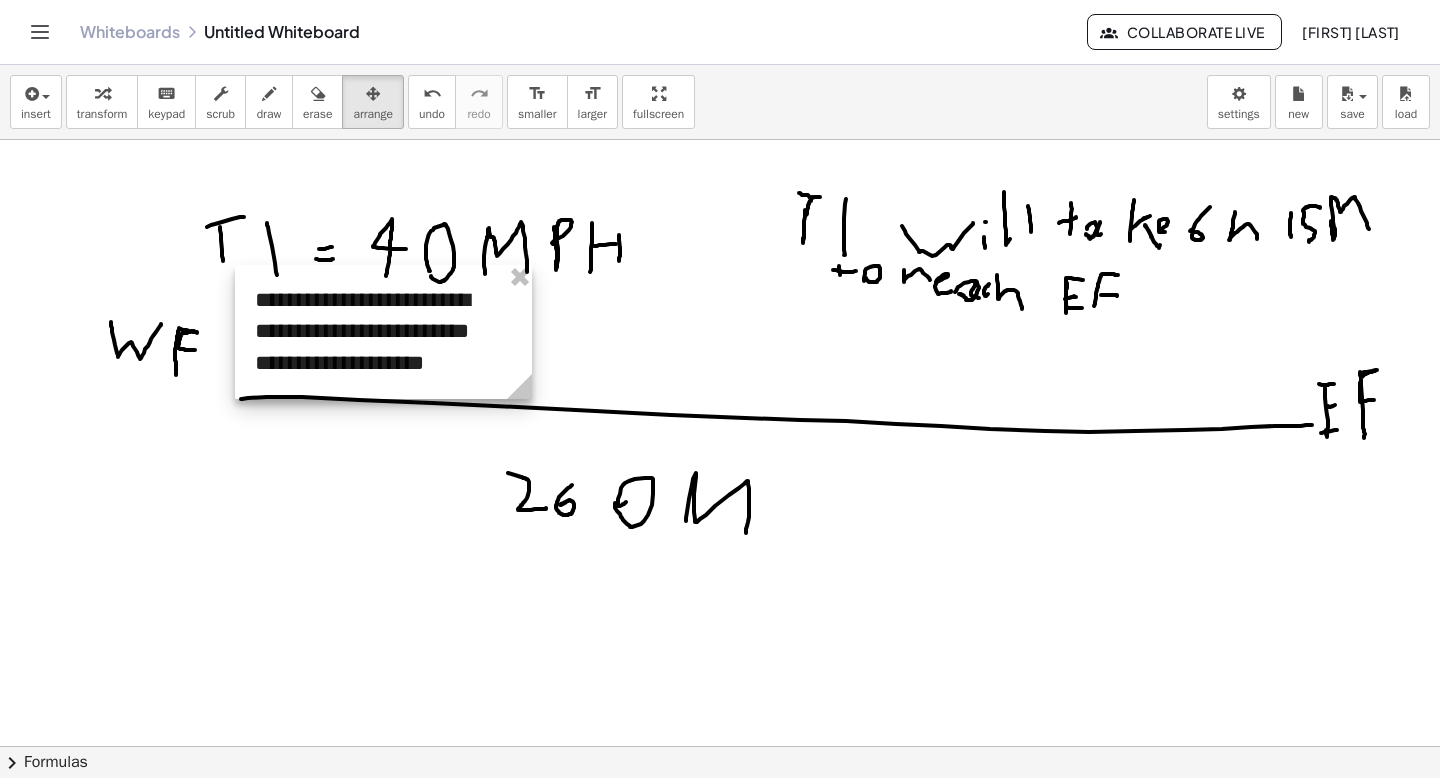 drag, startPoint x: 320, startPoint y: 216, endPoint x: 410, endPoint y: 279, distance: 109.859 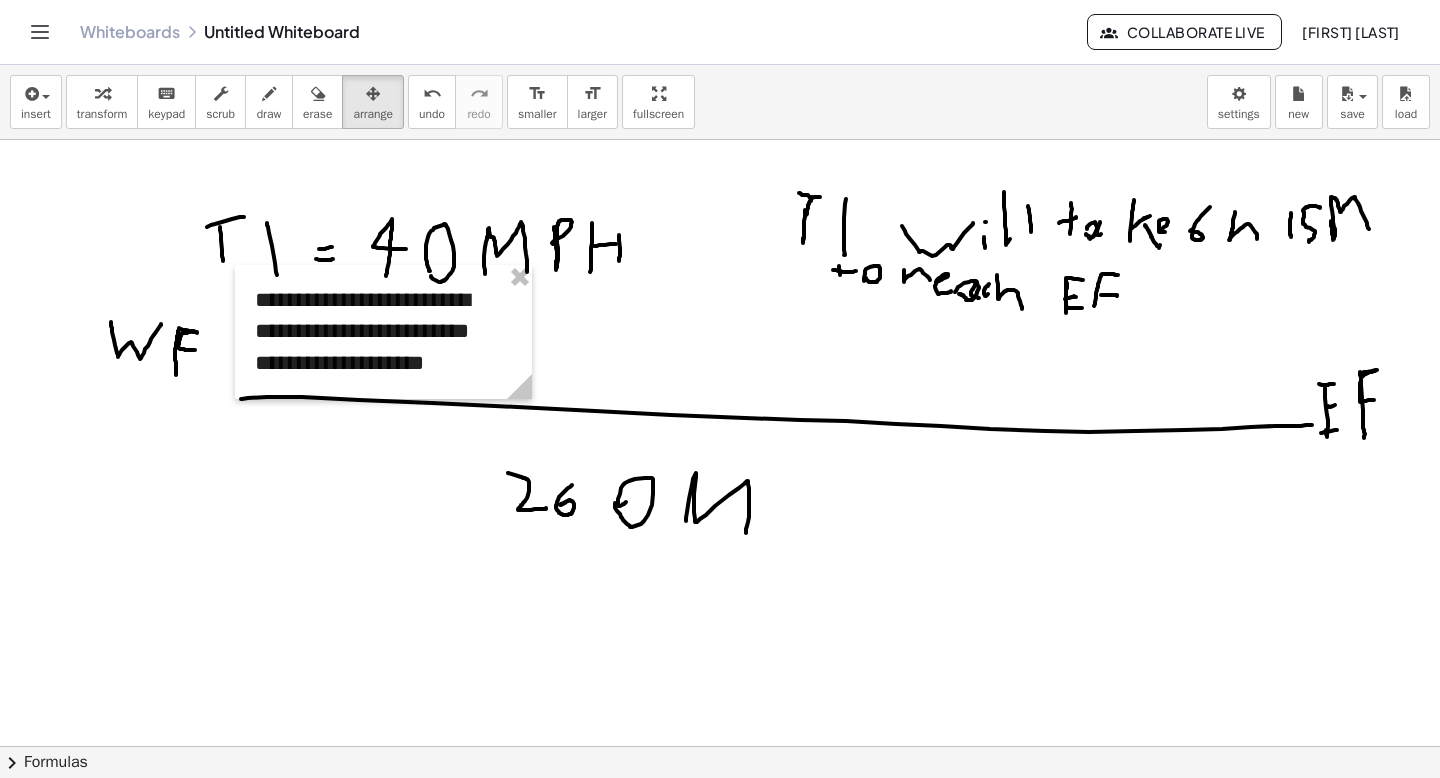 click at bounding box center (720, 746) 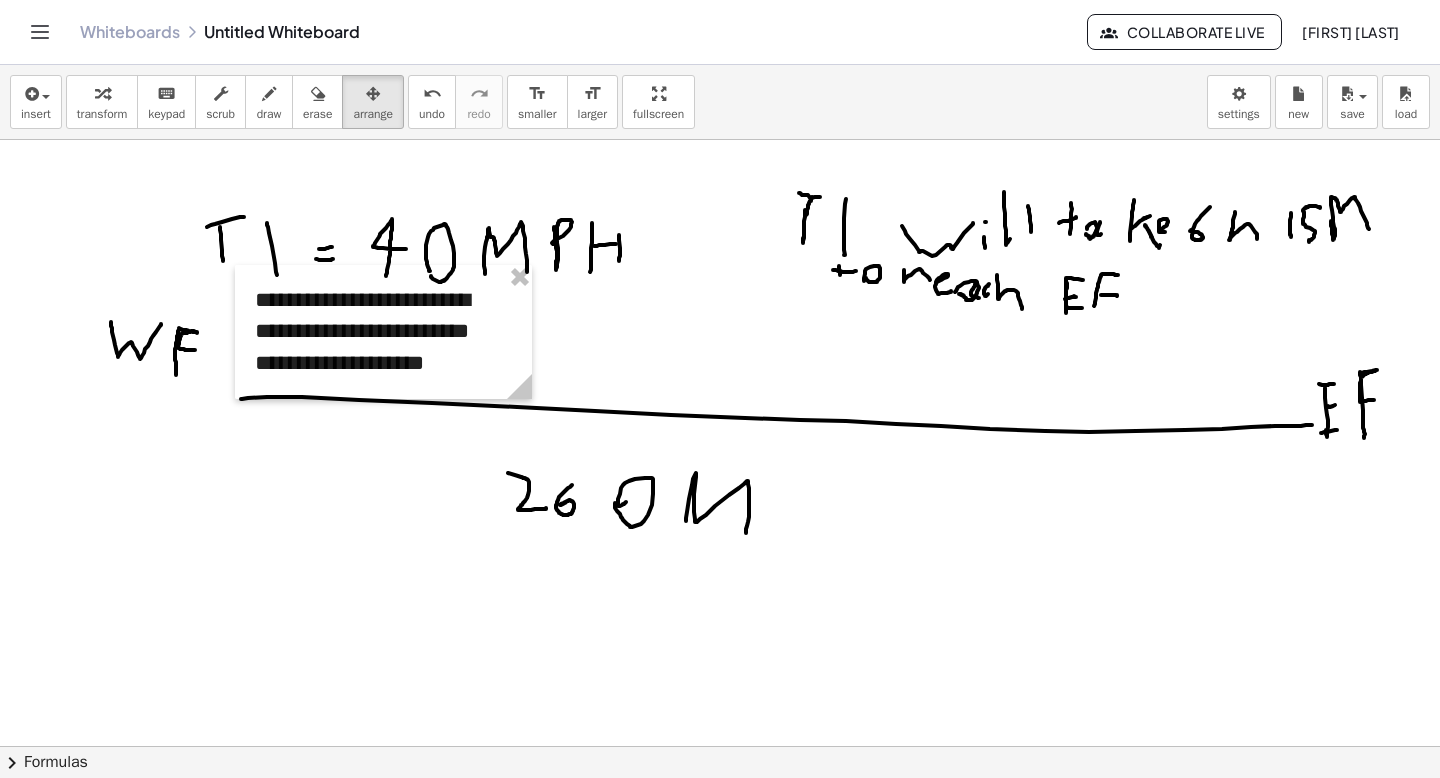 click at bounding box center [720, 746] 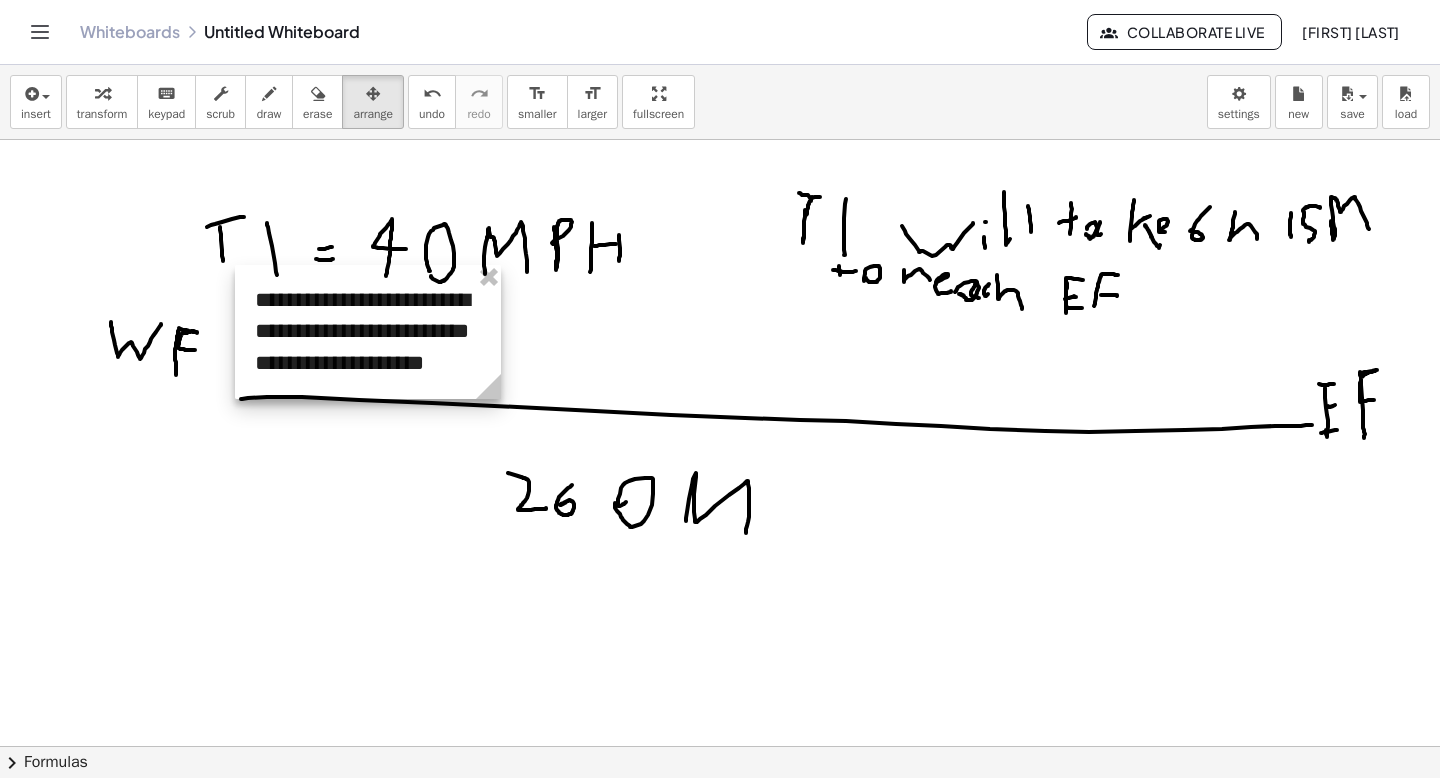 drag, startPoint x: 522, startPoint y: 390, endPoint x: 482, endPoint y: 372, distance: 43.863426 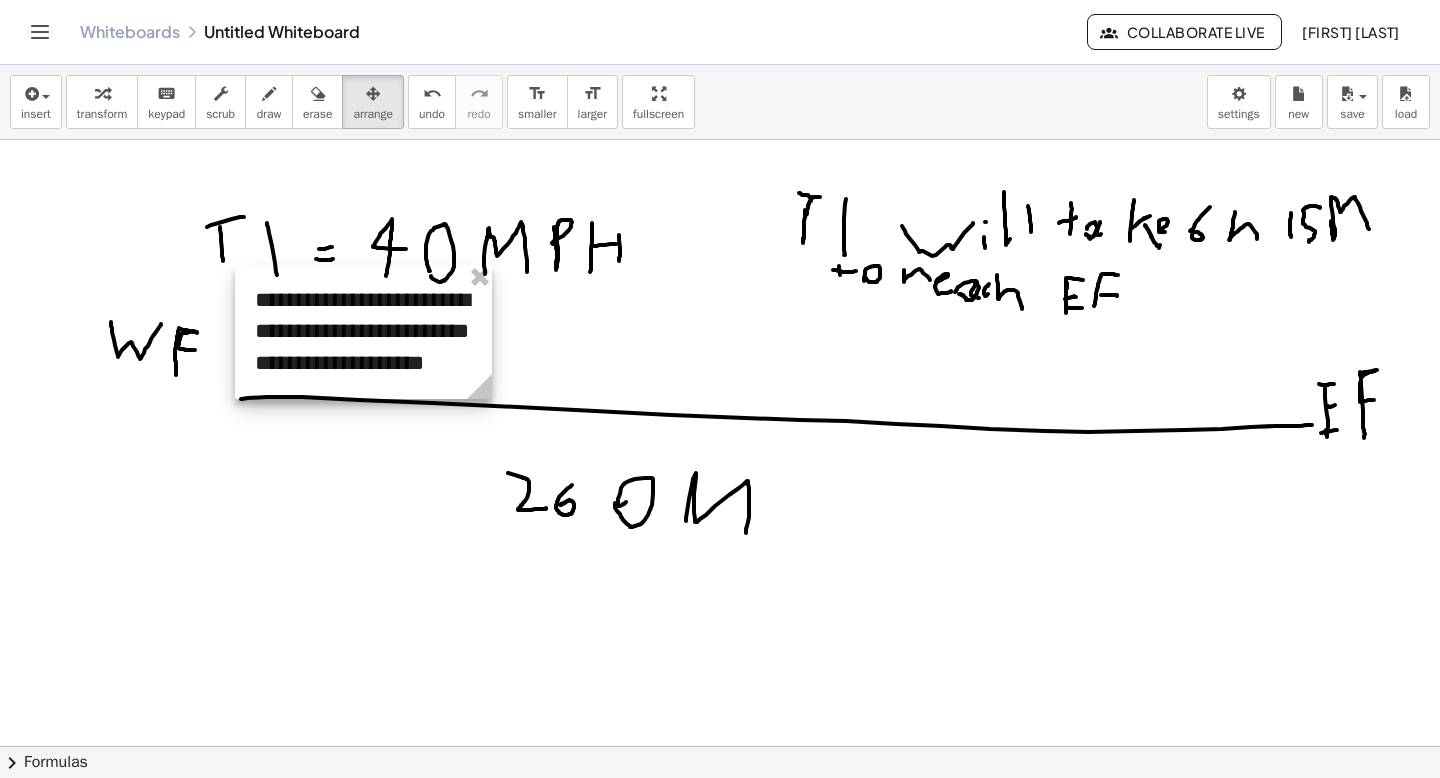 click at bounding box center (363, 332) 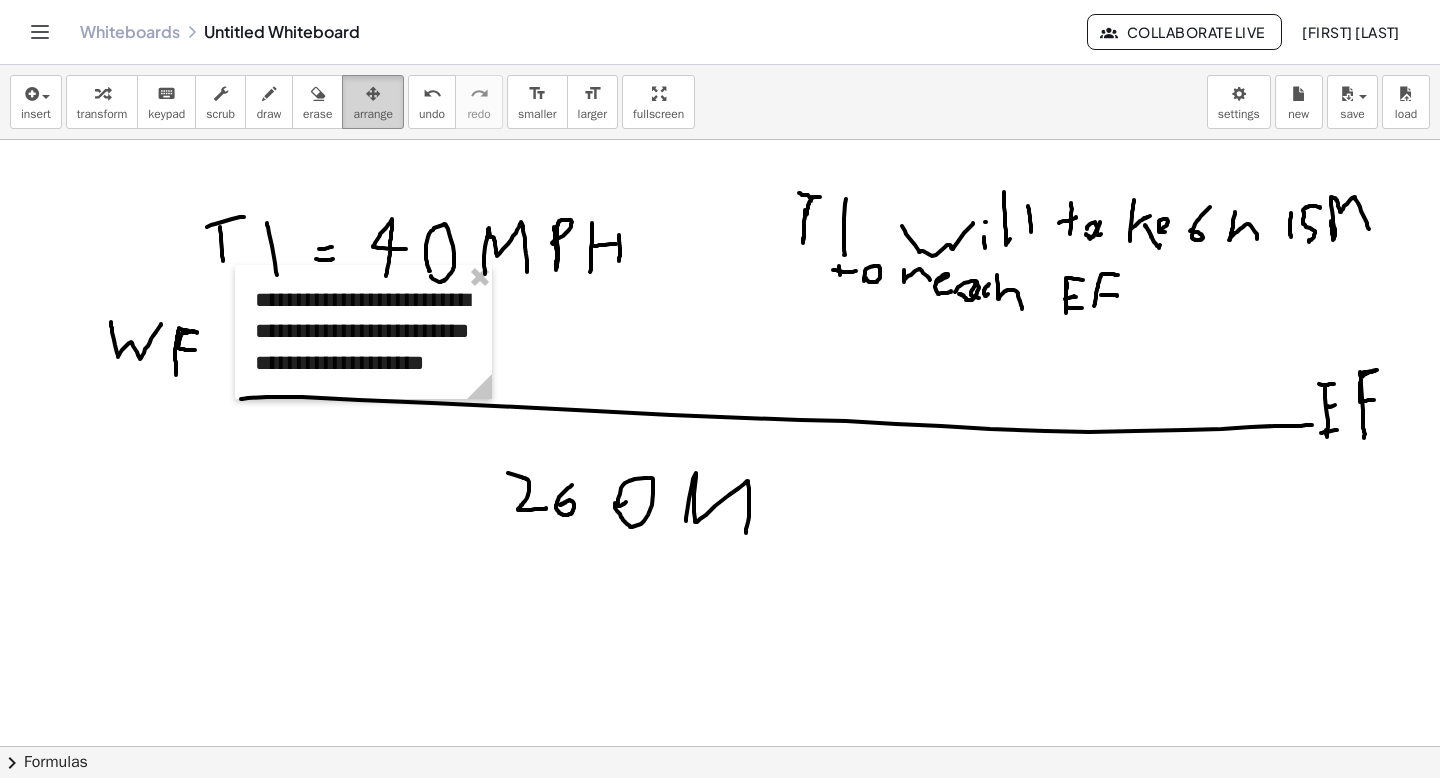 click on "arrange" at bounding box center (373, 114) 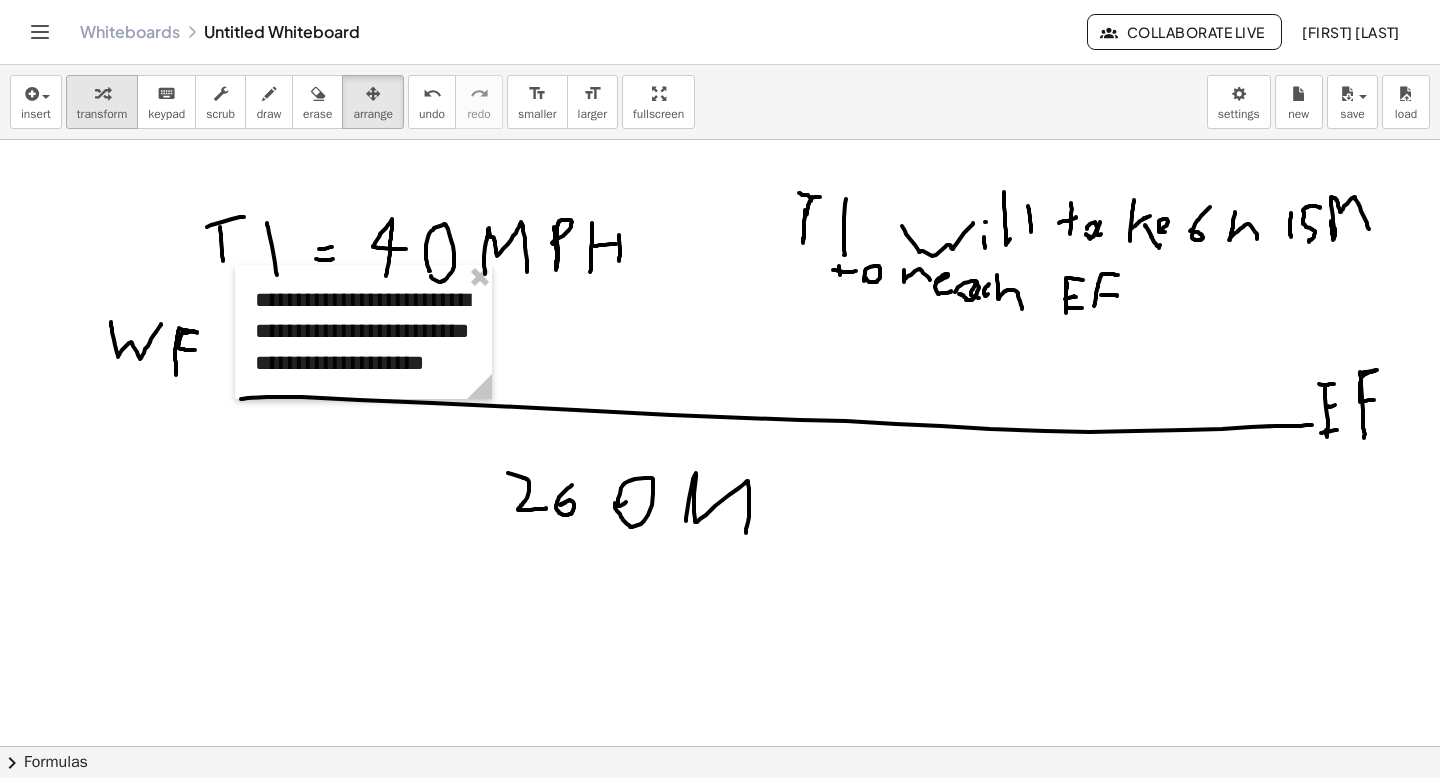 click at bounding box center [102, 93] 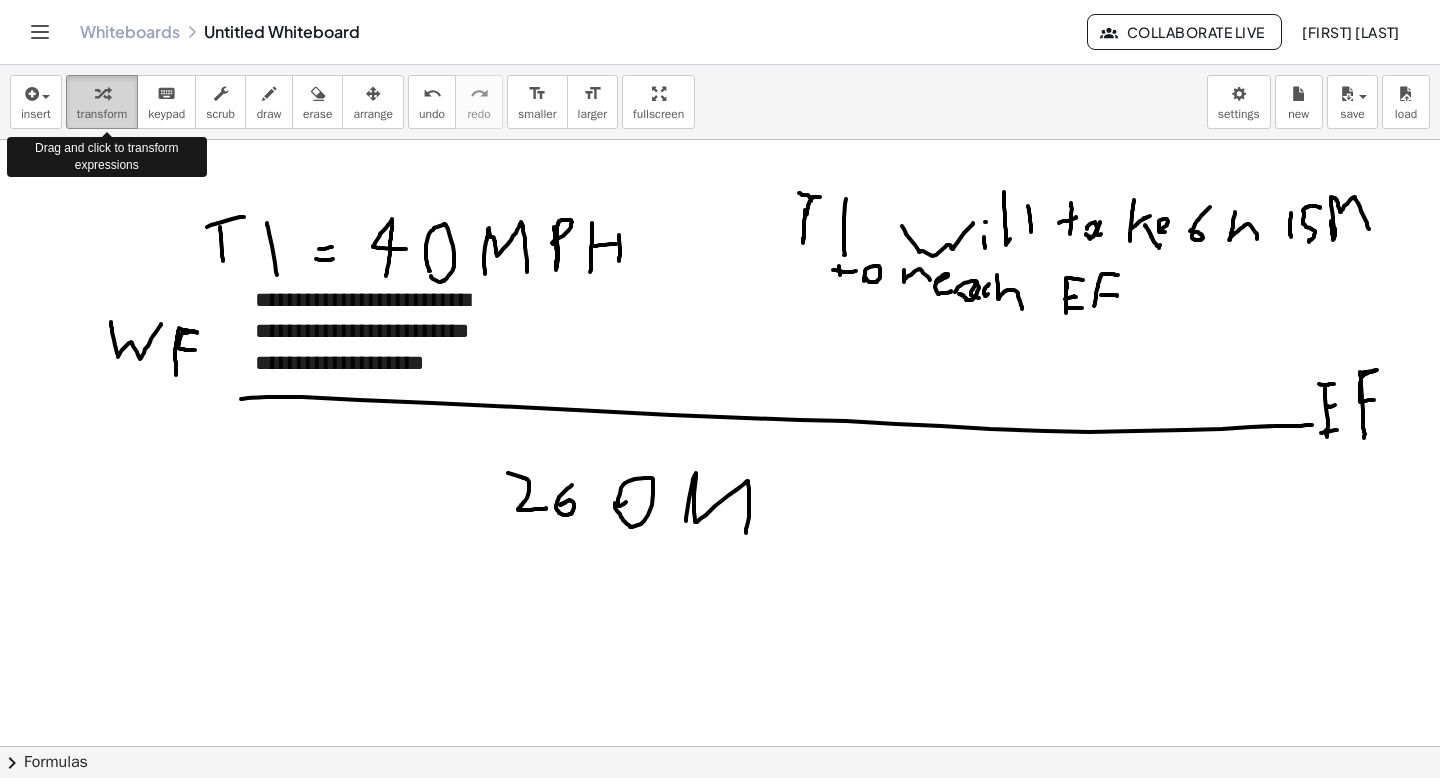 drag, startPoint x: 116, startPoint y: 102, endPoint x: 129, endPoint y: 105, distance: 13.341664 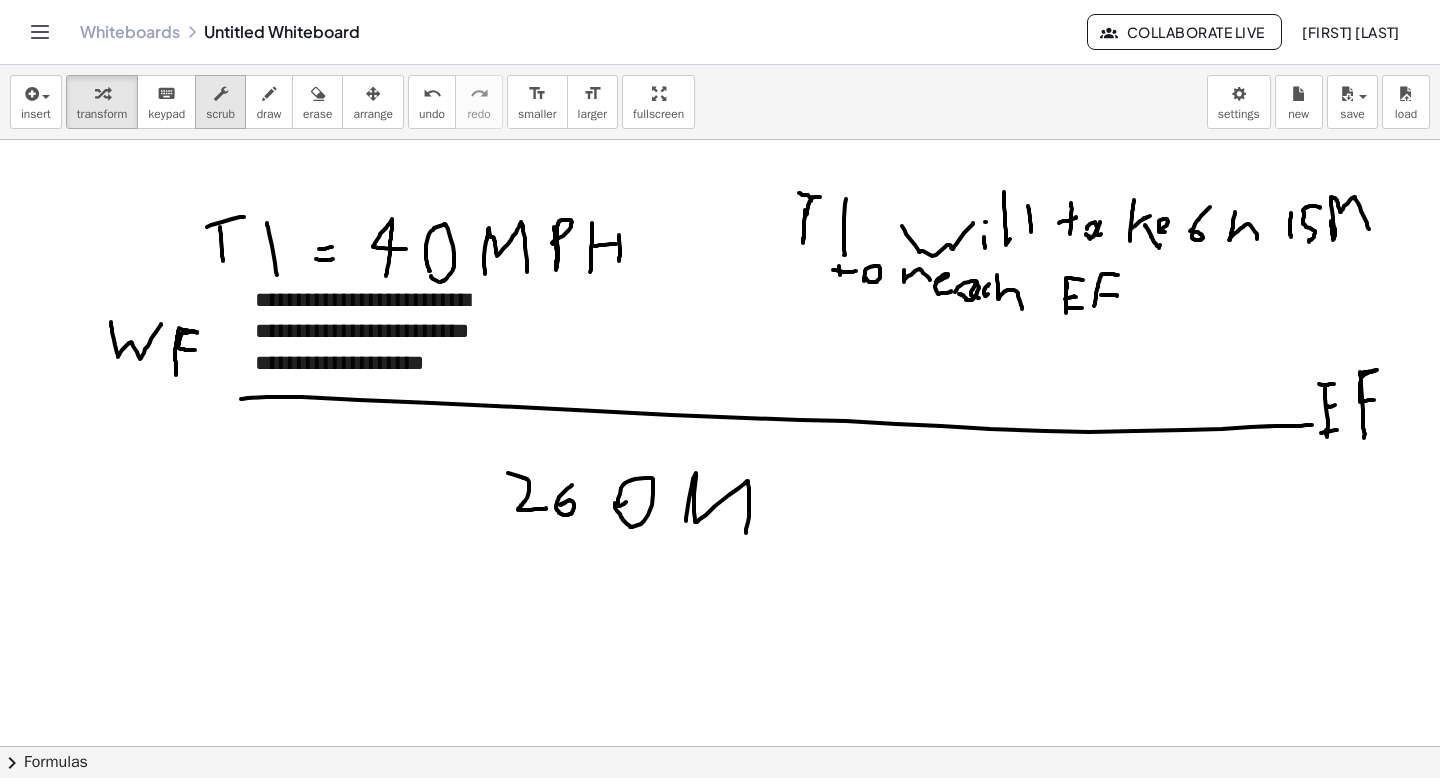 click on "scrub" at bounding box center (220, 102) 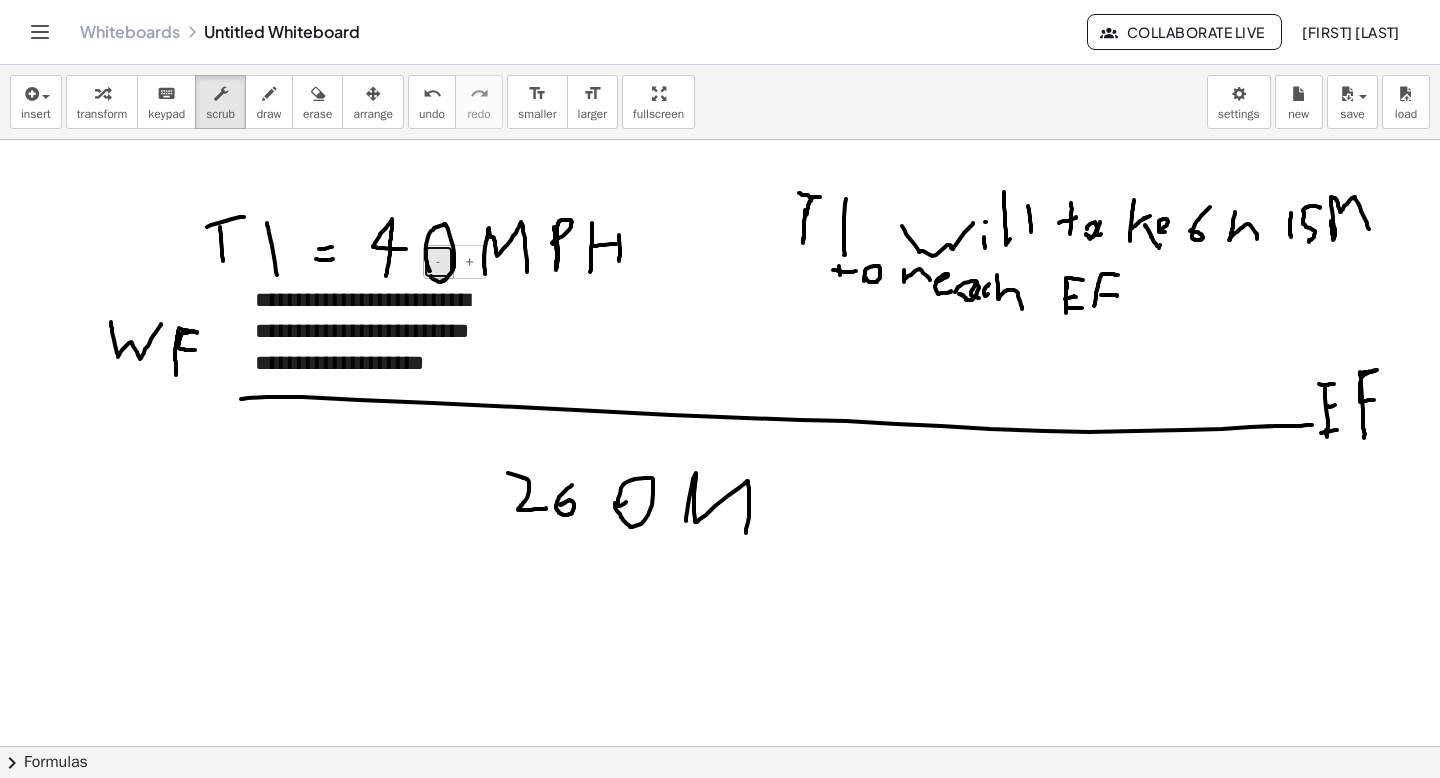 click on "-" at bounding box center [438, 261] 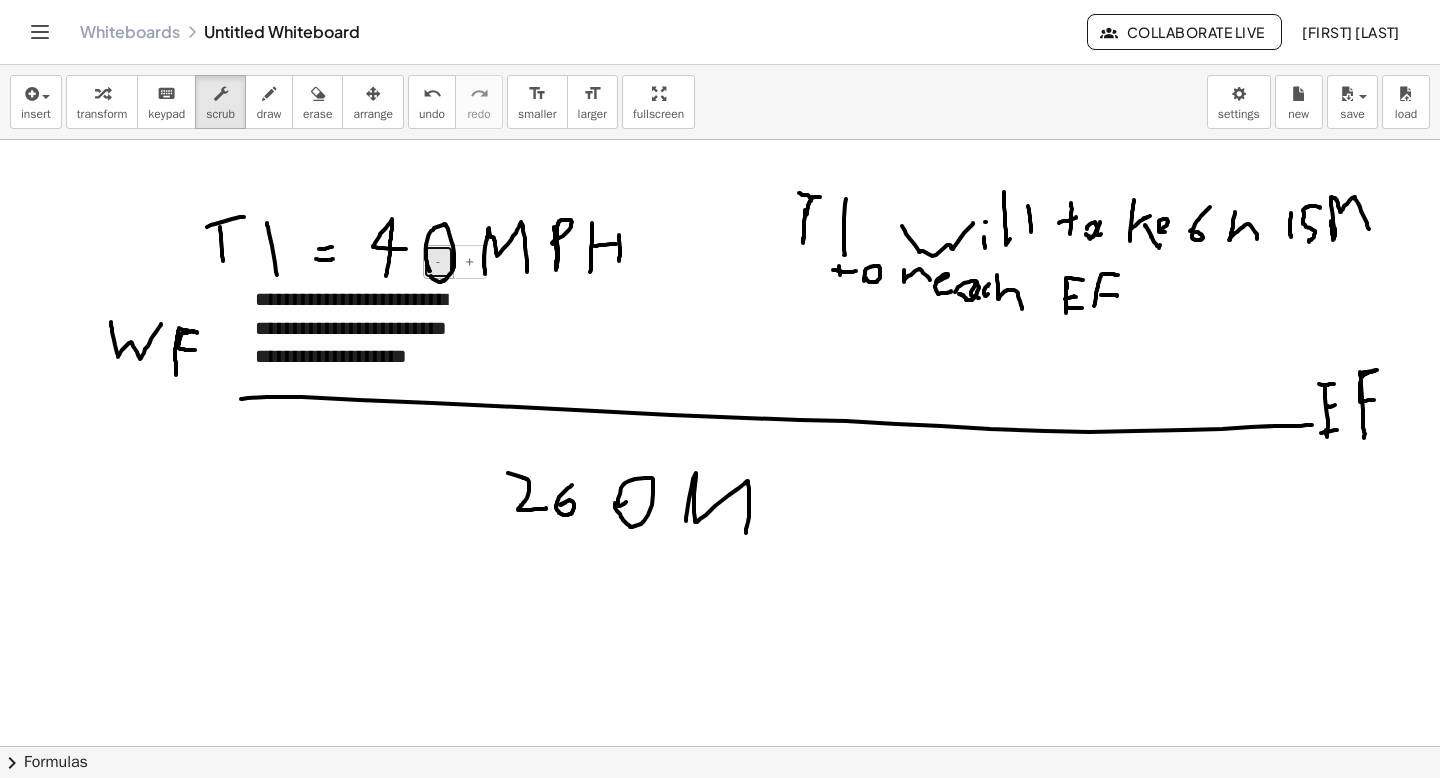 click on "-" at bounding box center [438, 261] 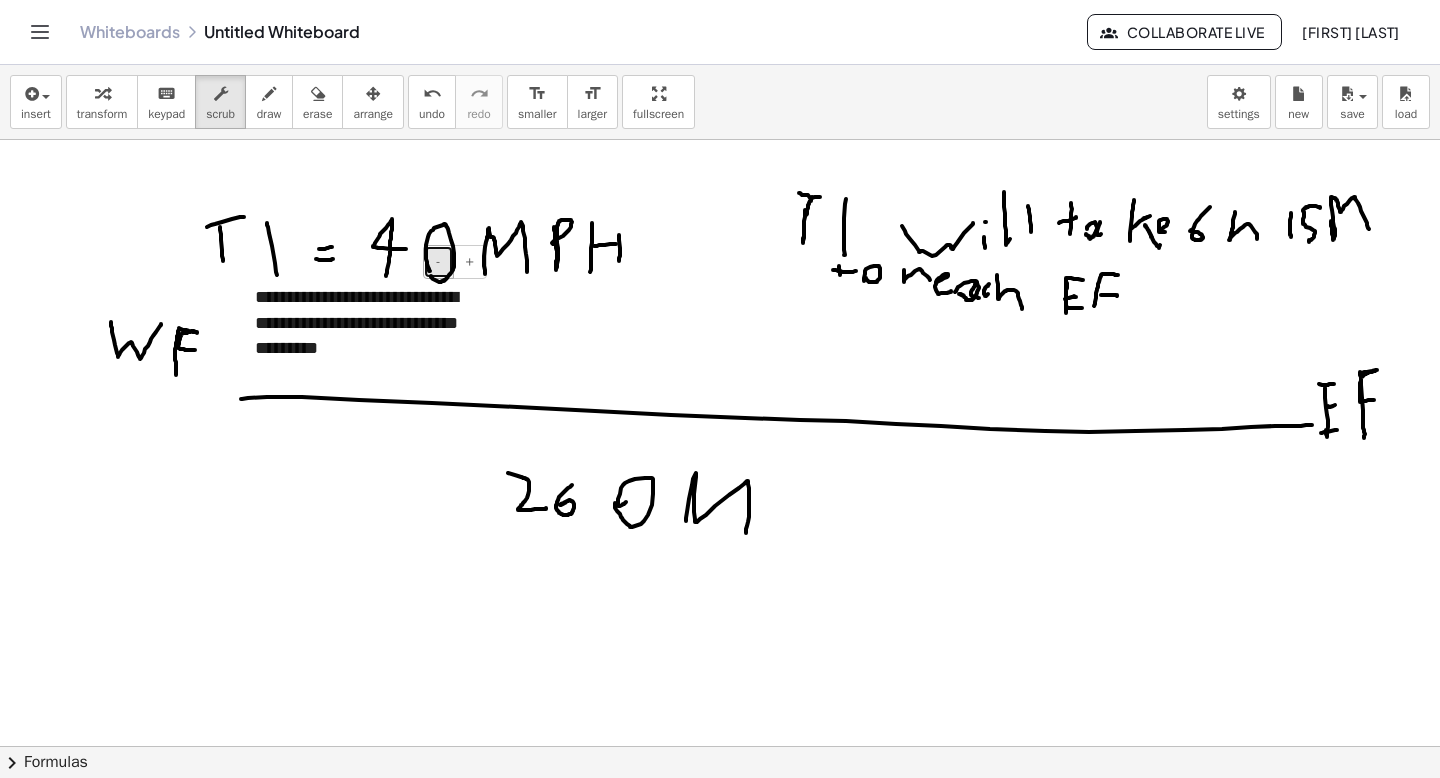 click on "-" at bounding box center [438, 261] 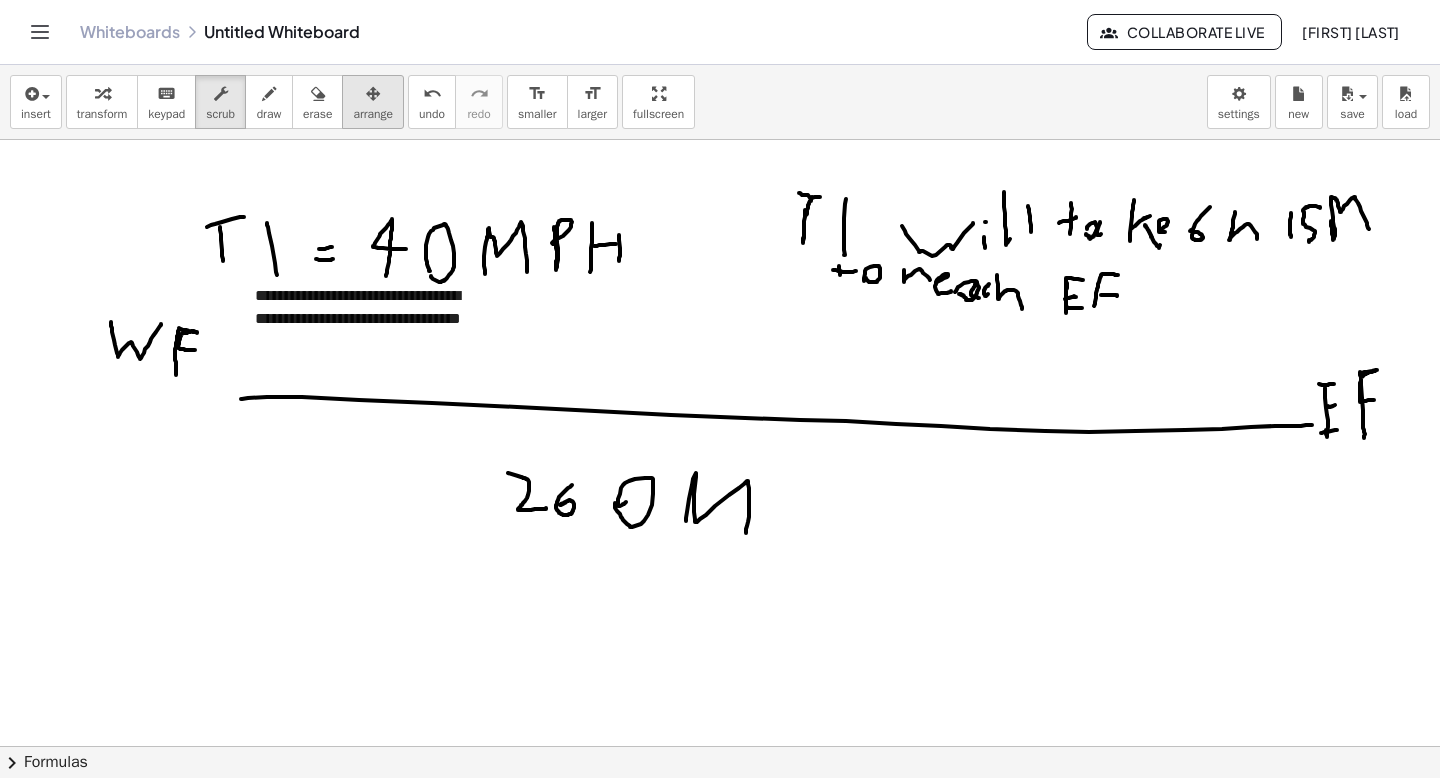 click on "arrange" at bounding box center (373, 114) 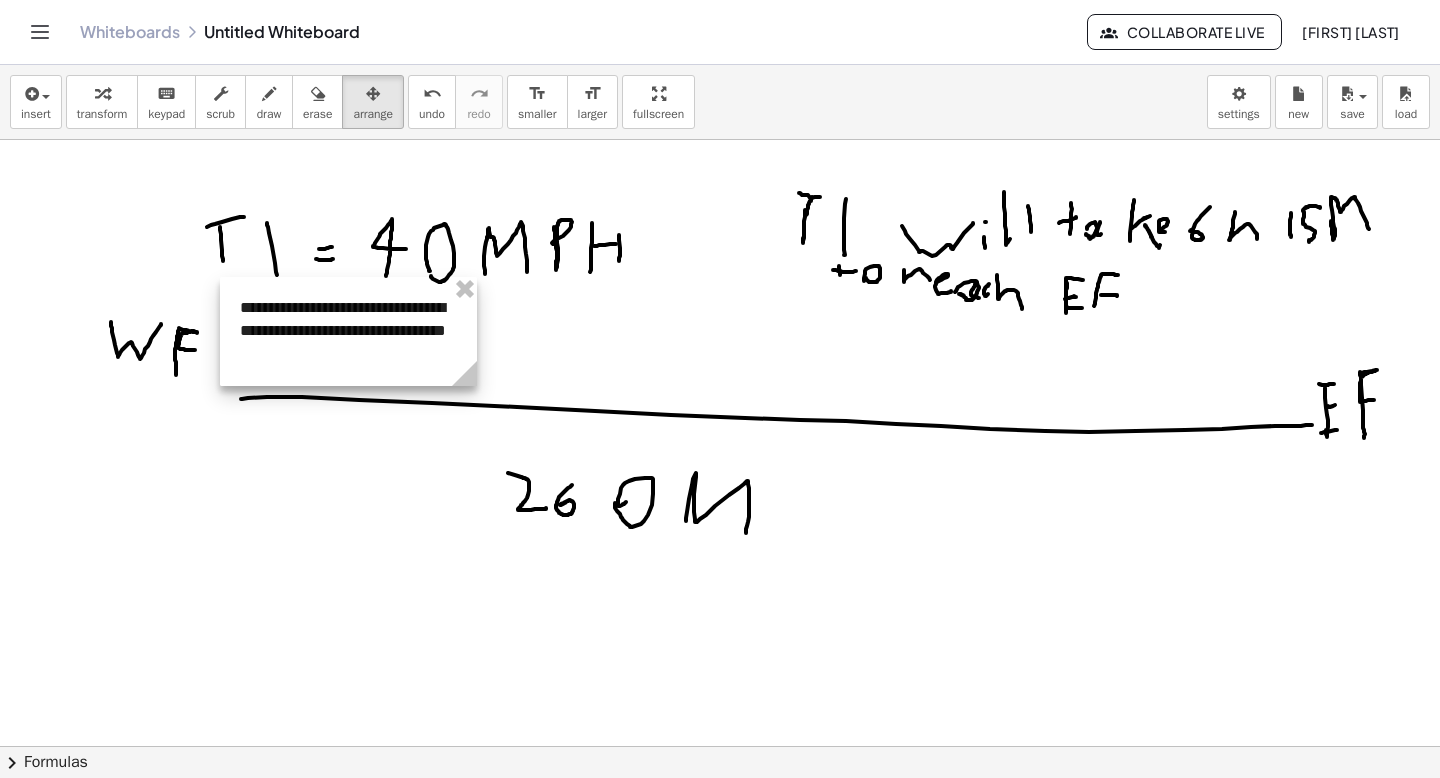 drag, startPoint x: 390, startPoint y: 283, endPoint x: 374, endPoint y: 294, distance: 19.416489 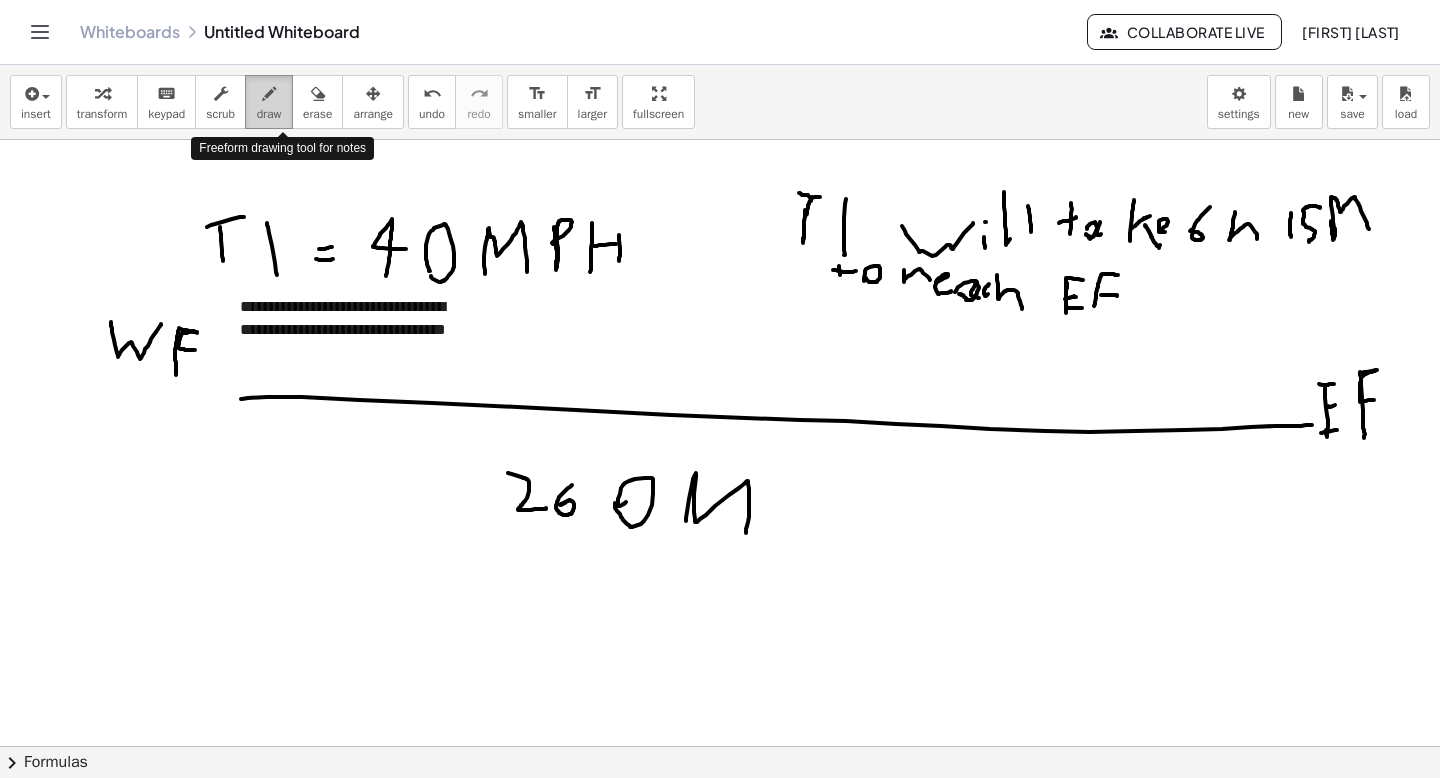 click on "draw" at bounding box center (269, 102) 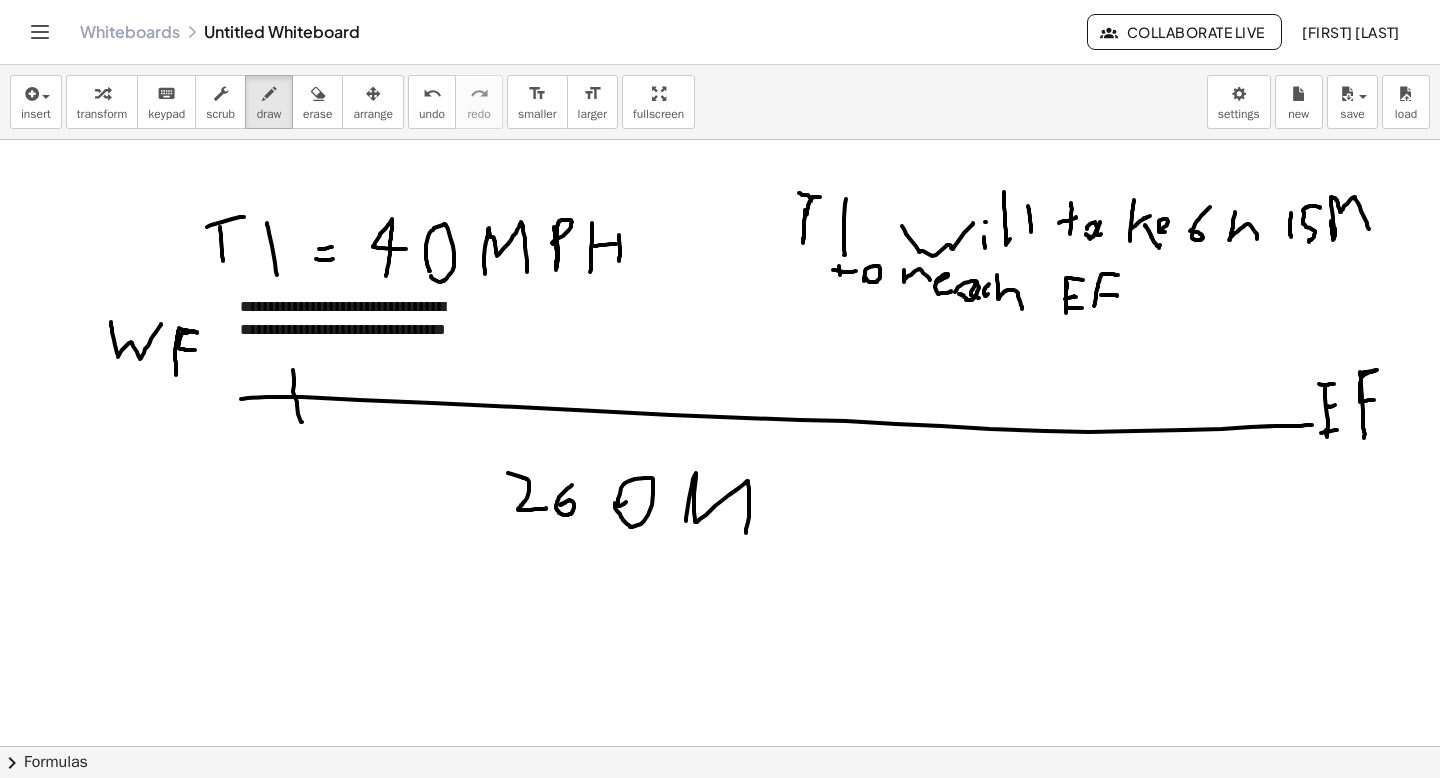 drag, startPoint x: 293, startPoint y: 370, endPoint x: 302, endPoint y: 424, distance: 54.74486 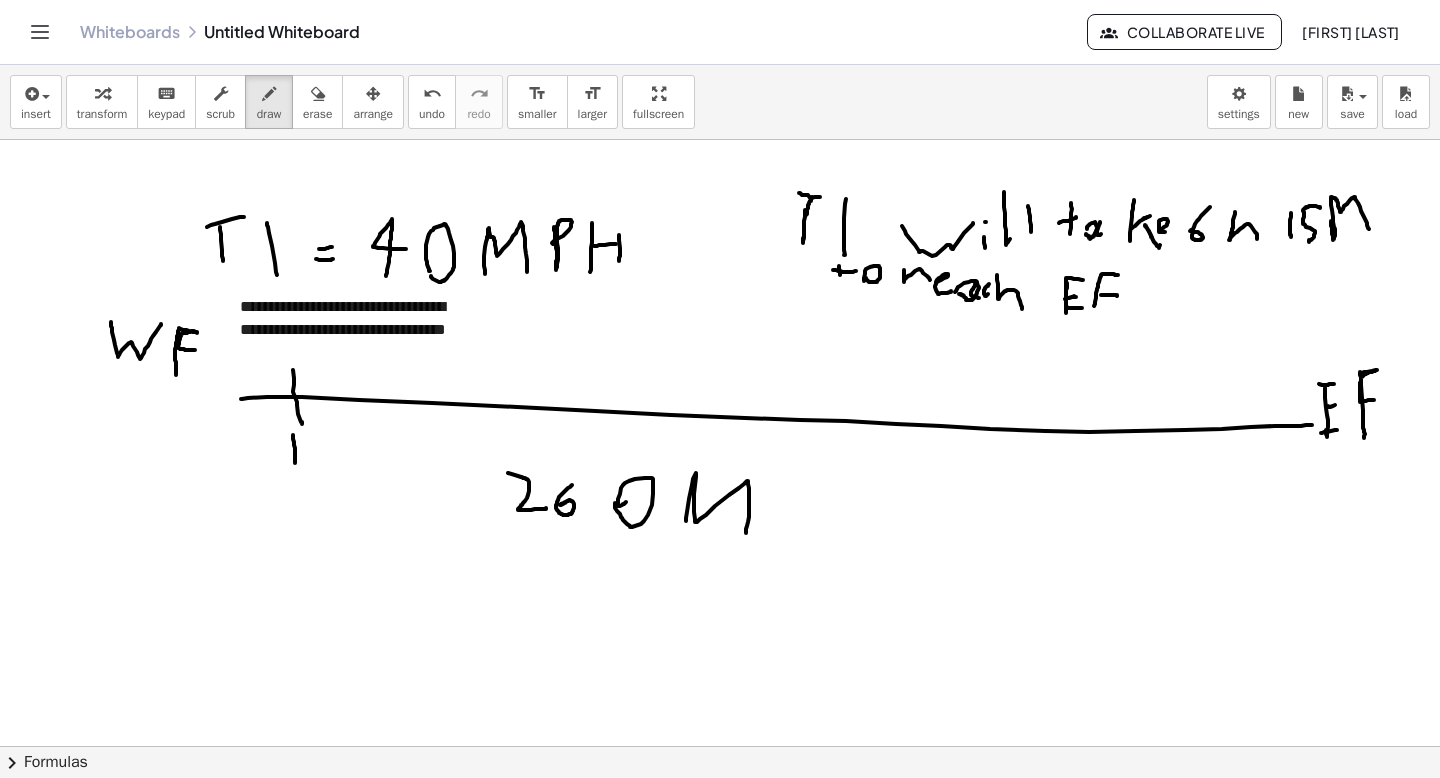 drag, startPoint x: 293, startPoint y: 435, endPoint x: 296, endPoint y: 466, distance: 31.144823 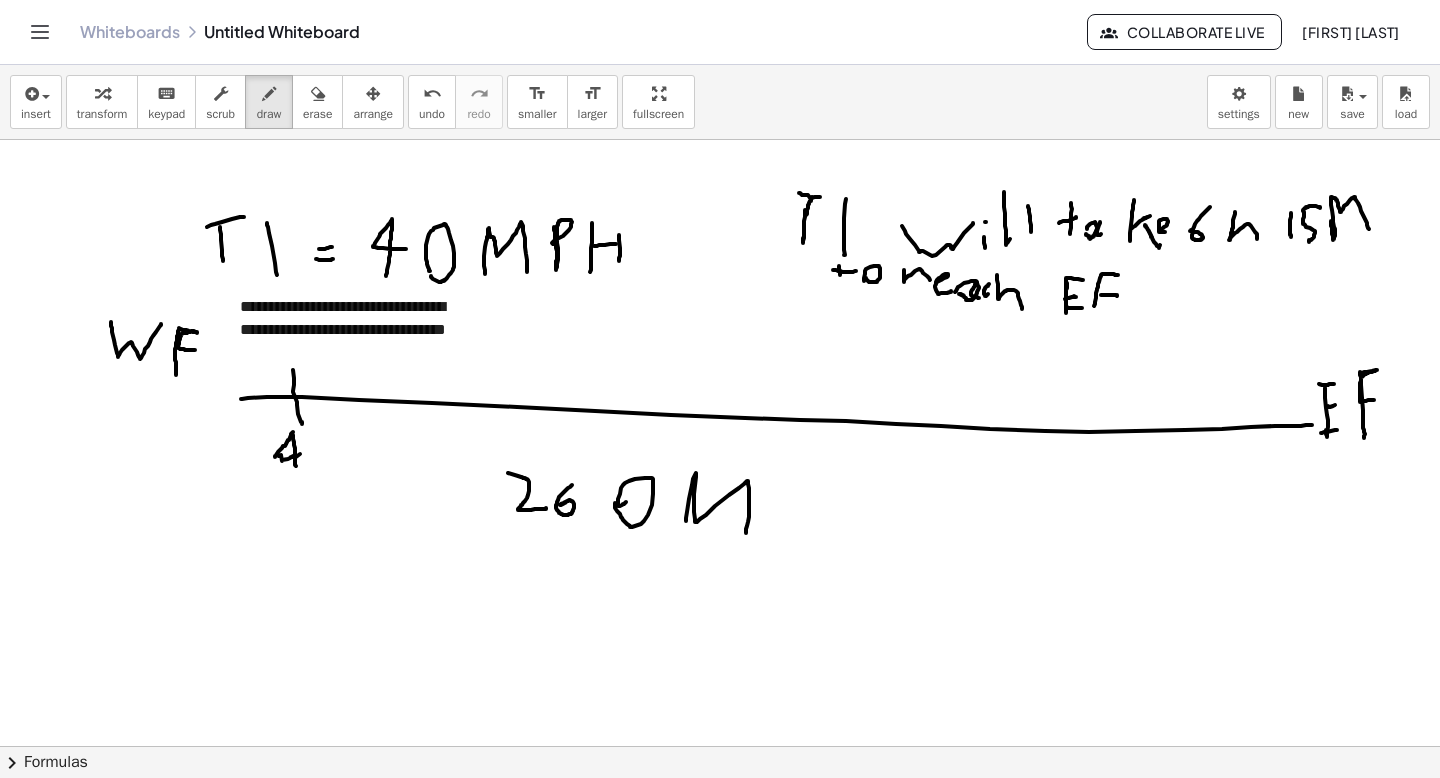 drag, startPoint x: 292, startPoint y: 433, endPoint x: 331, endPoint y: 451, distance: 42.953465 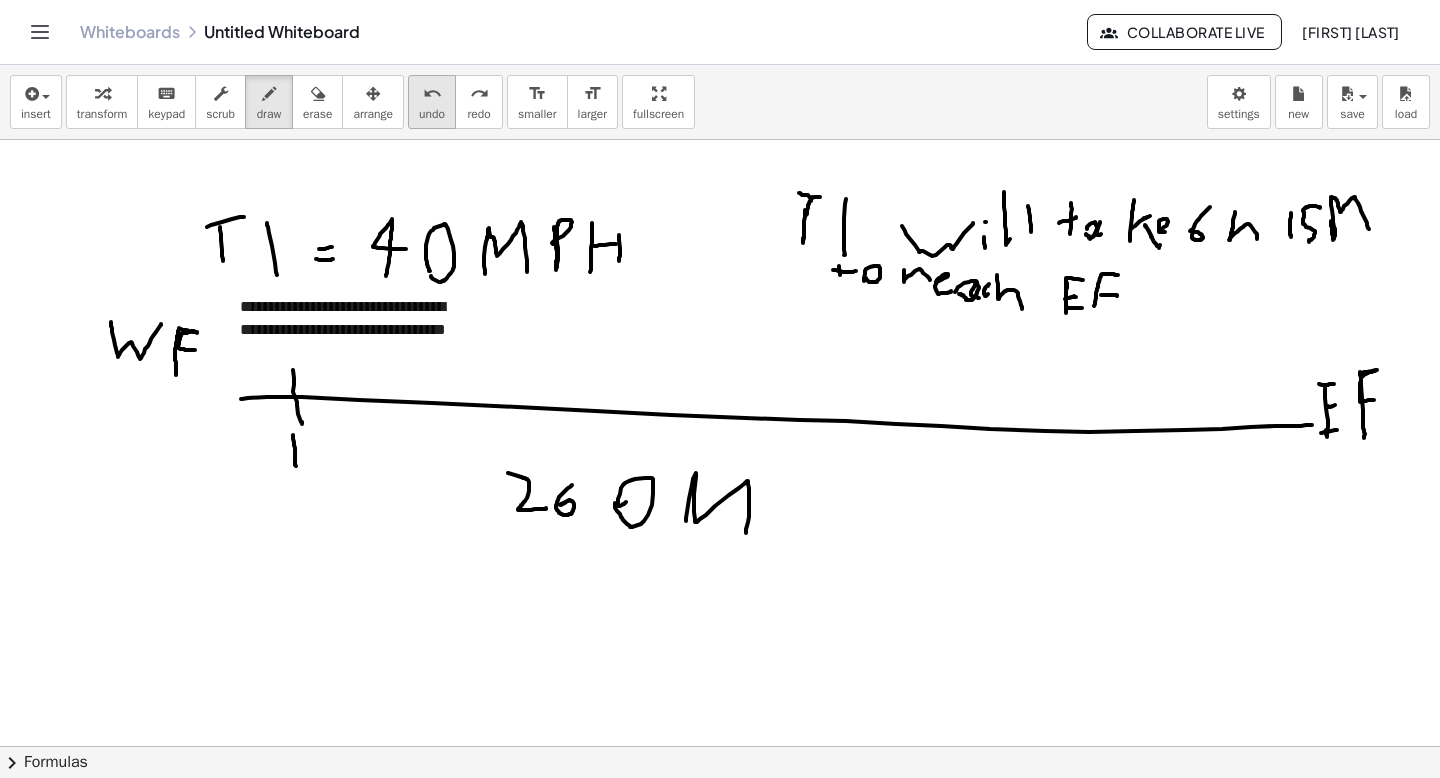 click on "undo" at bounding box center [432, 94] 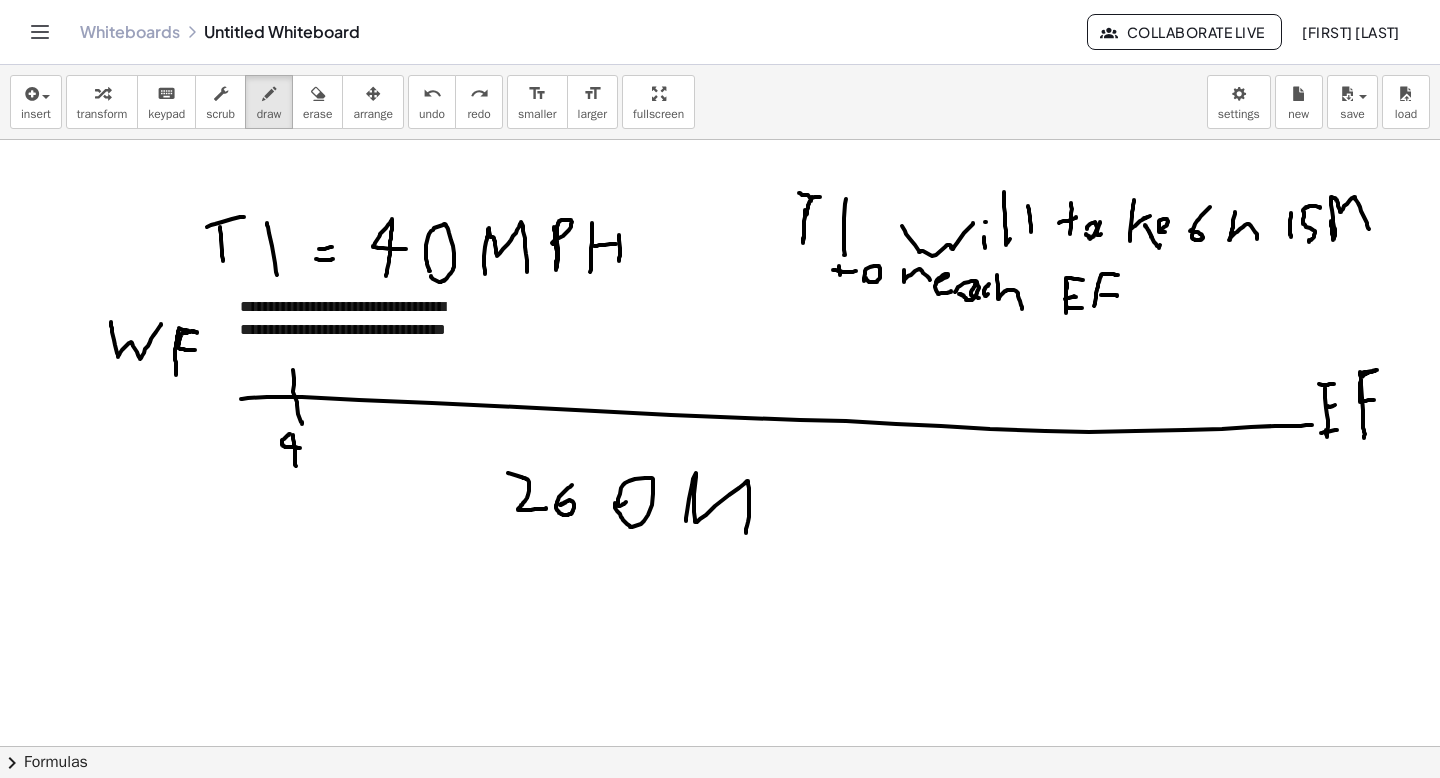drag, startPoint x: 290, startPoint y: 434, endPoint x: 300, endPoint y: 448, distance: 17.20465 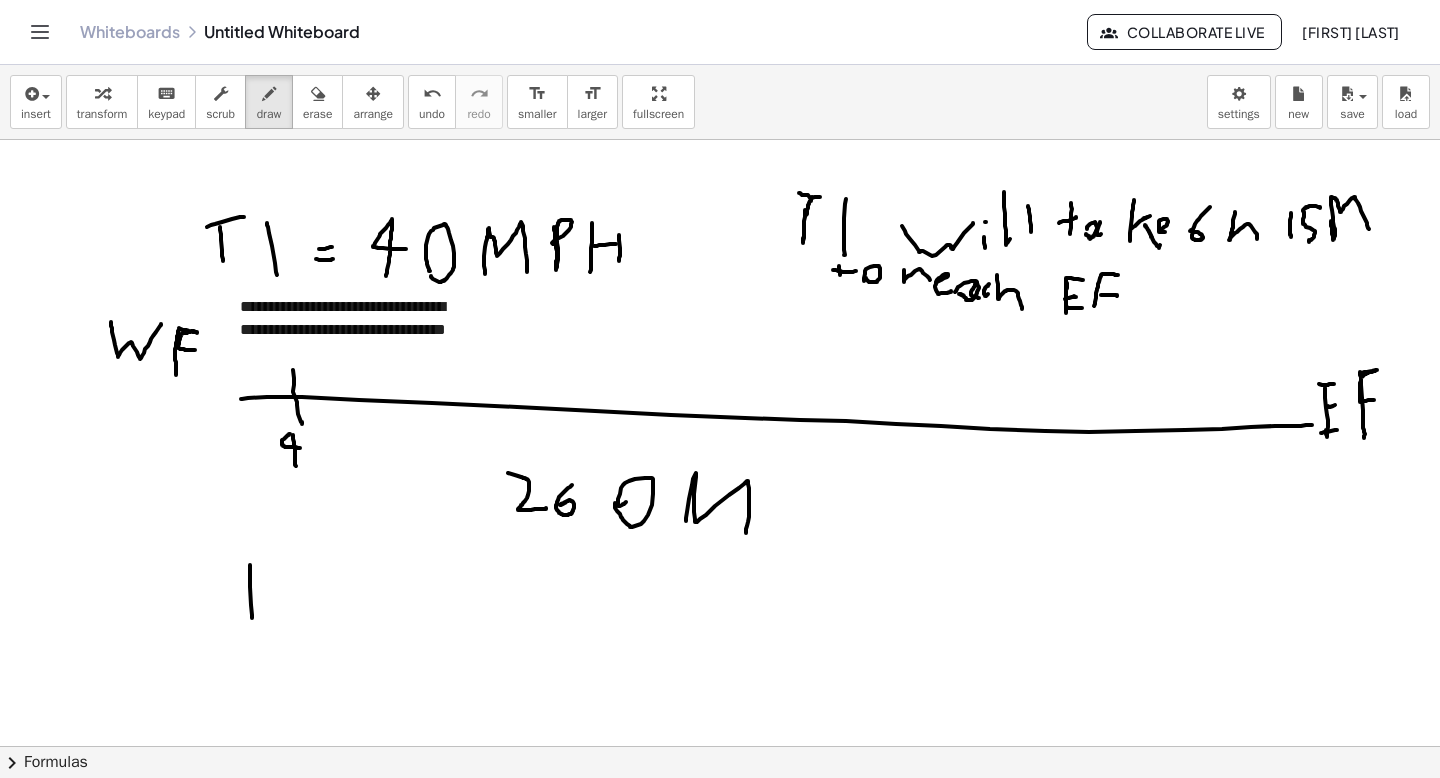 drag, startPoint x: 250, startPoint y: 565, endPoint x: 252, endPoint y: 611, distance: 46.043457 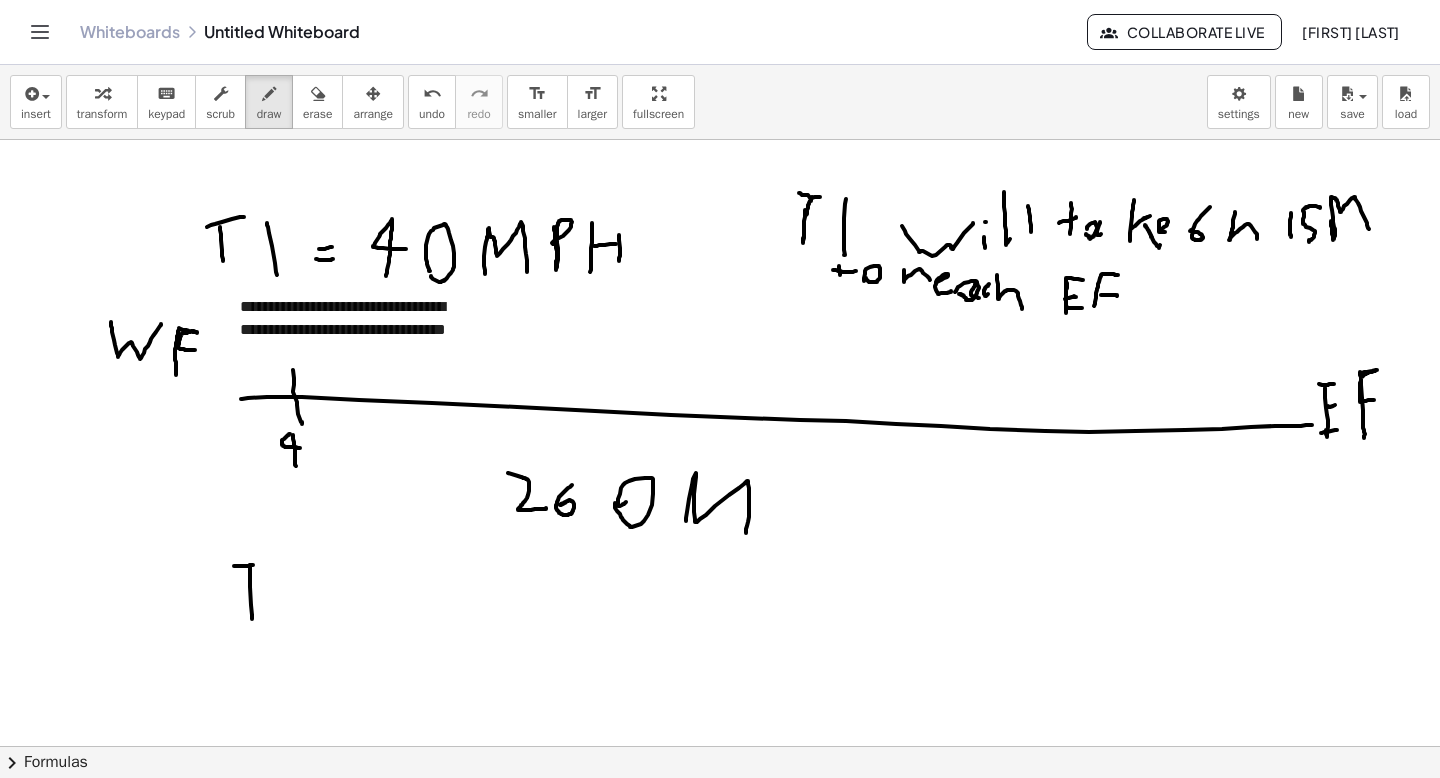 drag, startPoint x: 235, startPoint y: 566, endPoint x: 262, endPoint y: 566, distance: 27 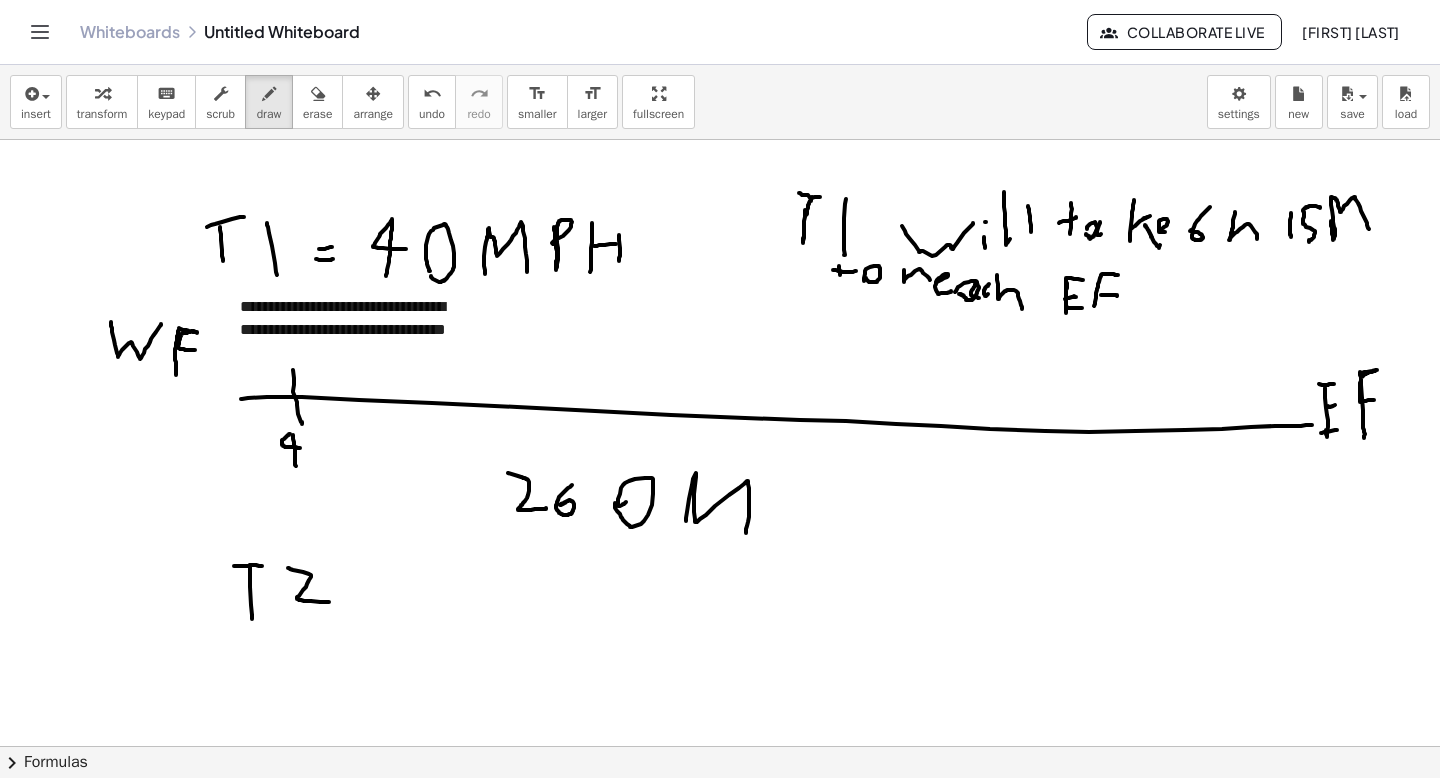 drag, startPoint x: 288, startPoint y: 568, endPoint x: 329, endPoint y: 602, distance: 53.263496 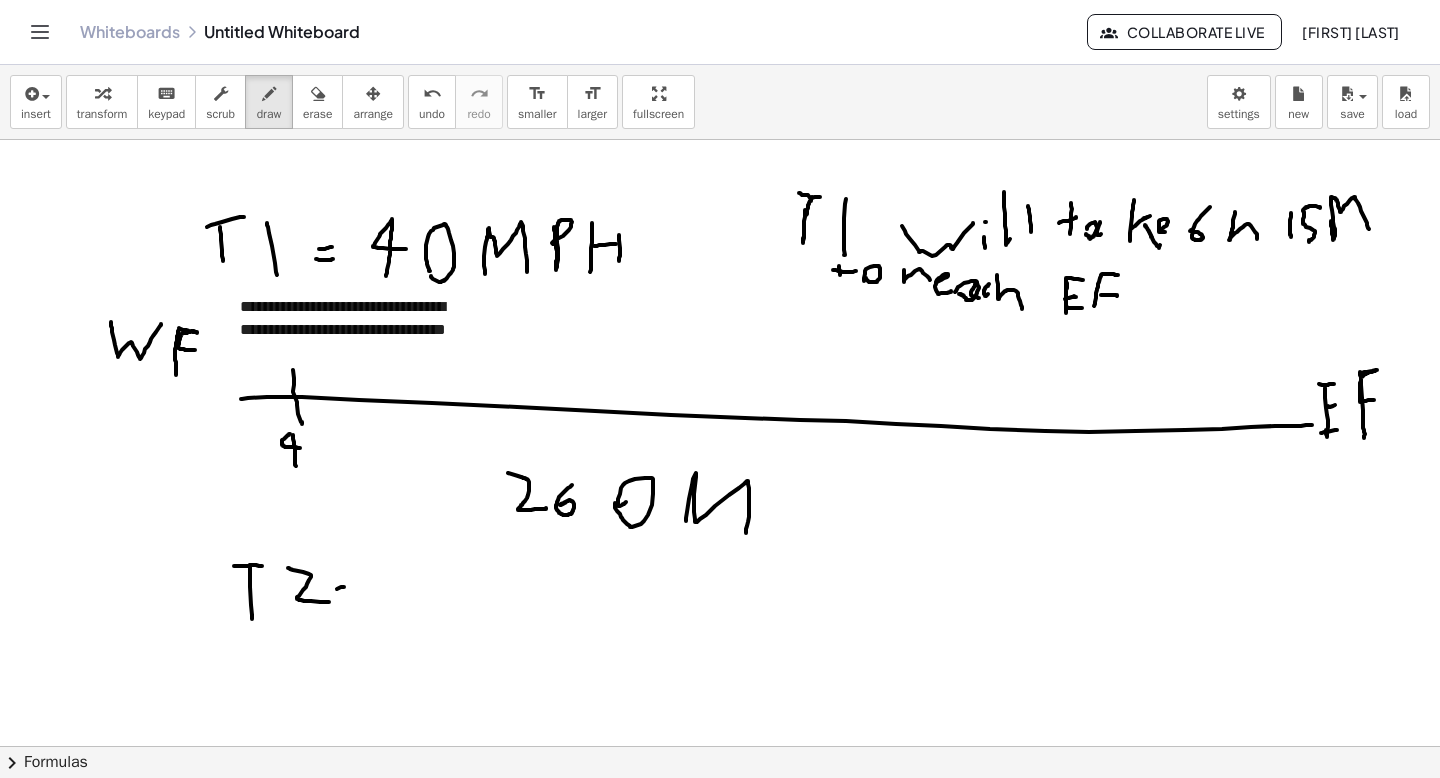drag, startPoint x: 344, startPoint y: 587, endPoint x: 361, endPoint y: 587, distance: 17 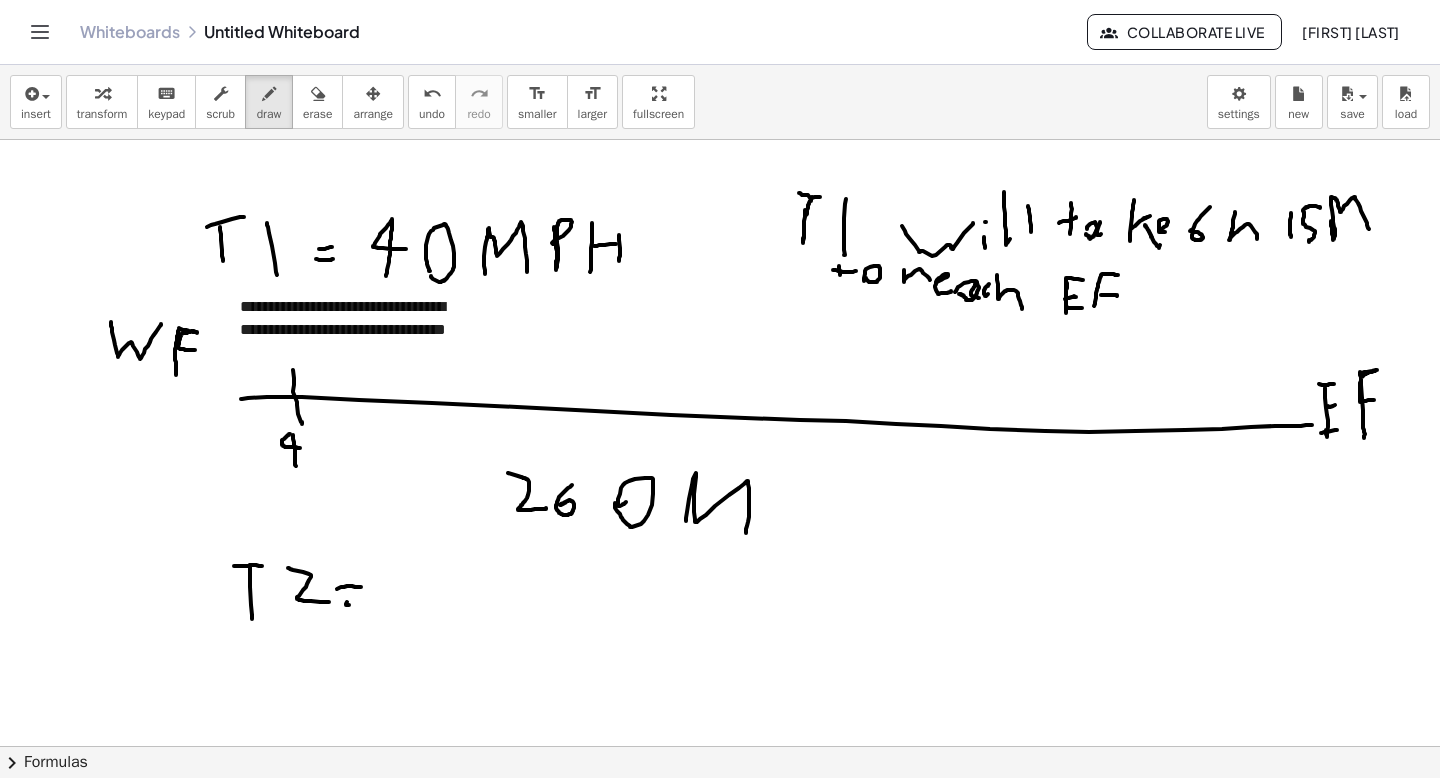 drag, startPoint x: 347, startPoint y: 602, endPoint x: 371, endPoint y: 601, distance: 24.020824 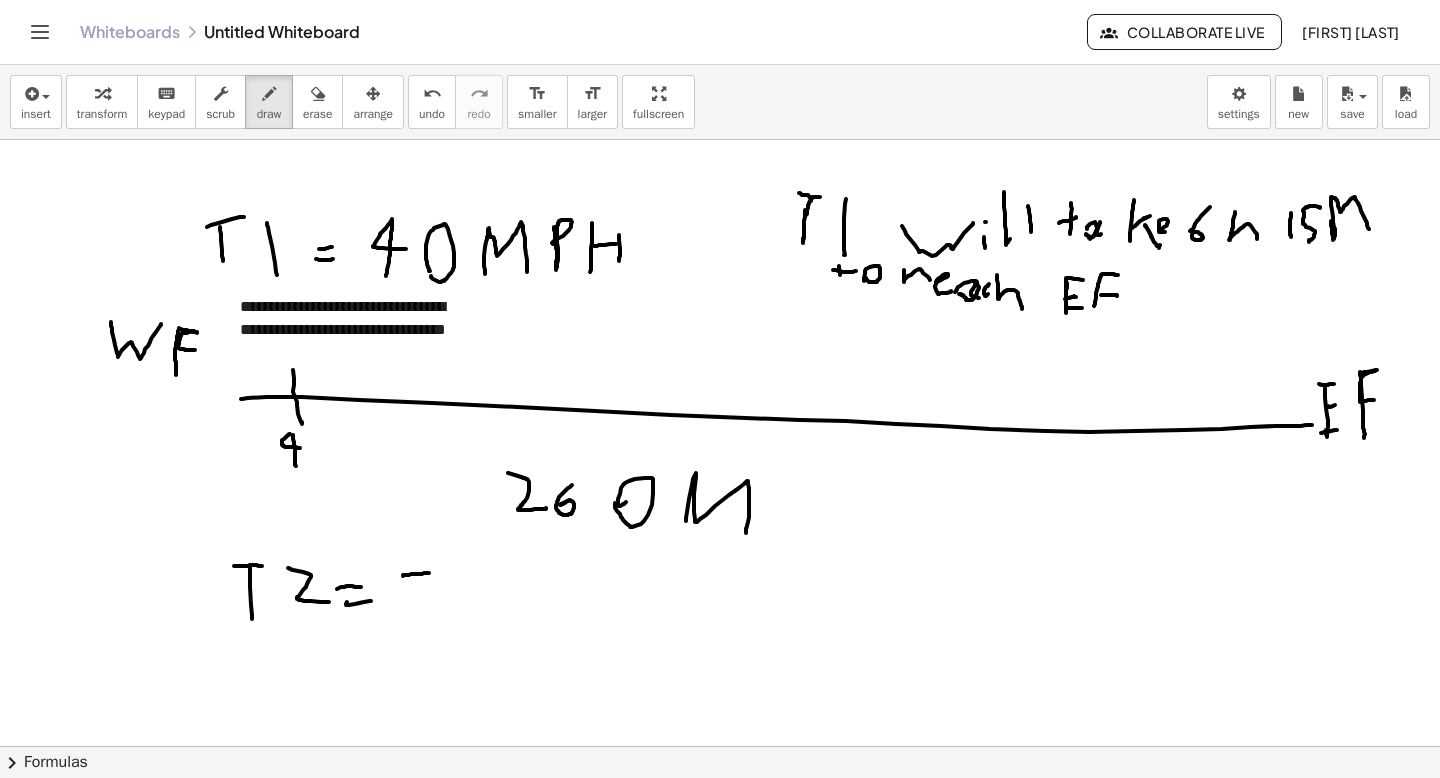 drag, startPoint x: 403, startPoint y: 575, endPoint x: 423, endPoint y: 597, distance: 29.732138 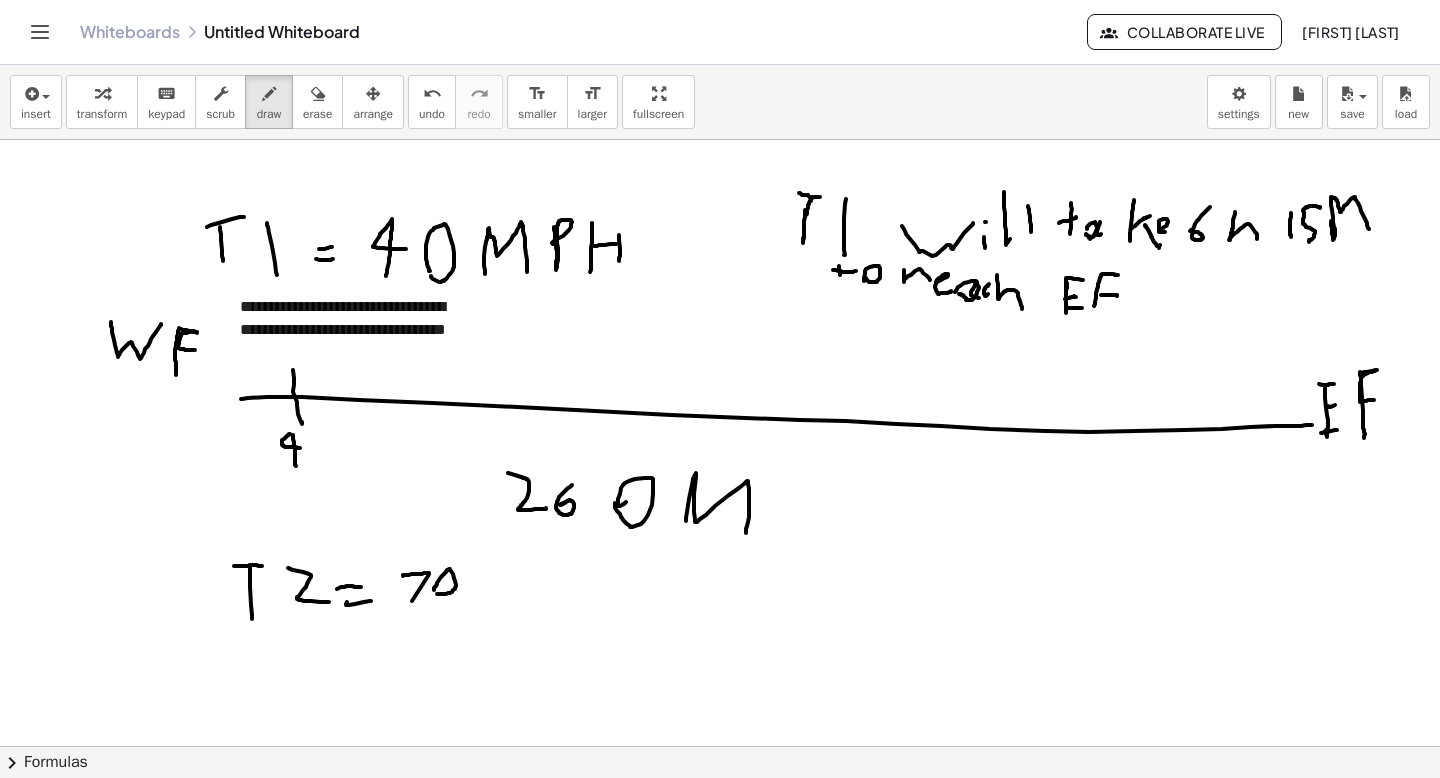 click at bounding box center (720, 746) 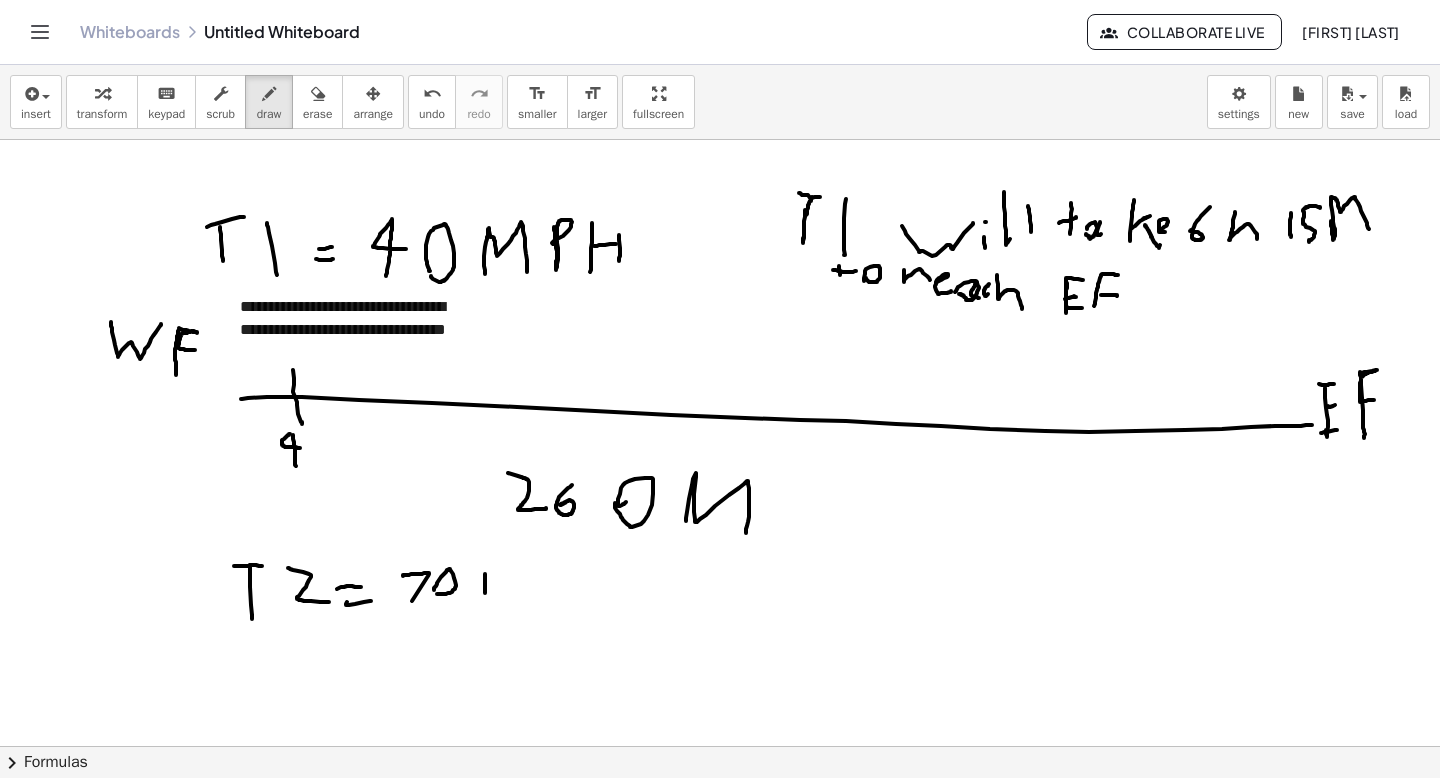 click at bounding box center [720, 746] 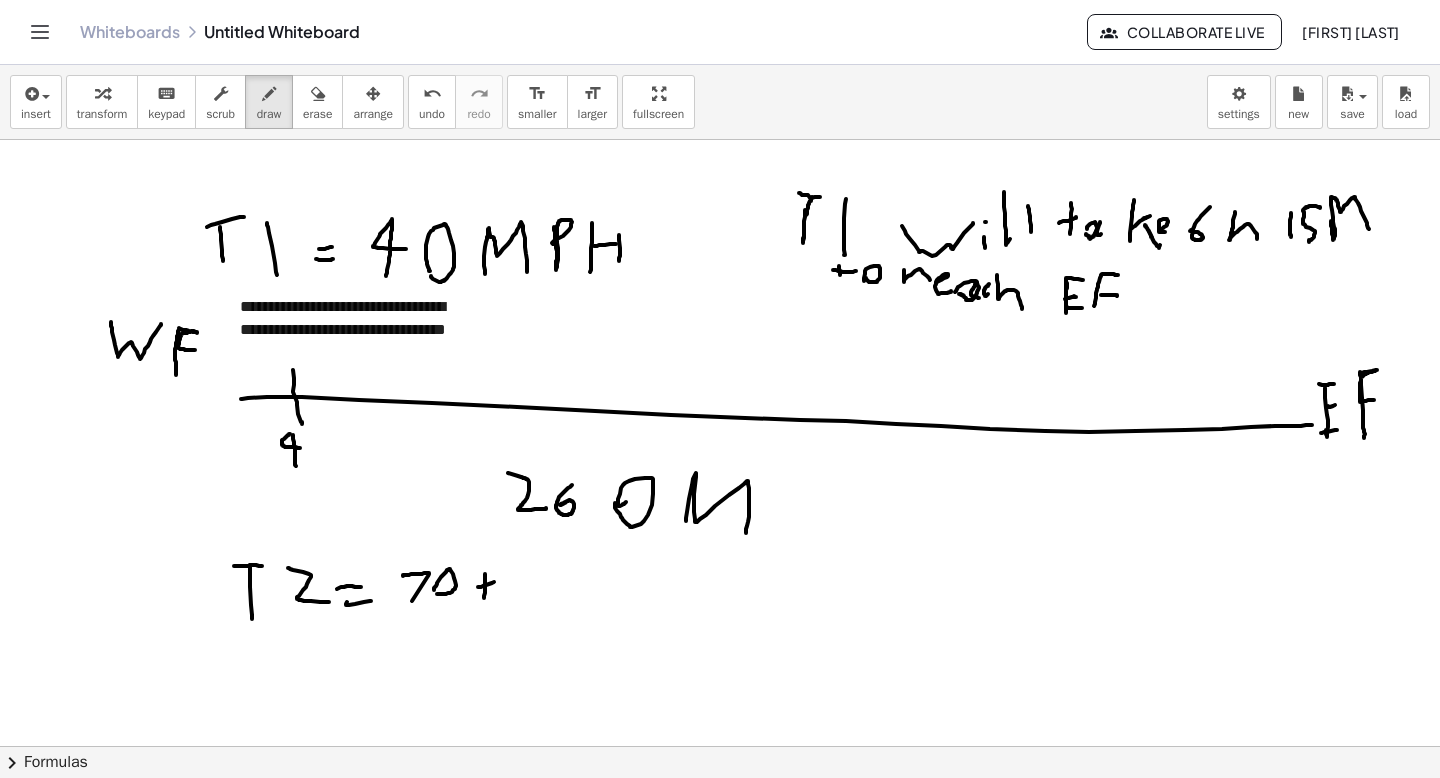 drag, startPoint x: 478, startPoint y: 587, endPoint x: 499, endPoint y: 580, distance: 22.135944 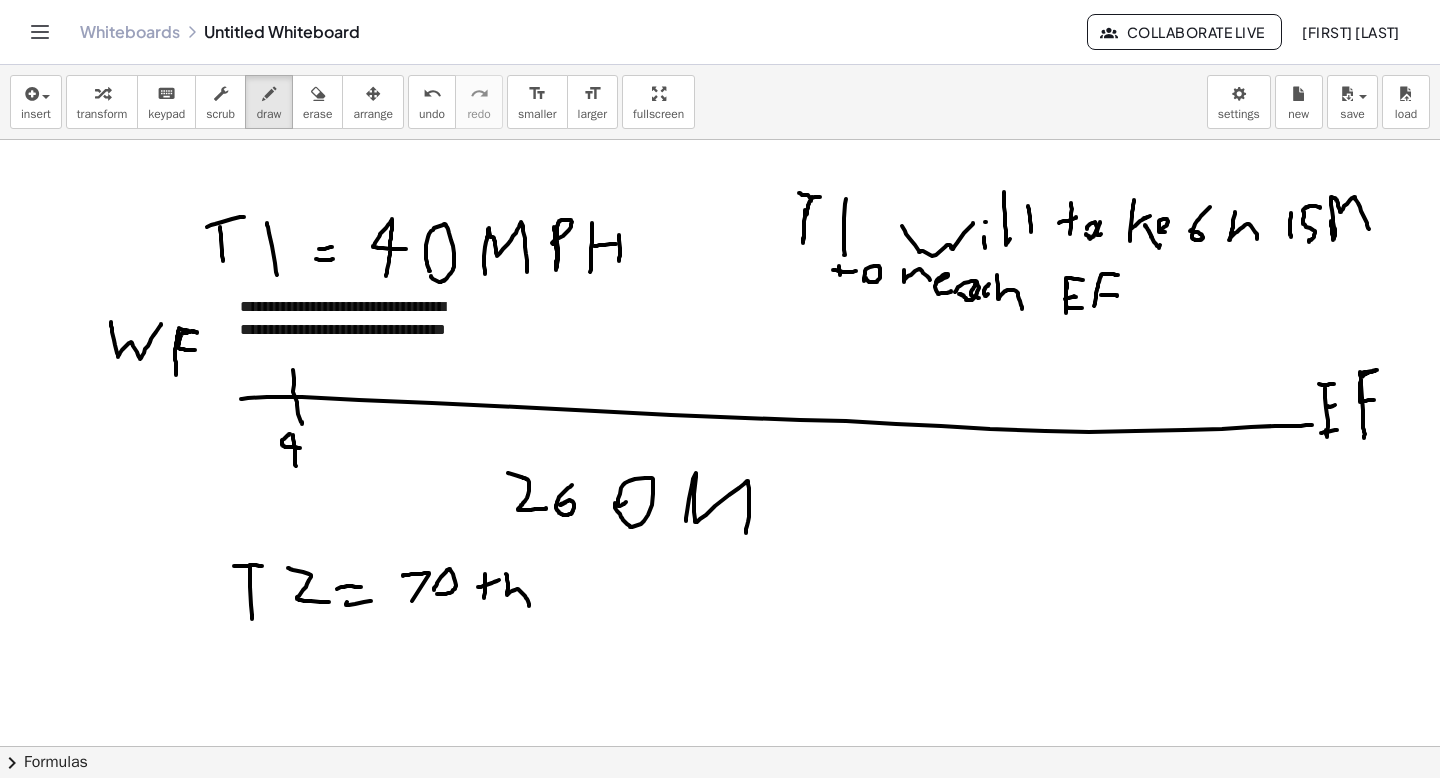 drag, startPoint x: 508, startPoint y: 587, endPoint x: 533, endPoint y: 604, distance: 30.232433 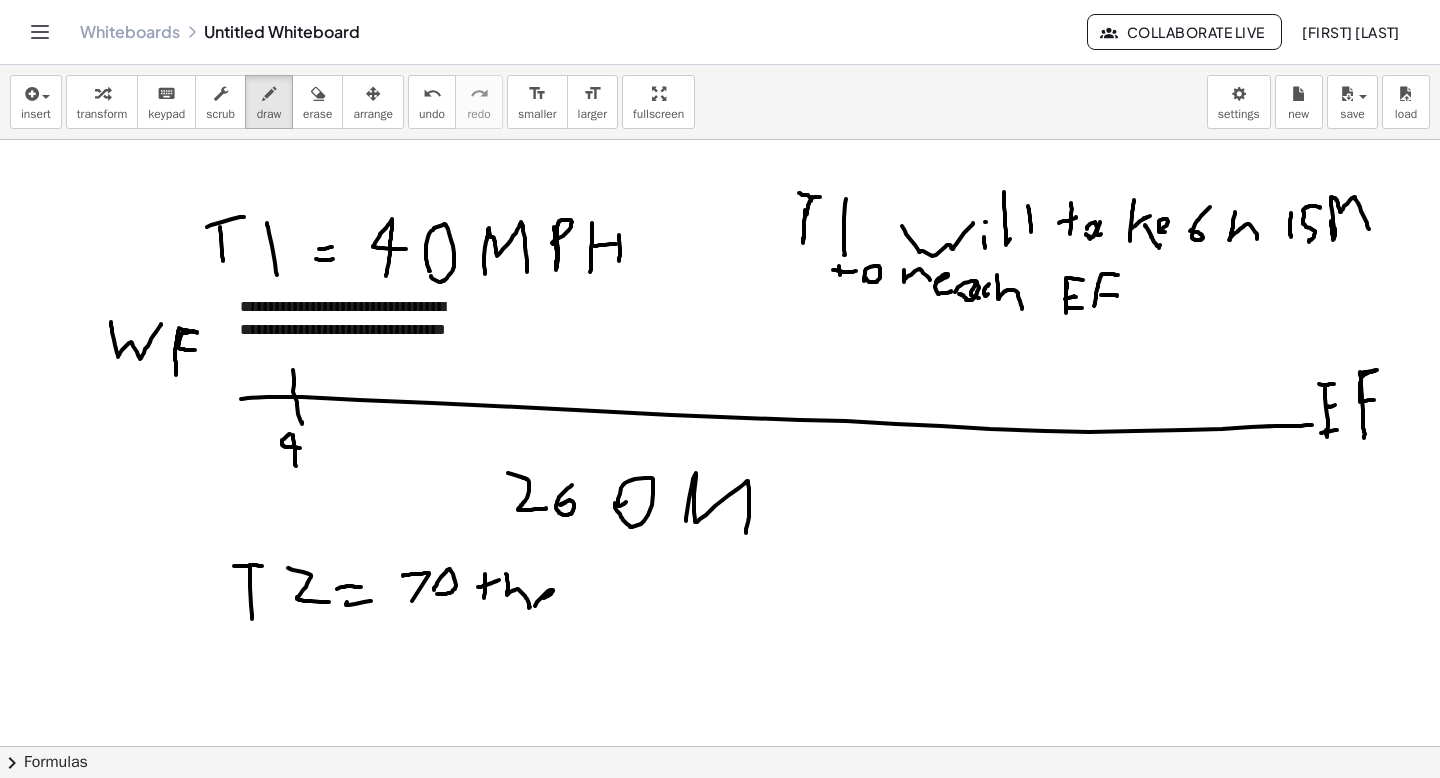drag, startPoint x: 544, startPoint y: 598, endPoint x: 560, endPoint y: 607, distance: 18.35756 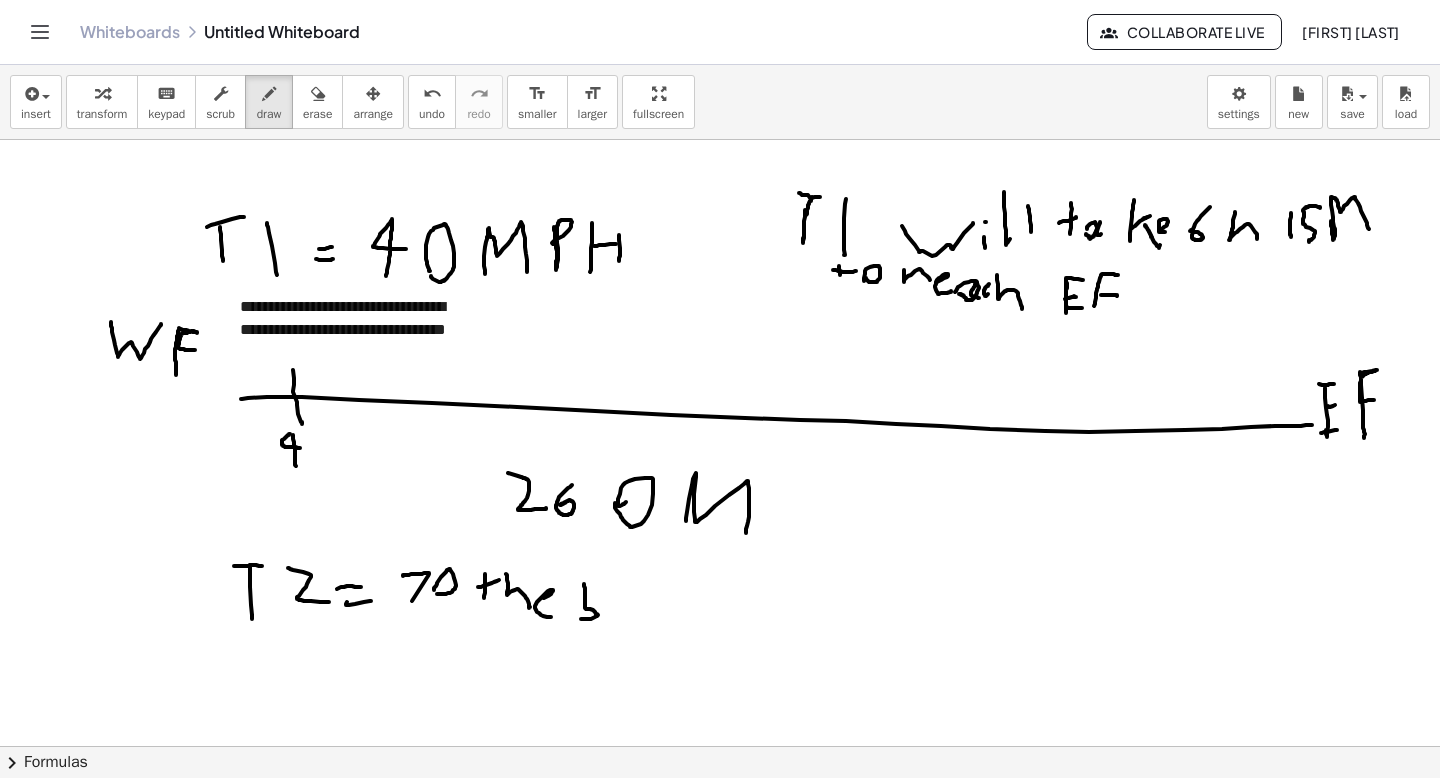 drag, startPoint x: 584, startPoint y: 585, endPoint x: 580, endPoint y: 600, distance: 15.524175 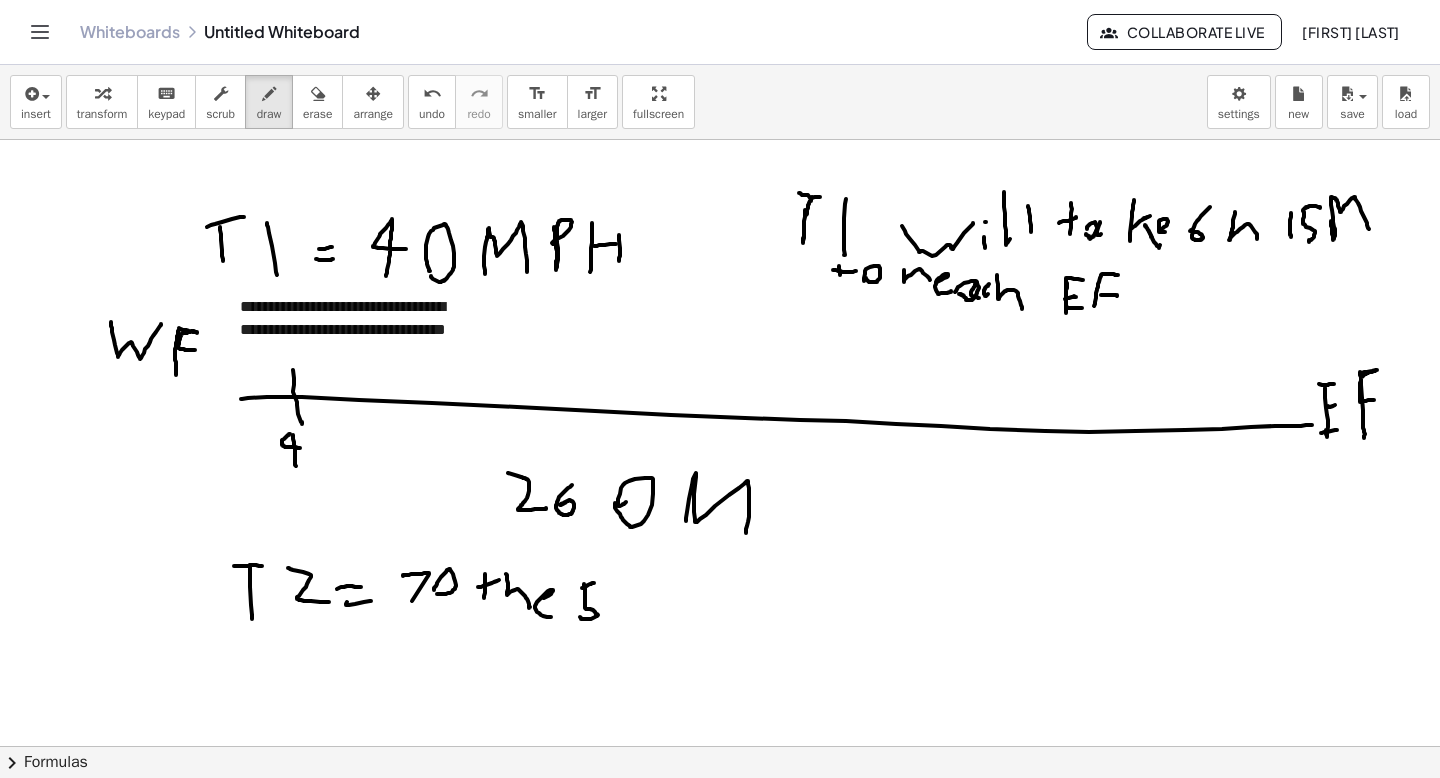 drag, startPoint x: 582, startPoint y: 588, endPoint x: 597, endPoint y: 584, distance: 15.524175 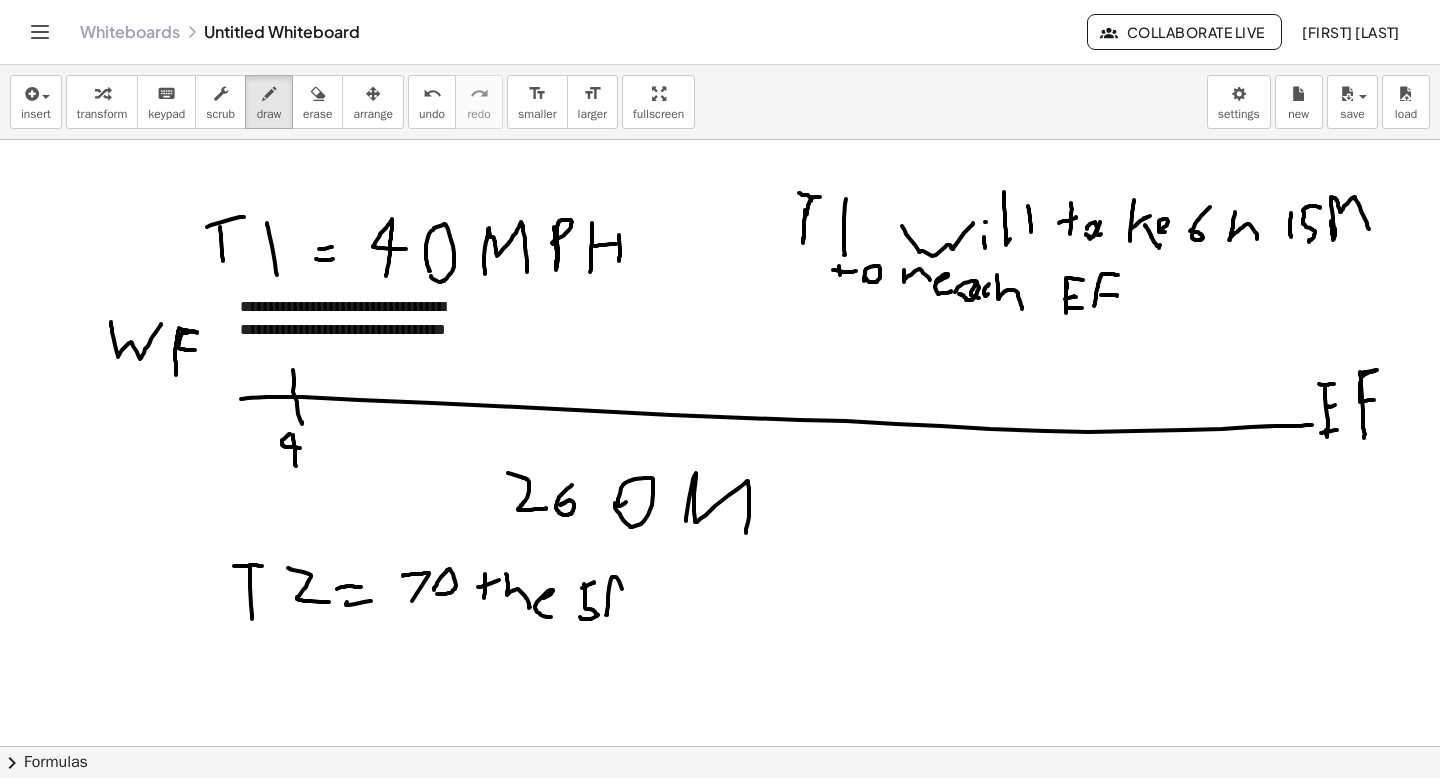 click at bounding box center (720, 746) 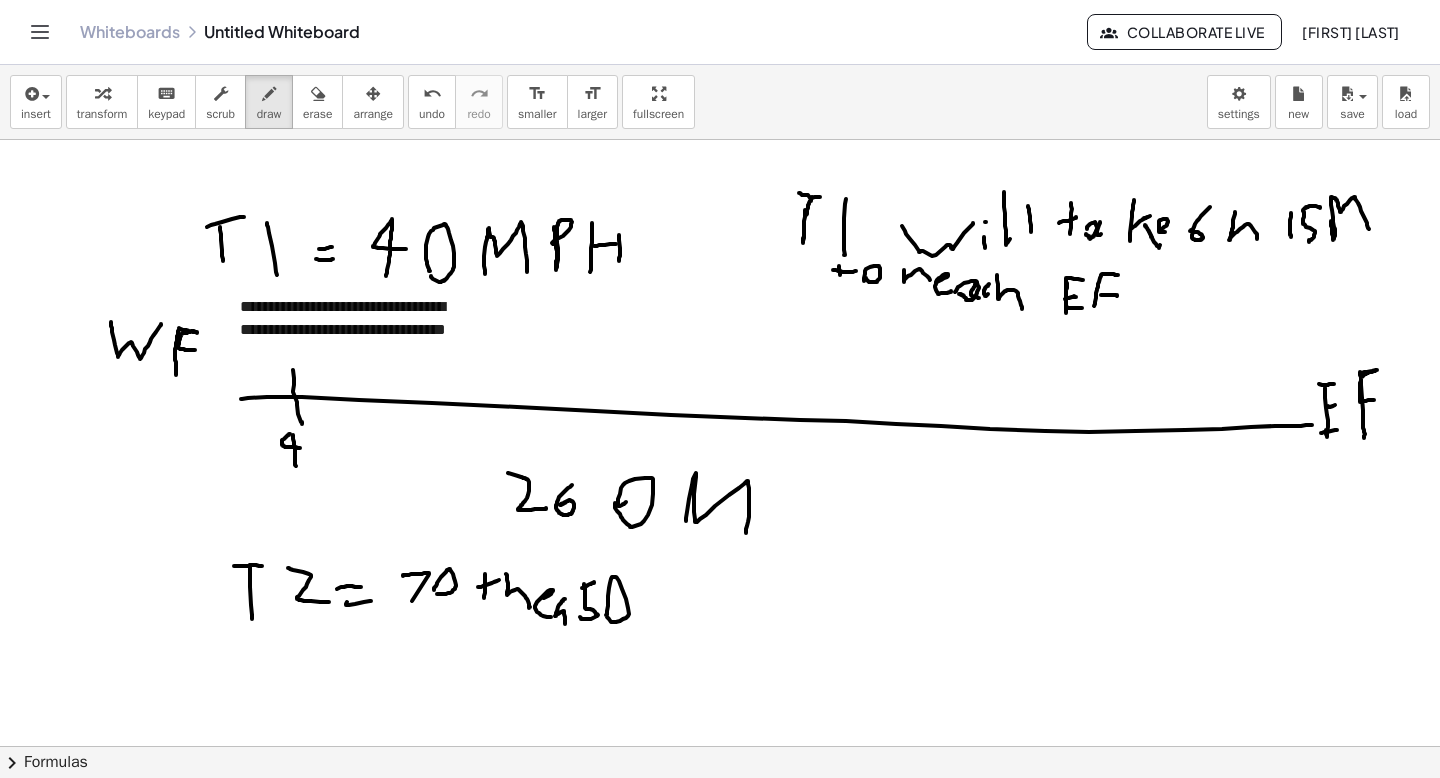 drag, startPoint x: 565, startPoint y: 599, endPoint x: 565, endPoint y: 626, distance: 27 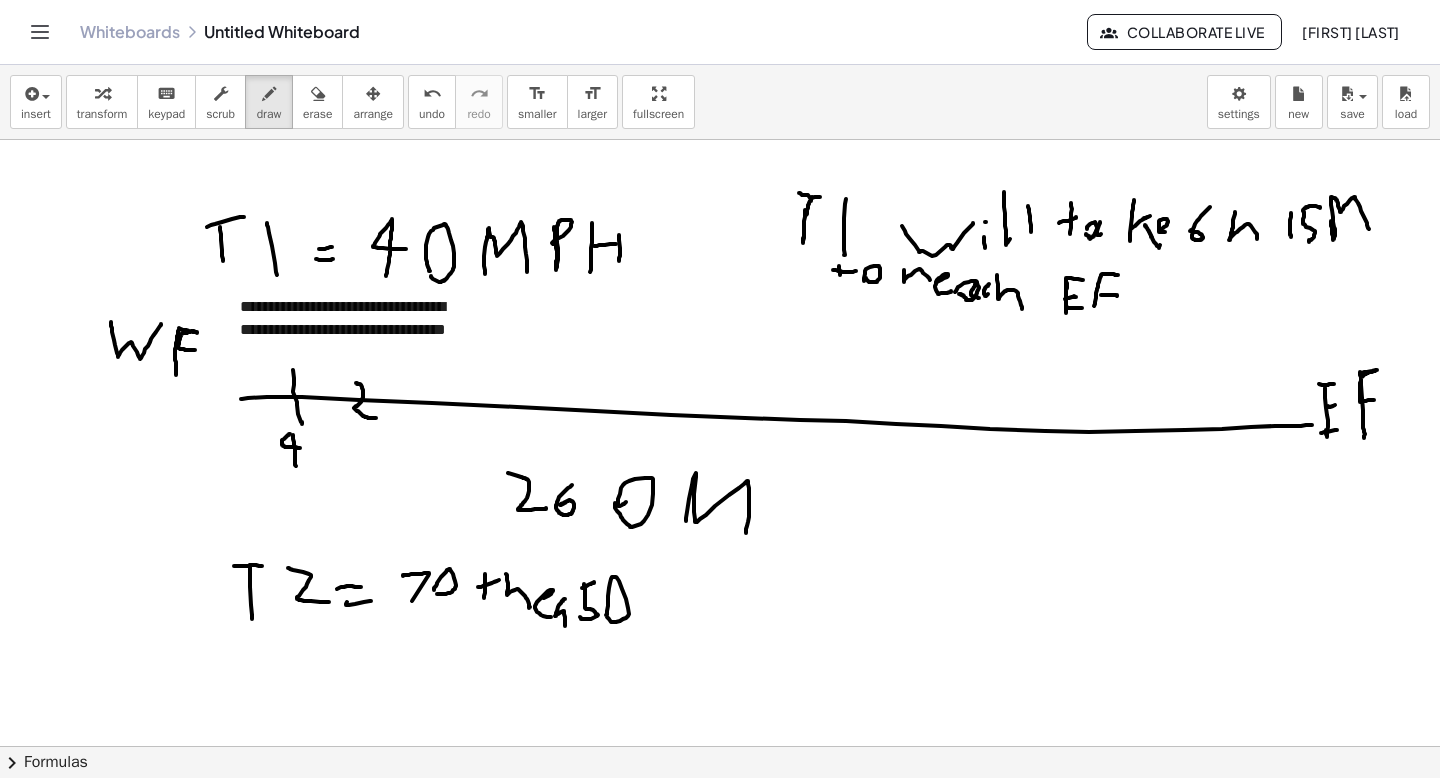drag, startPoint x: 360, startPoint y: 384, endPoint x: 376, endPoint y: 418, distance: 37.576588 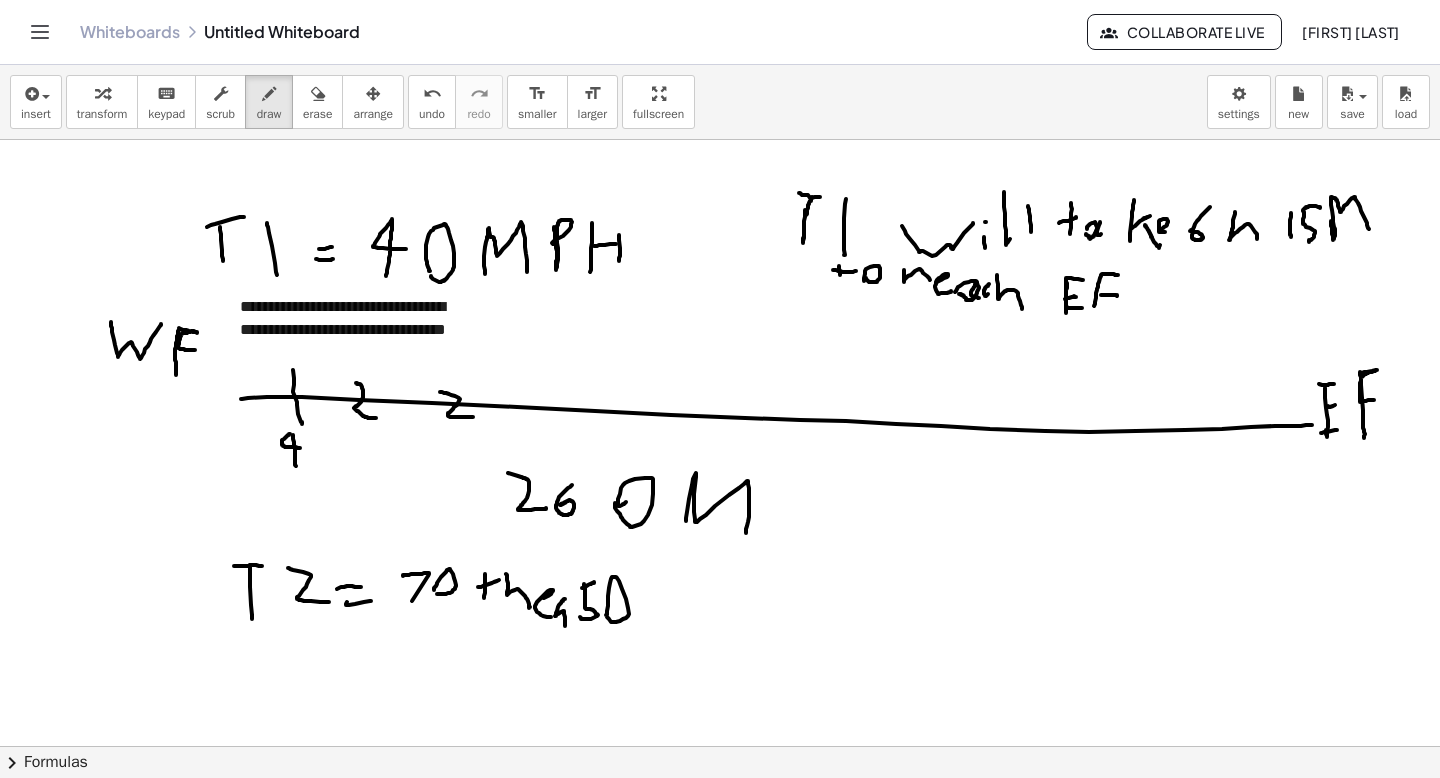 drag, startPoint x: 446, startPoint y: 393, endPoint x: 473, endPoint y: 417, distance: 36.124783 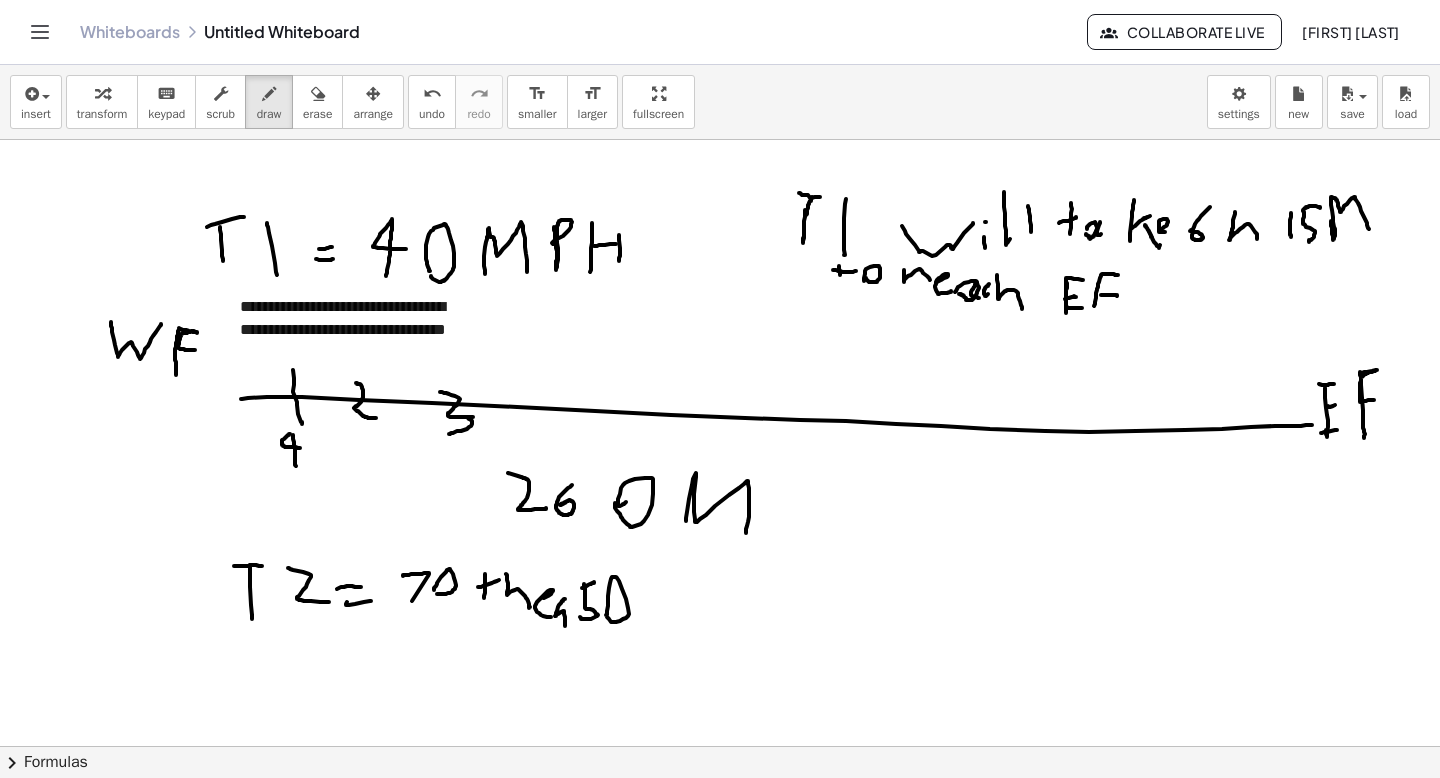 drag, startPoint x: 468, startPoint y: 418, endPoint x: 449, endPoint y: 434, distance: 24.839485 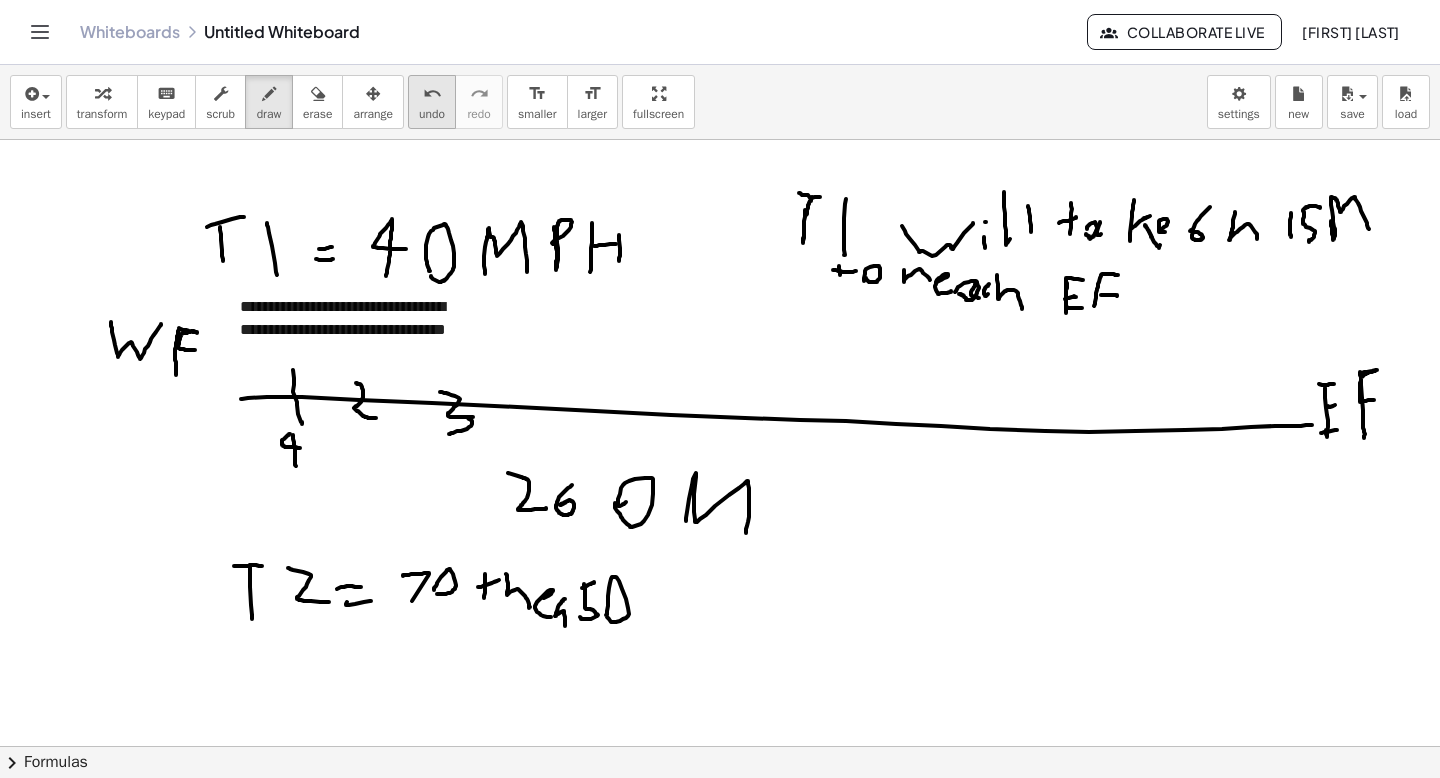 click on "undo" at bounding box center (432, 94) 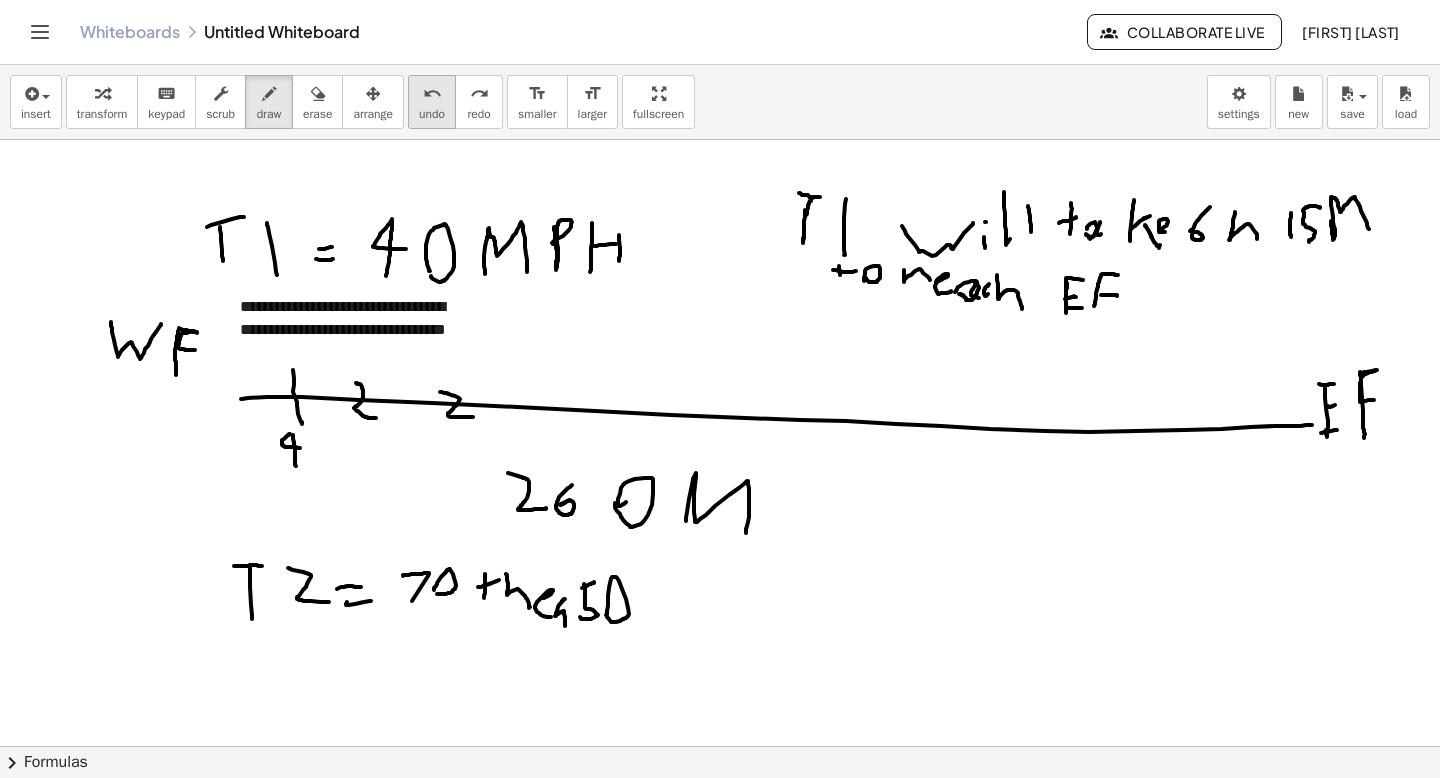 click on "undo" at bounding box center [432, 94] 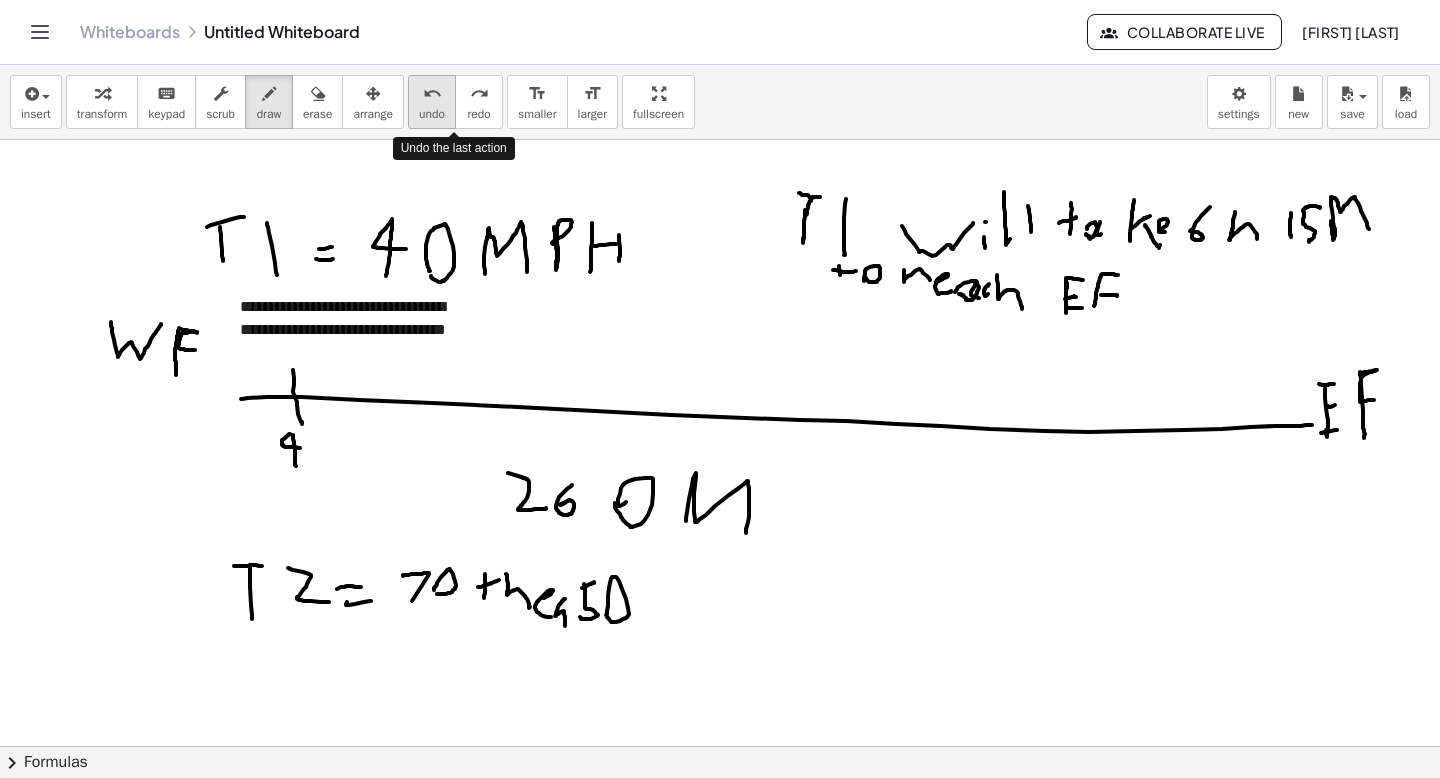 click on "undo" at bounding box center [432, 94] 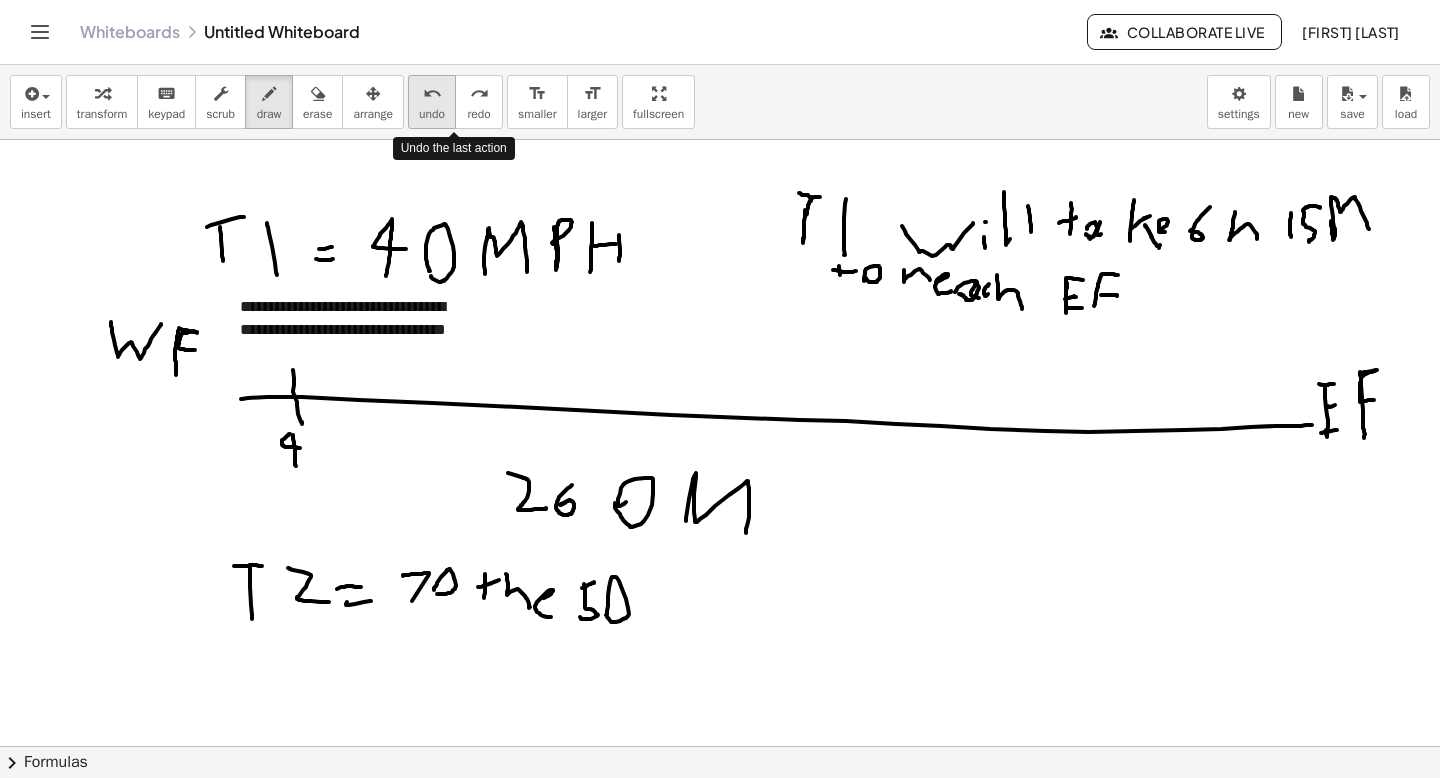 click on "undo" at bounding box center (432, 94) 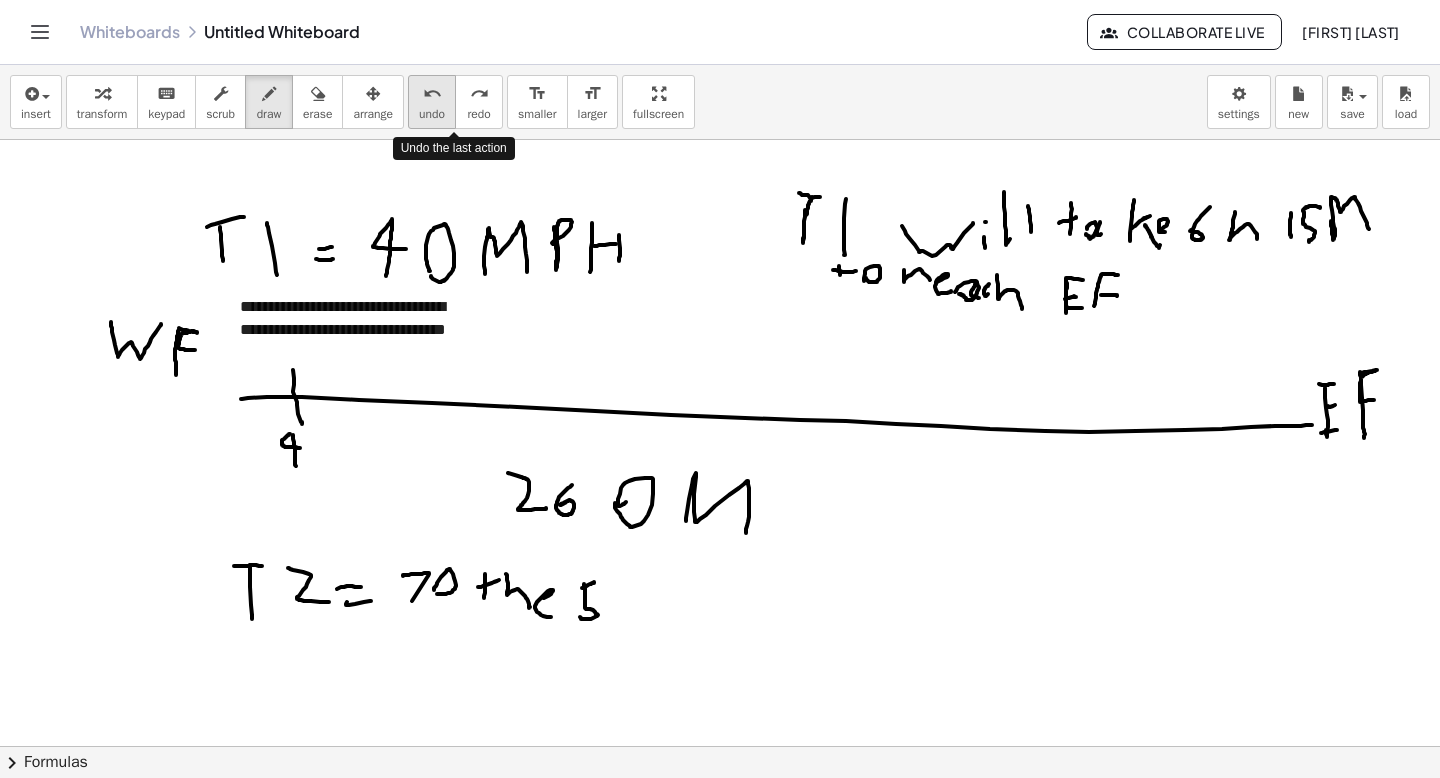 click on "undo" at bounding box center (432, 94) 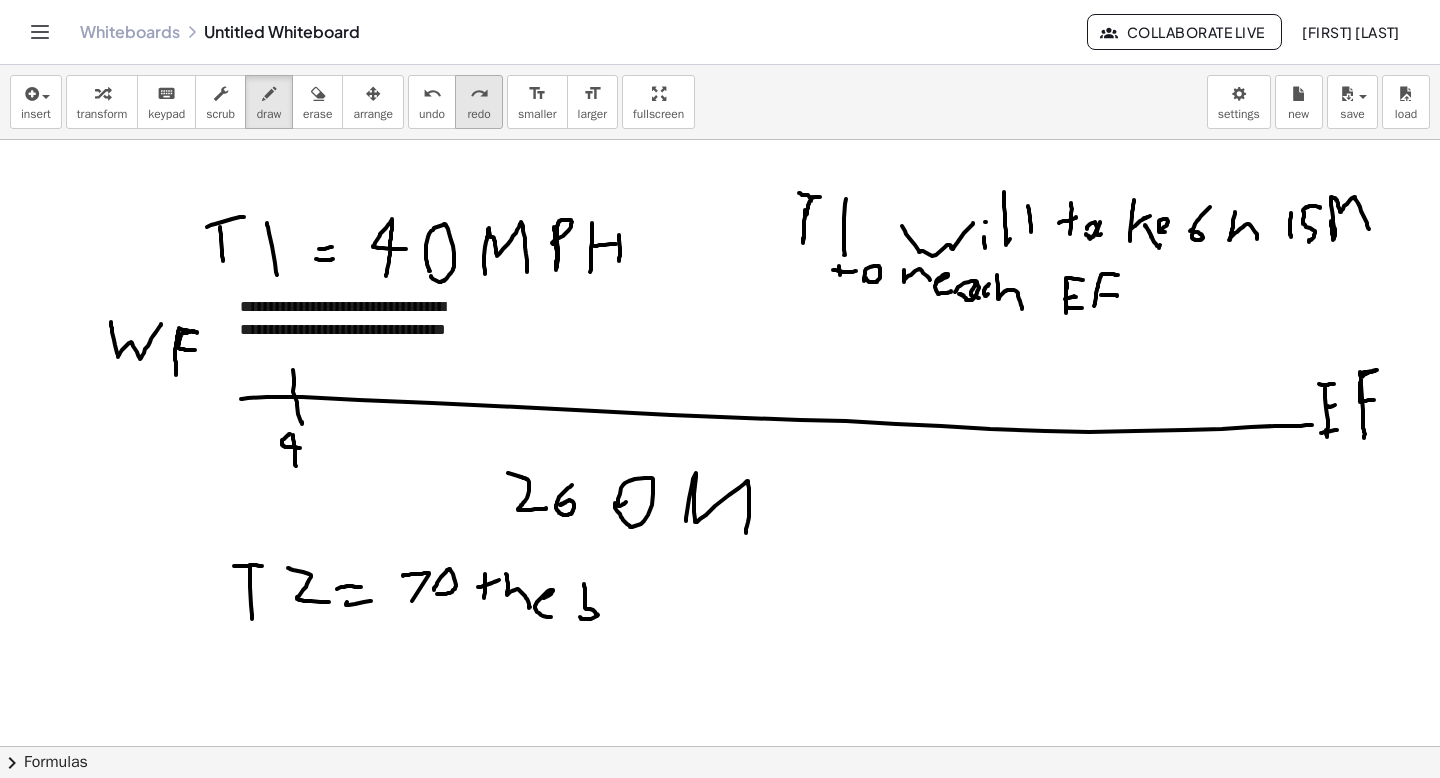 click on "redo" at bounding box center (479, 94) 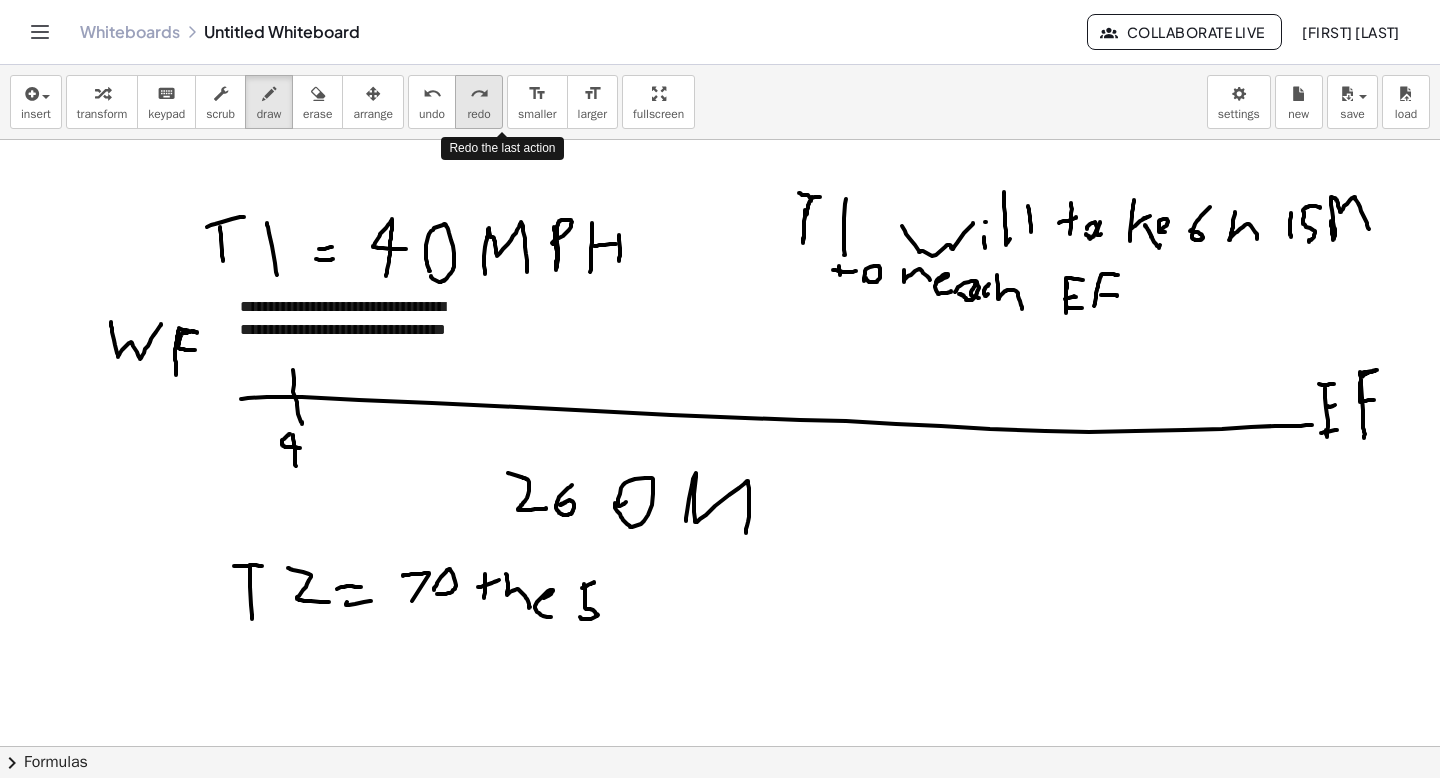 click on "redo" at bounding box center (479, 94) 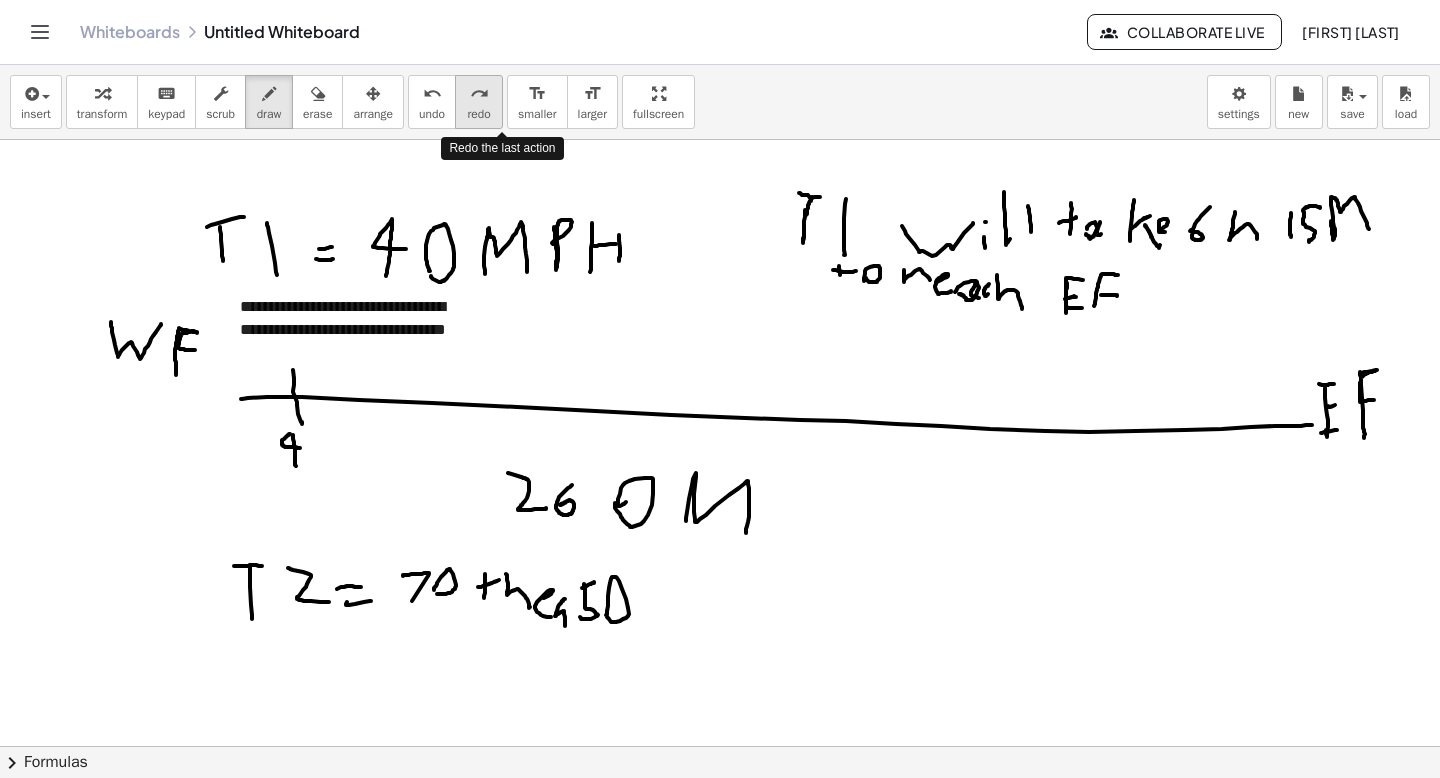 click on "redo" at bounding box center (479, 94) 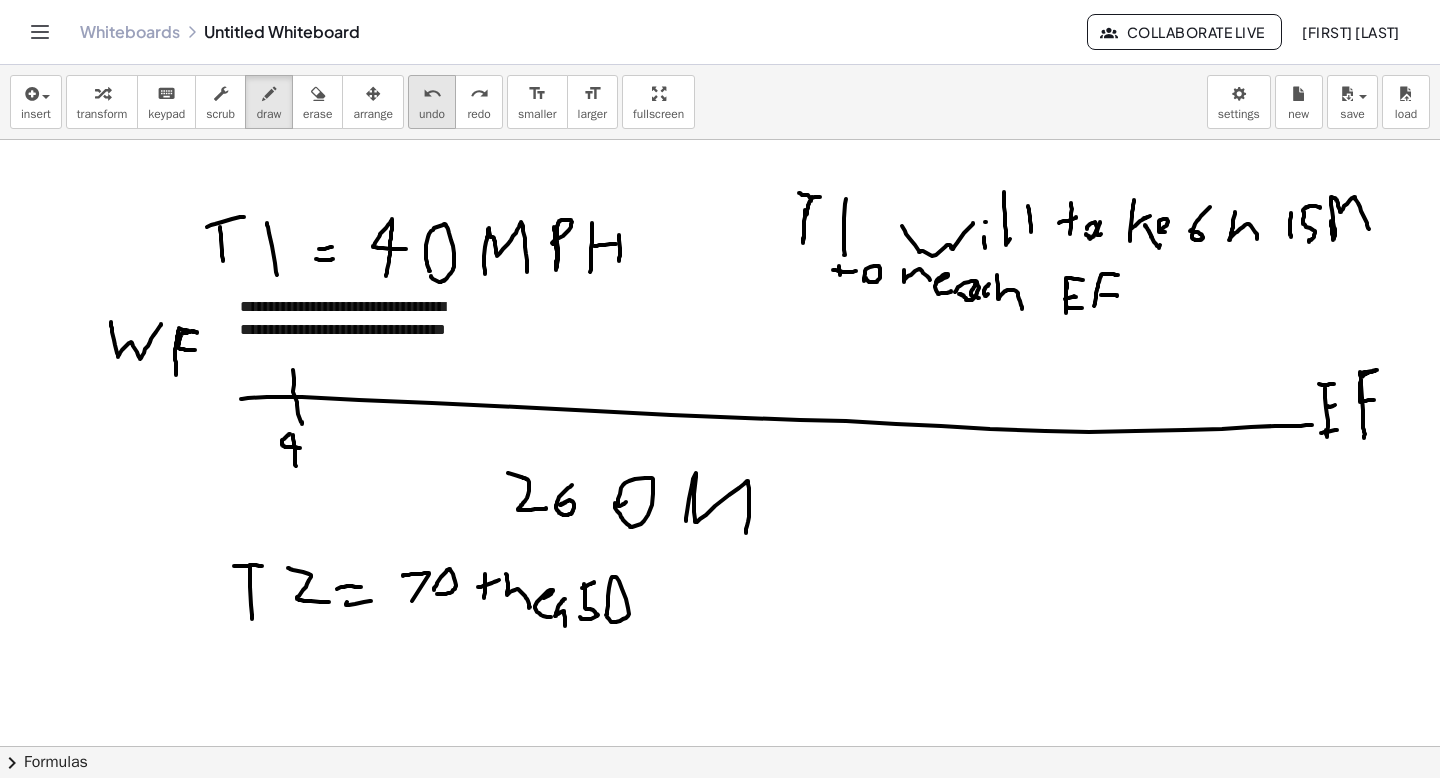 click on "undo" at bounding box center [432, 94] 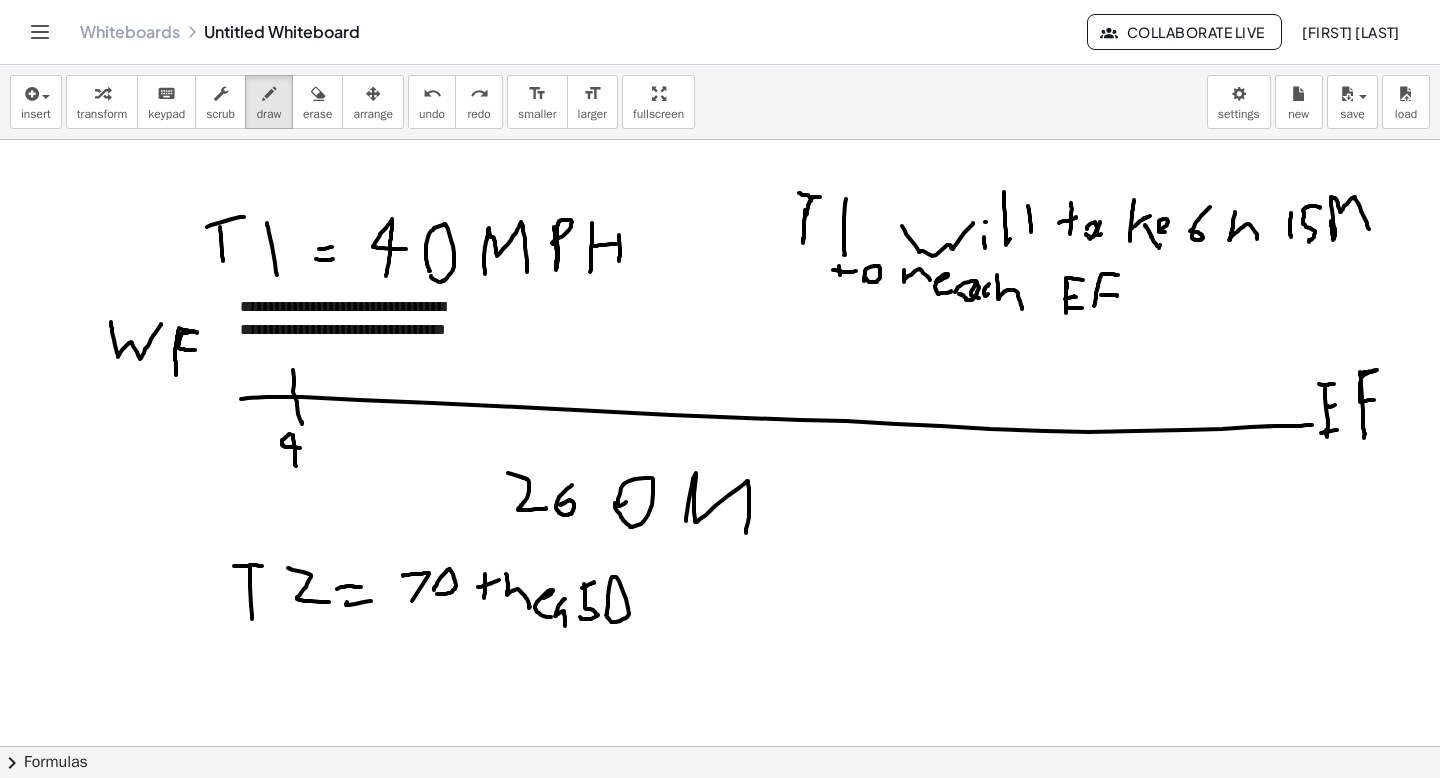 drag, startPoint x: 333, startPoint y: 100, endPoint x: 312, endPoint y: 302, distance: 203.08865 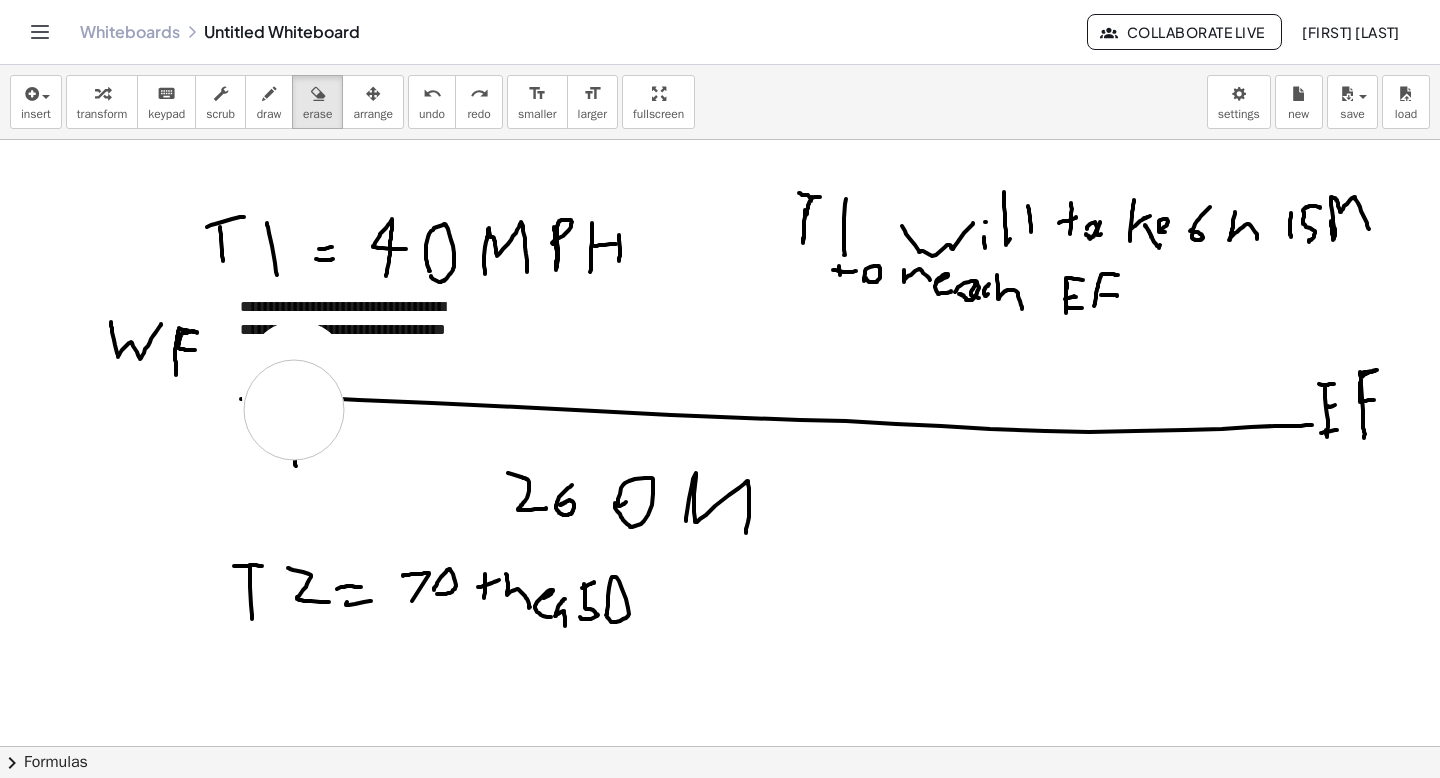 drag, startPoint x: 296, startPoint y: 375, endPoint x: 297, endPoint y: 404, distance: 29.017237 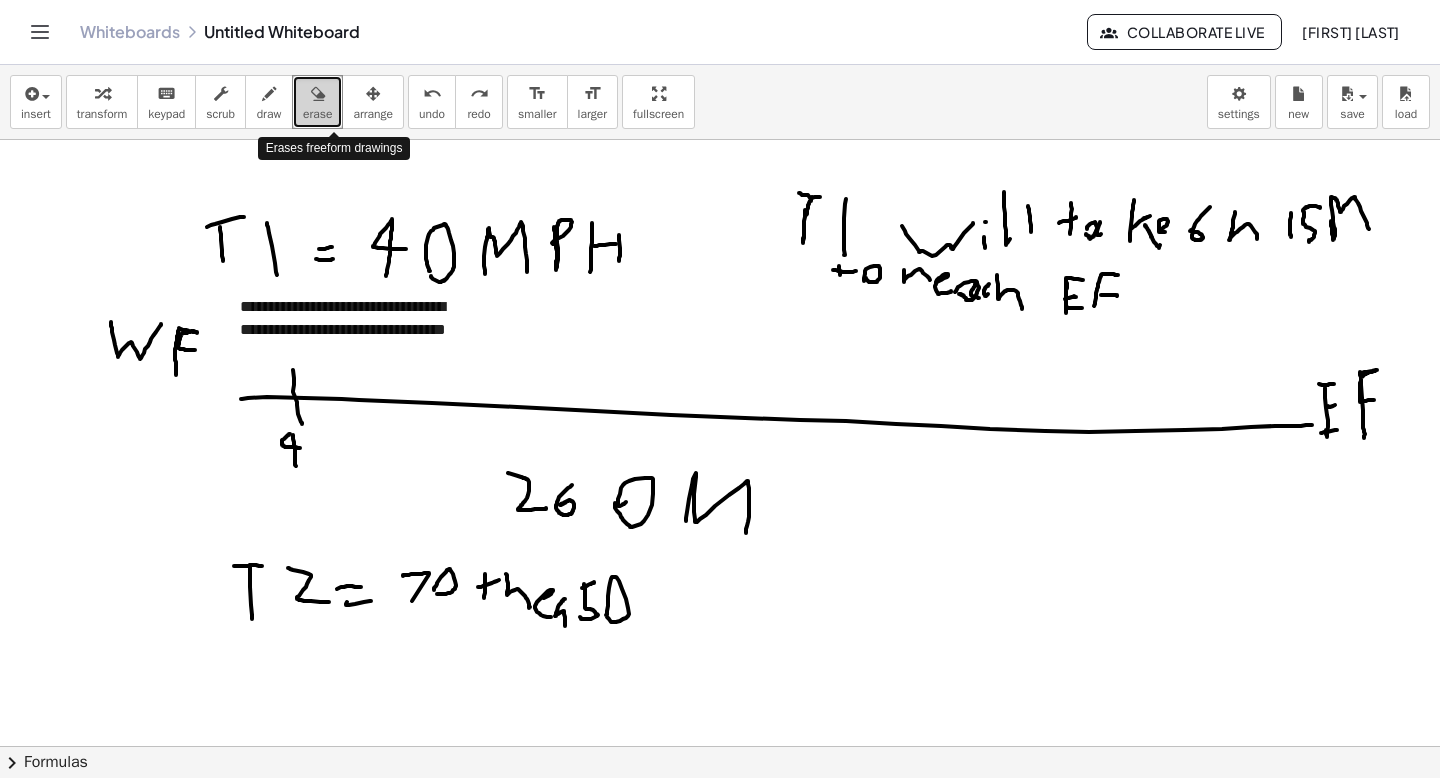click at bounding box center (318, 94) 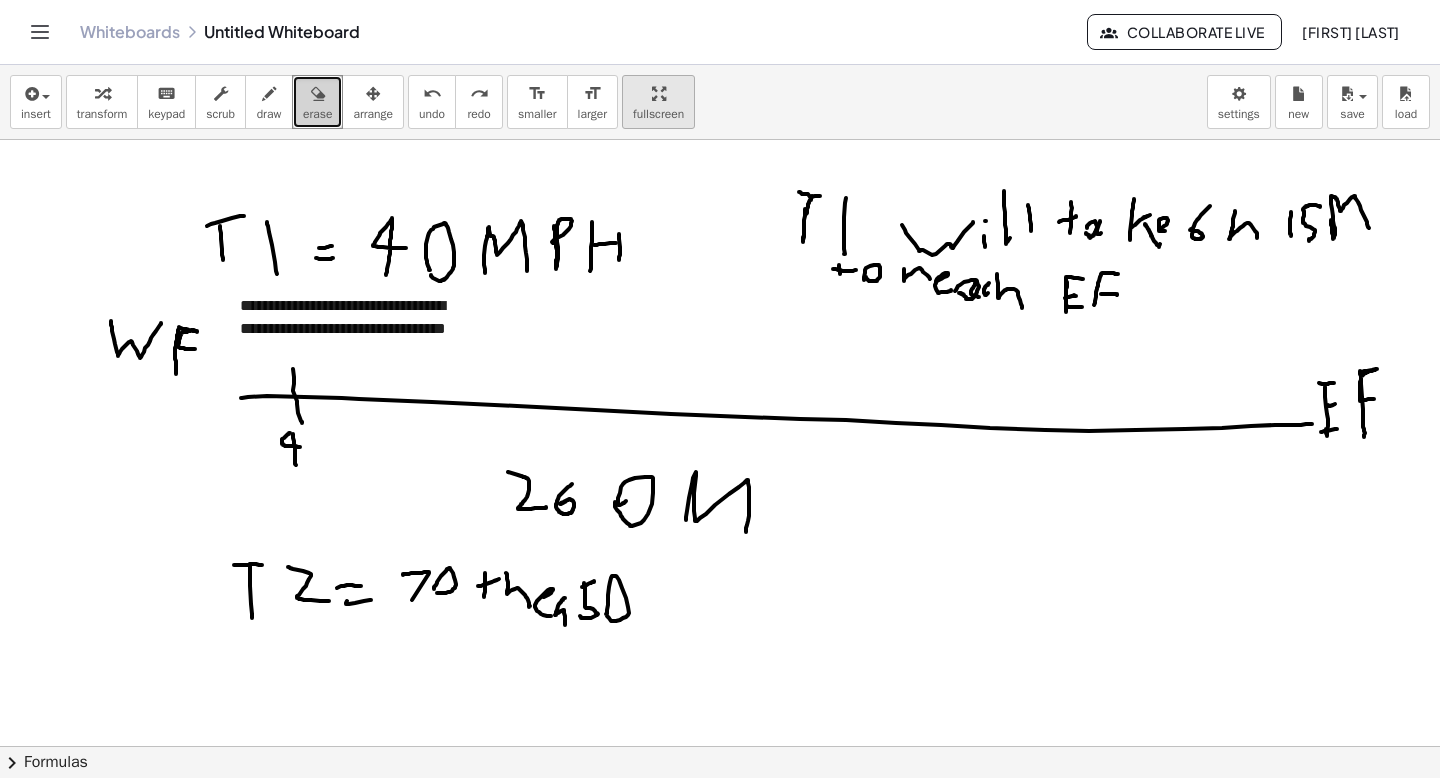 scroll, scrollTop: 0, scrollLeft: 0, axis: both 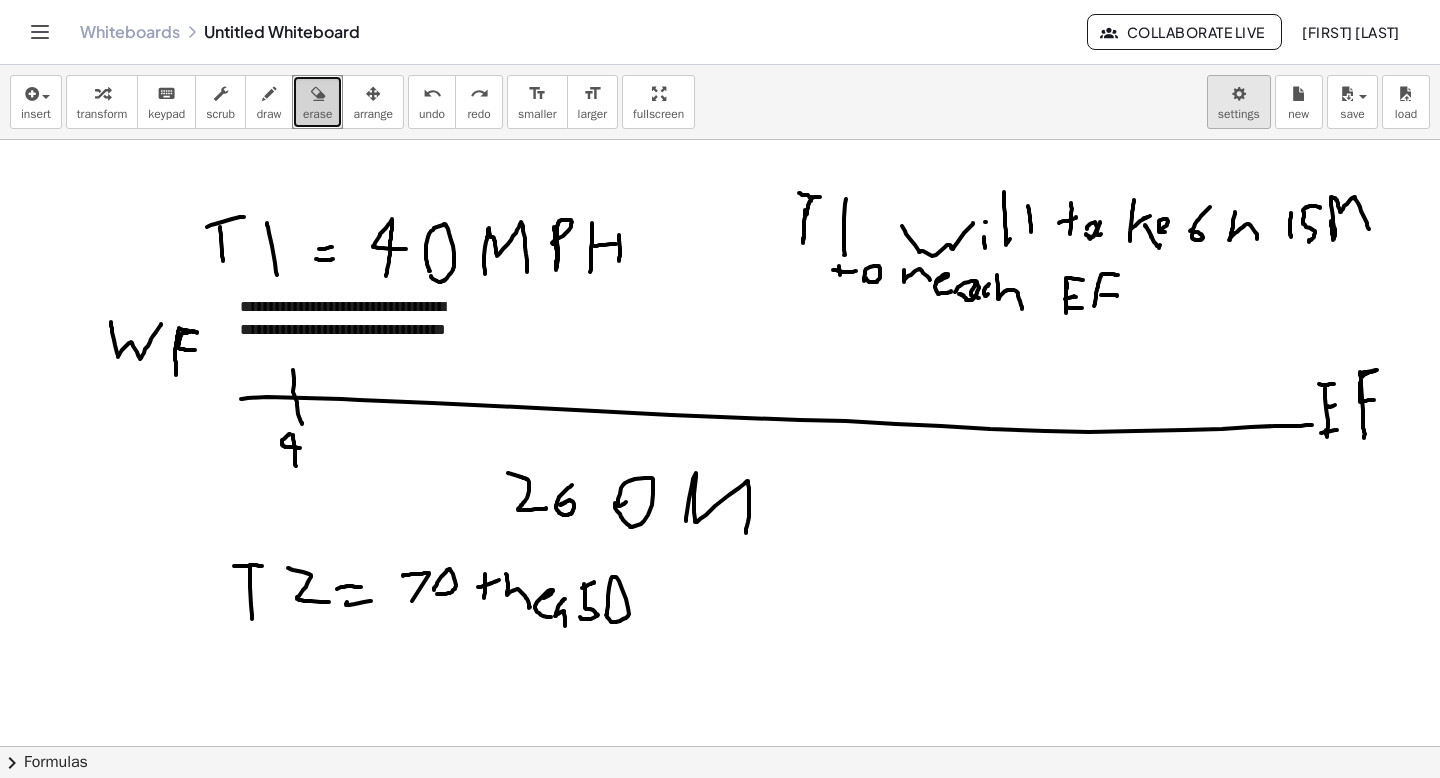 click on "**********" at bounding box center (720, 389) 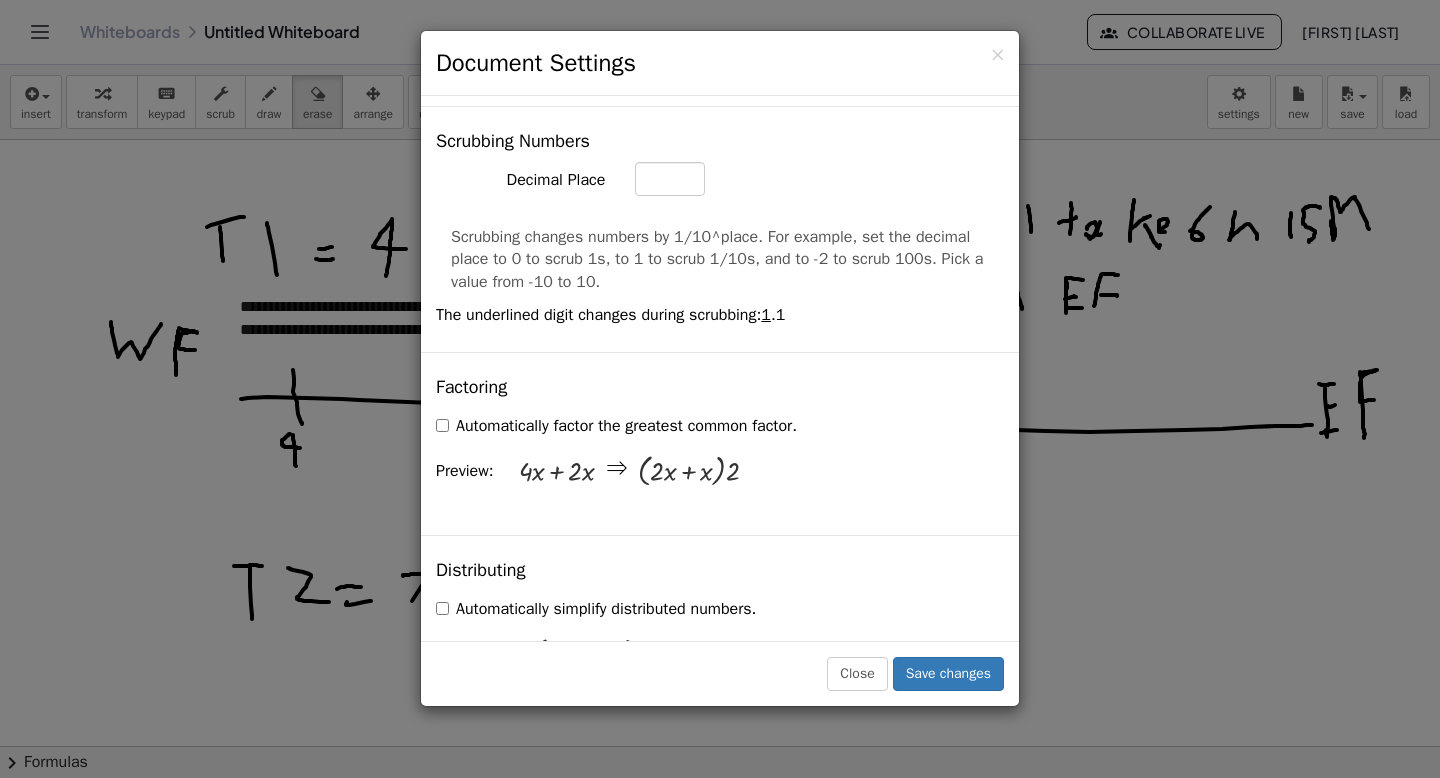 scroll, scrollTop: 1238, scrollLeft: 0, axis: vertical 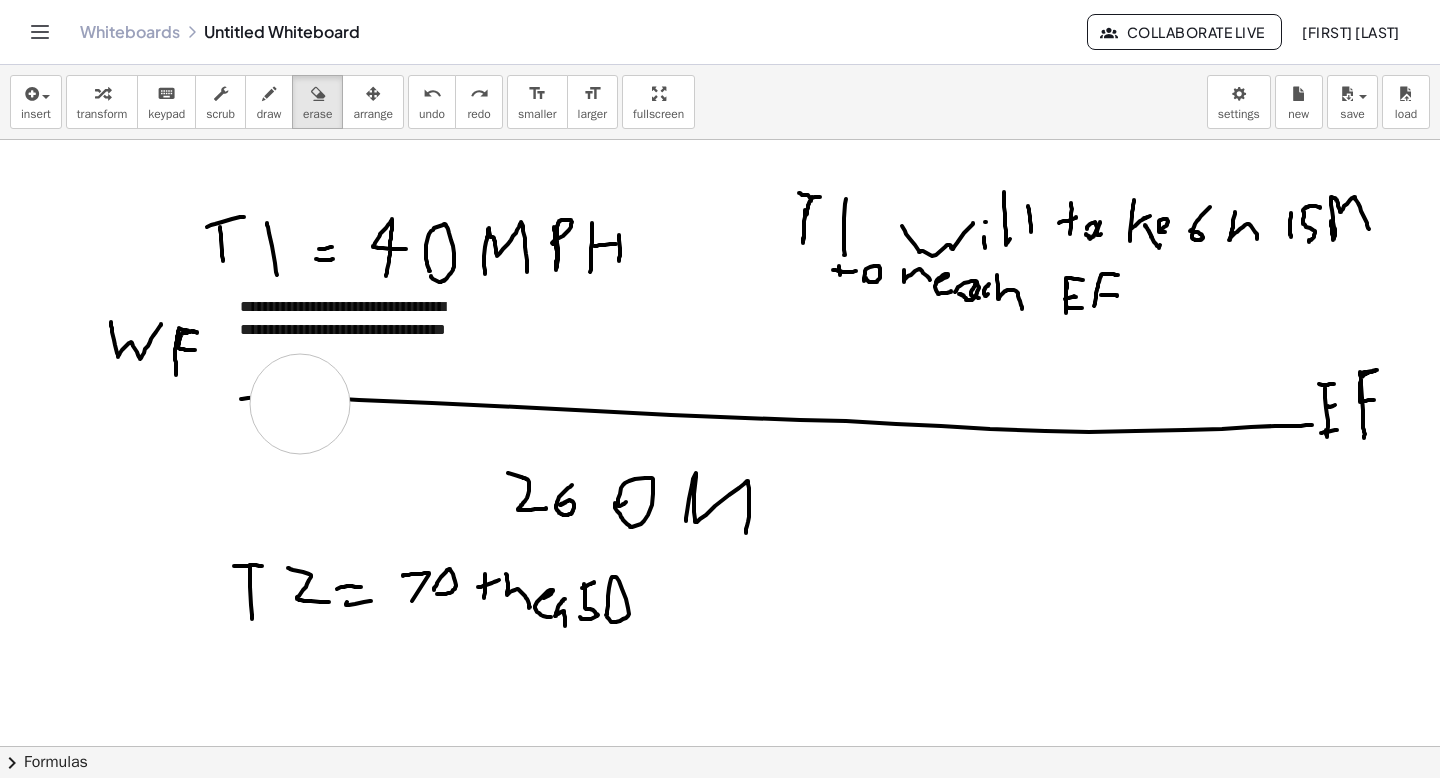 drag, startPoint x: 288, startPoint y: 483, endPoint x: 300, endPoint y: 404, distance: 79.9062 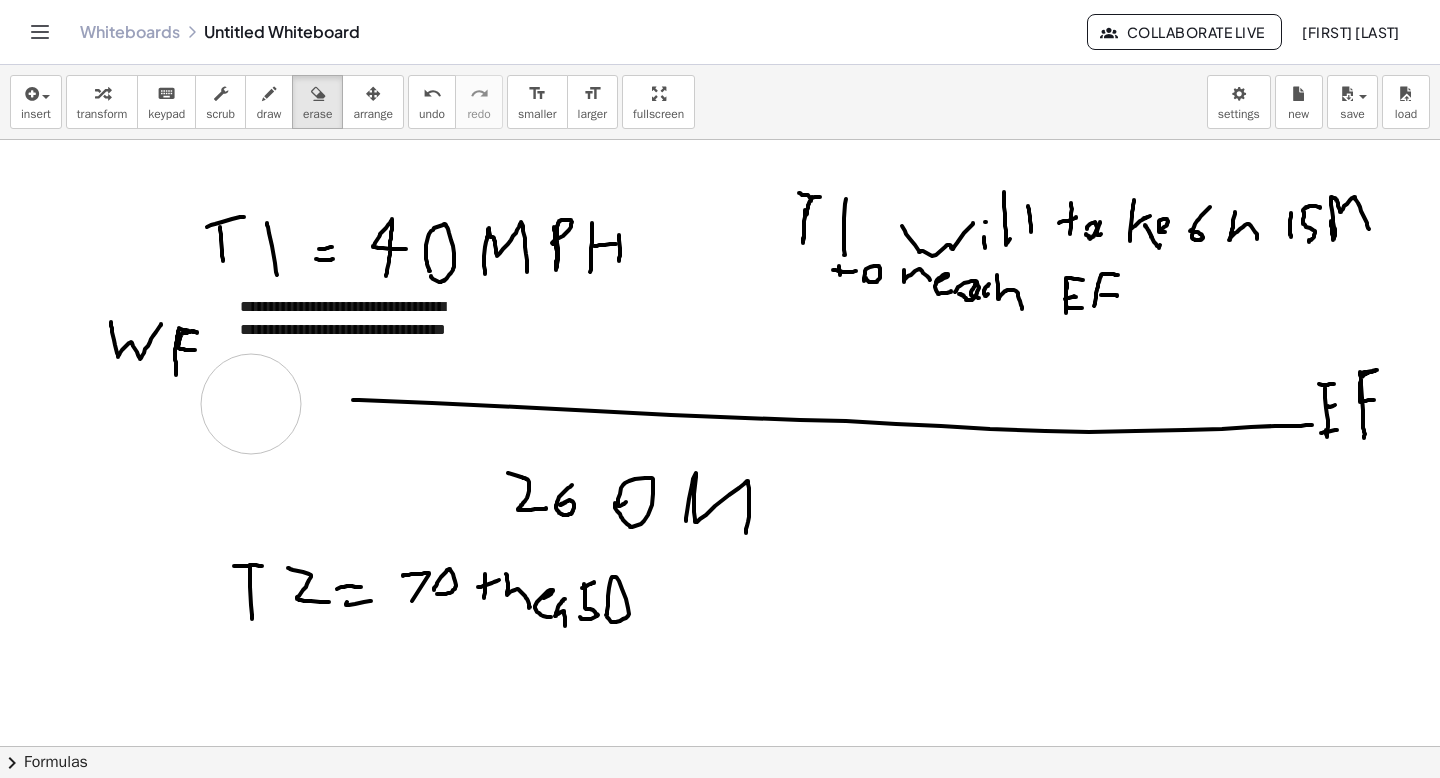 click at bounding box center [720, 746] 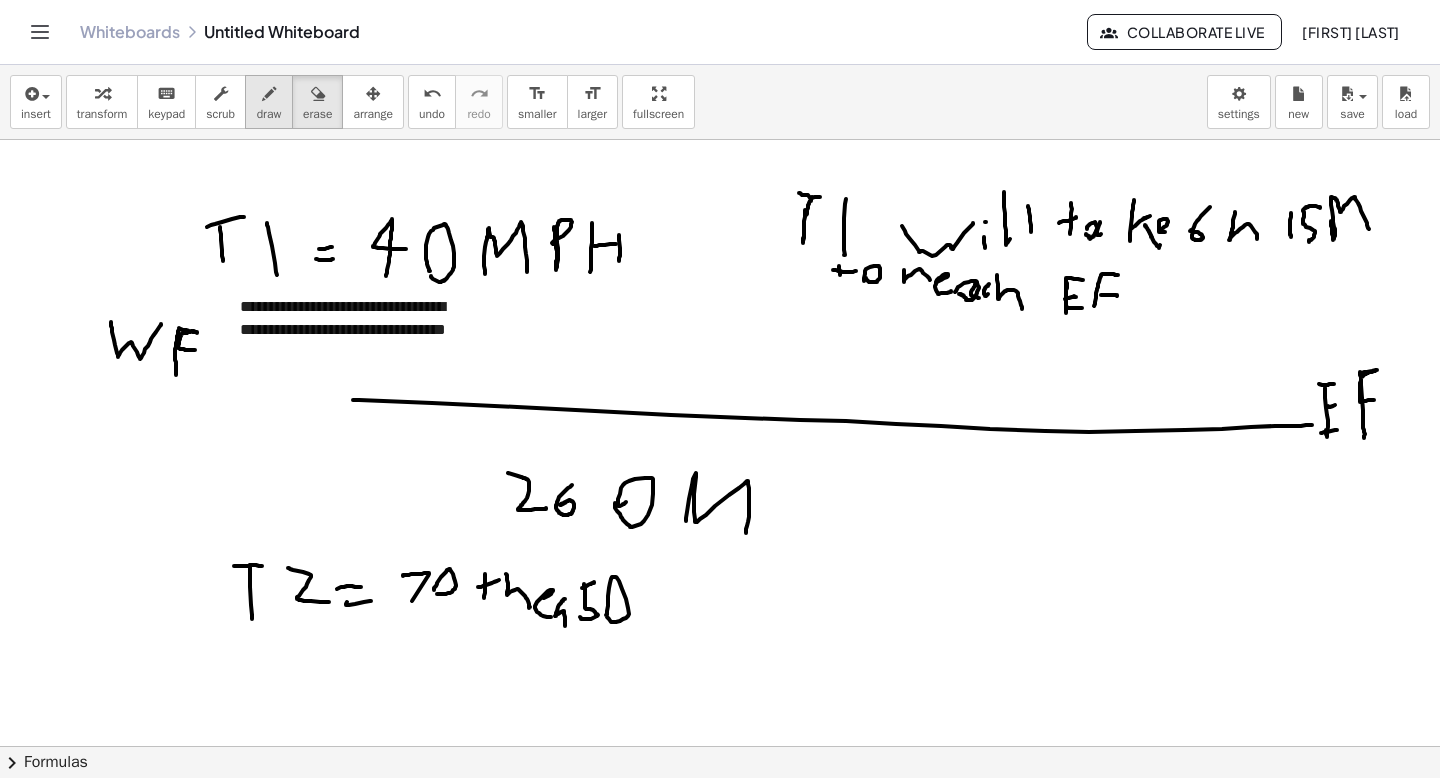 click at bounding box center (269, 94) 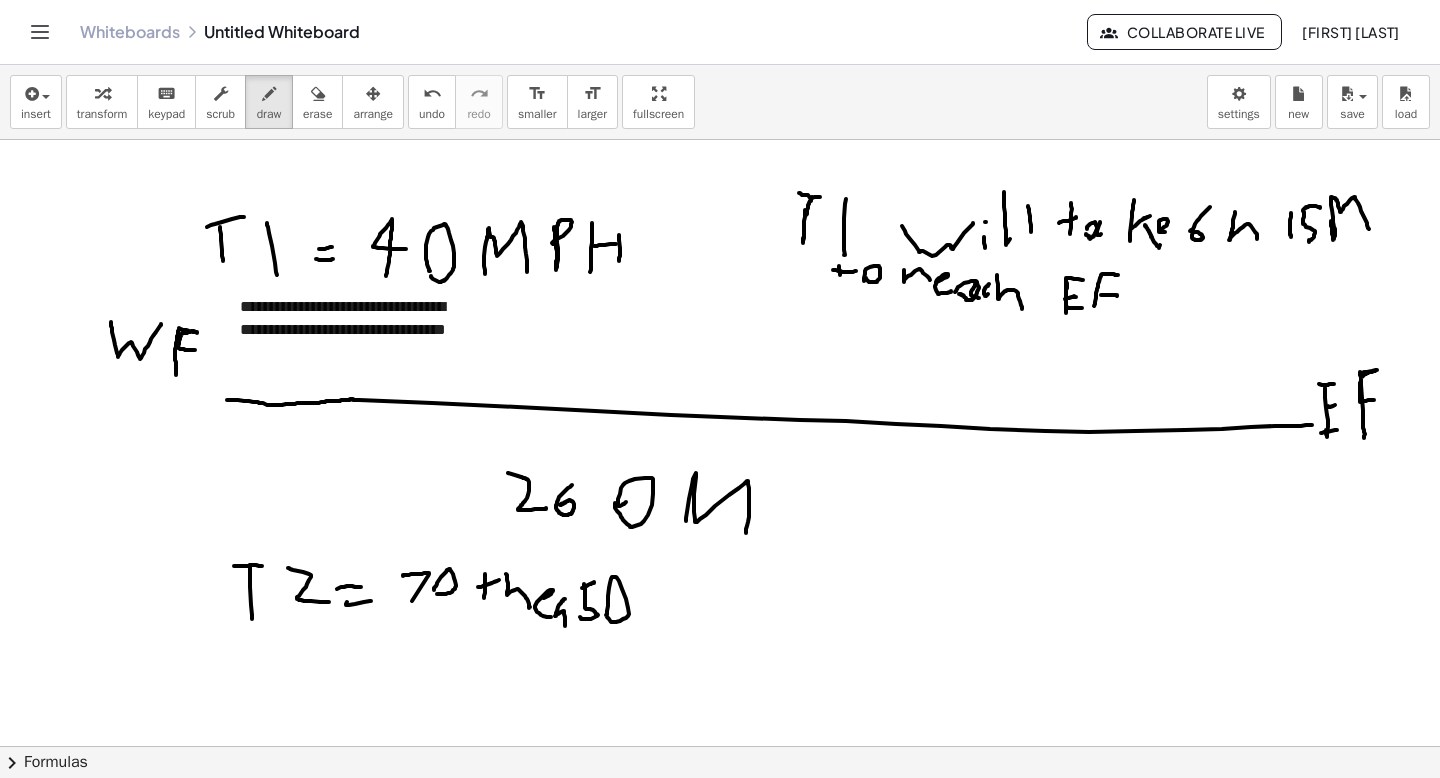 drag, startPoint x: 353, startPoint y: 399, endPoint x: 232, endPoint y: 400, distance: 121.004135 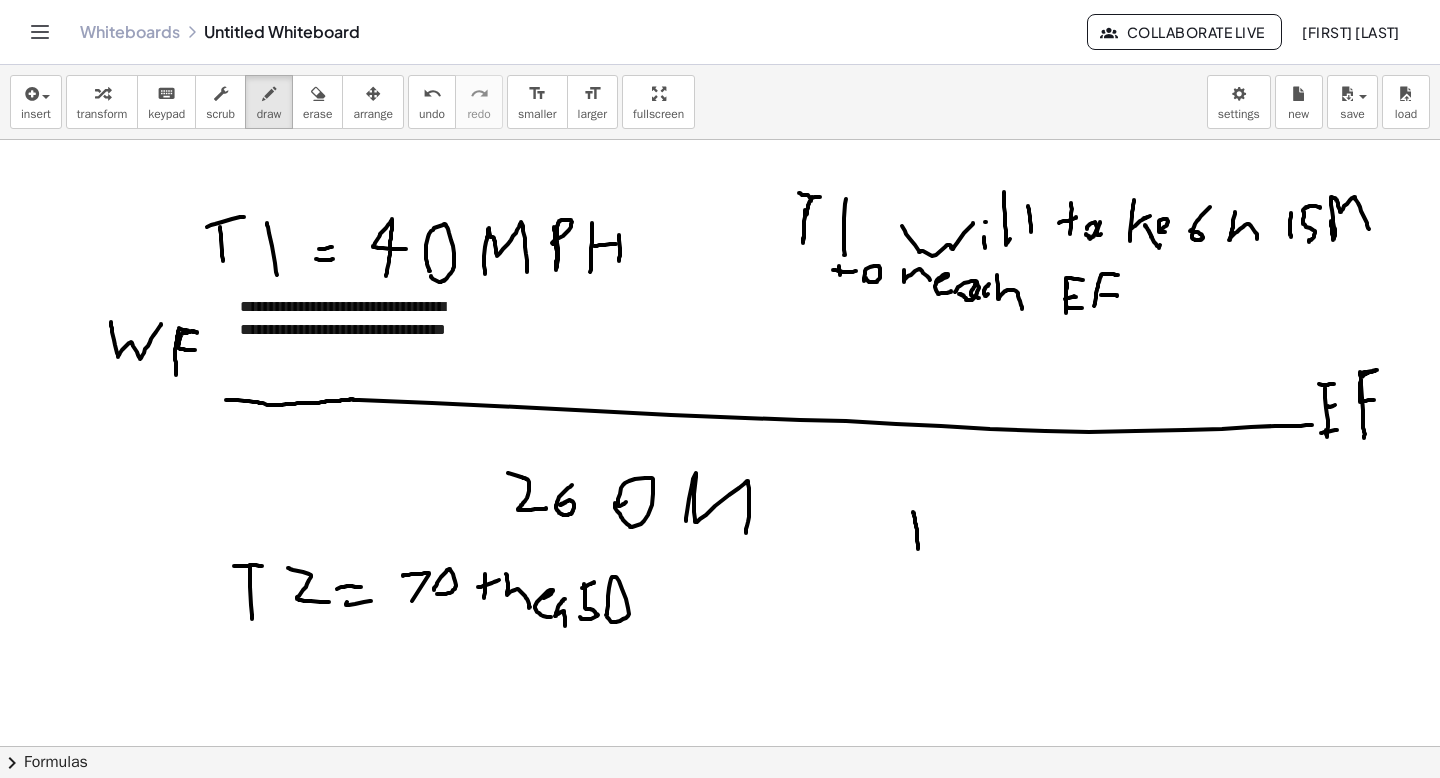 drag, startPoint x: 913, startPoint y: 512, endPoint x: 917, endPoint y: 551, distance: 39.20459 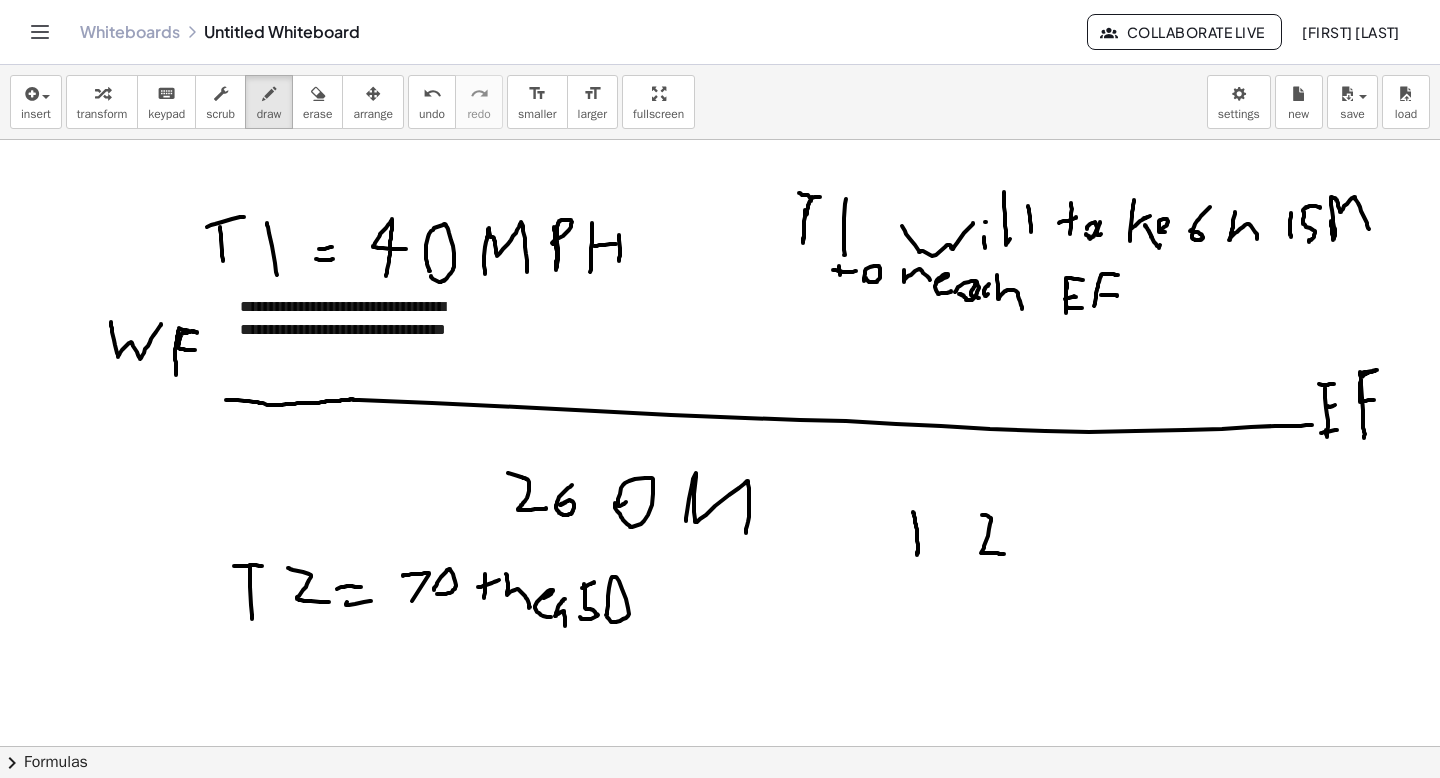 drag, startPoint x: 983, startPoint y: 515, endPoint x: 1023, endPoint y: 554, distance: 55.86591 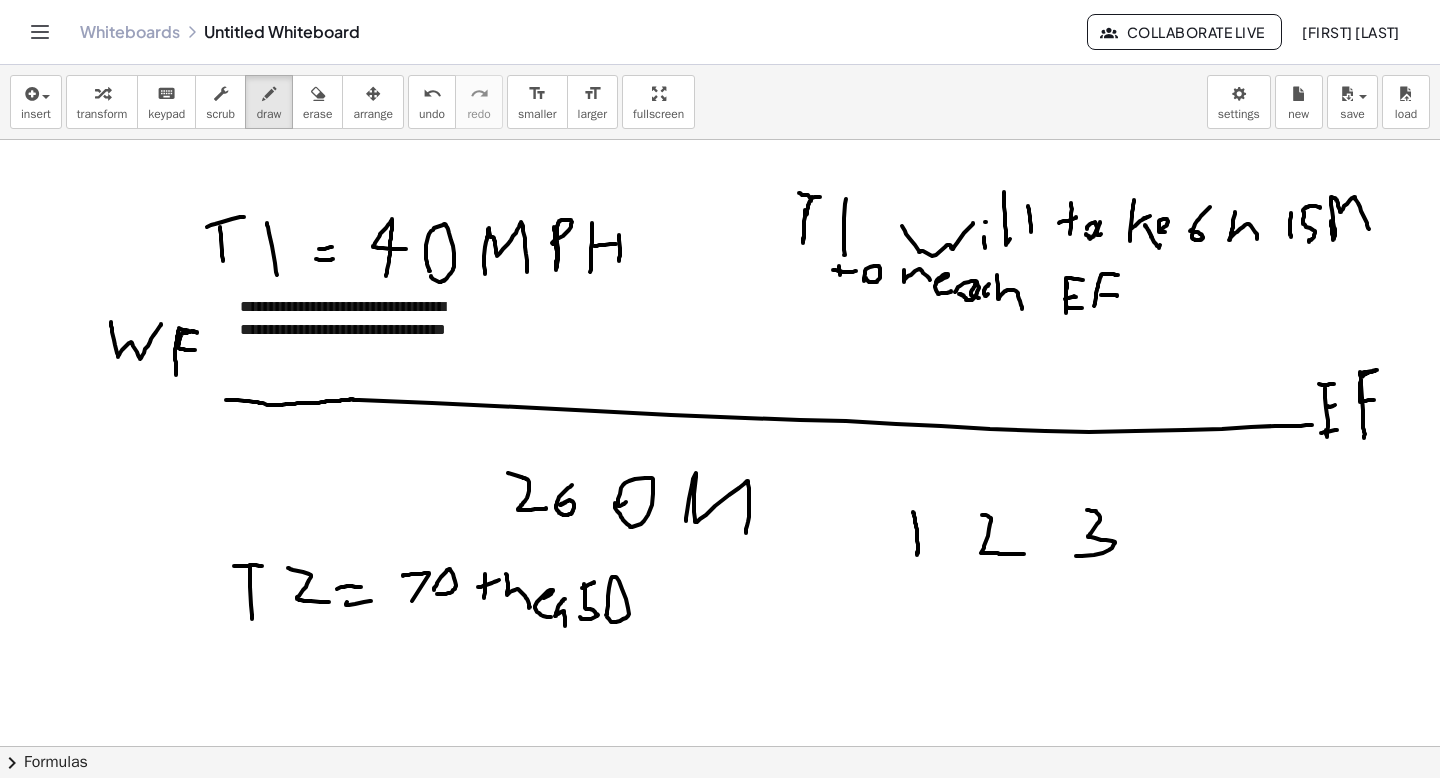 drag, startPoint x: 1087, startPoint y: 510, endPoint x: 1076, endPoint y: 554, distance: 45.35416 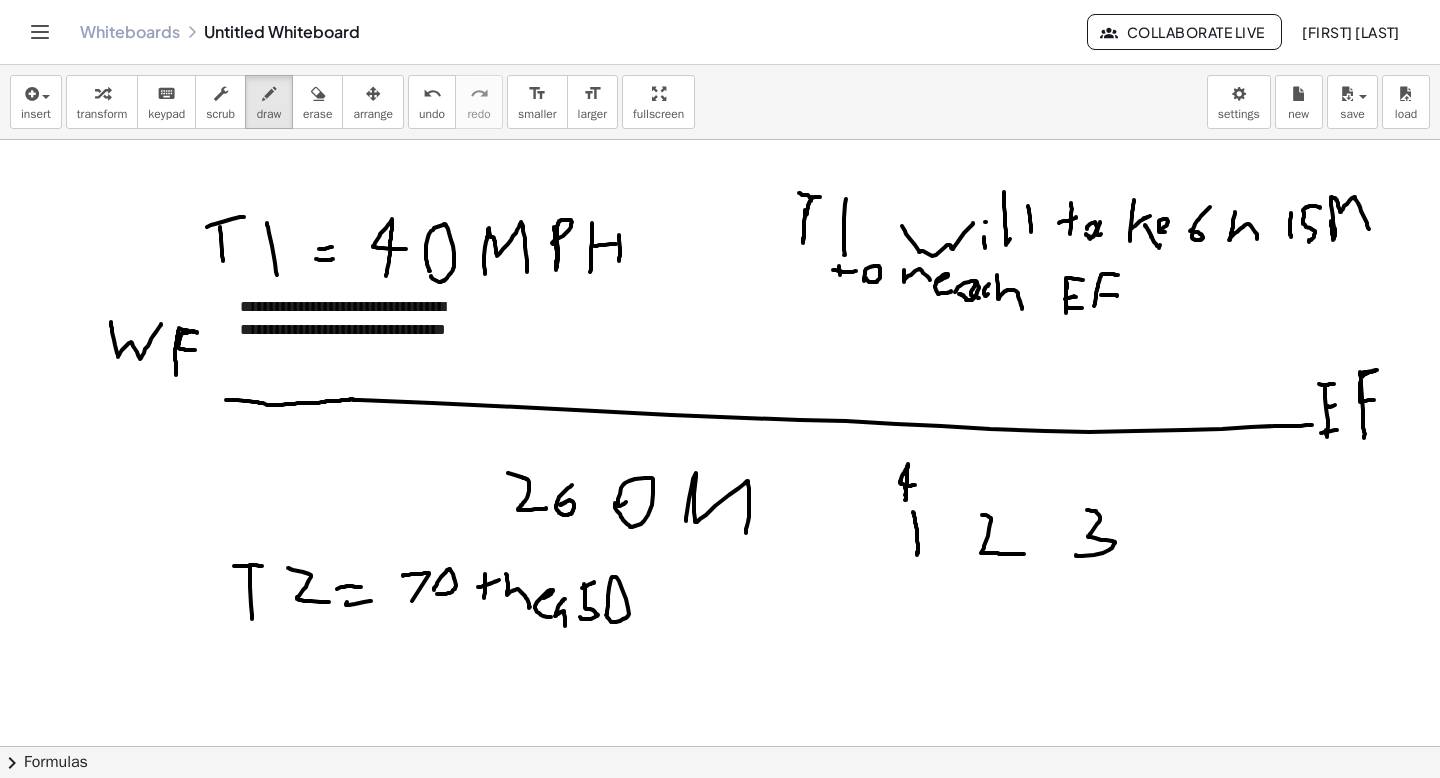 drag, startPoint x: 905, startPoint y: 486, endPoint x: 915, endPoint y: 485, distance: 10.049875 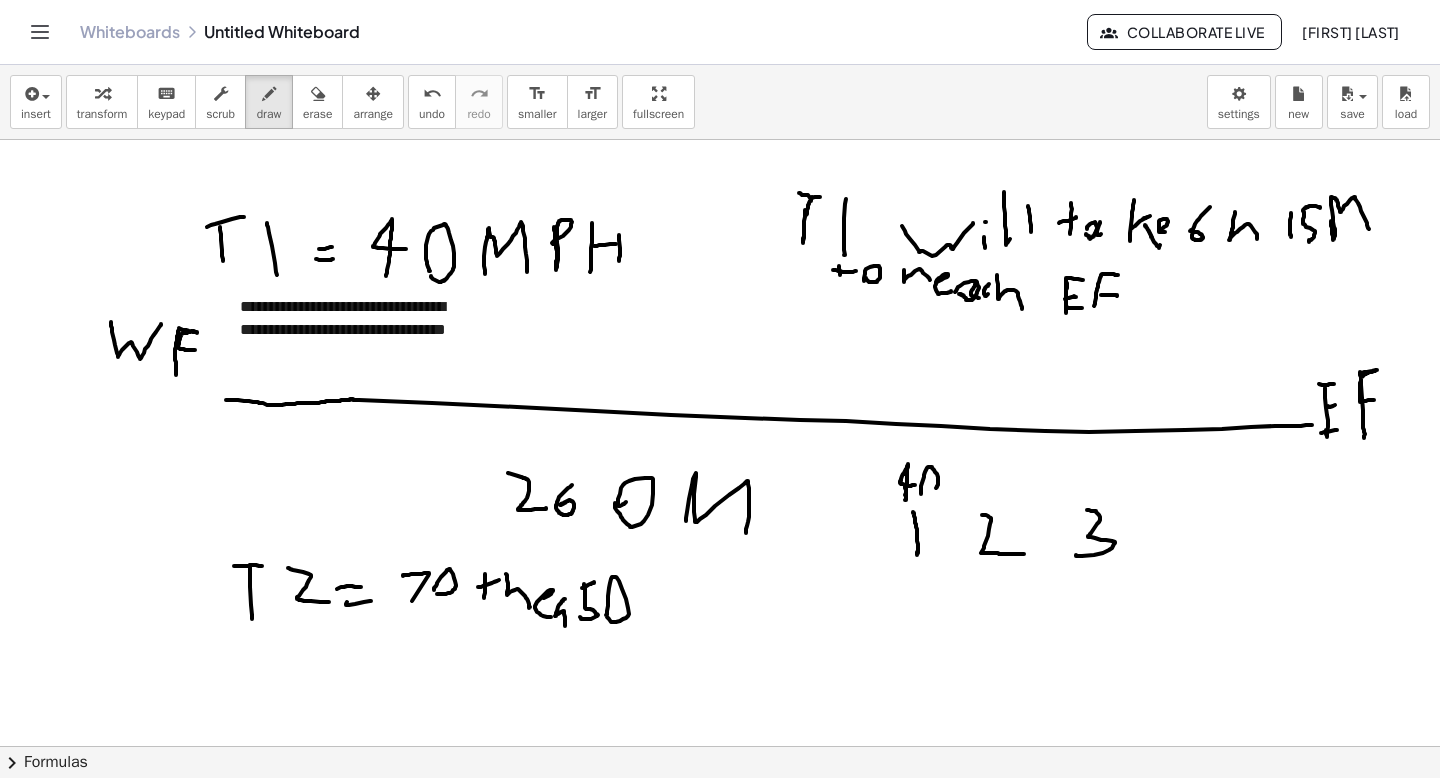 click at bounding box center [720, 746] 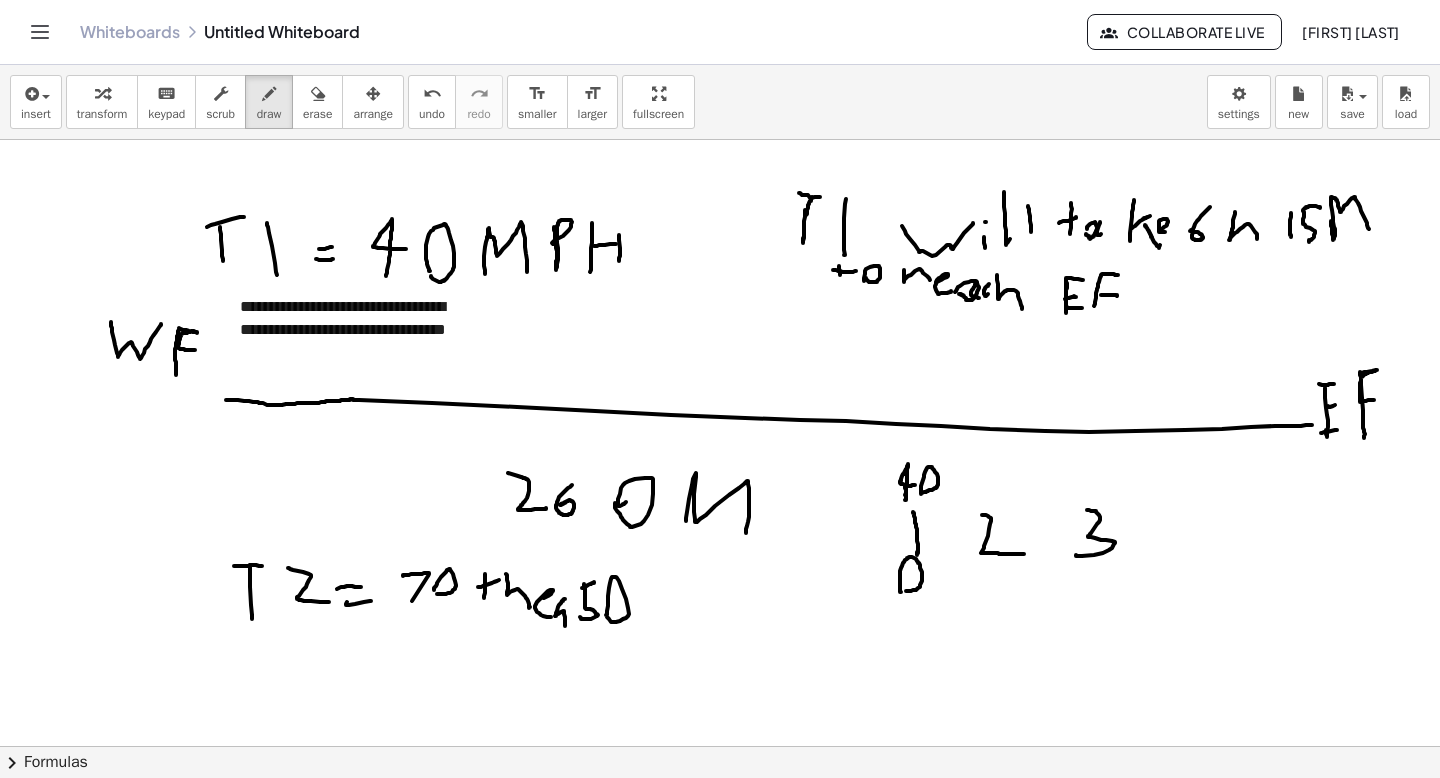 click at bounding box center (720, 746) 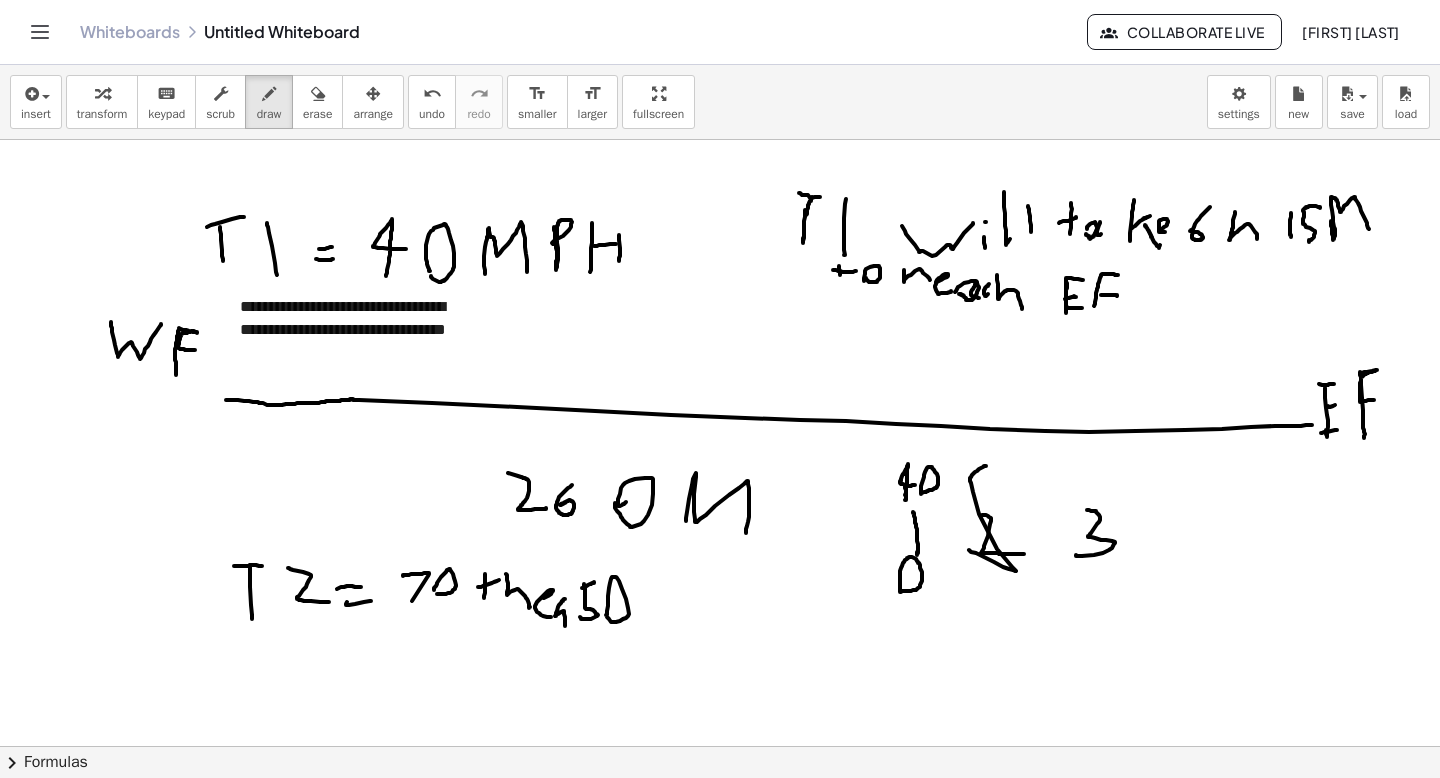 drag, startPoint x: 986, startPoint y: 466, endPoint x: 998, endPoint y: 544, distance: 78.91768 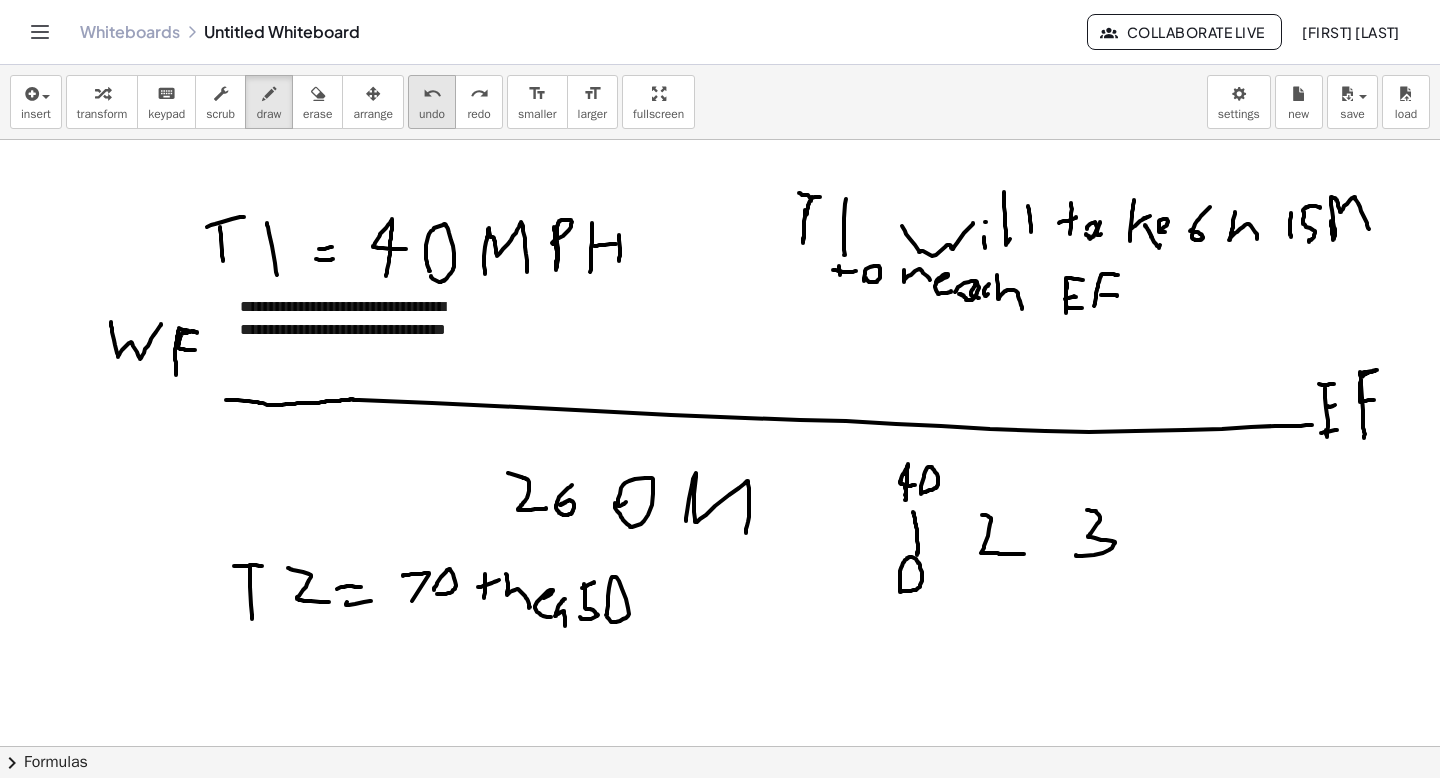 click on "undo" at bounding box center [432, 114] 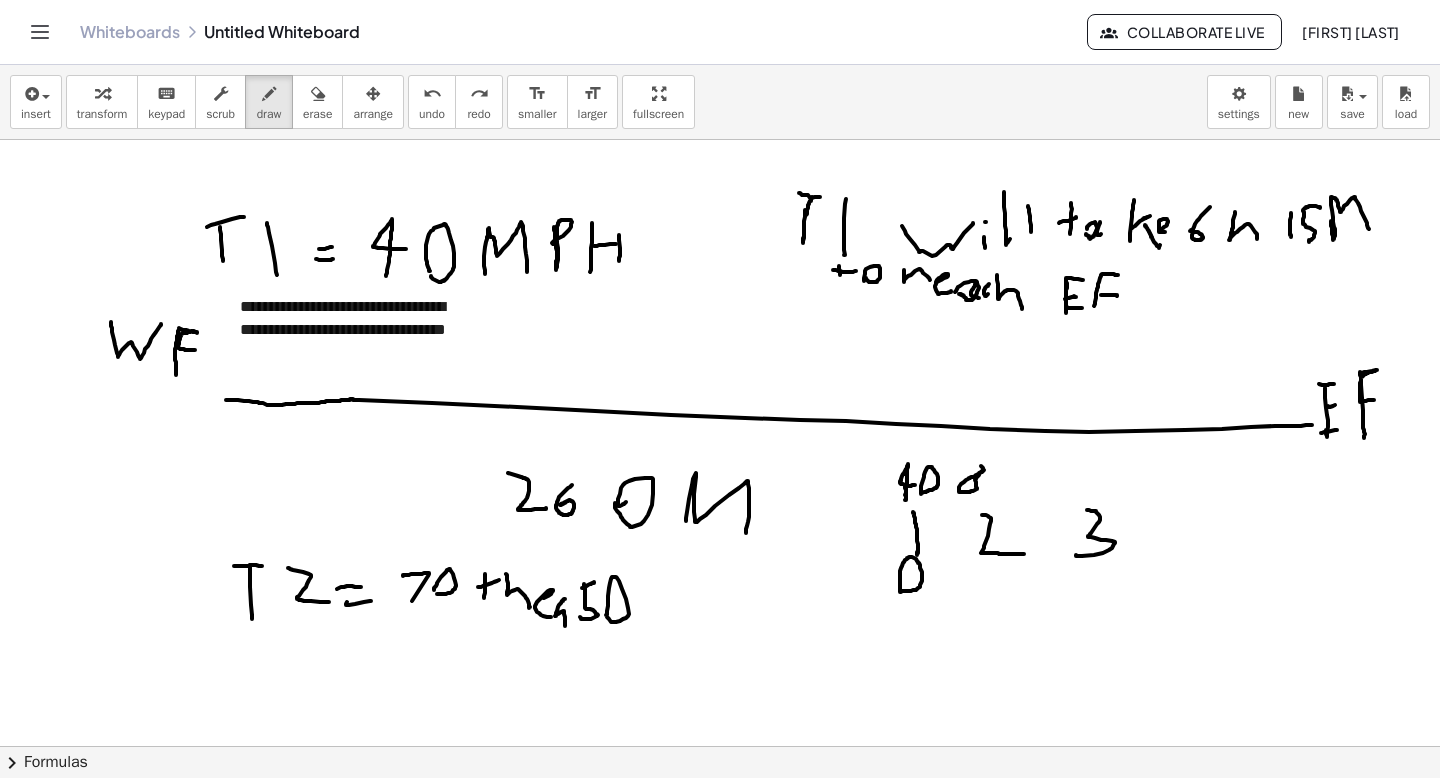click at bounding box center [720, 746] 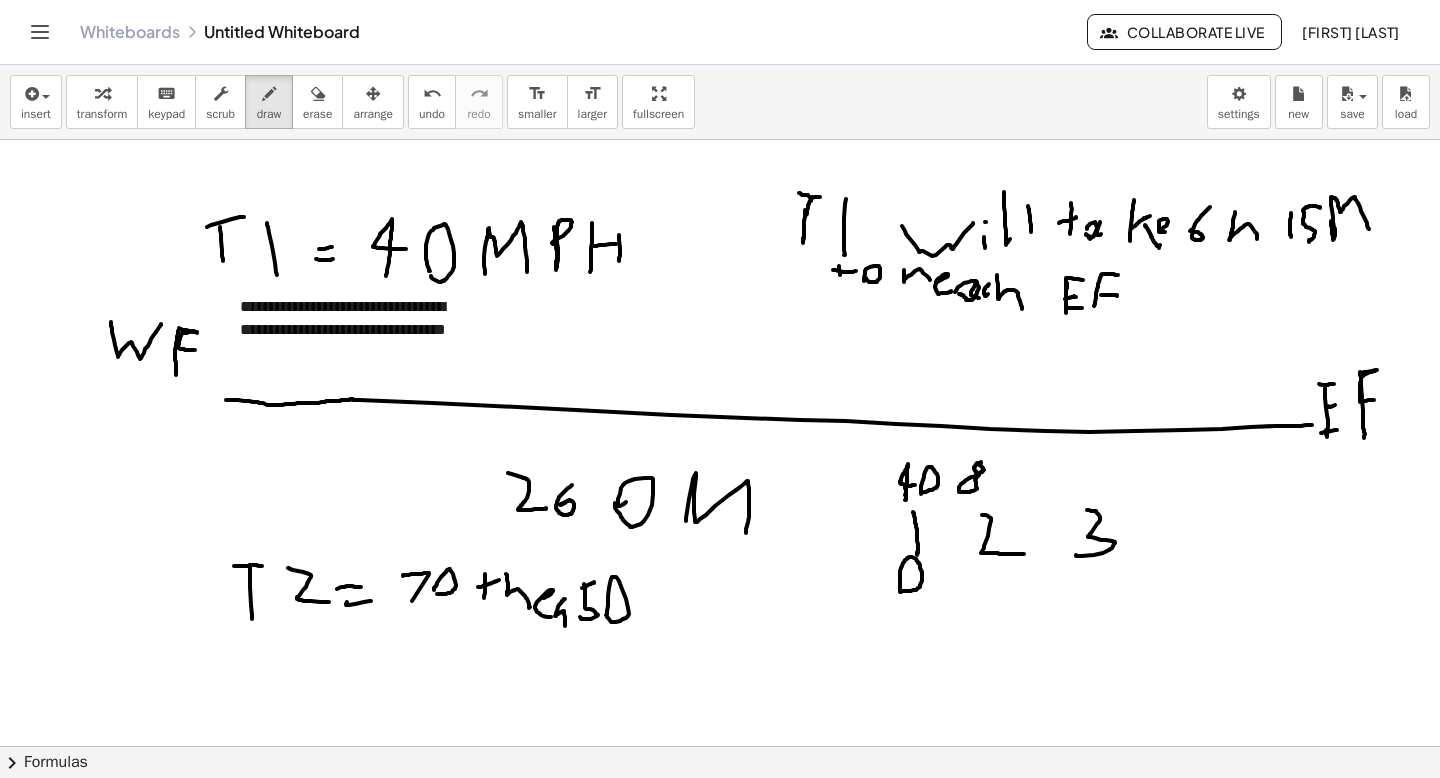 drag, startPoint x: 981, startPoint y: 462, endPoint x: 976, endPoint y: 473, distance: 12.083046 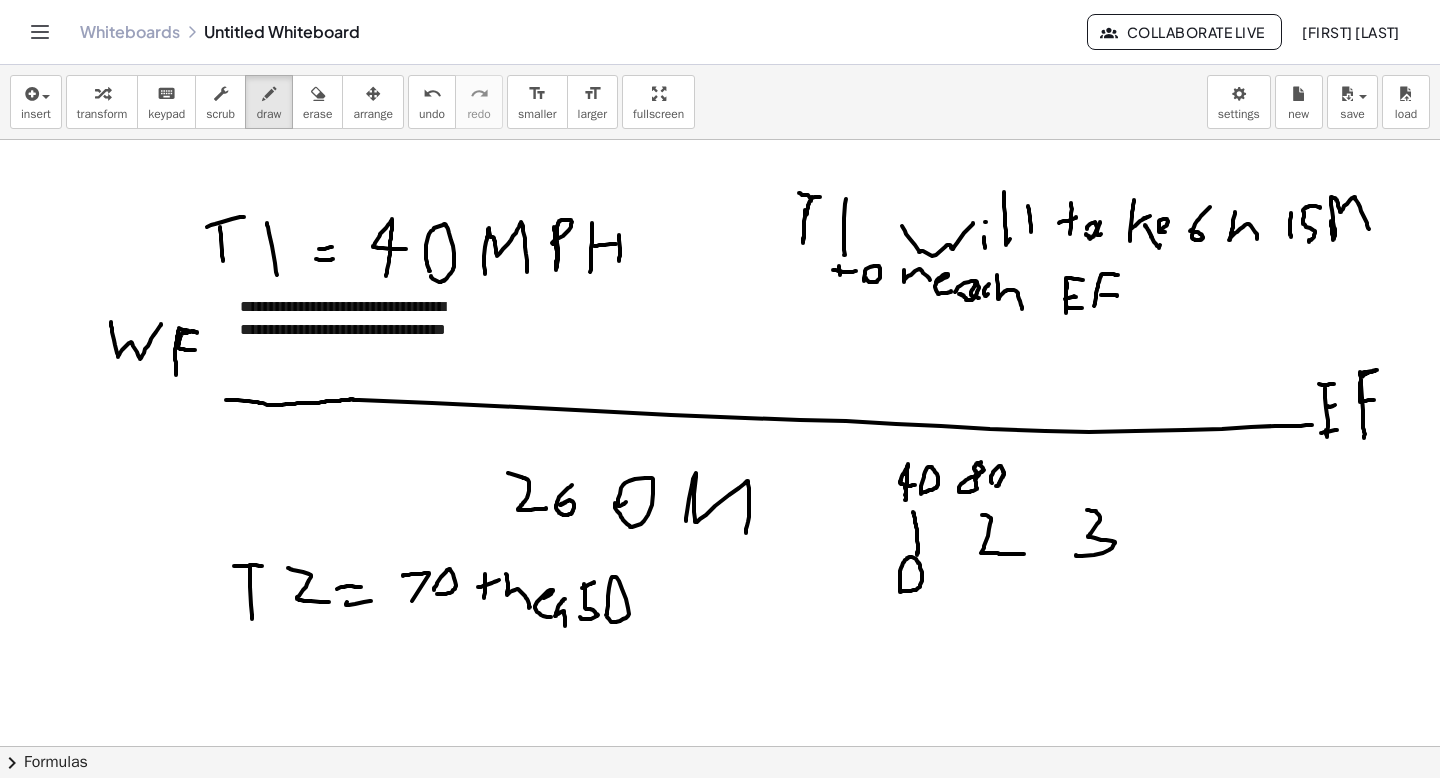 click at bounding box center (720, 746) 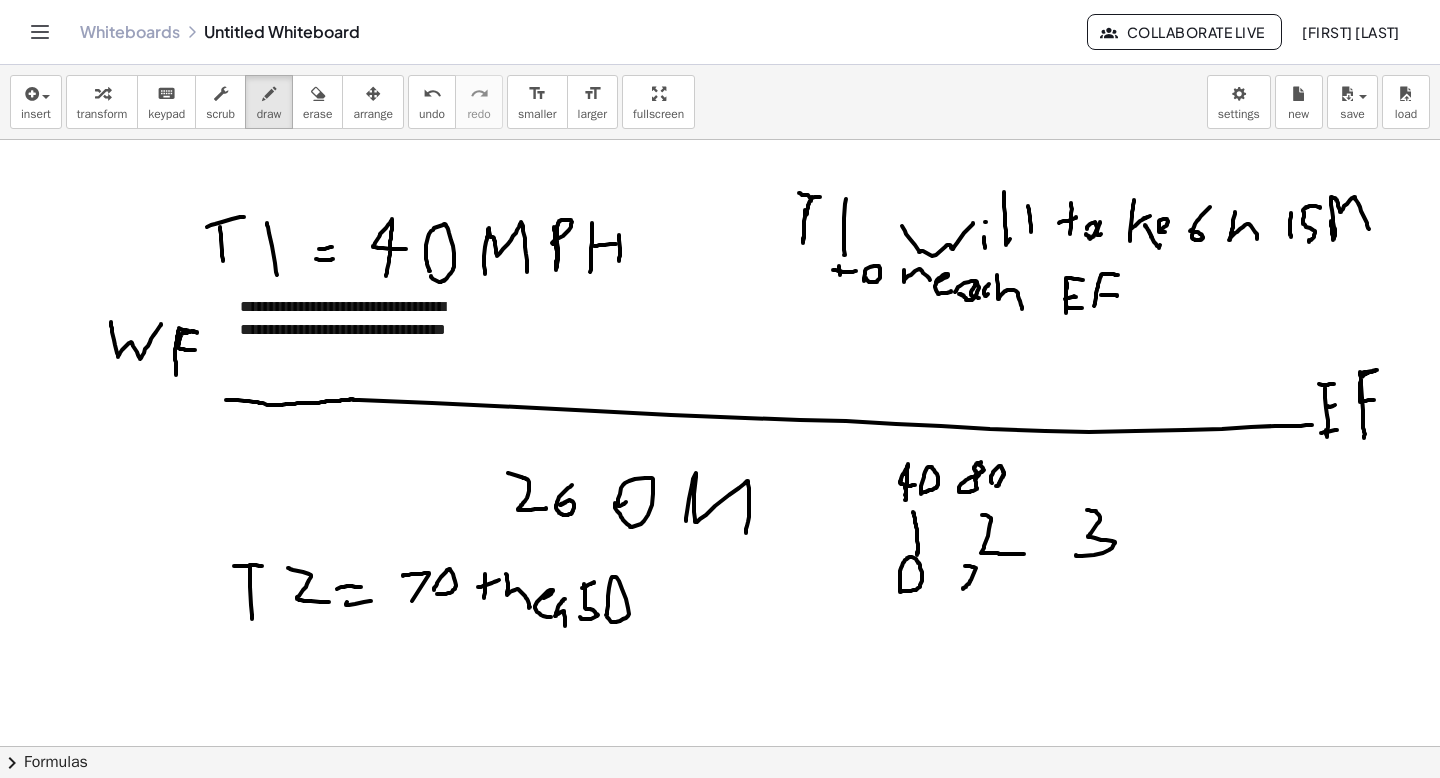 drag, startPoint x: 965, startPoint y: 566, endPoint x: 963, endPoint y: 589, distance: 23.086792 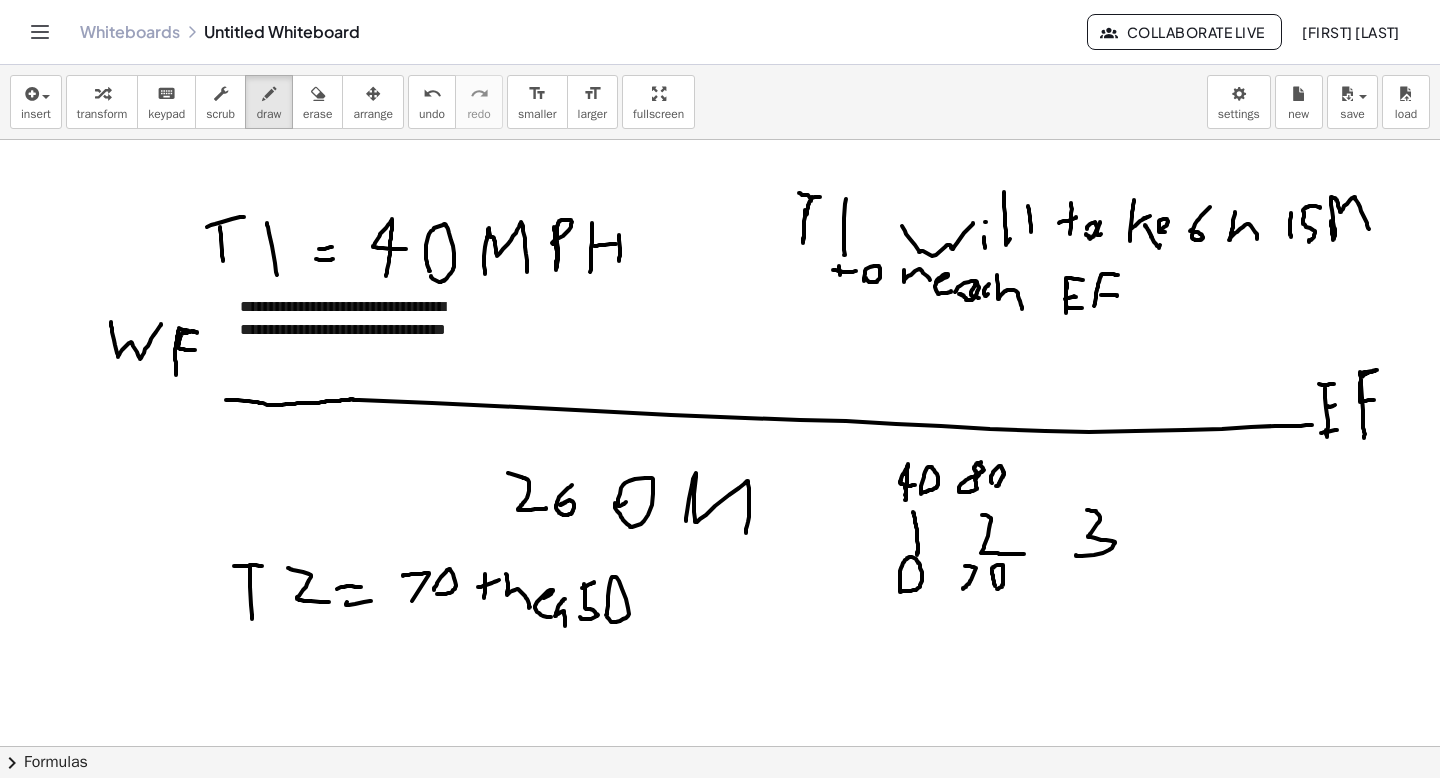 click at bounding box center [720, 746] 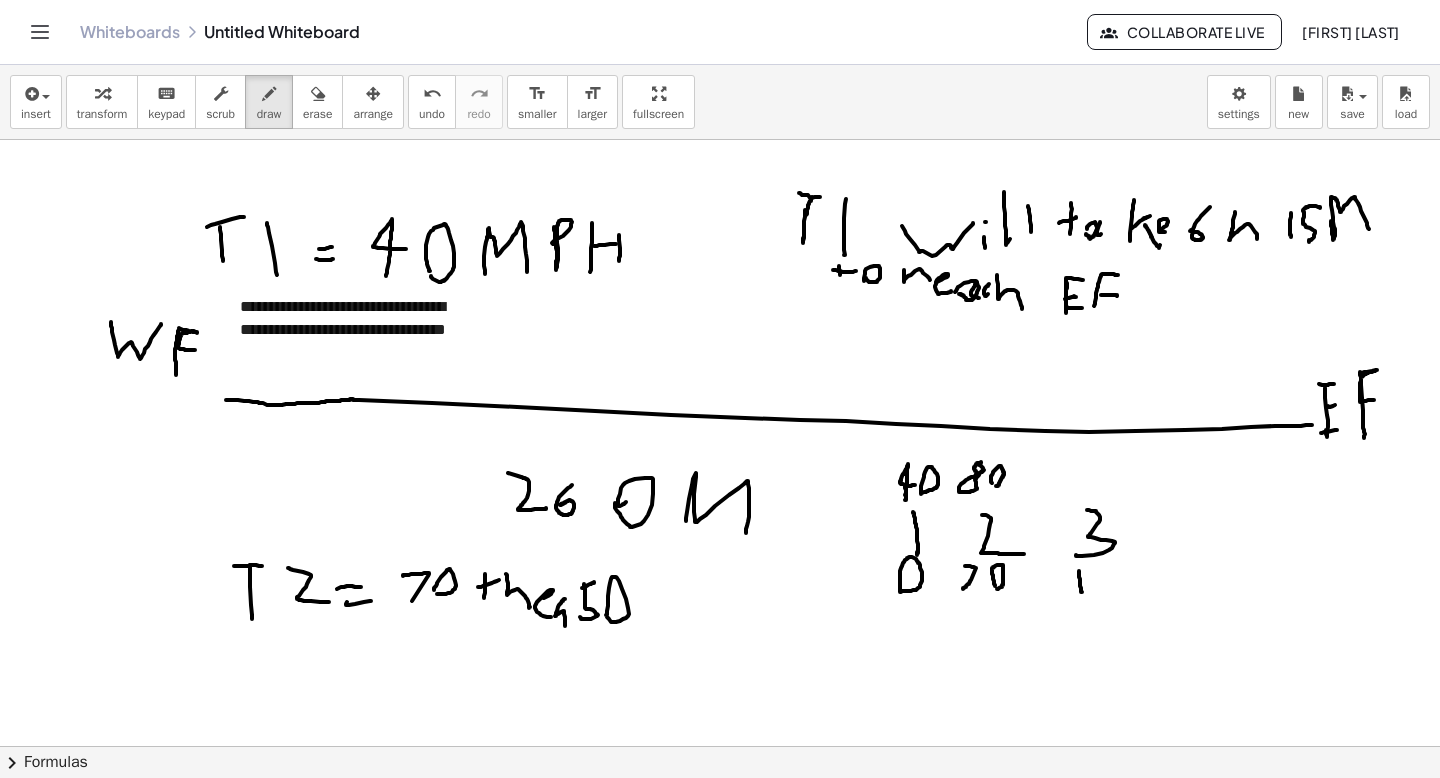drag, startPoint x: 1079, startPoint y: 572, endPoint x: 1082, endPoint y: 592, distance: 20.22375 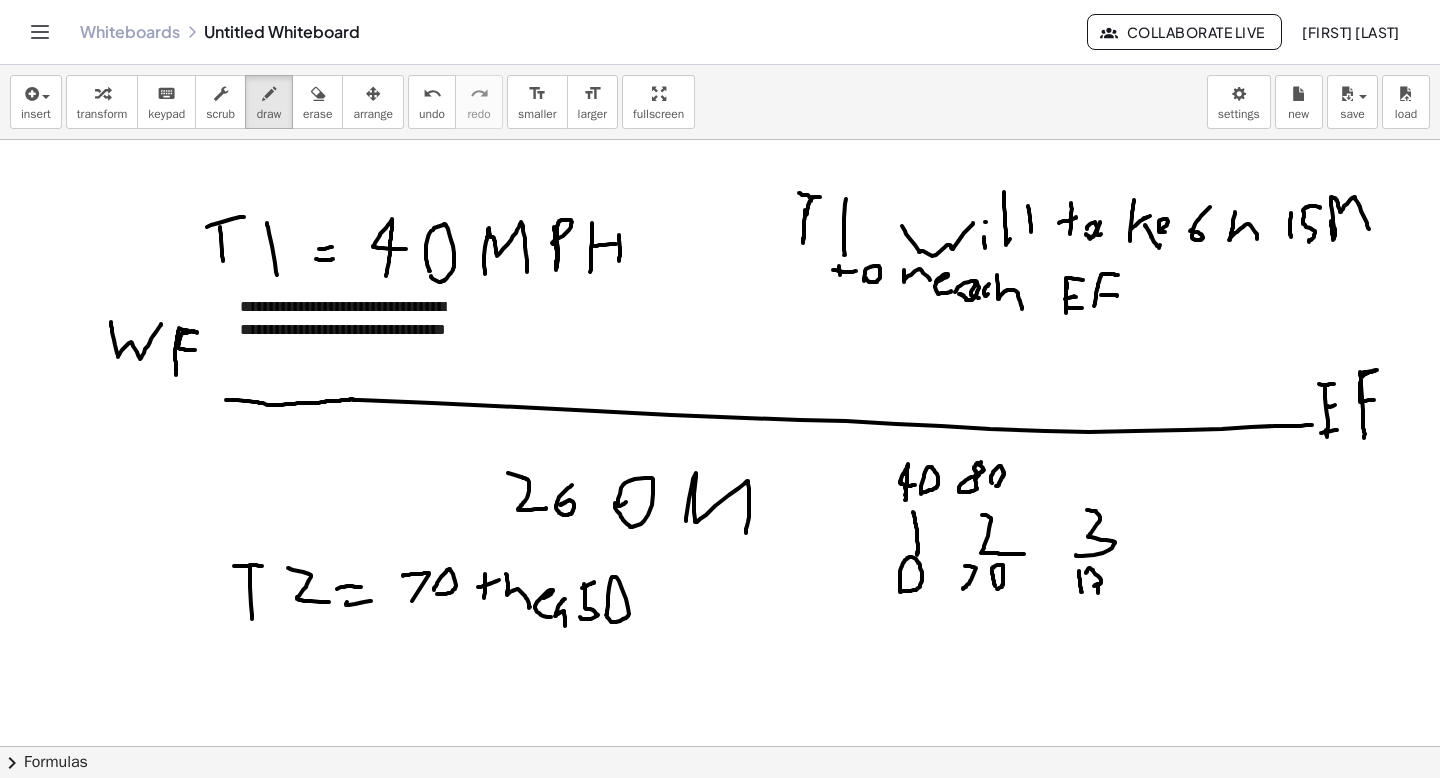 drag, startPoint x: 1089, startPoint y: 568, endPoint x: 1091, endPoint y: 598, distance: 30.066593 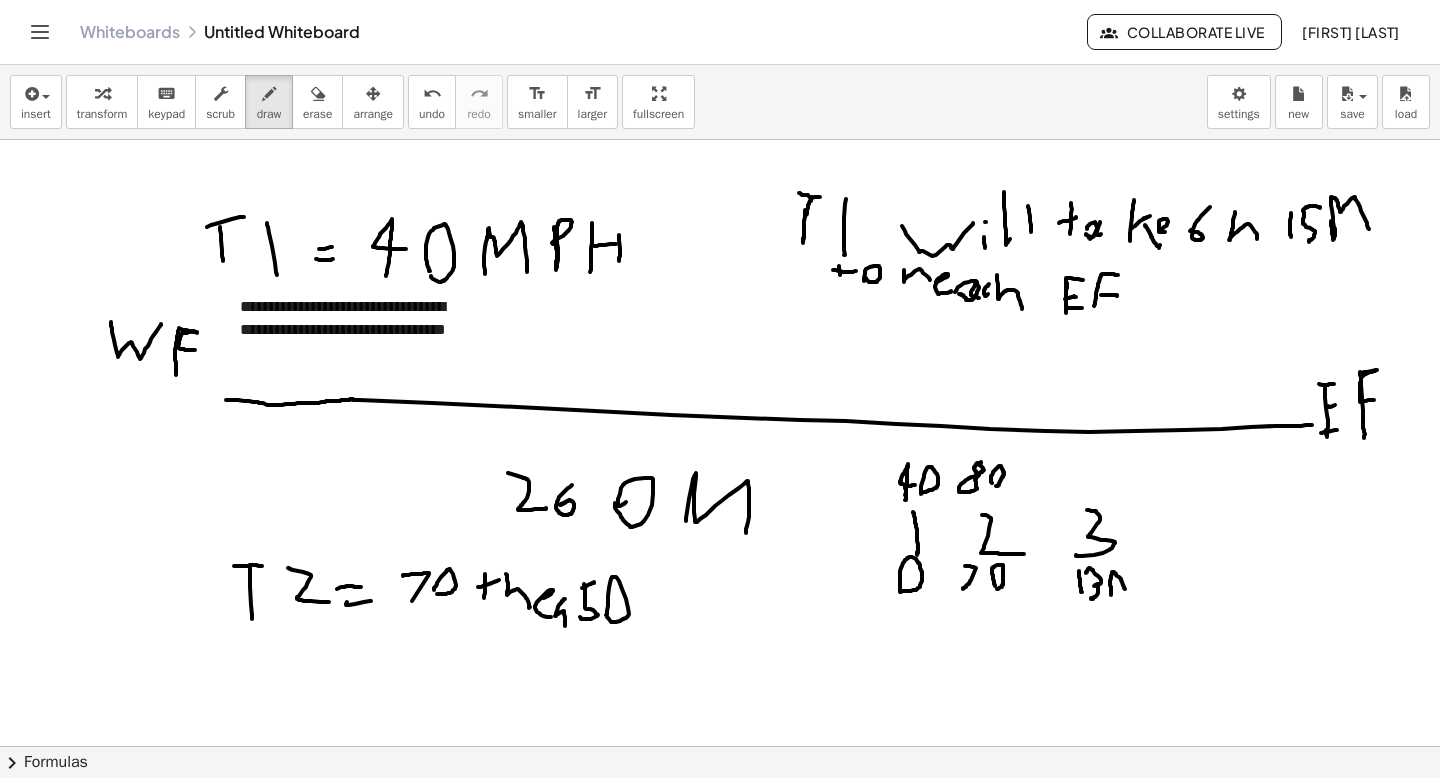 click at bounding box center [720, 746] 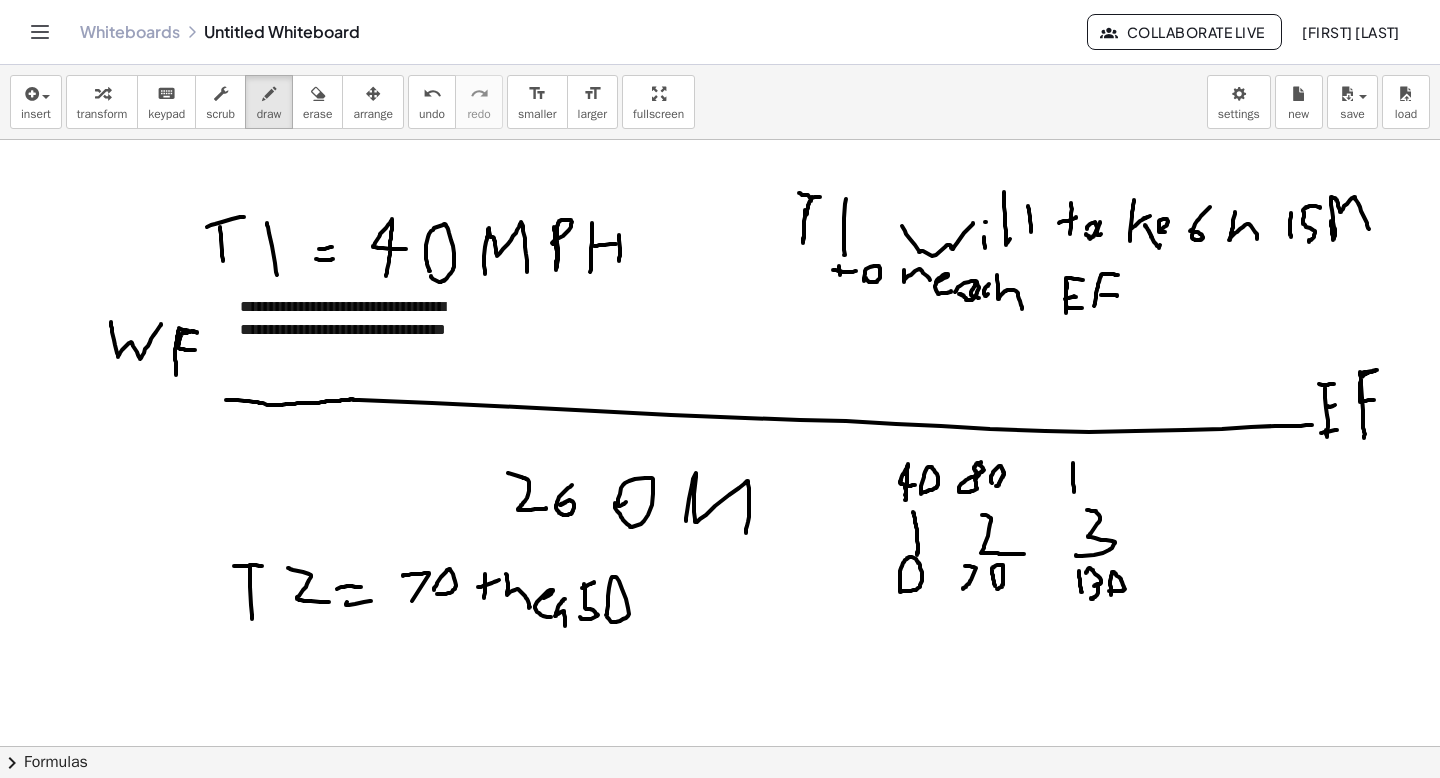 drag, startPoint x: 1073, startPoint y: 478, endPoint x: 1074, endPoint y: 491, distance: 13.038404 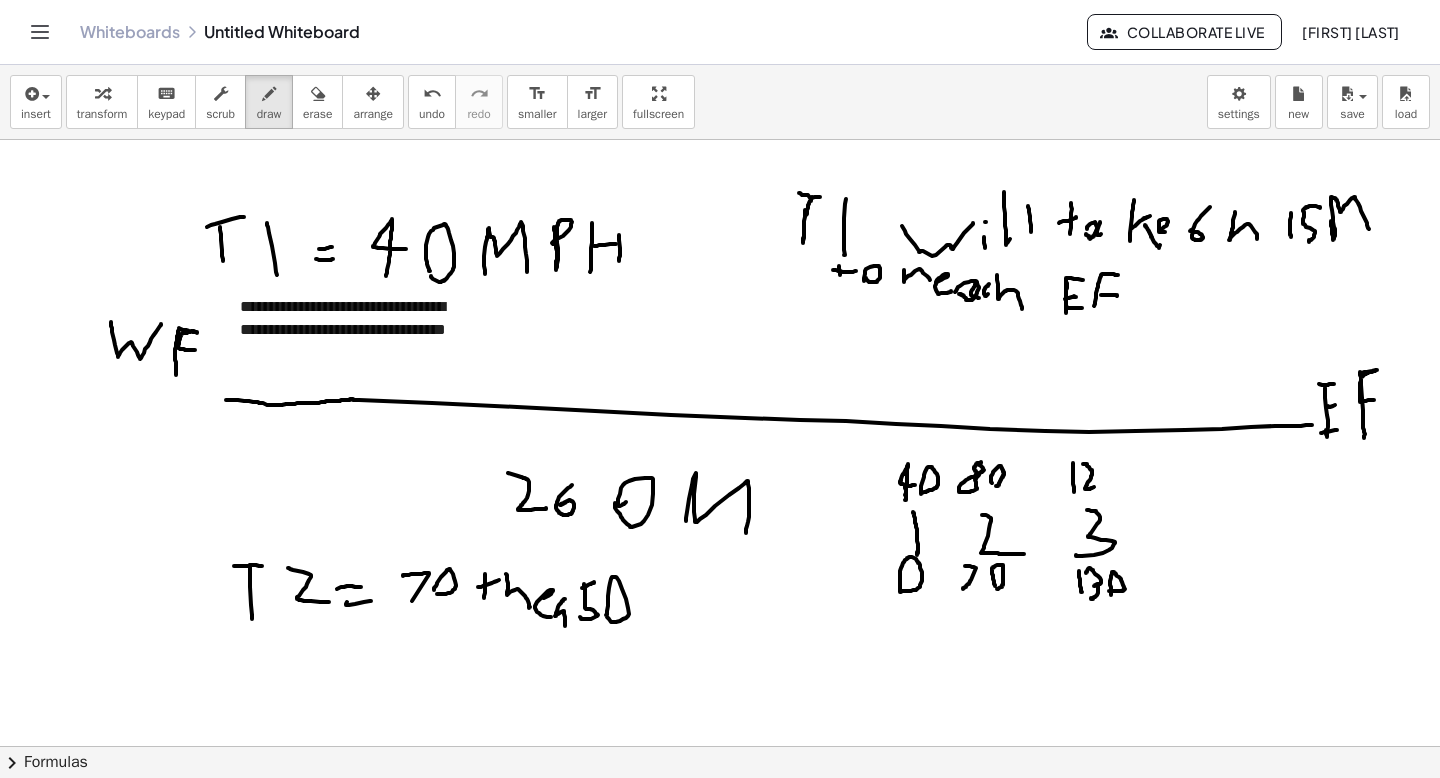 drag, startPoint x: 1083, startPoint y: 464, endPoint x: 1096, endPoint y: 485, distance: 24.698177 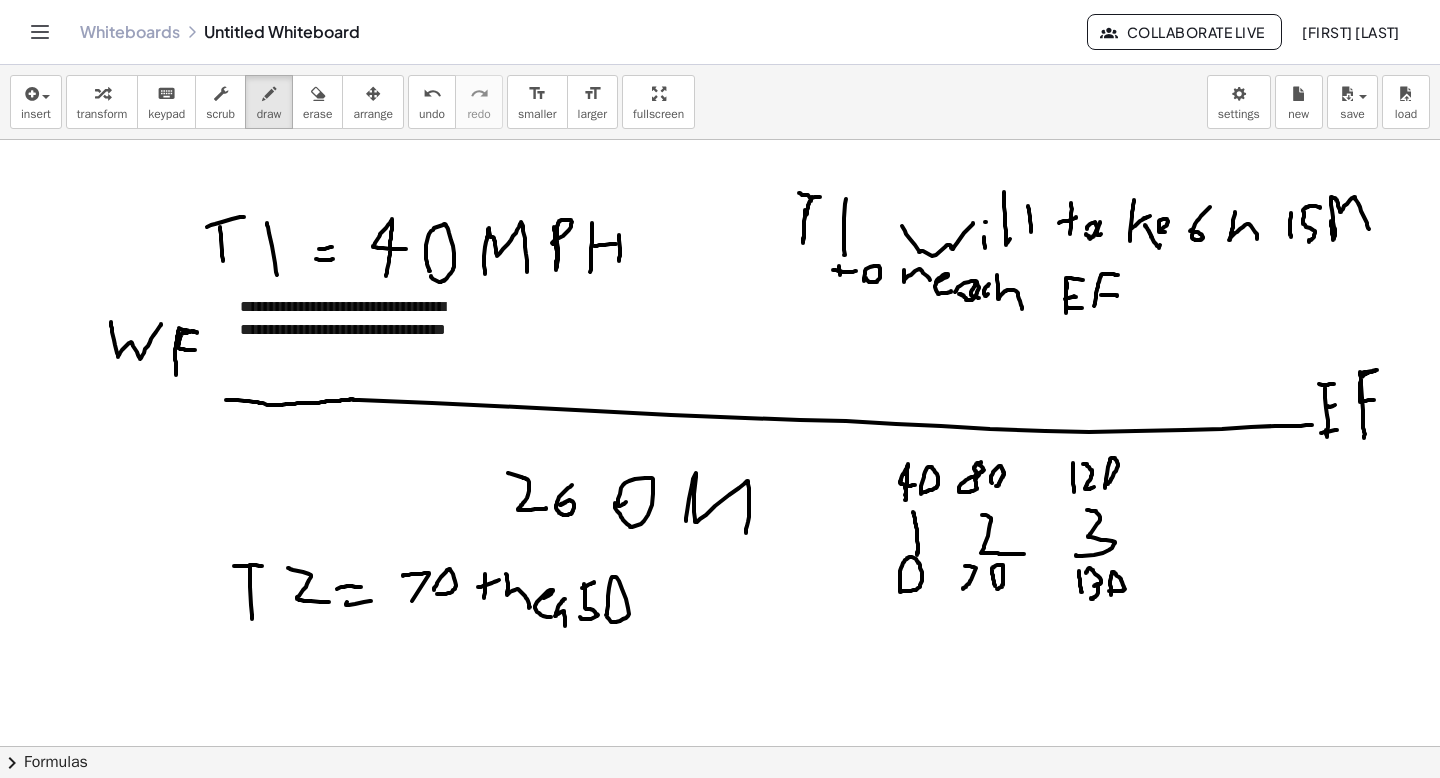 click at bounding box center (720, 746) 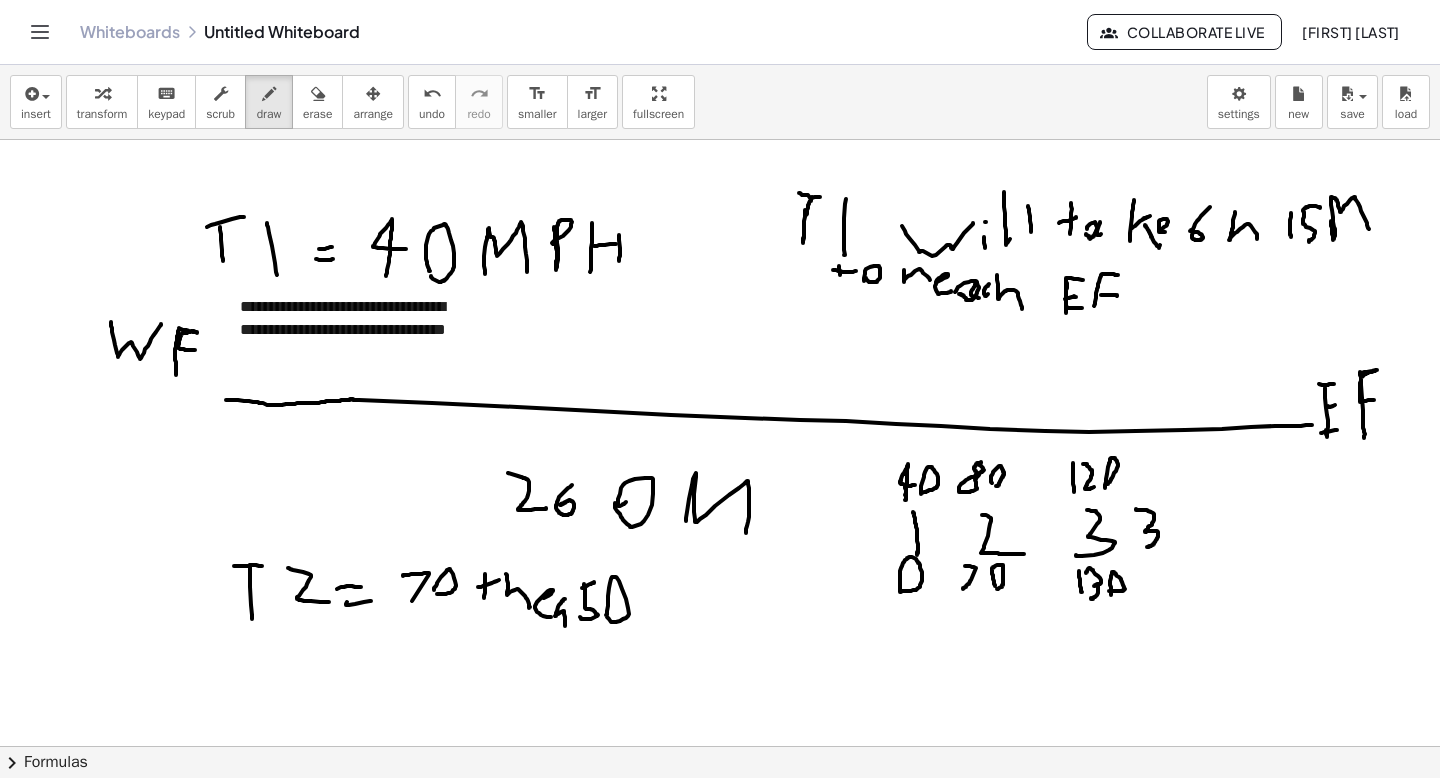 drag, startPoint x: 1136, startPoint y: 509, endPoint x: 1147, endPoint y: 547, distance: 39.56008 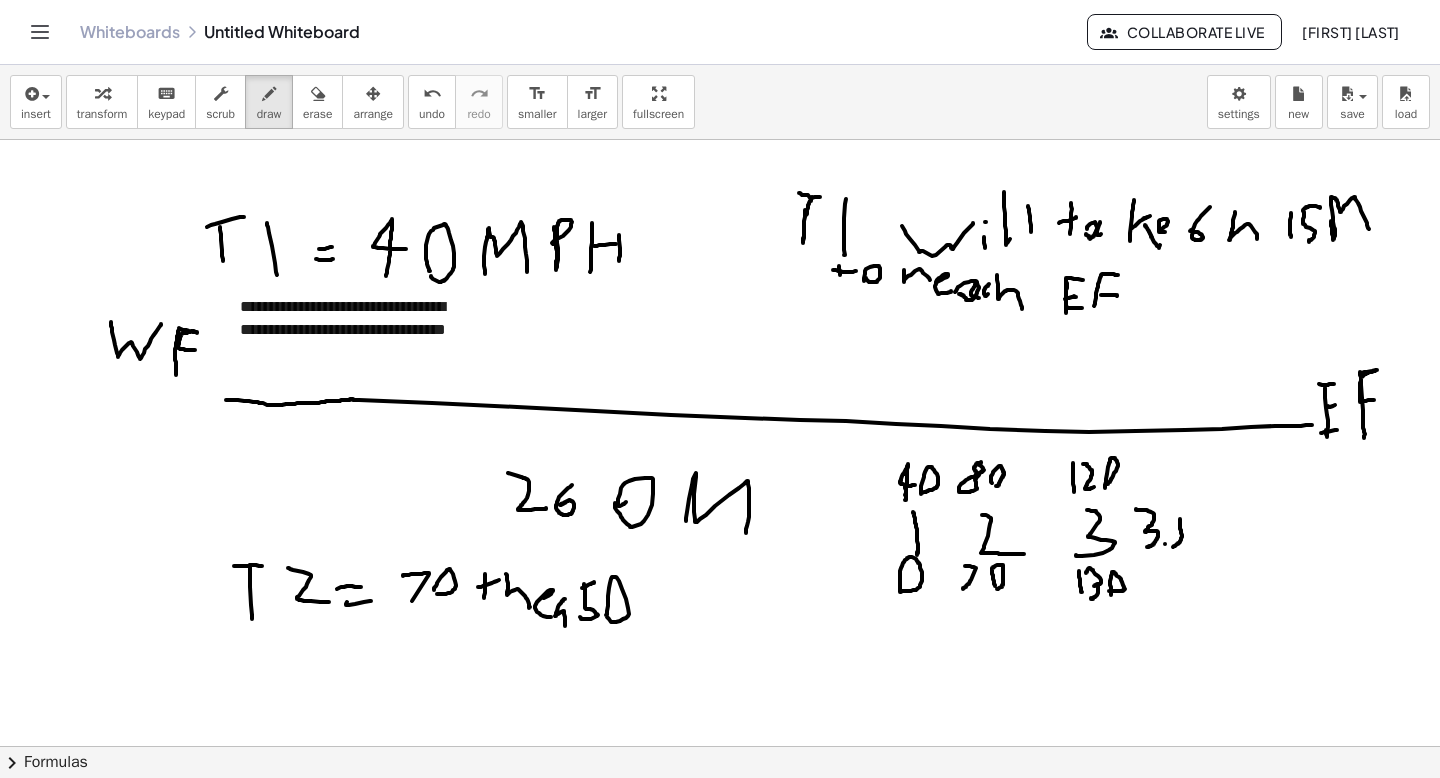 drag, startPoint x: 1180, startPoint y: 522, endPoint x: 1173, endPoint y: 547, distance: 25.96151 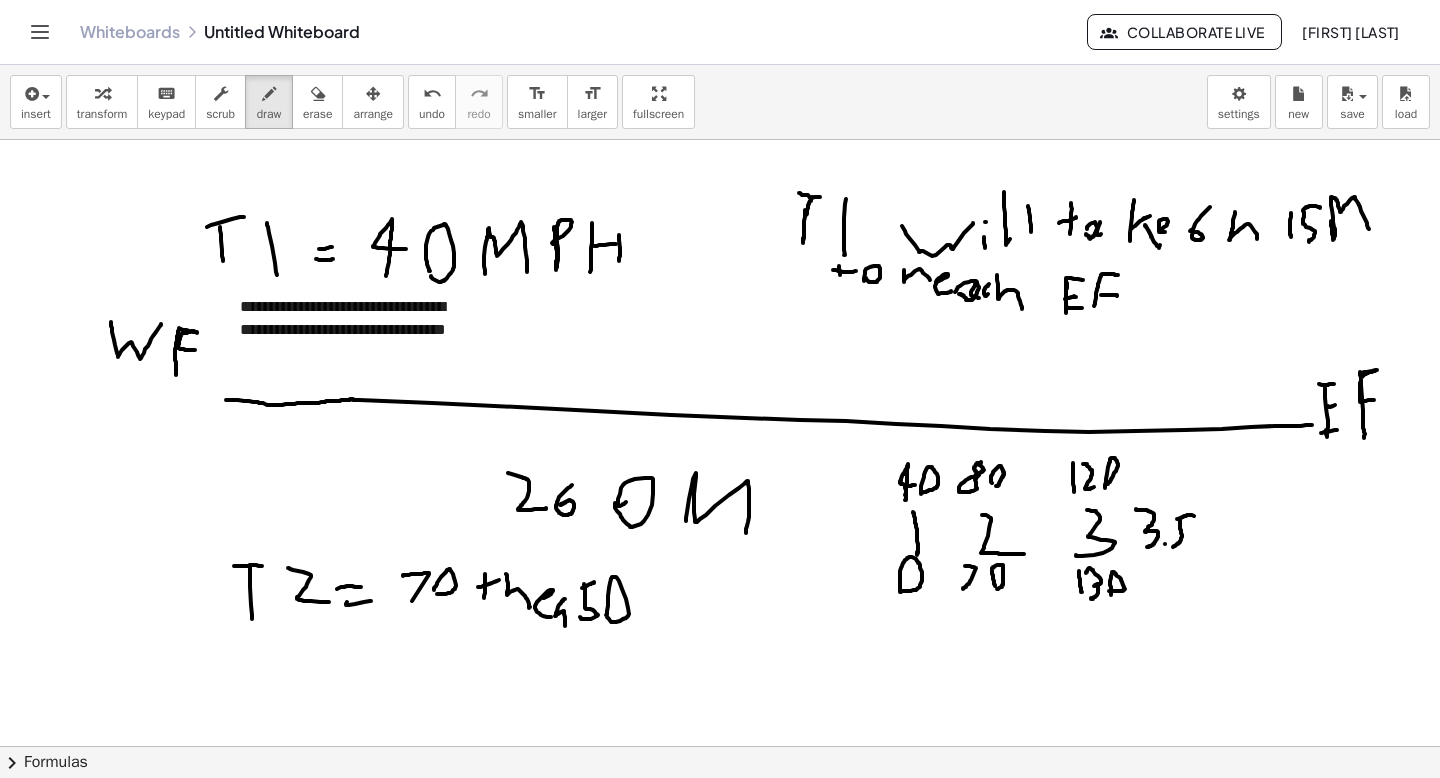 drag, startPoint x: 1177, startPoint y: 519, endPoint x: 1193, endPoint y: 513, distance: 17.088007 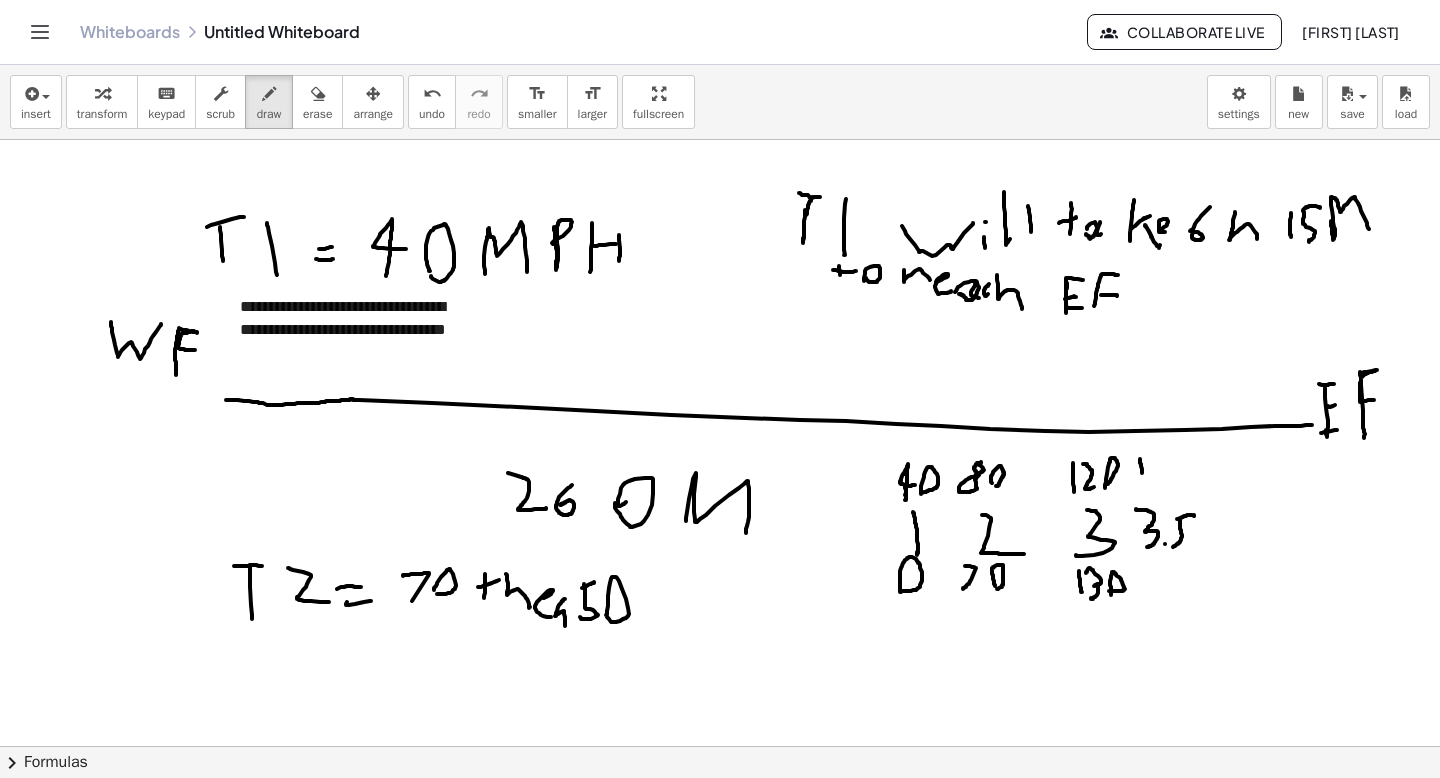 click at bounding box center (720, 746) 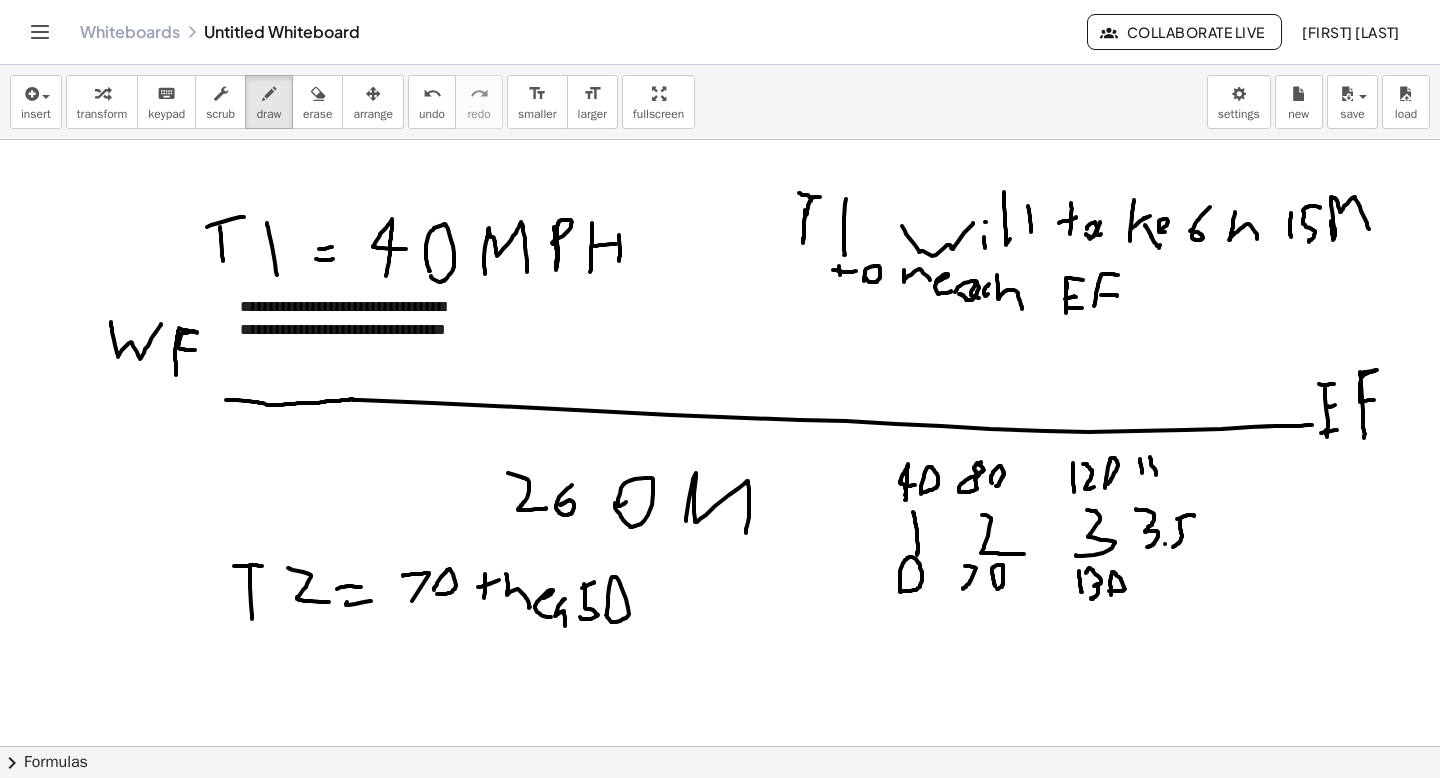 drag, startPoint x: 1150, startPoint y: 457, endPoint x: 1142, endPoint y: 473, distance: 17.888544 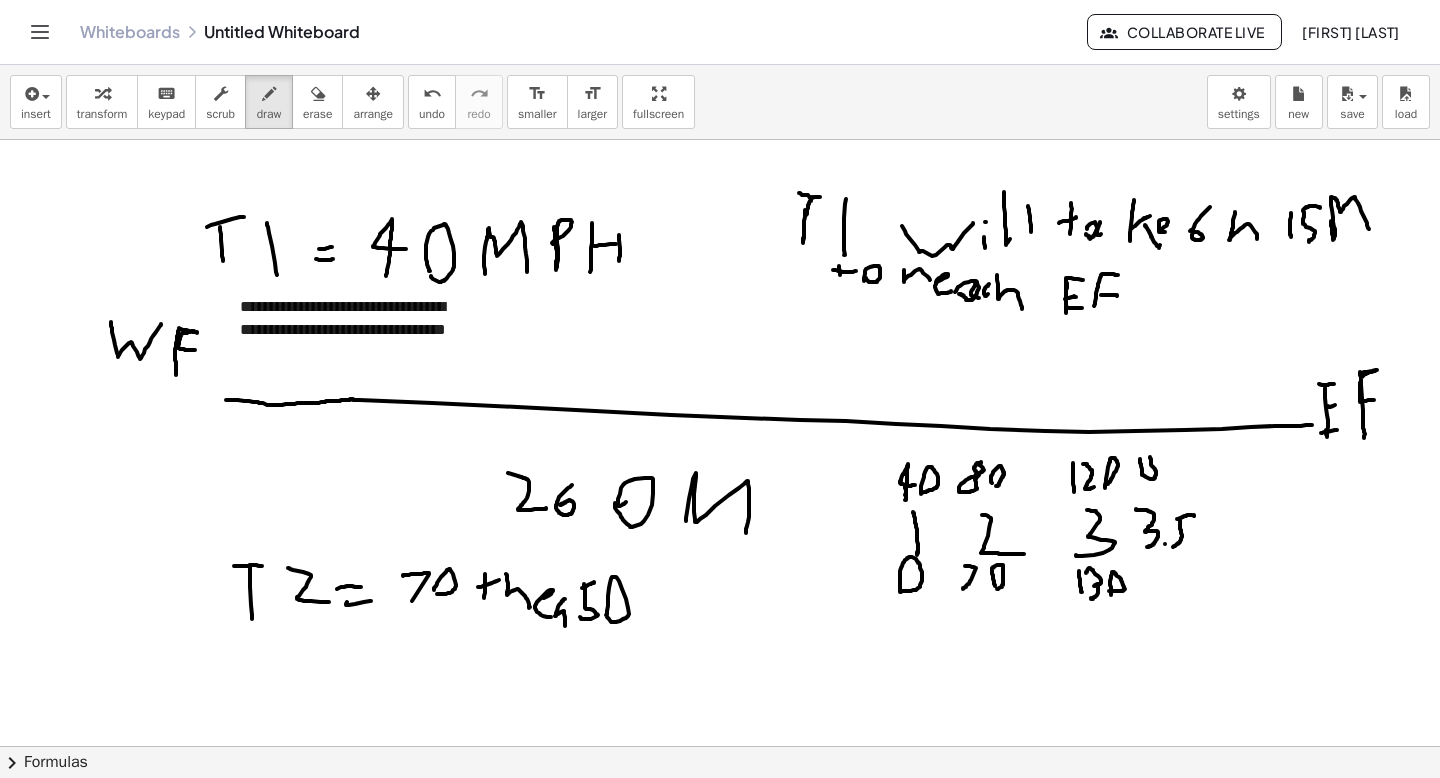 drag, startPoint x: 1149, startPoint y: 457, endPoint x: 1162, endPoint y: 459, distance: 13.152946 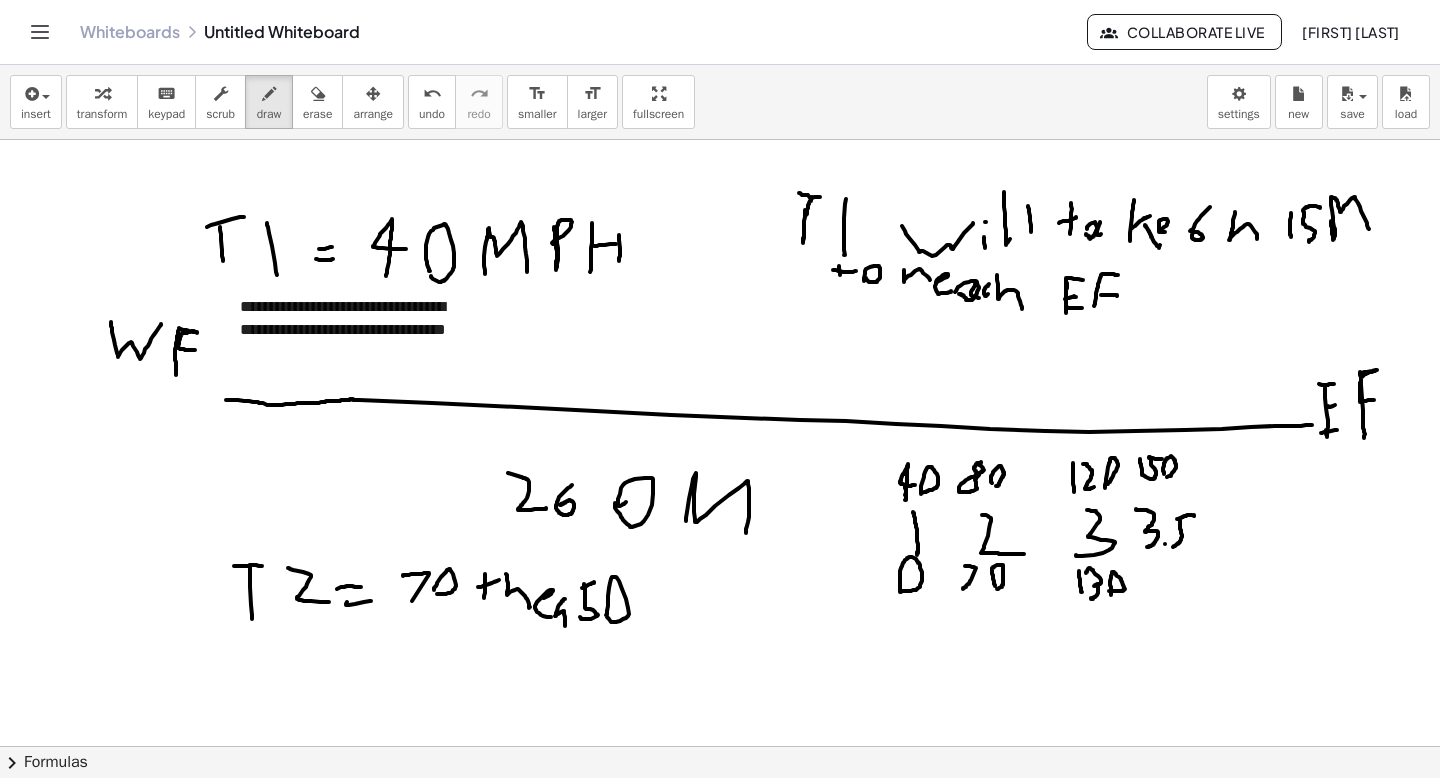 click at bounding box center (720, 746) 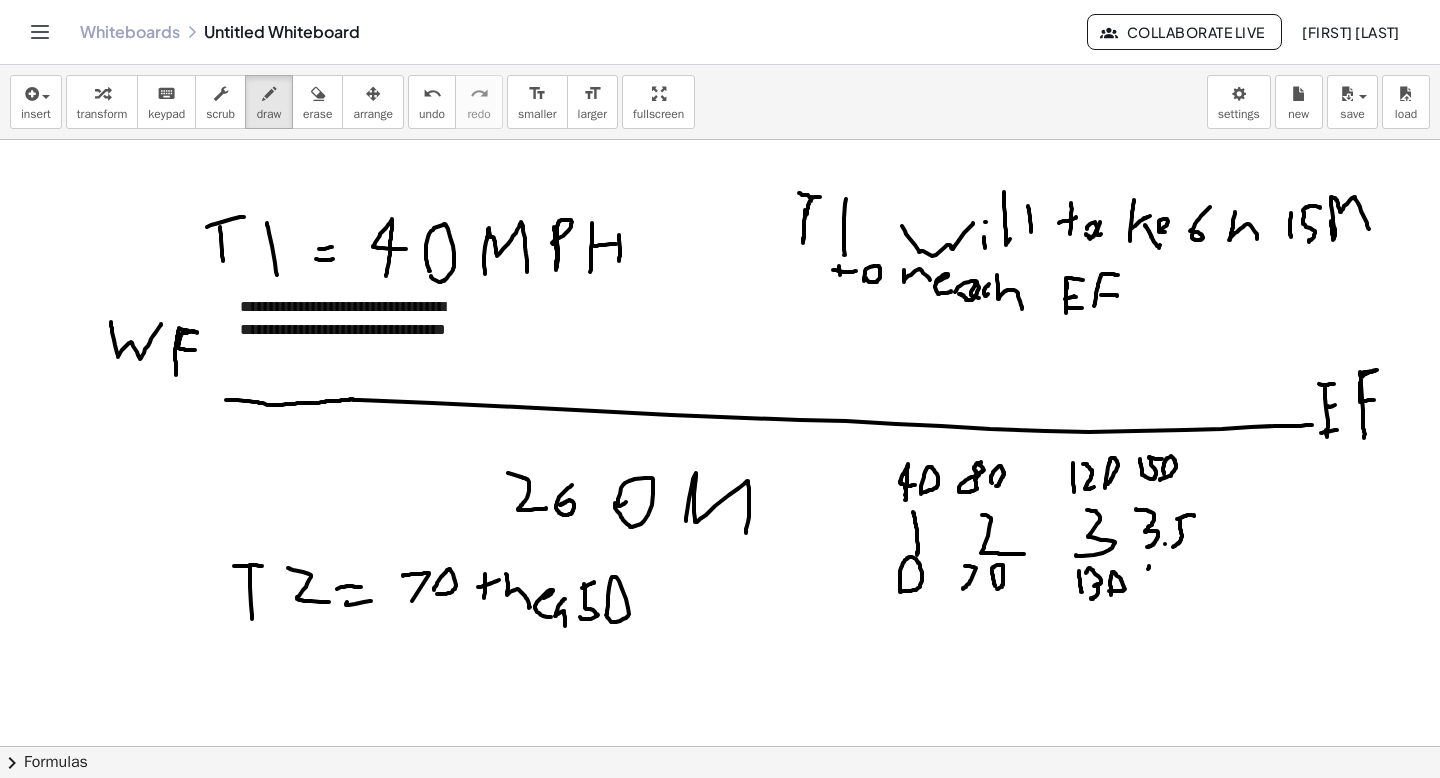 click at bounding box center (720, 746) 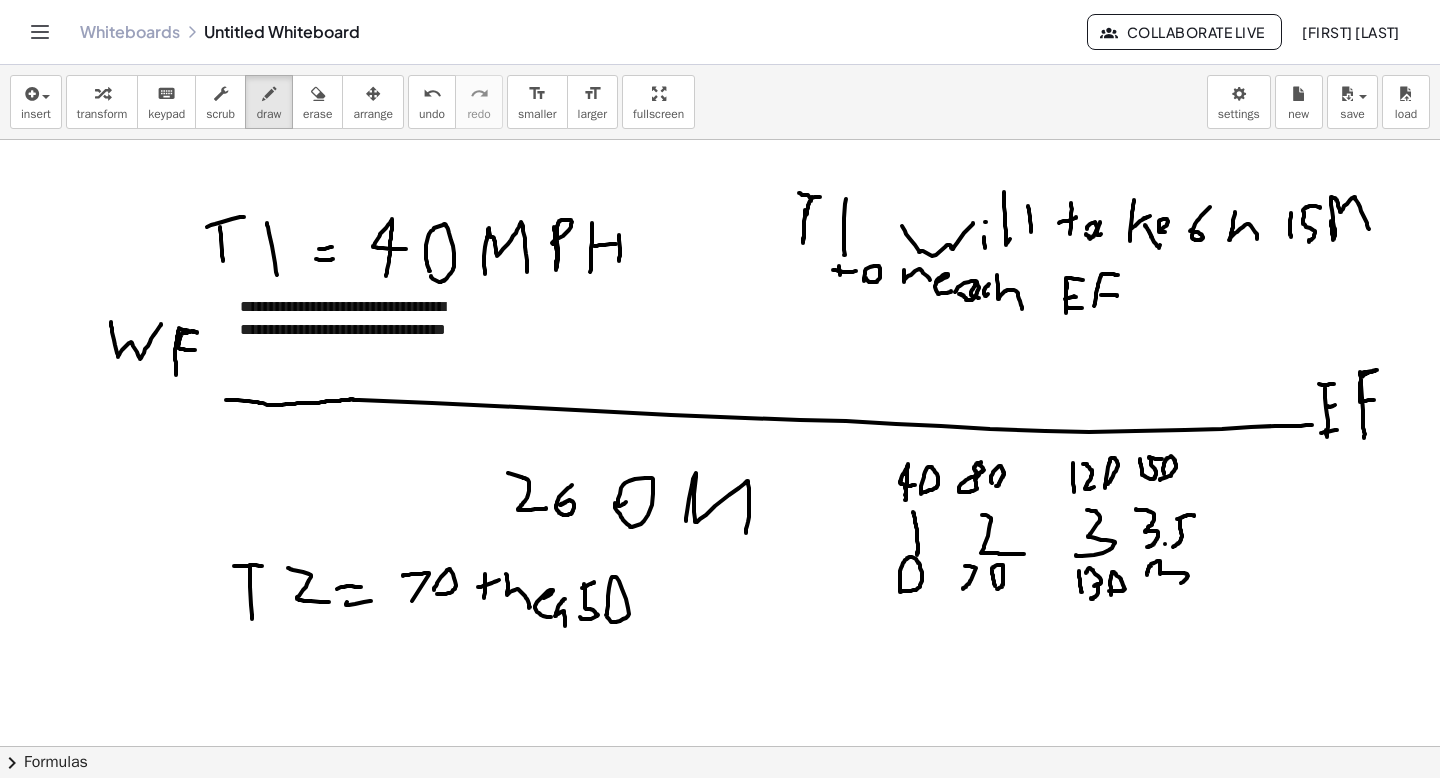 drag, startPoint x: 1151, startPoint y: 566, endPoint x: 1172, endPoint y: 582, distance: 26.400757 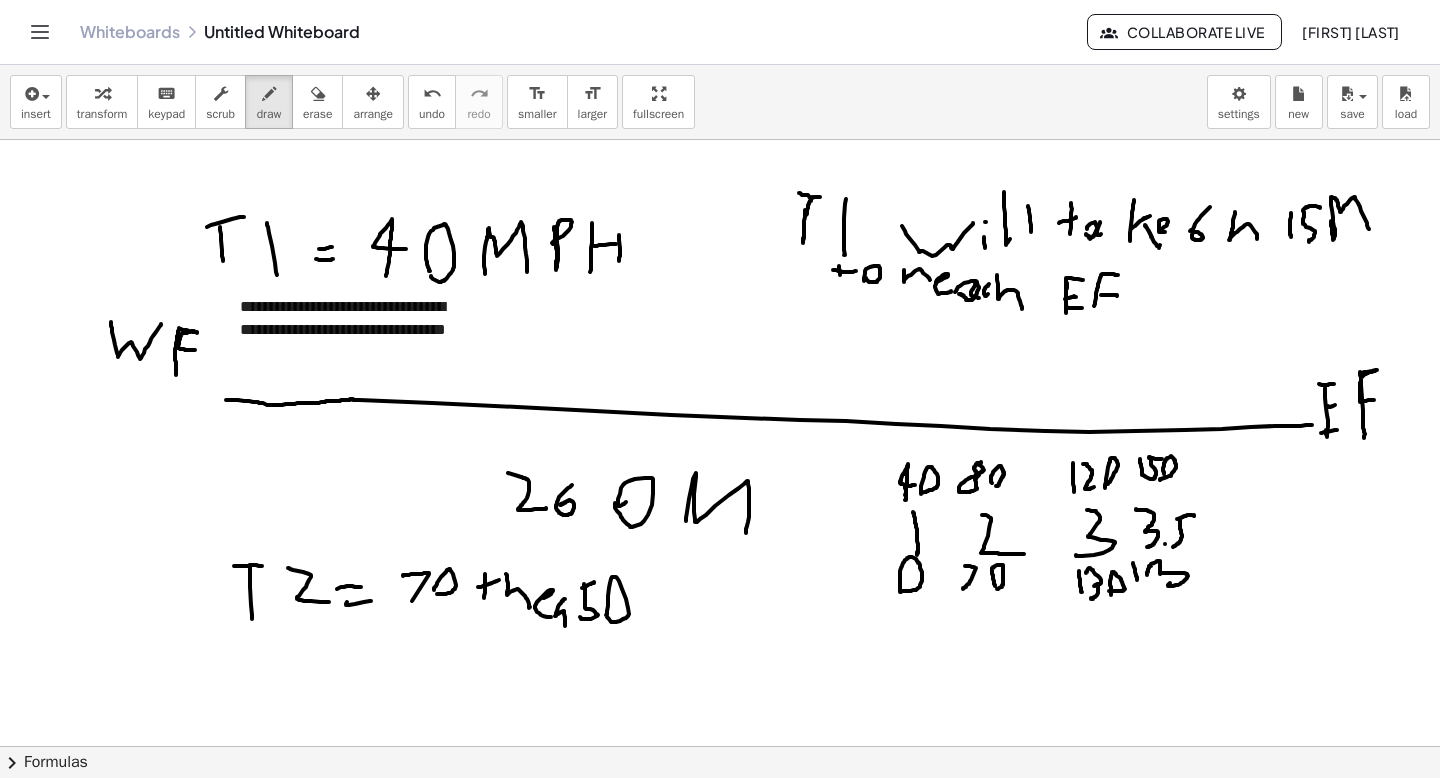 drag, startPoint x: 1136, startPoint y: 576, endPoint x: 1166, endPoint y: 583, distance: 30.805843 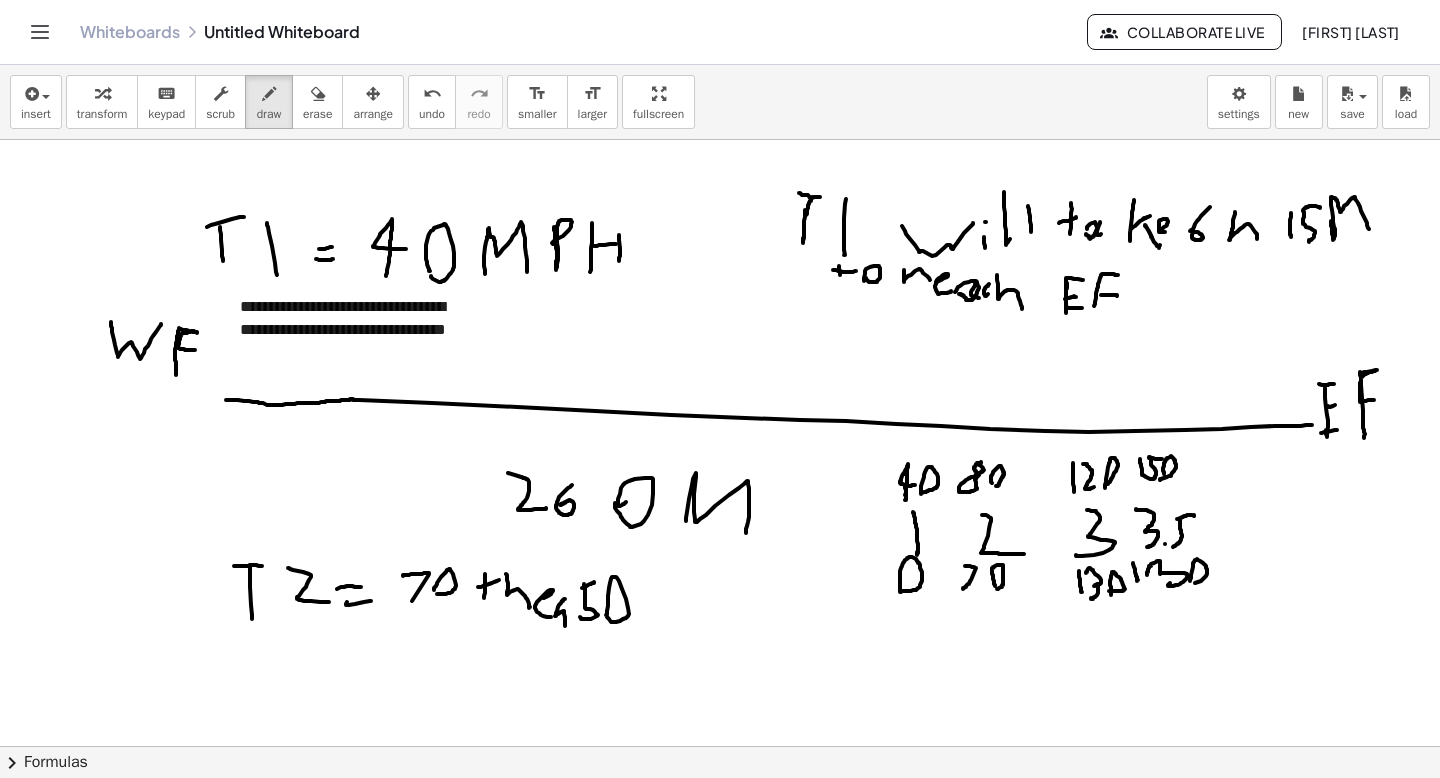 drag, startPoint x: 1190, startPoint y: 581, endPoint x: 1217, endPoint y: 575, distance: 27.658634 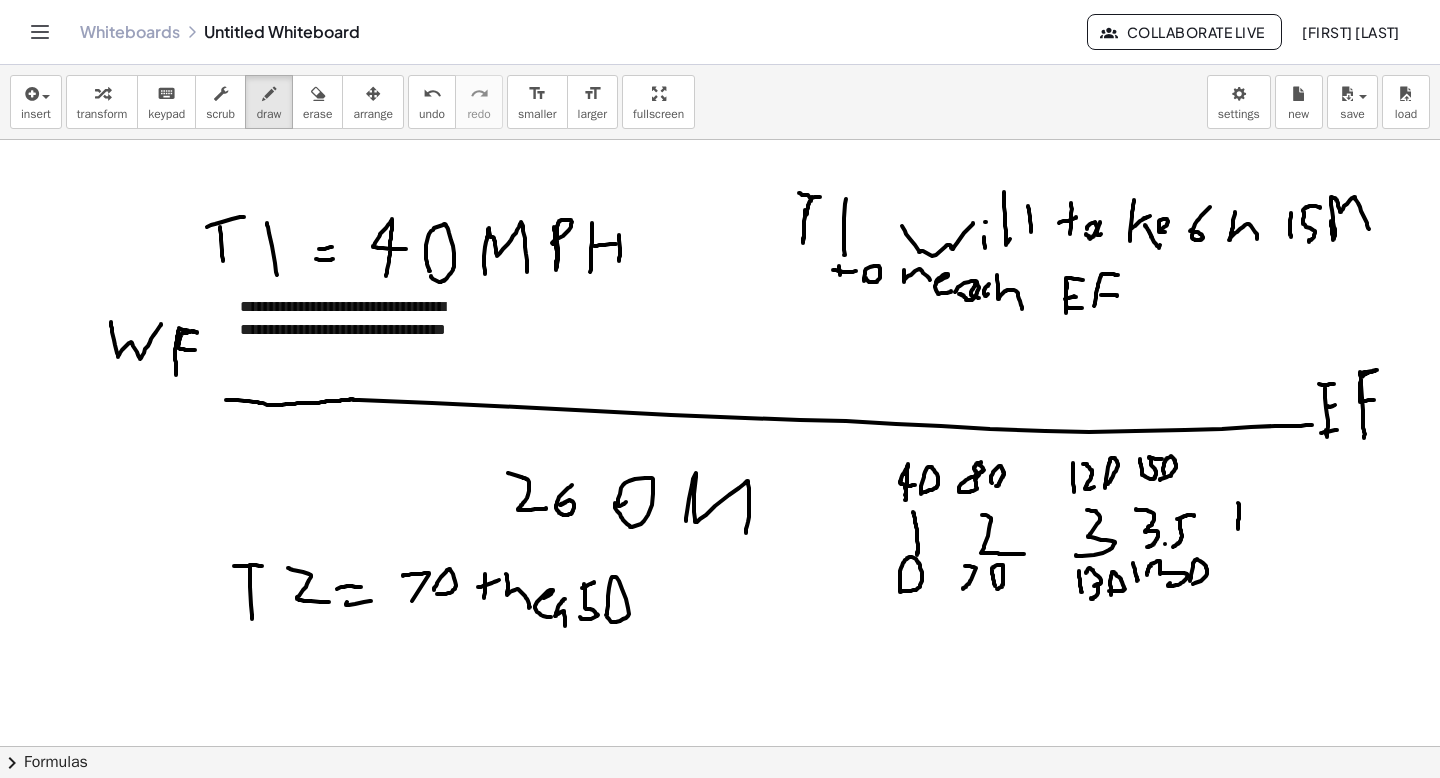 drag, startPoint x: 1238, startPoint y: 528, endPoint x: 1236, endPoint y: 490, distance: 38.052597 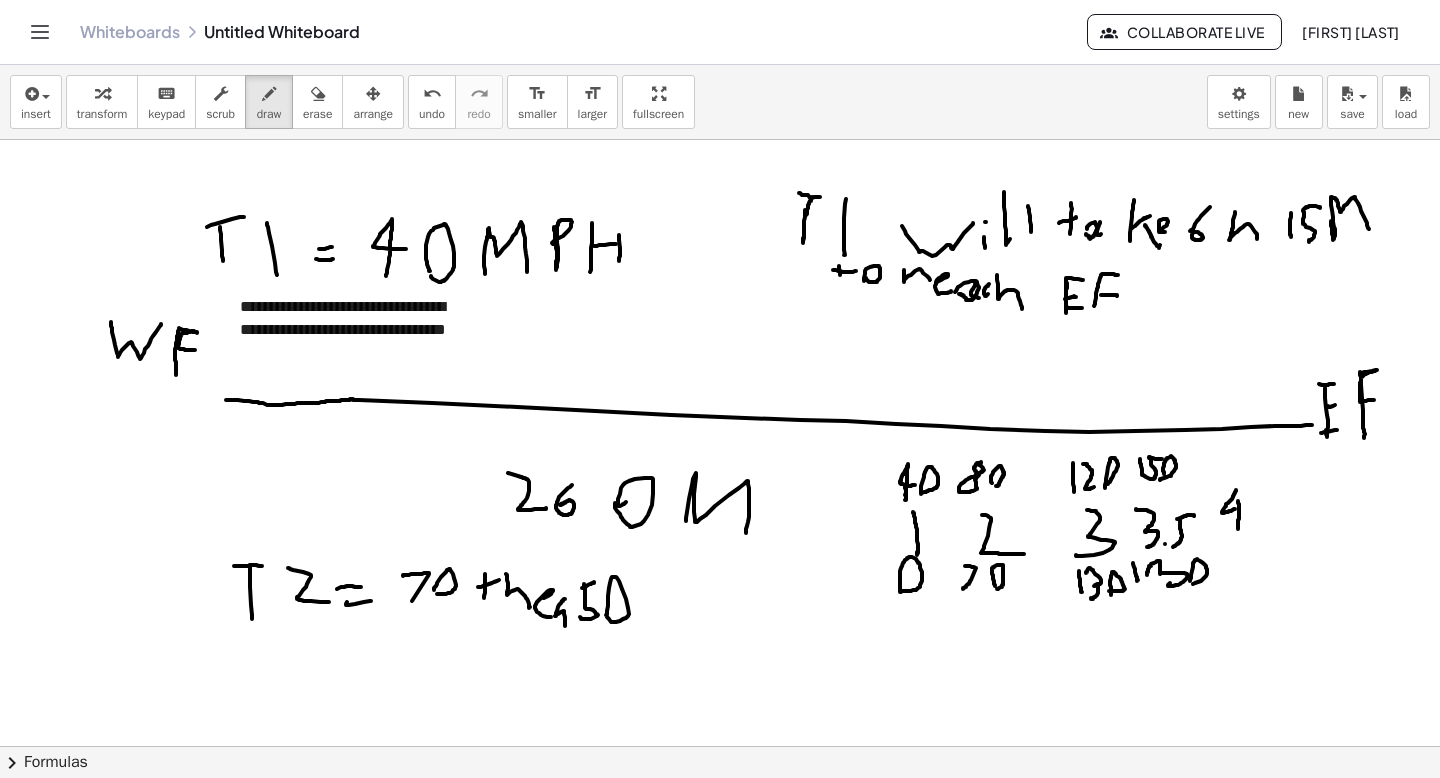 drag, startPoint x: 1236, startPoint y: 490, endPoint x: 1283, endPoint y: 511, distance: 51.47815 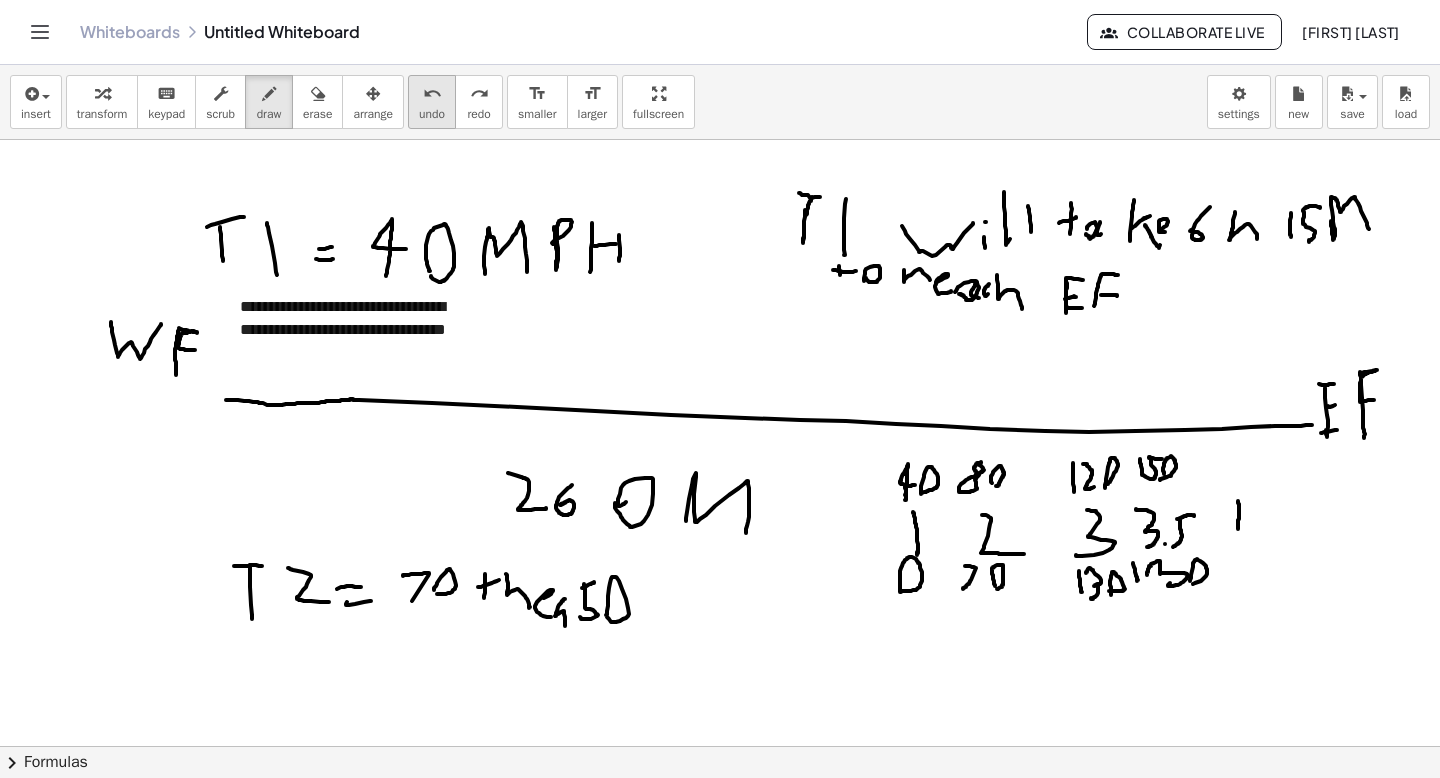 click on "undo undo" at bounding box center [432, 102] 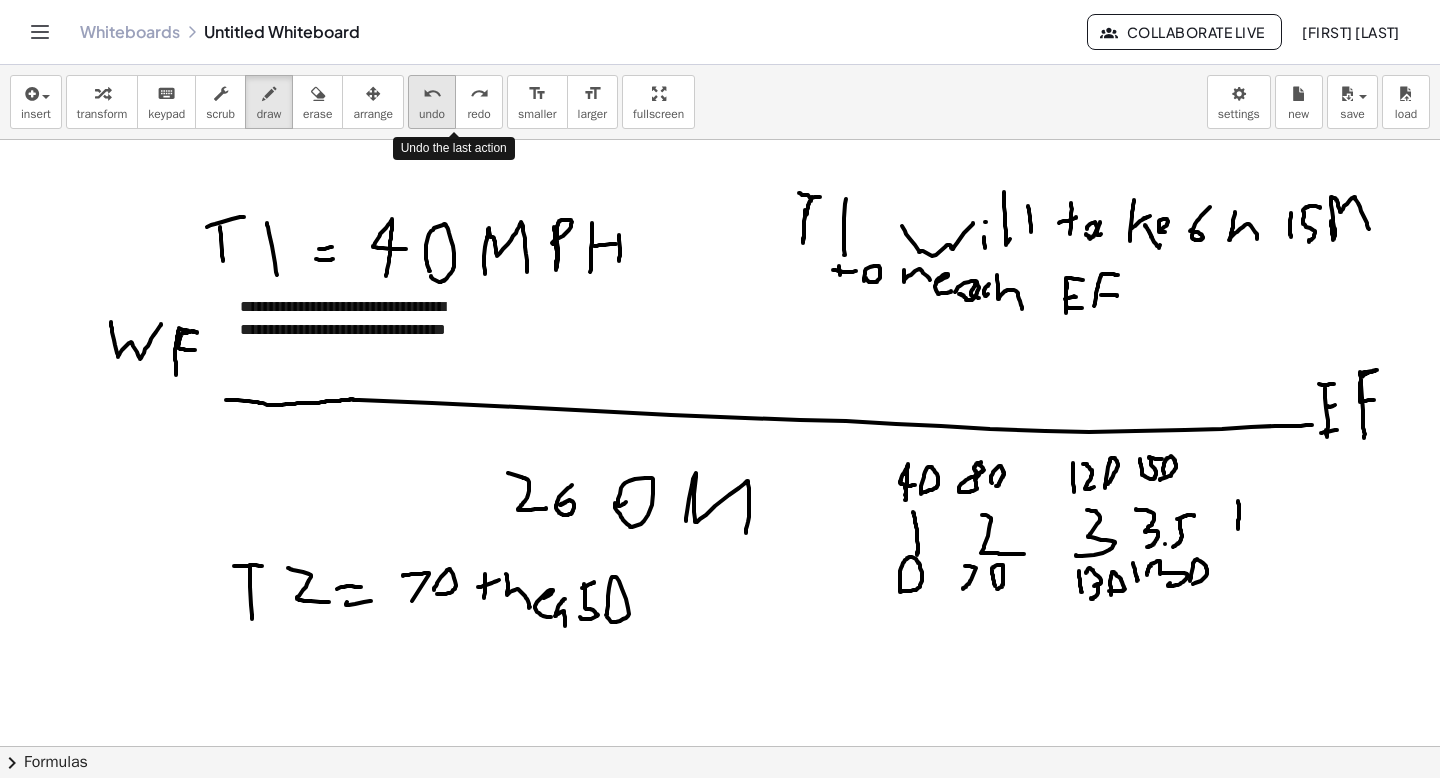 click on "undo undo" at bounding box center [432, 102] 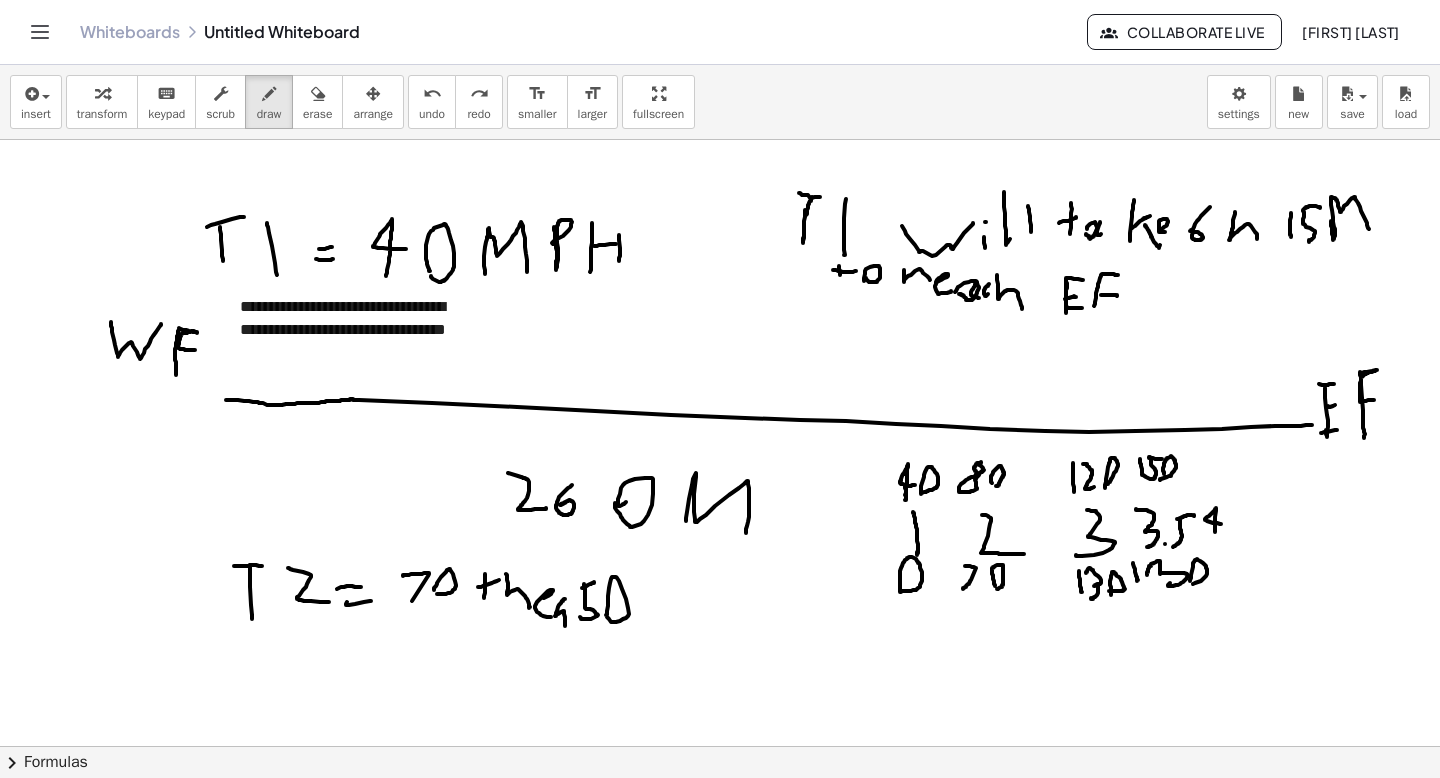 drag, startPoint x: 1215, startPoint y: 531, endPoint x: 1223, endPoint y: 522, distance: 12.0415945 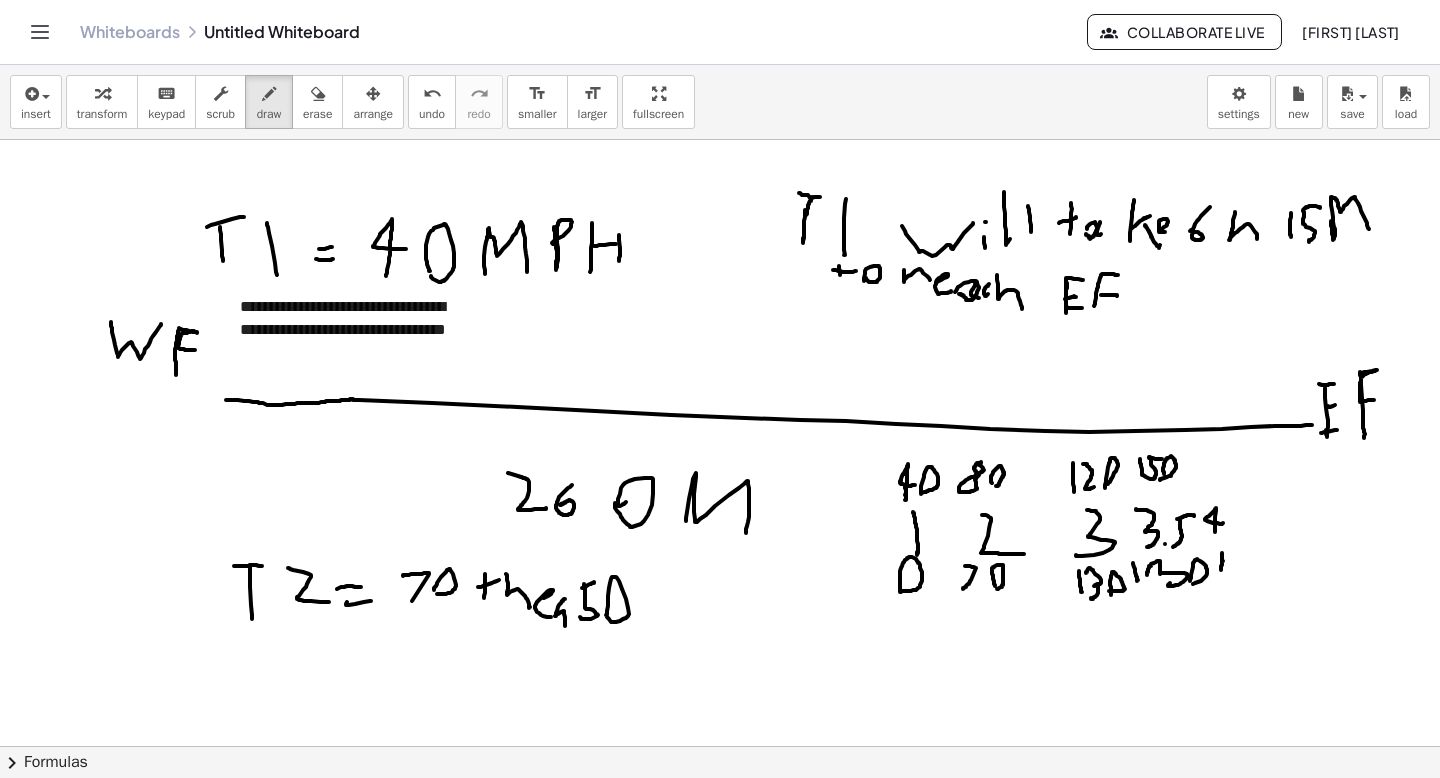 drag, startPoint x: 1222, startPoint y: 554, endPoint x: 1221, endPoint y: 569, distance: 15.033297 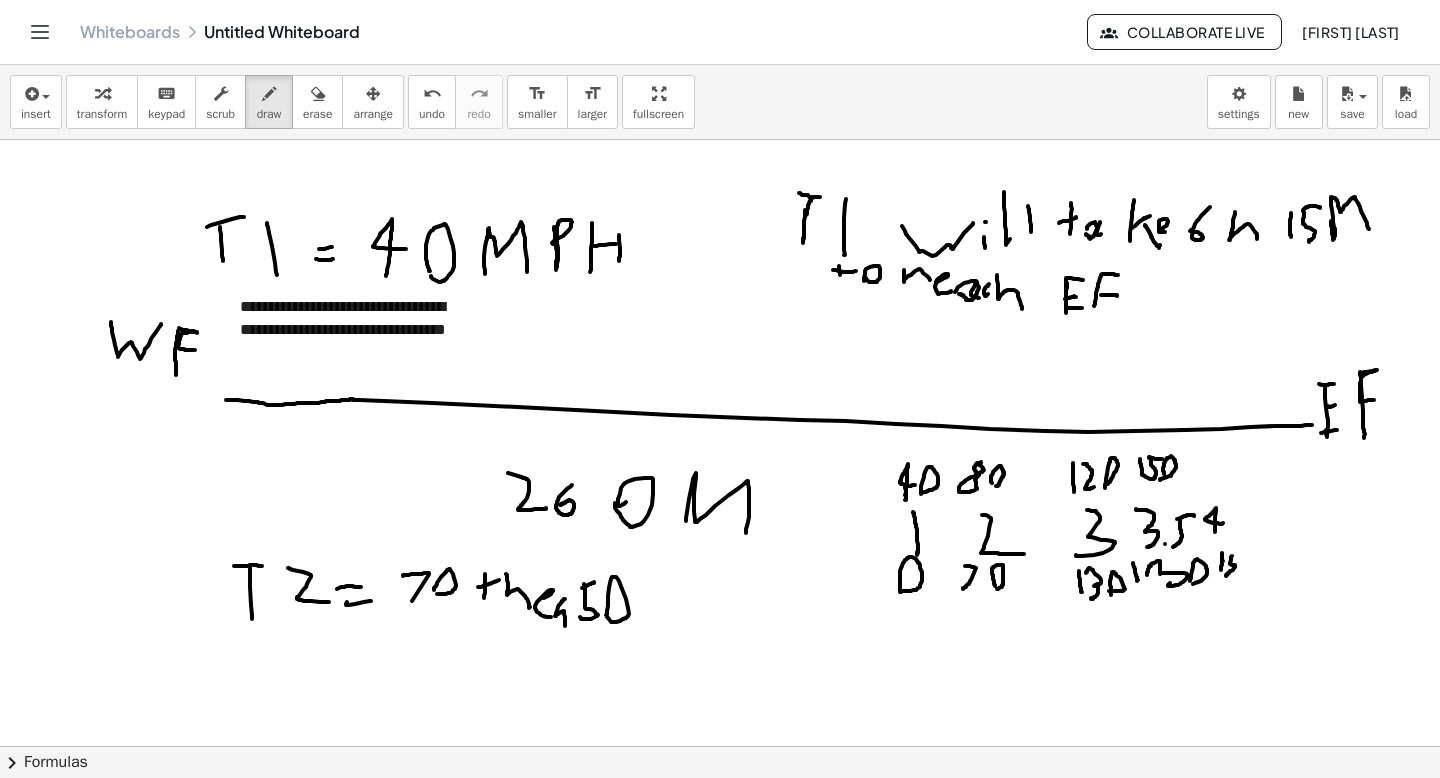 drag, startPoint x: 1232, startPoint y: 556, endPoint x: 1232, endPoint y: 568, distance: 12 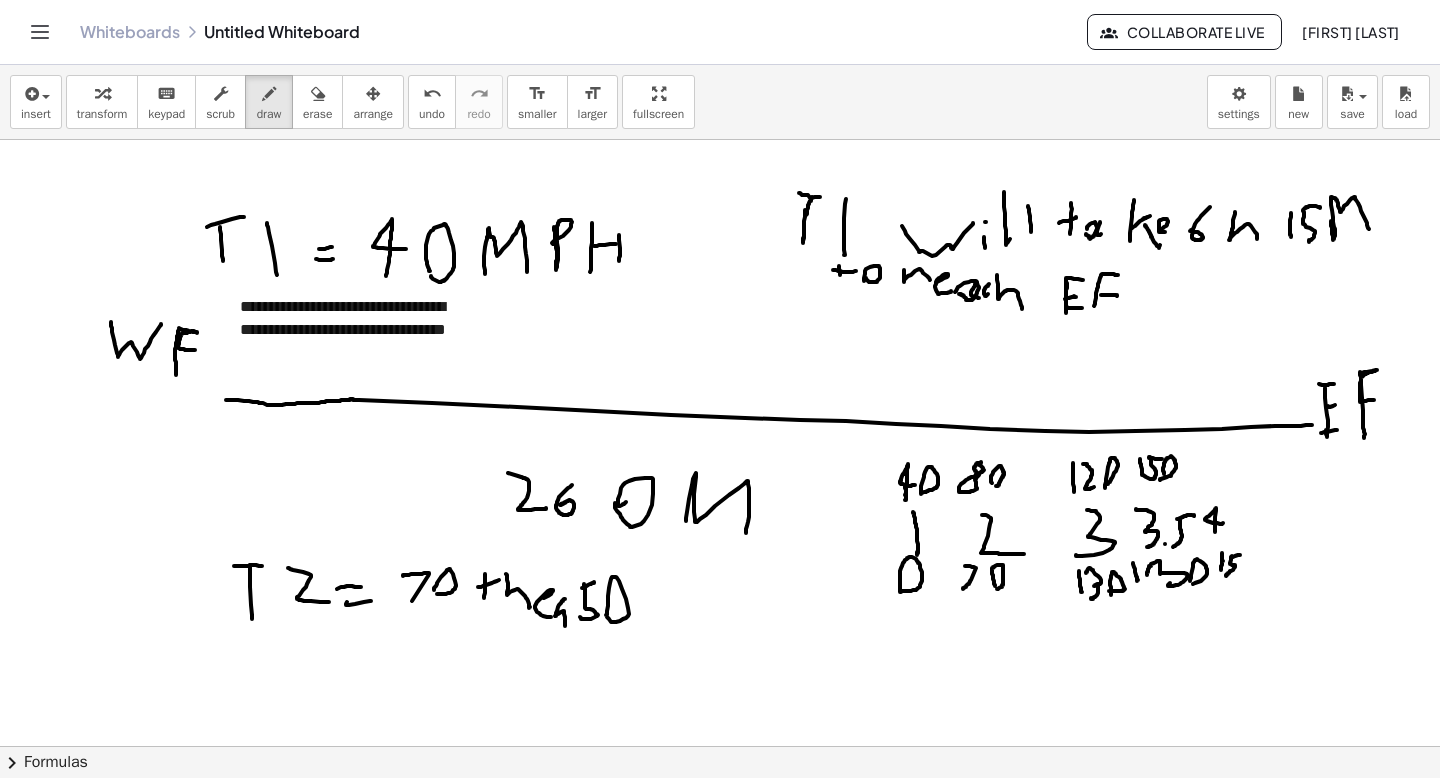 click at bounding box center [720, 746] 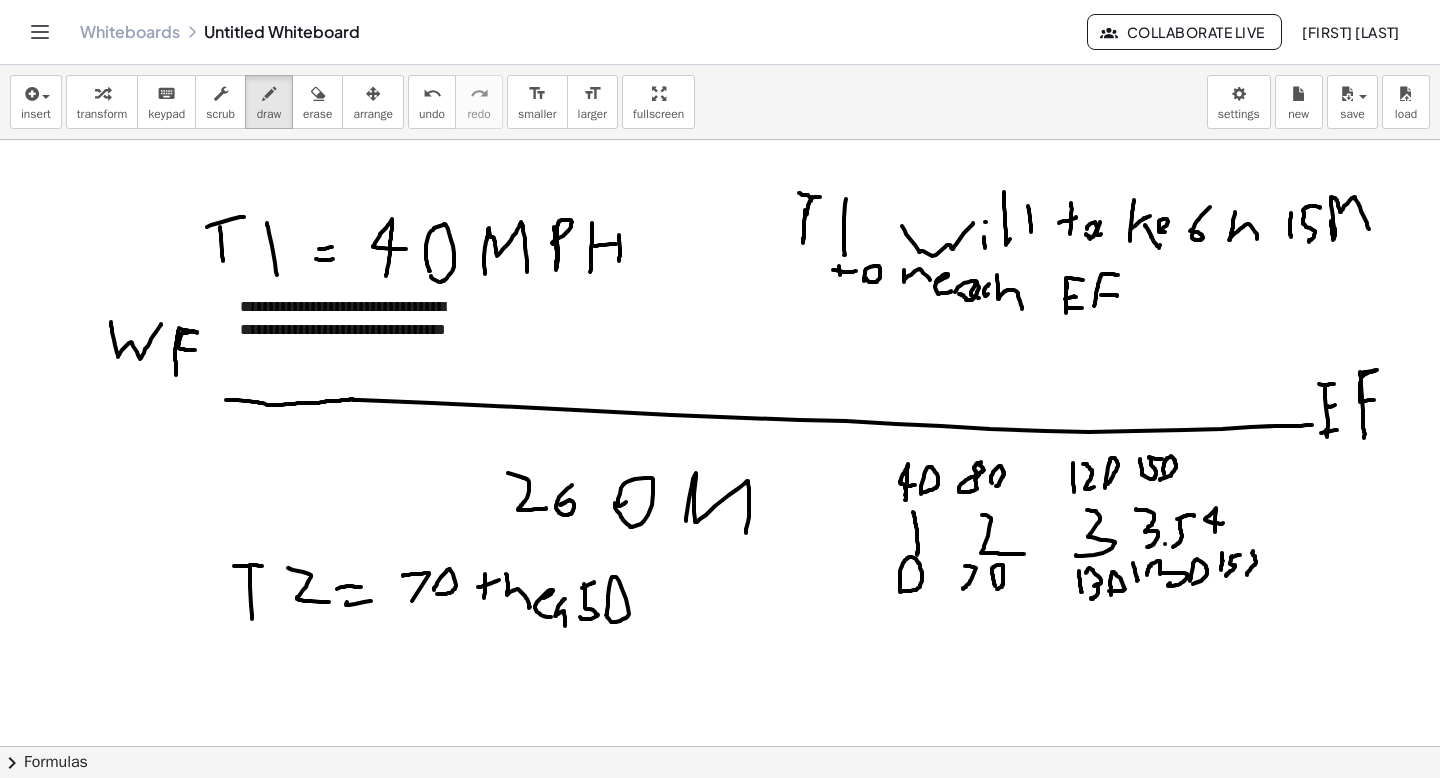drag, startPoint x: 1253, startPoint y: 551, endPoint x: 1246, endPoint y: 575, distance: 25 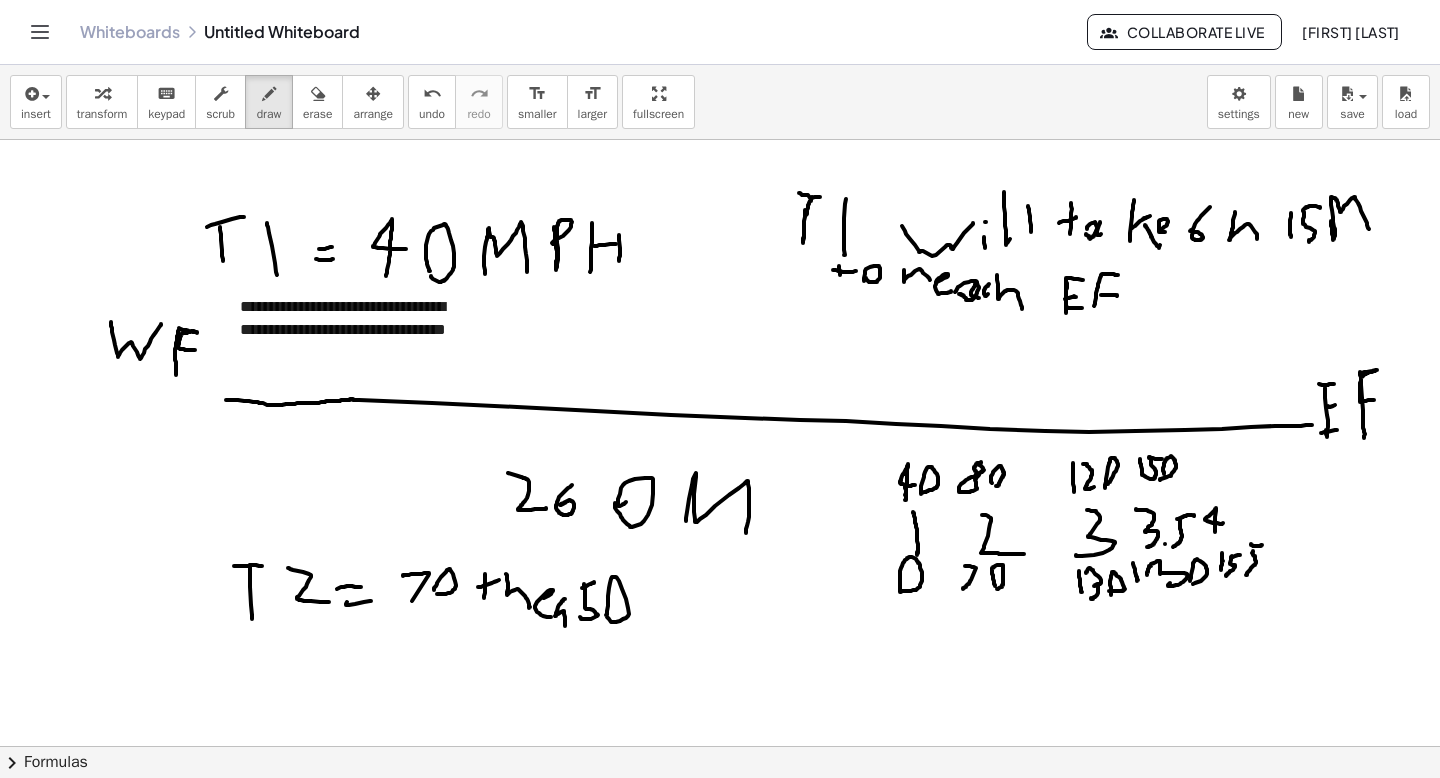 drag, startPoint x: 1251, startPoint y: 545, endPoint x: 1262, endPoint y: 545, distance: 11 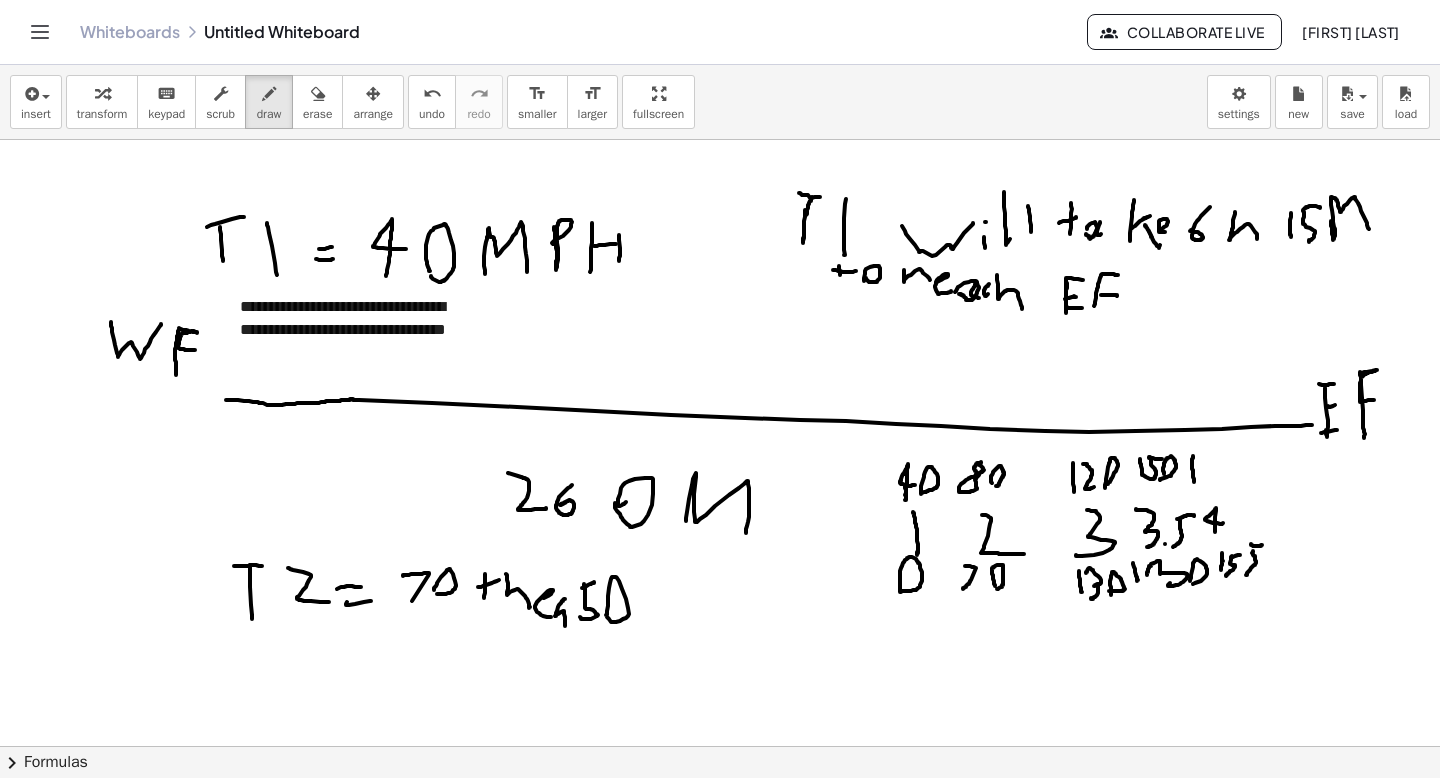 drag, startPoint x: 1193, startPoint y: 456, endPoint x: 1194, endPoint y: 481, distance: 25.019993 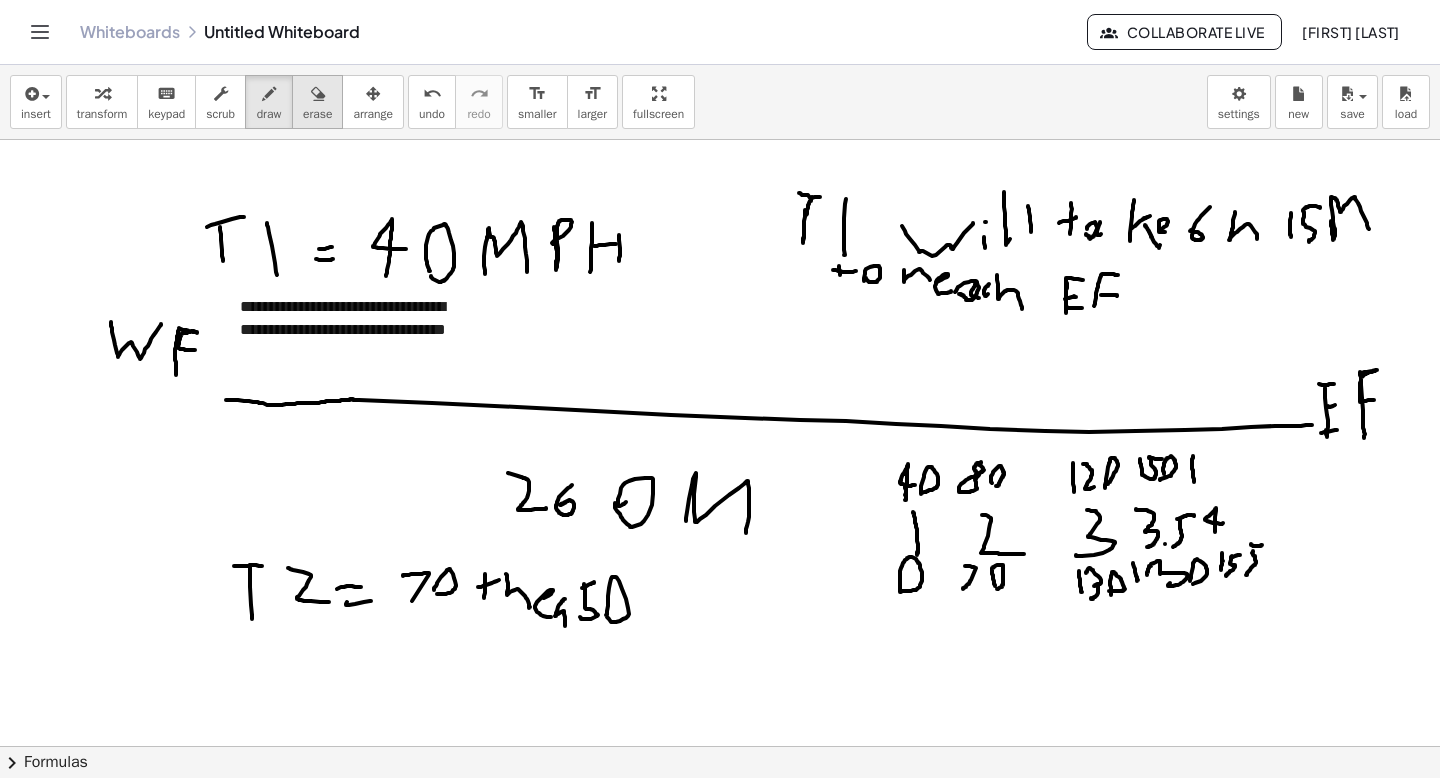 click on "erase" at bounding box center (317, 114) 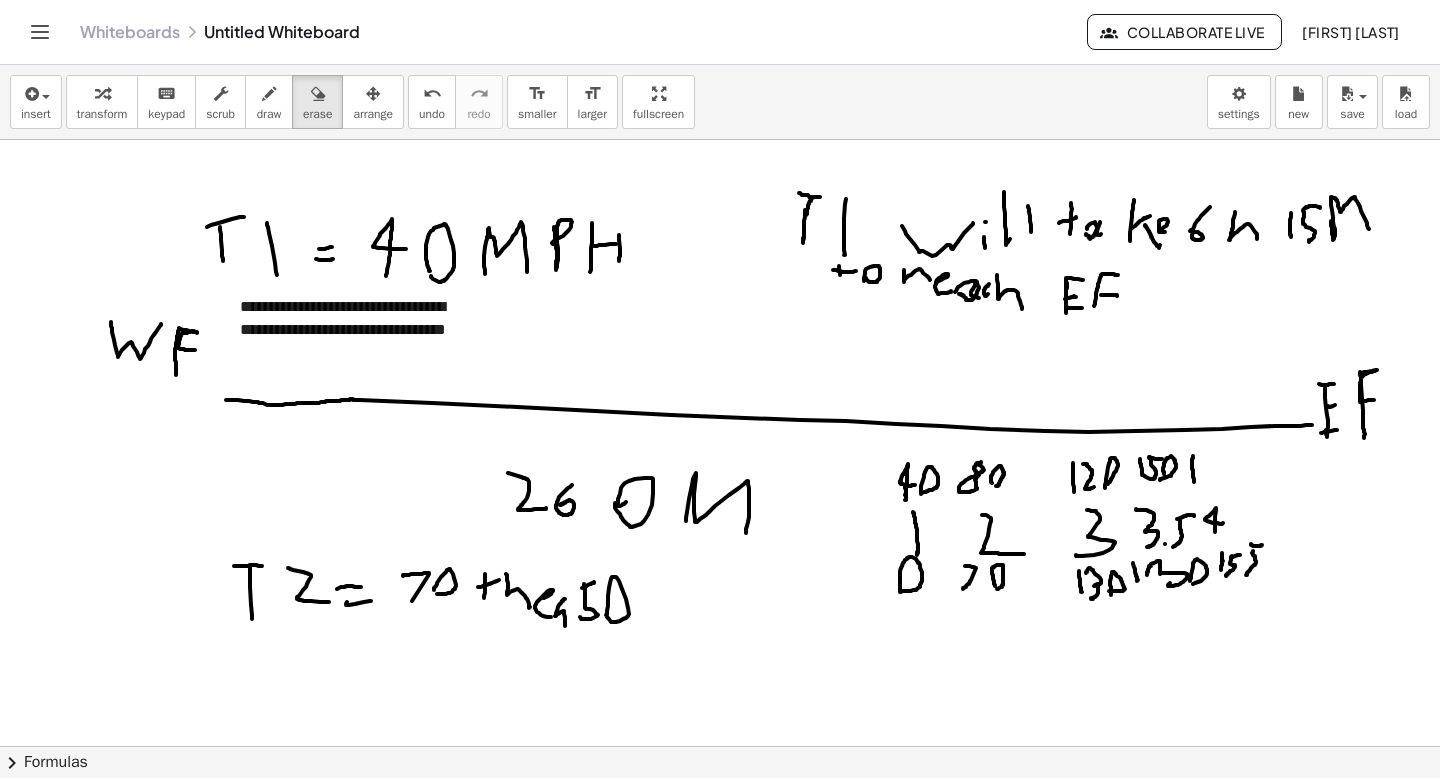 click at bounding box center [720, 746] 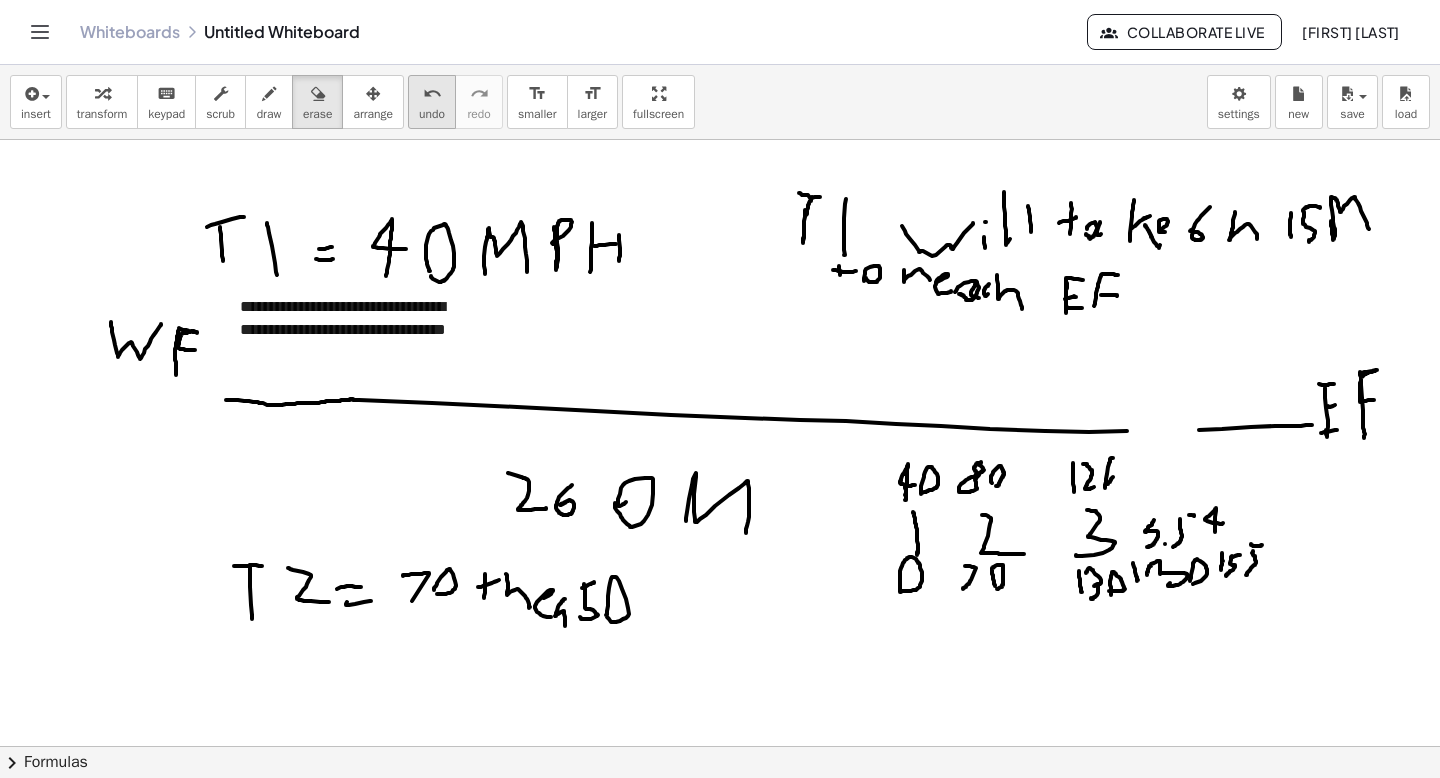 click on "undo" at bounding box center (432, 114) 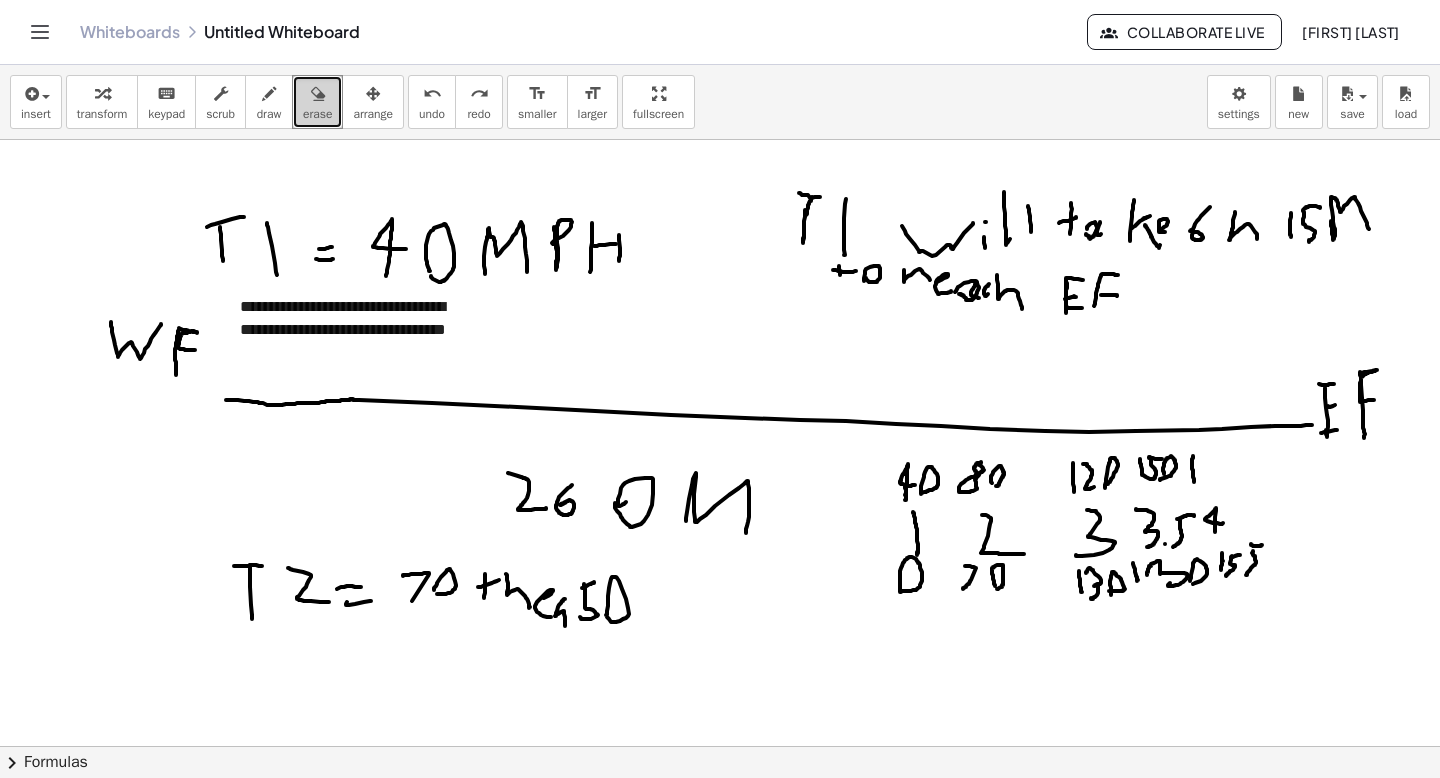 drag, startPoint x: 333, startPoint y: 128, endPoint x: 315, endPoint y: 87, distance: 44.777225 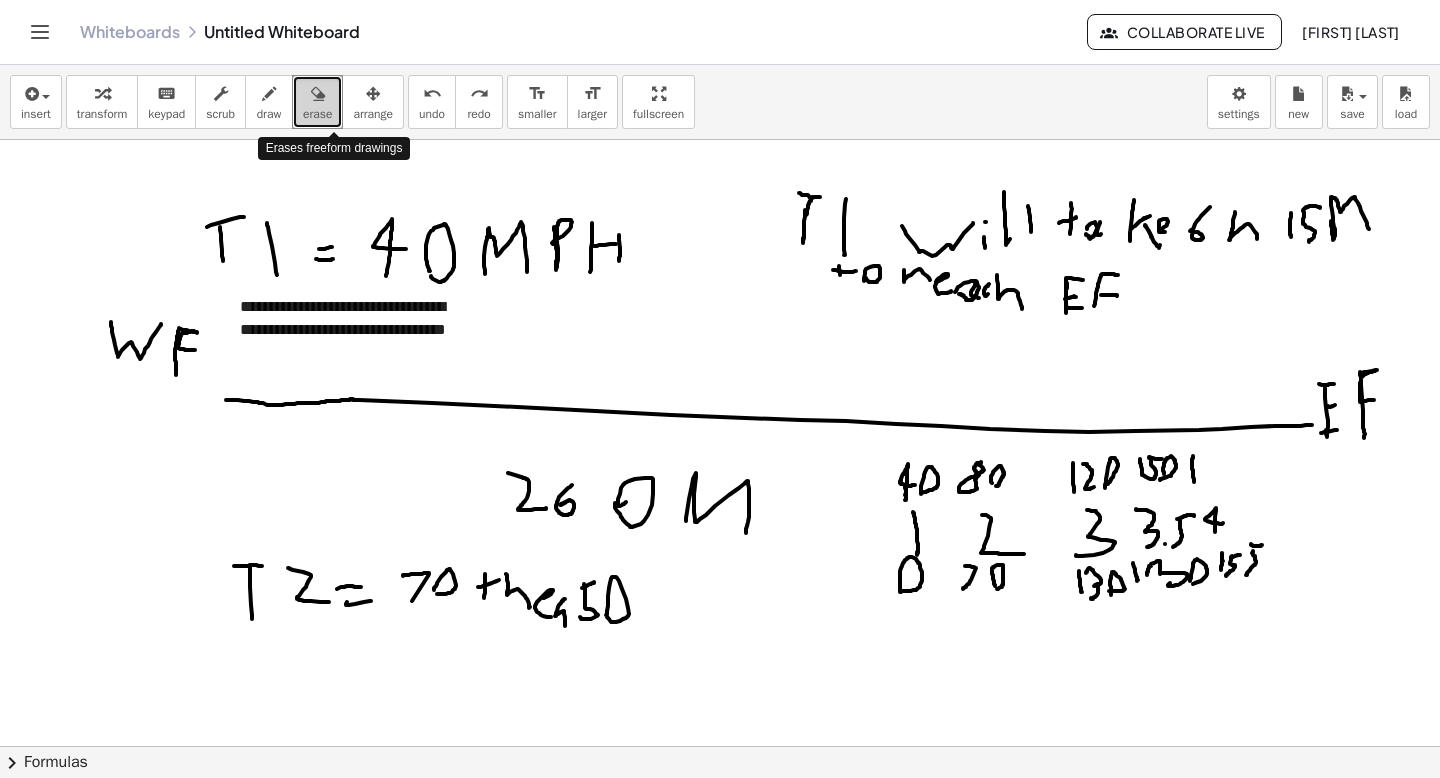 click at bounding box center [317, 93] 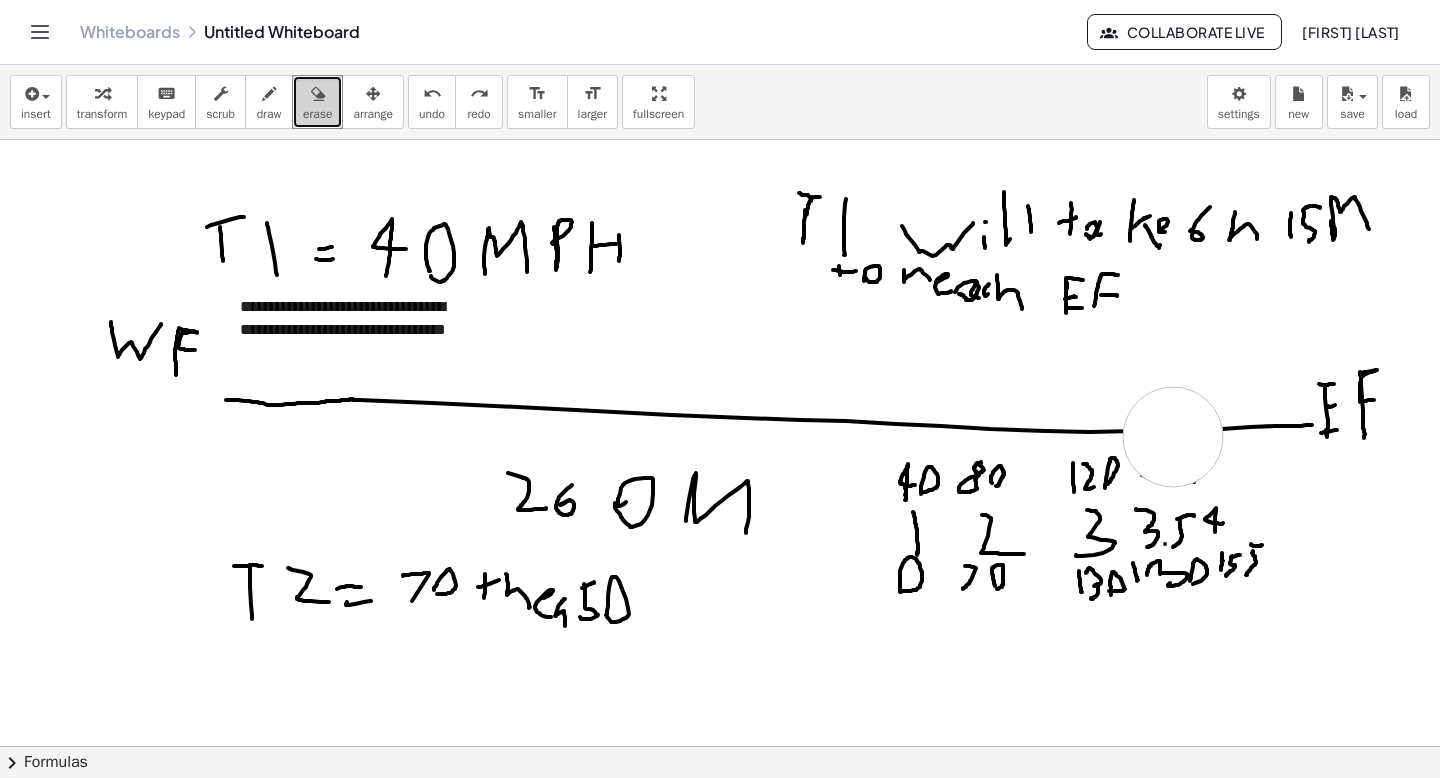 click at bounding box center [720, 746] 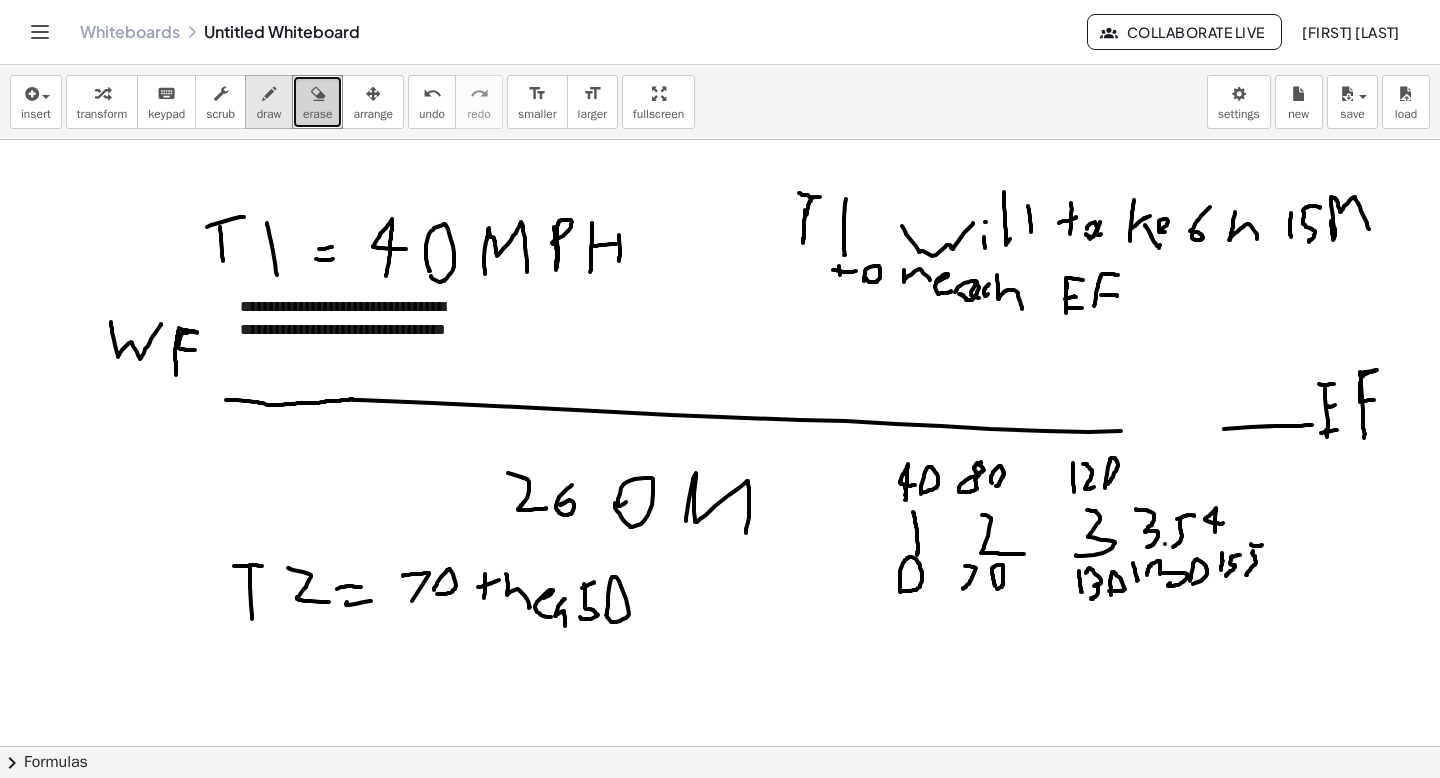 click on "draw" at bounding box center [269, 114] 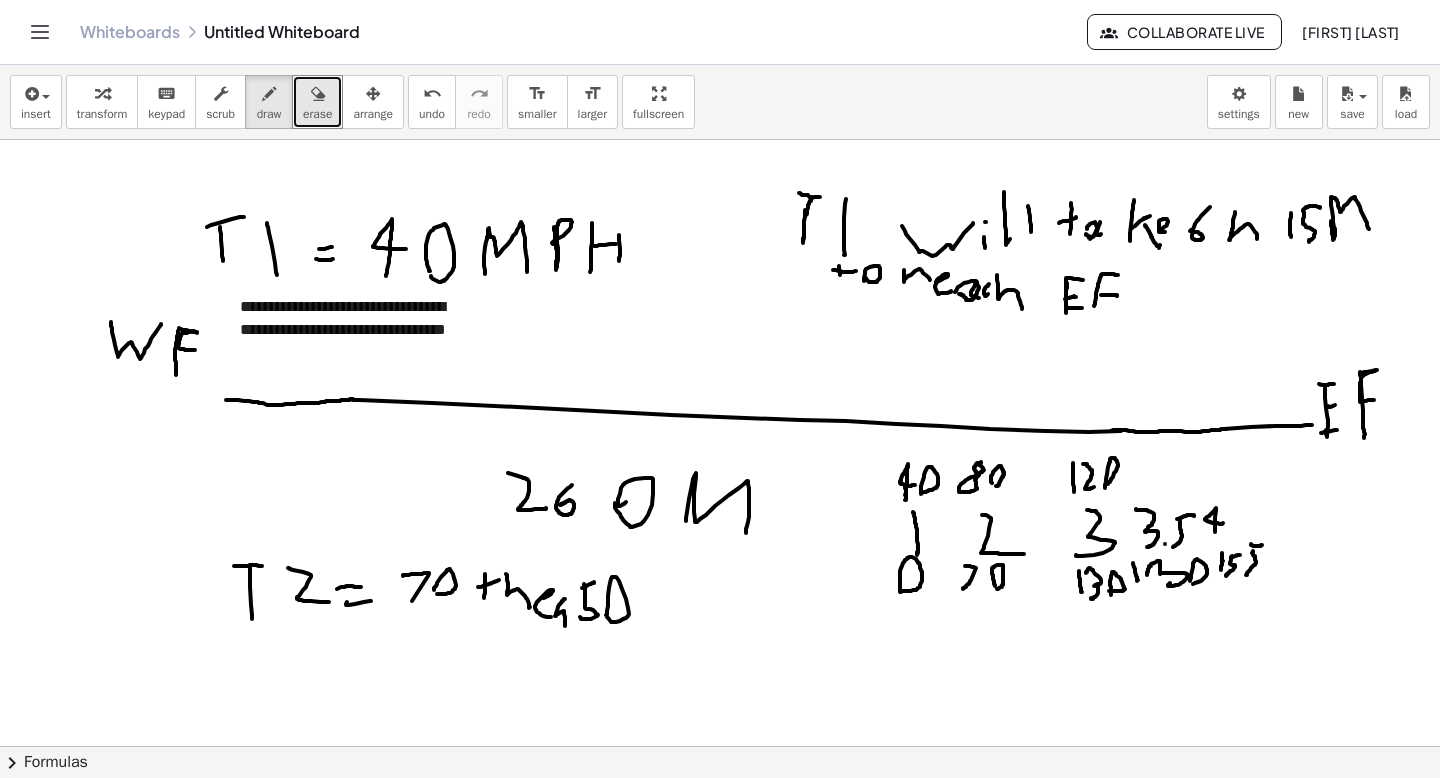 drag, startPoint x: 1226, startPoint y: 429, endPoint x: 1110, endPoint y: 430, distance: 116.00431 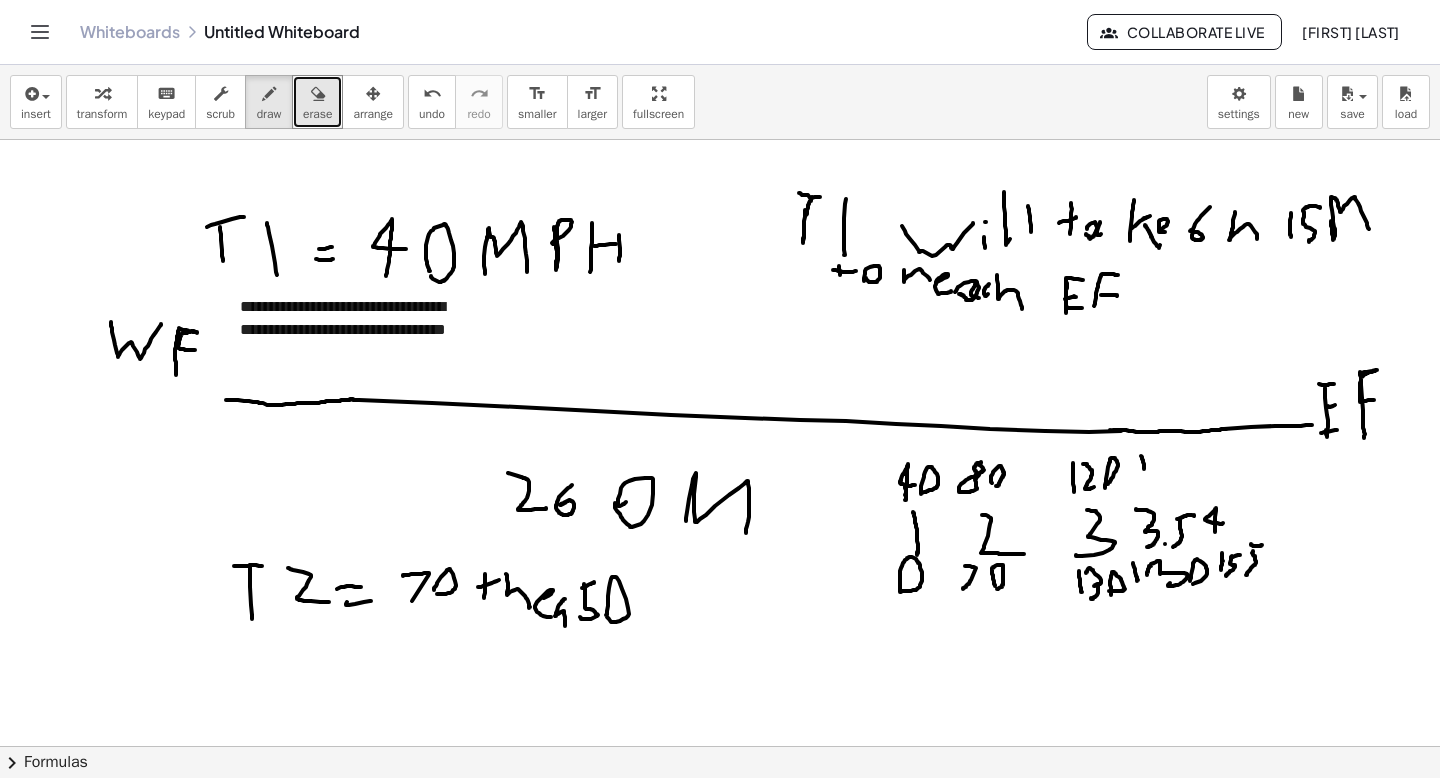 drag, startPoint x: 1142, startPoint y: 457, endPoint x: 1146, endPoint y: 478, distance: 21.377558 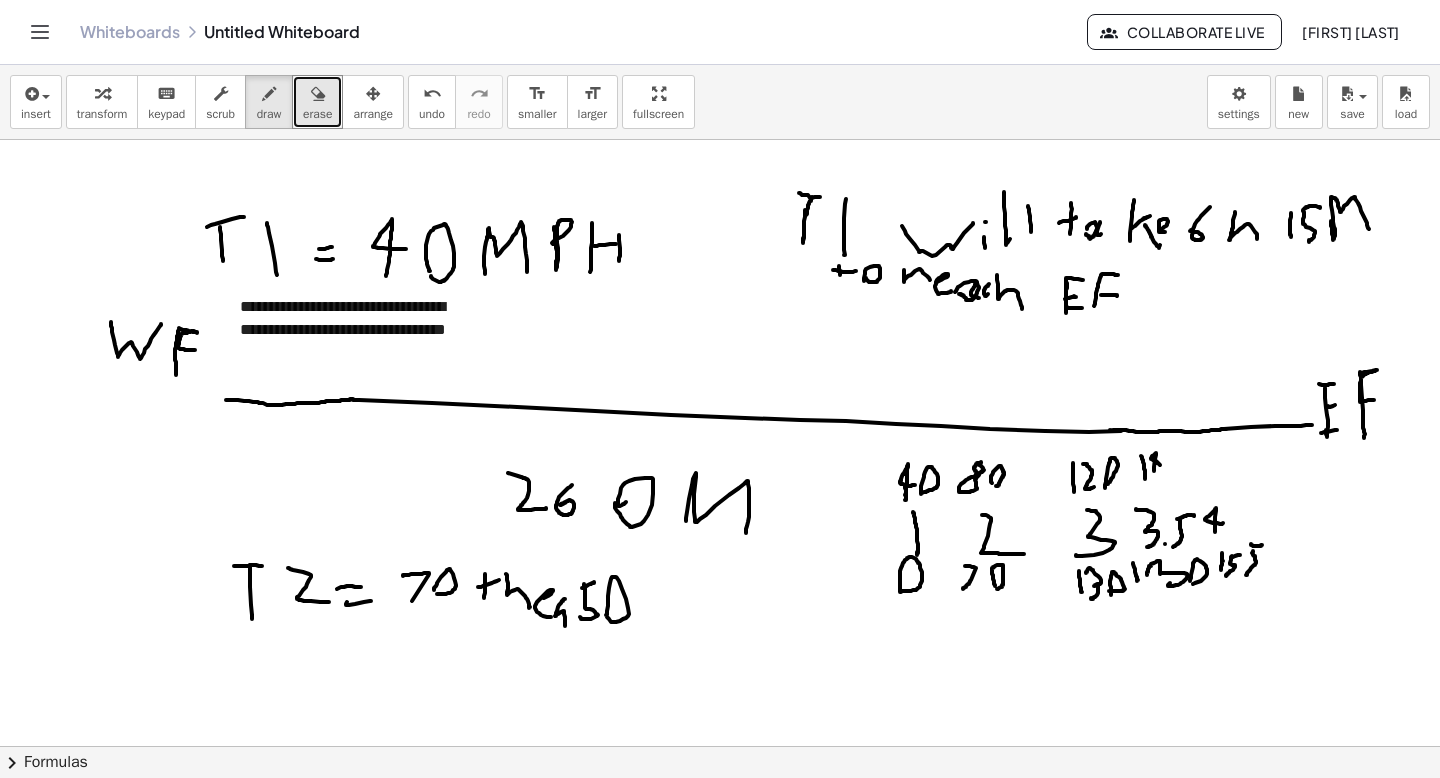 click at bounding box center [720, 746] 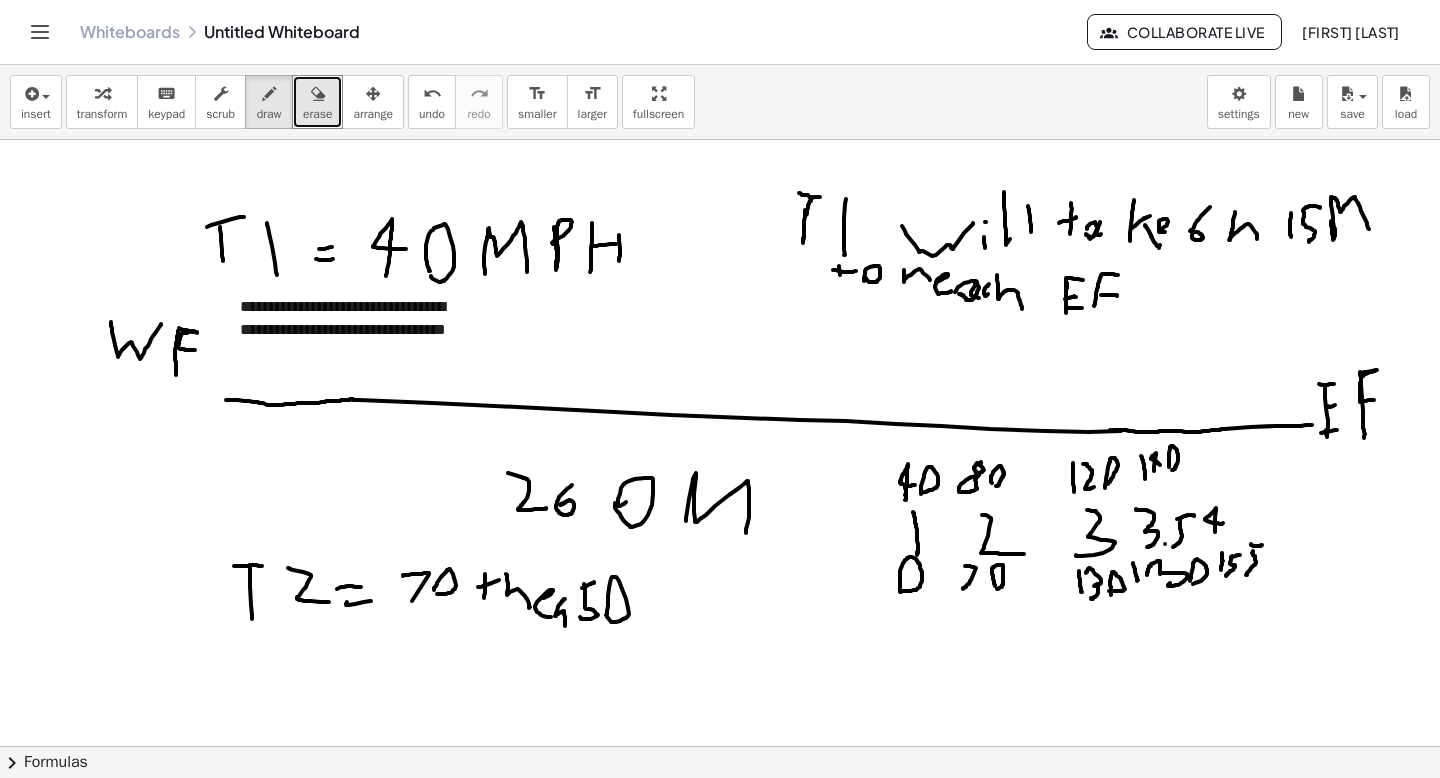 click at bounding box center (720, 746) 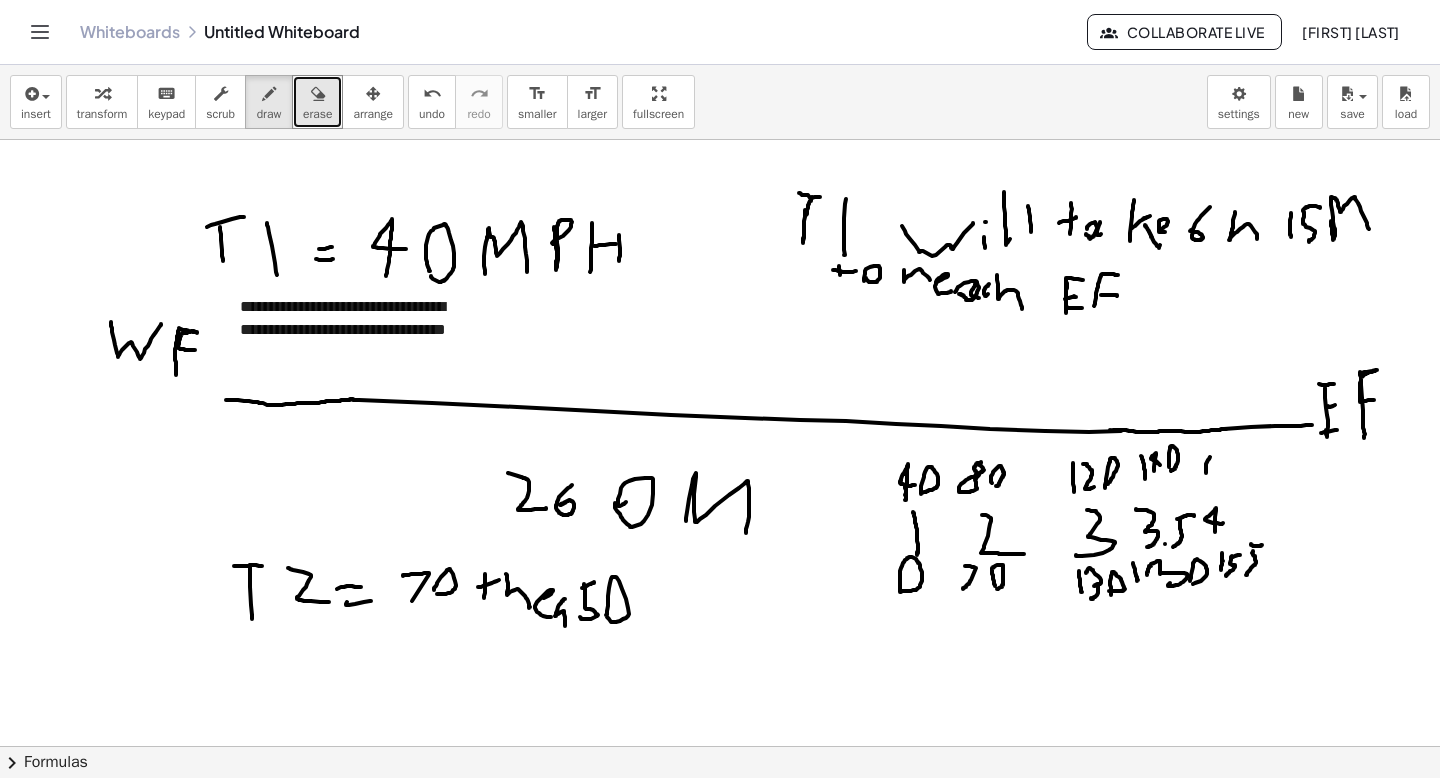 drag, startPoint x: 1209, startPoint y: 459, endPoint x: 1207, endPoint y: 480, distance: 21.095022 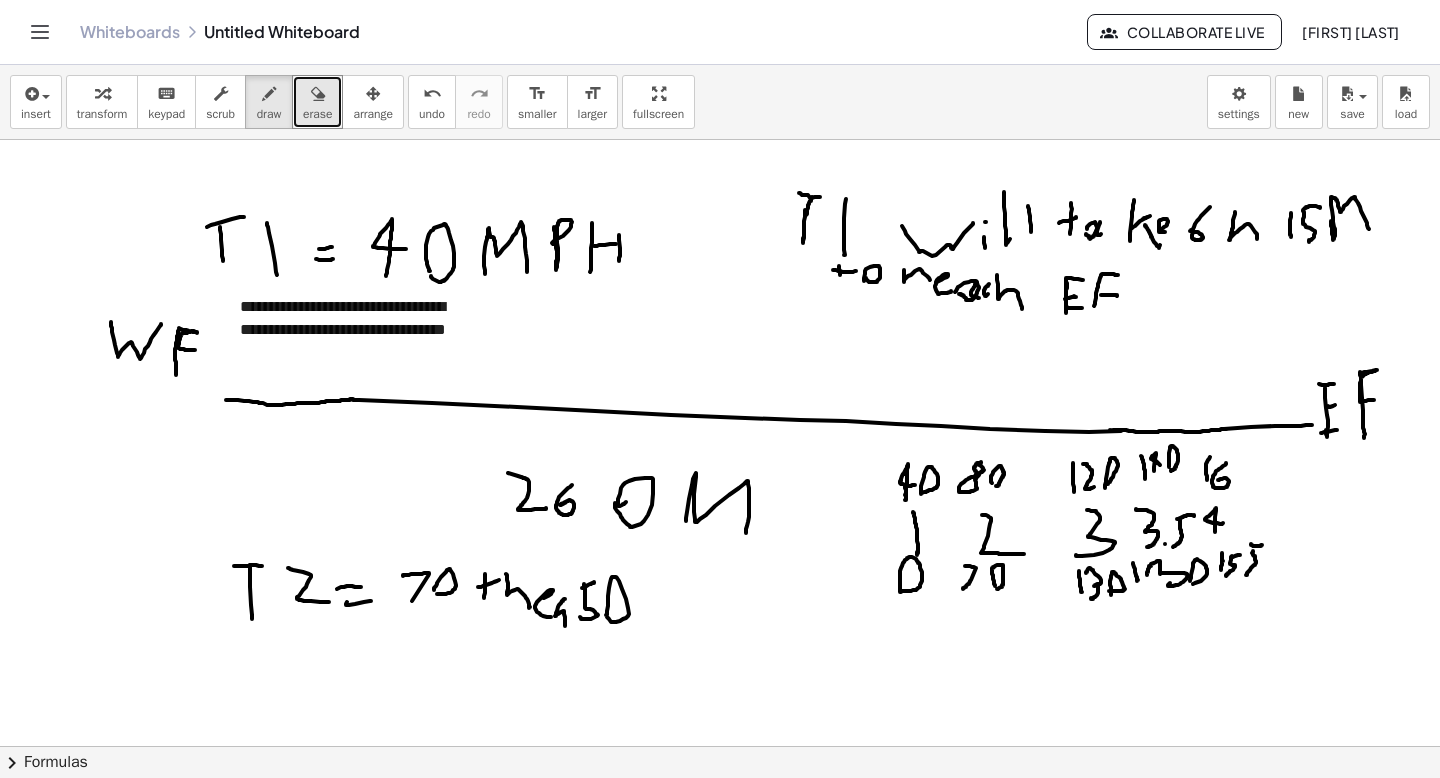 drag, startPoint x: 1226, startPoint y: 463, endPoint x: 1218, endPoint y: 480, distance: 18.788294 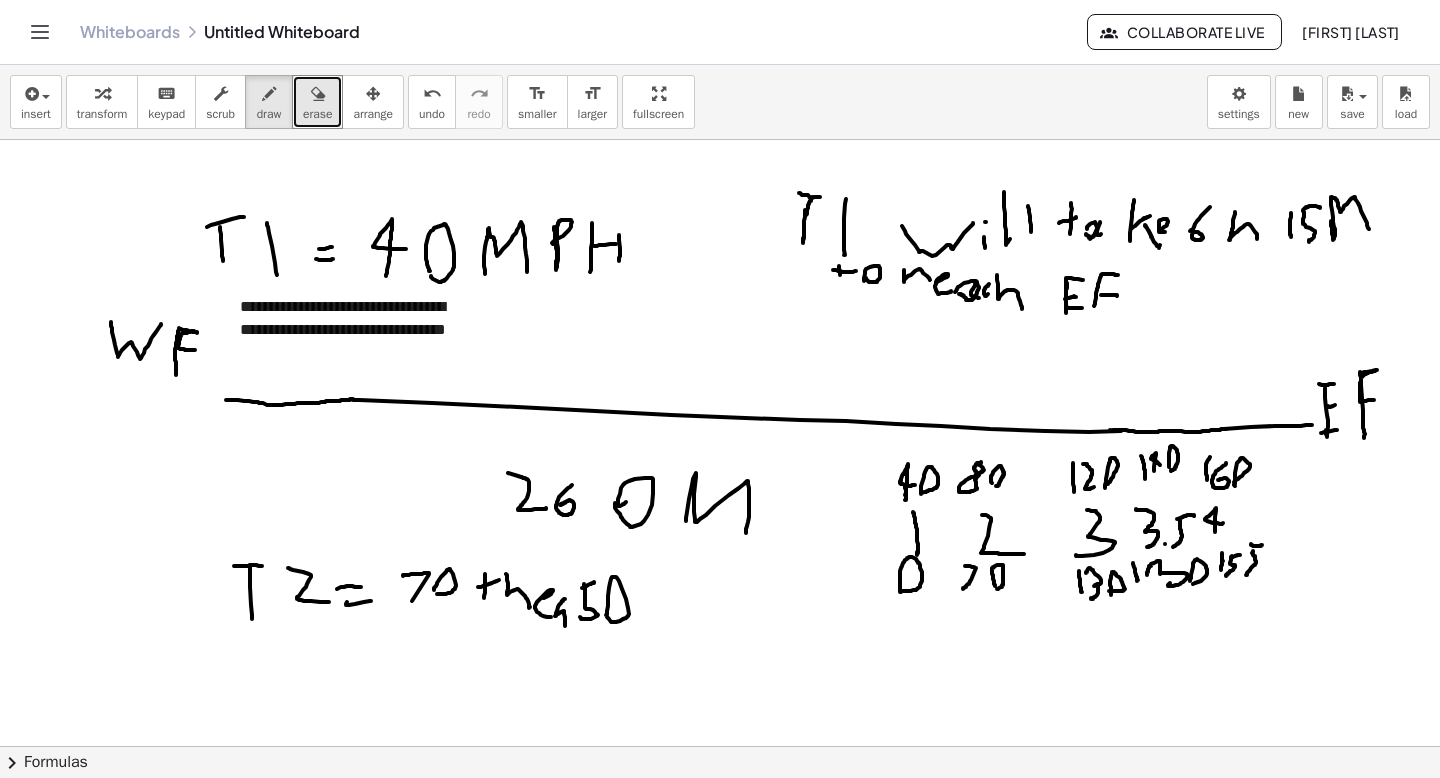 click at bounding box center (720, 746) 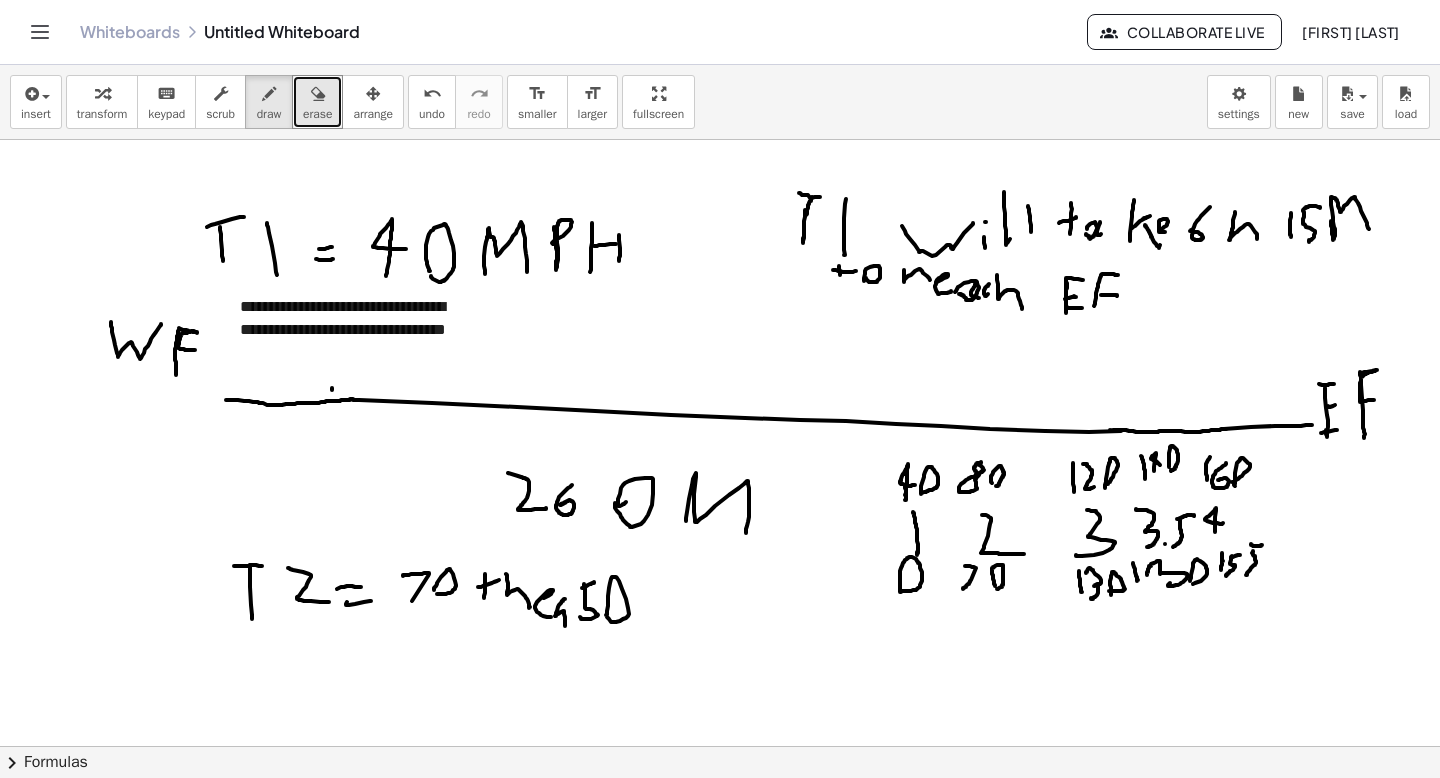 drag, startPoint x: 332, startPoint y: 390, endPoint x: 335, endPoint y: 411, distance: 21.213203 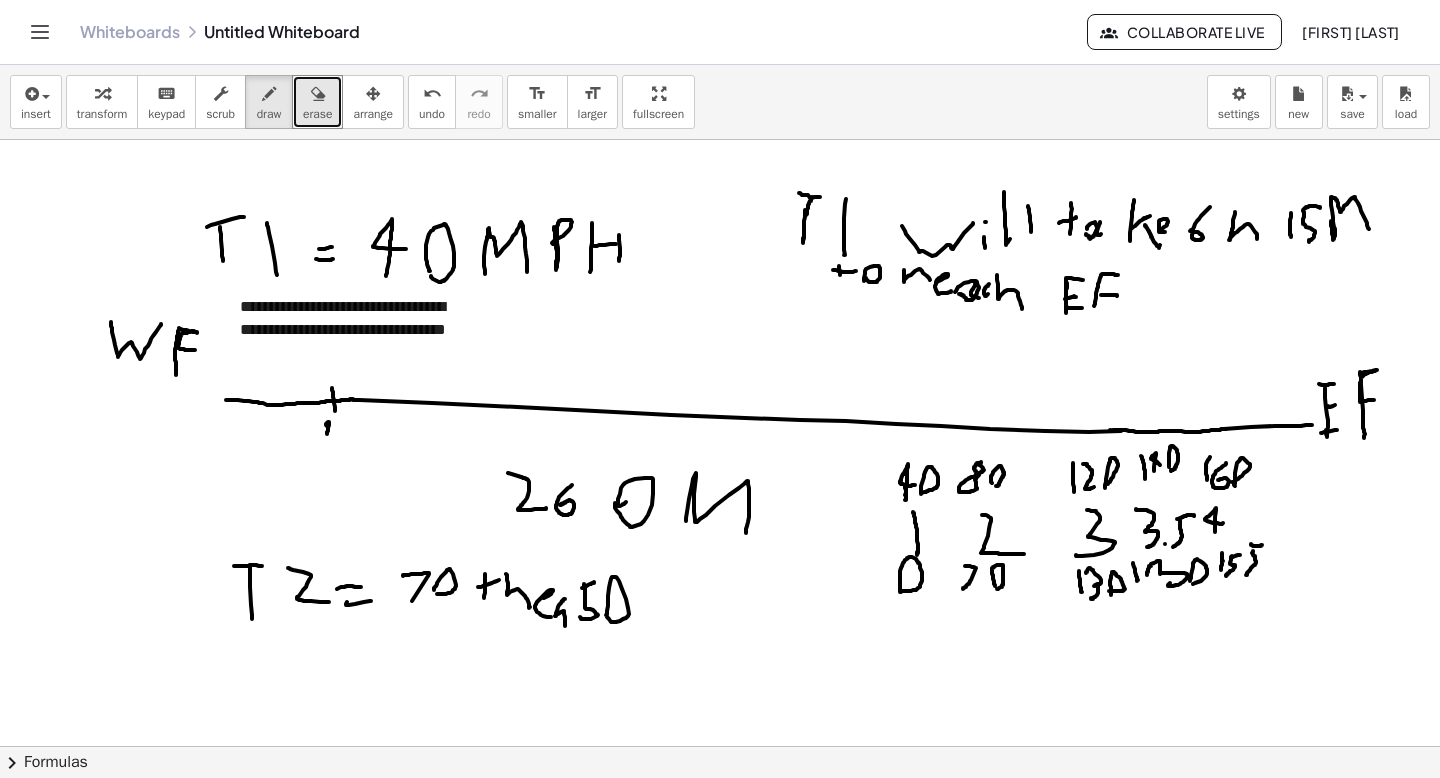 click at bounding box center [720, 746] 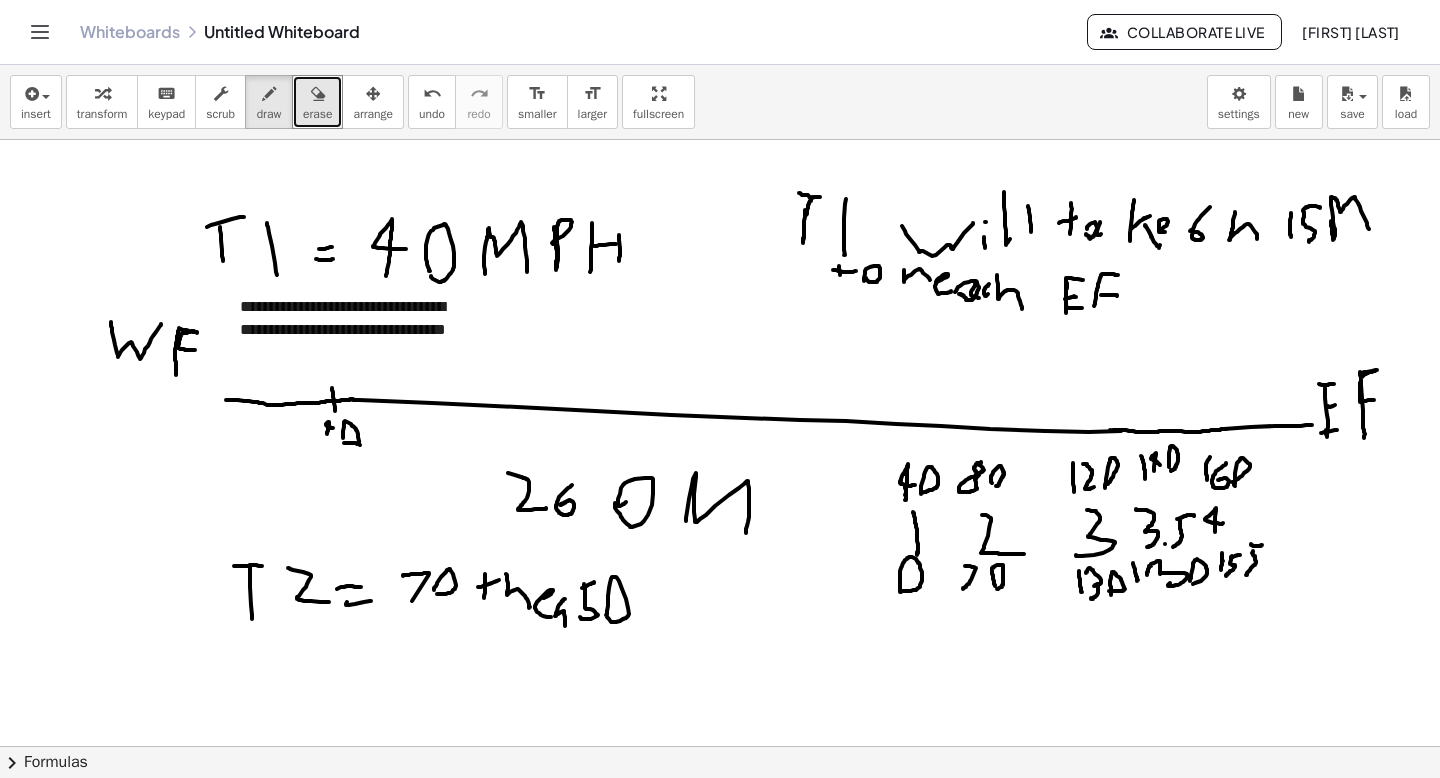 click at bounding box center (720, 746) 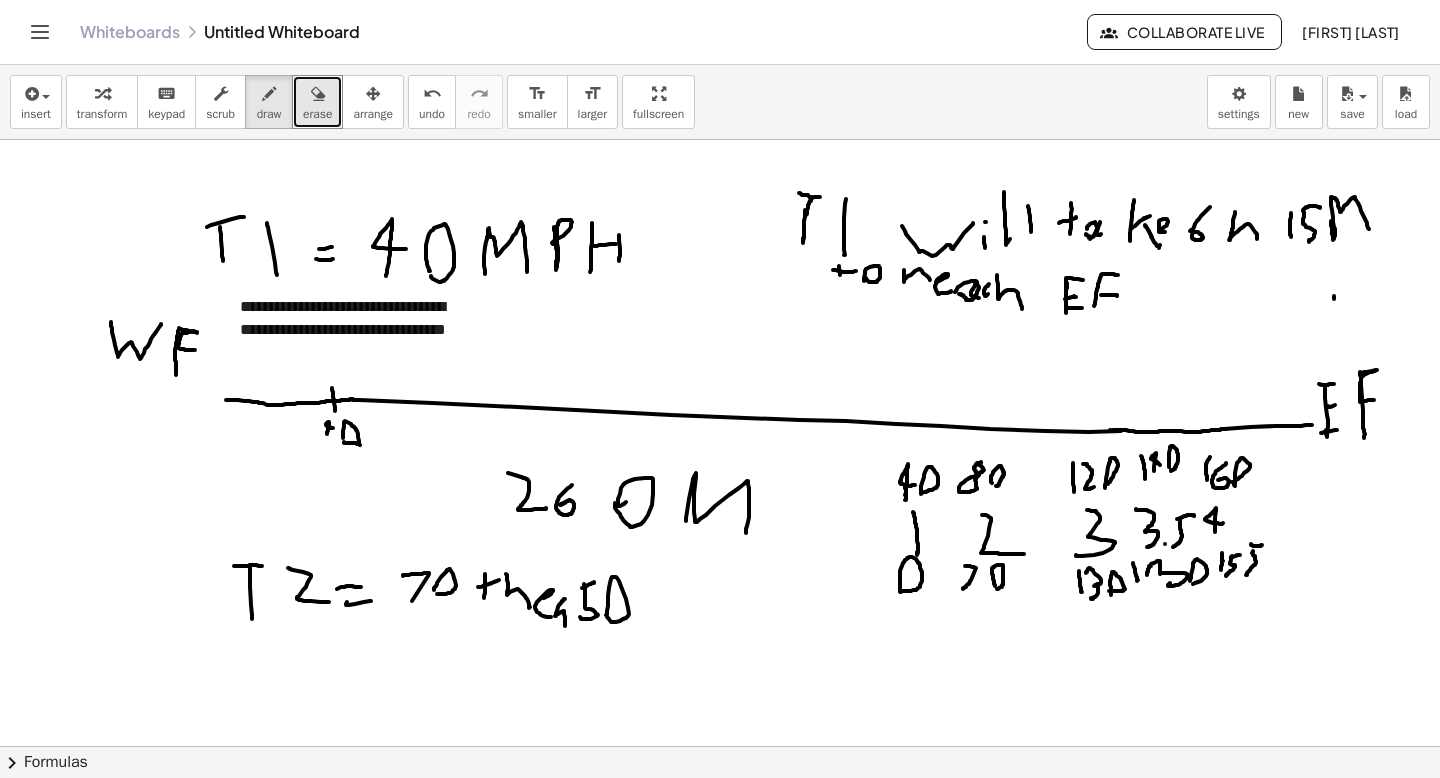 drag, startPoint x: 1334, startPoint y: 299, endPoint x: 1336, endPoint y: 330, distance: 31.06445 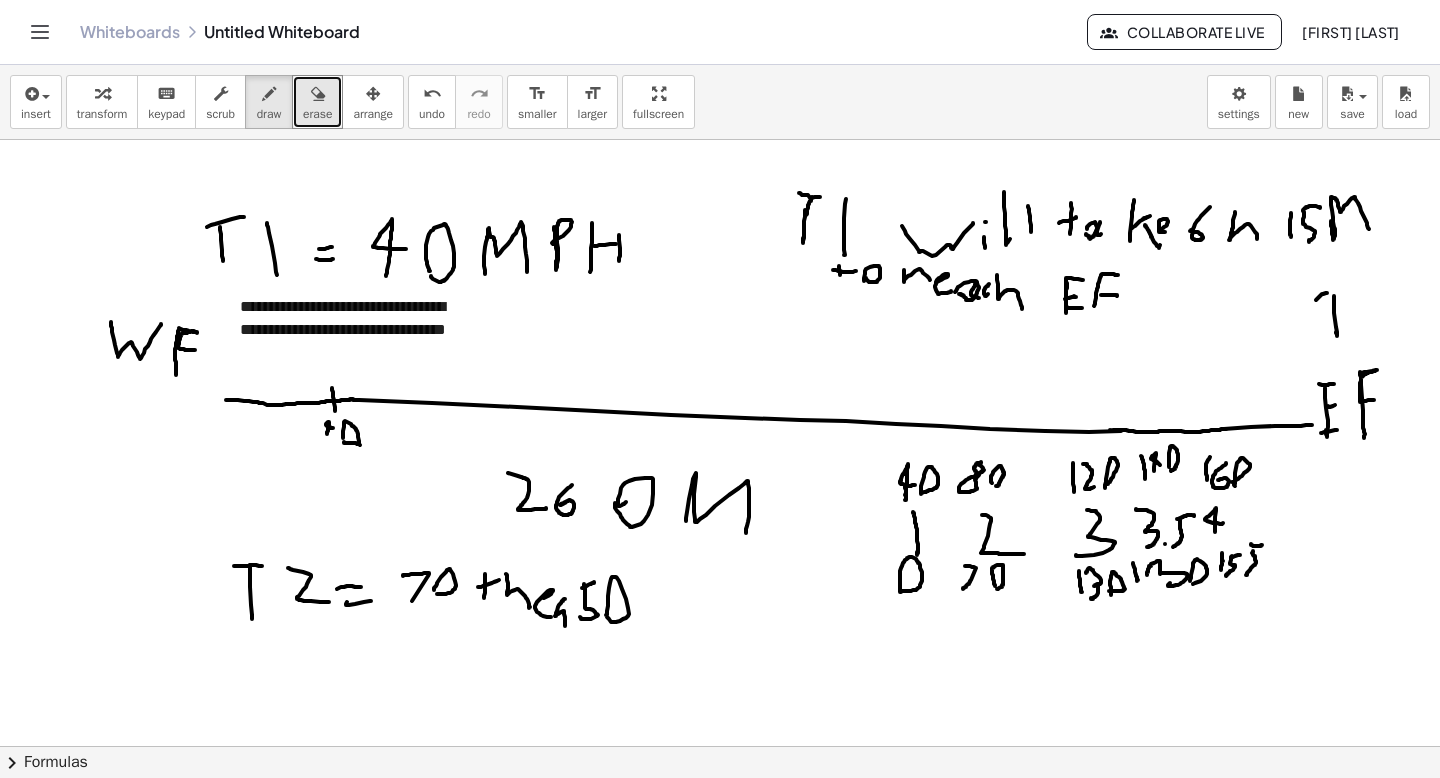 click at bounding box center (720, 746) 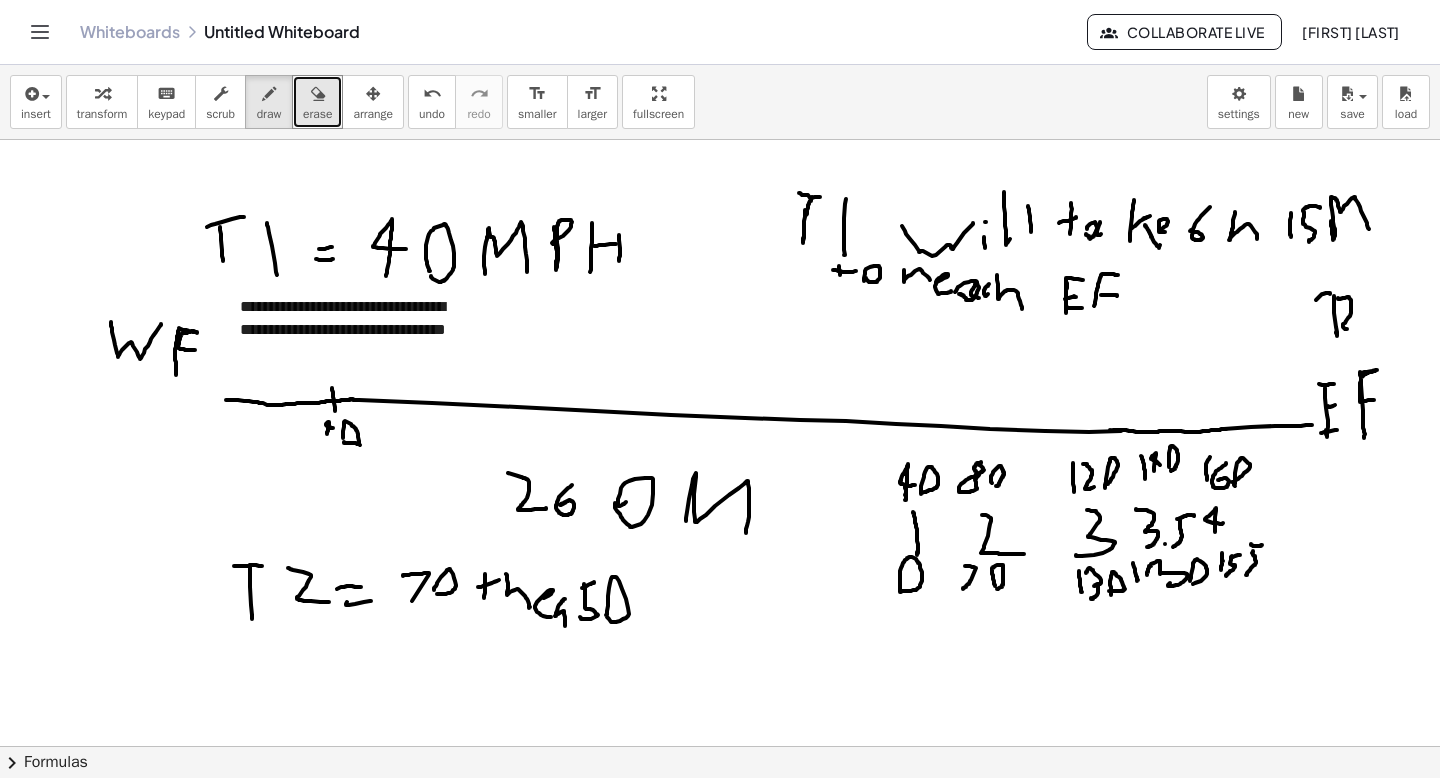 drag, startPoint x: 1338, startPoint y: 298, endPoint x: 1357, endPoint y: 331, distance: 38.078865 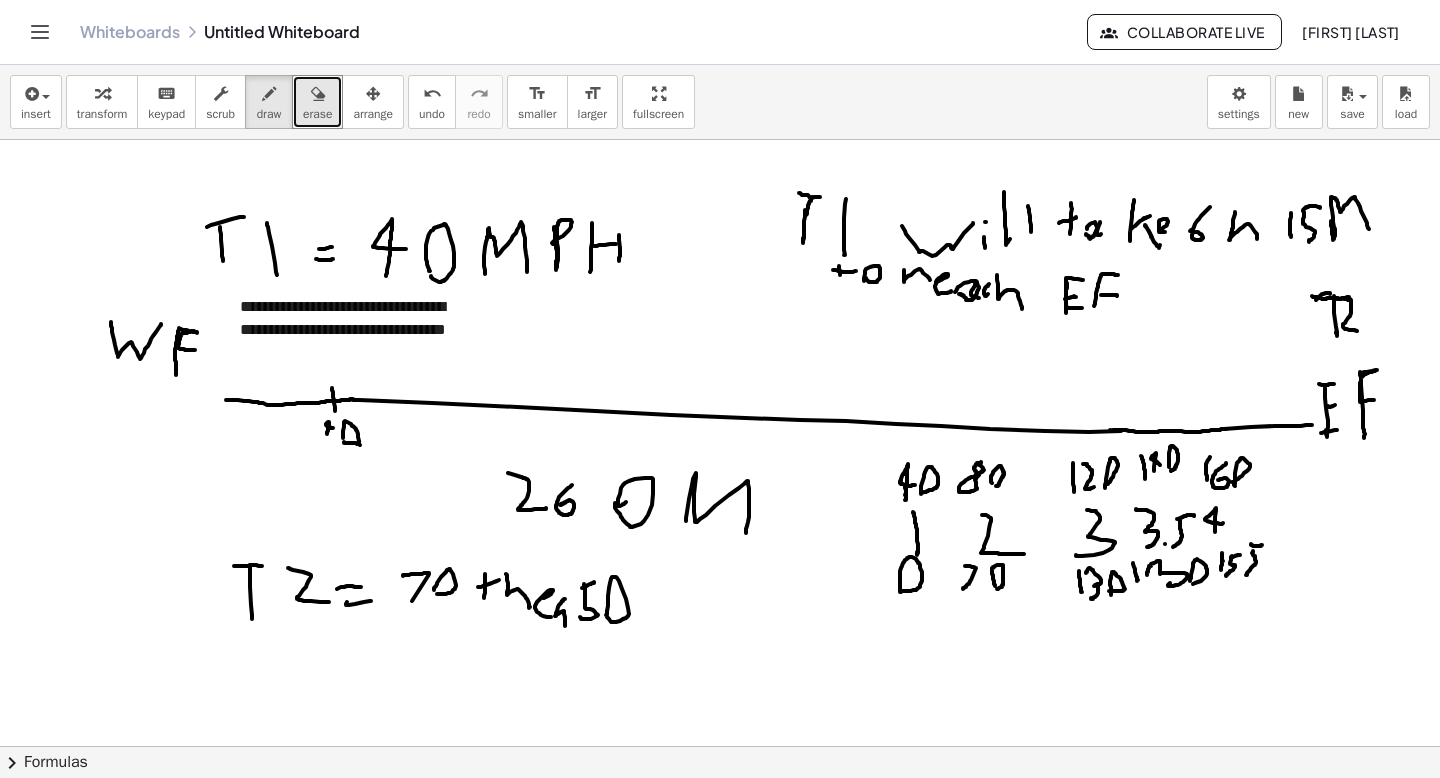 drag, startPoint x: 1312, startPoint y: 296, endPoint x: 1349, endPoint y: 300, distance: 37.215588 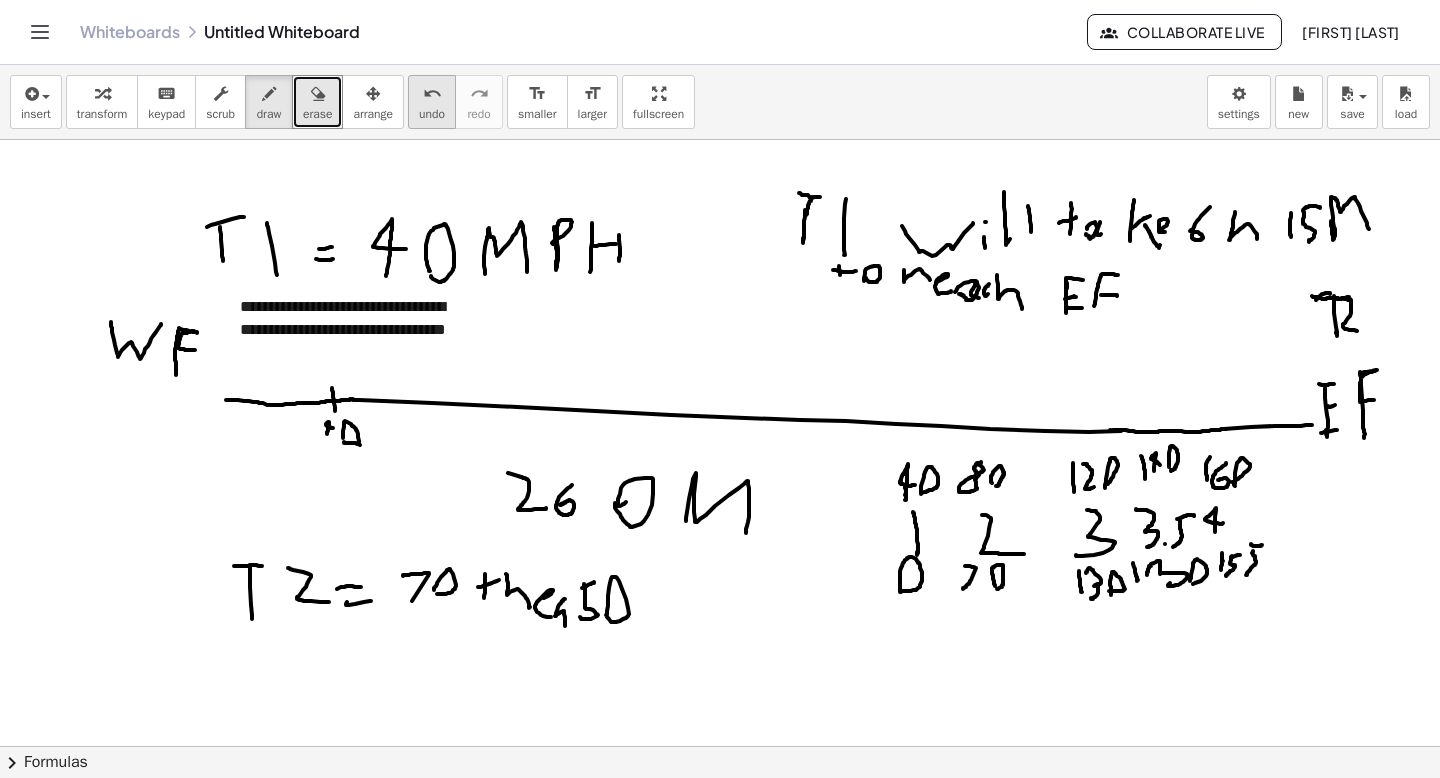 click on "undo" at bounding box center (432, 114) 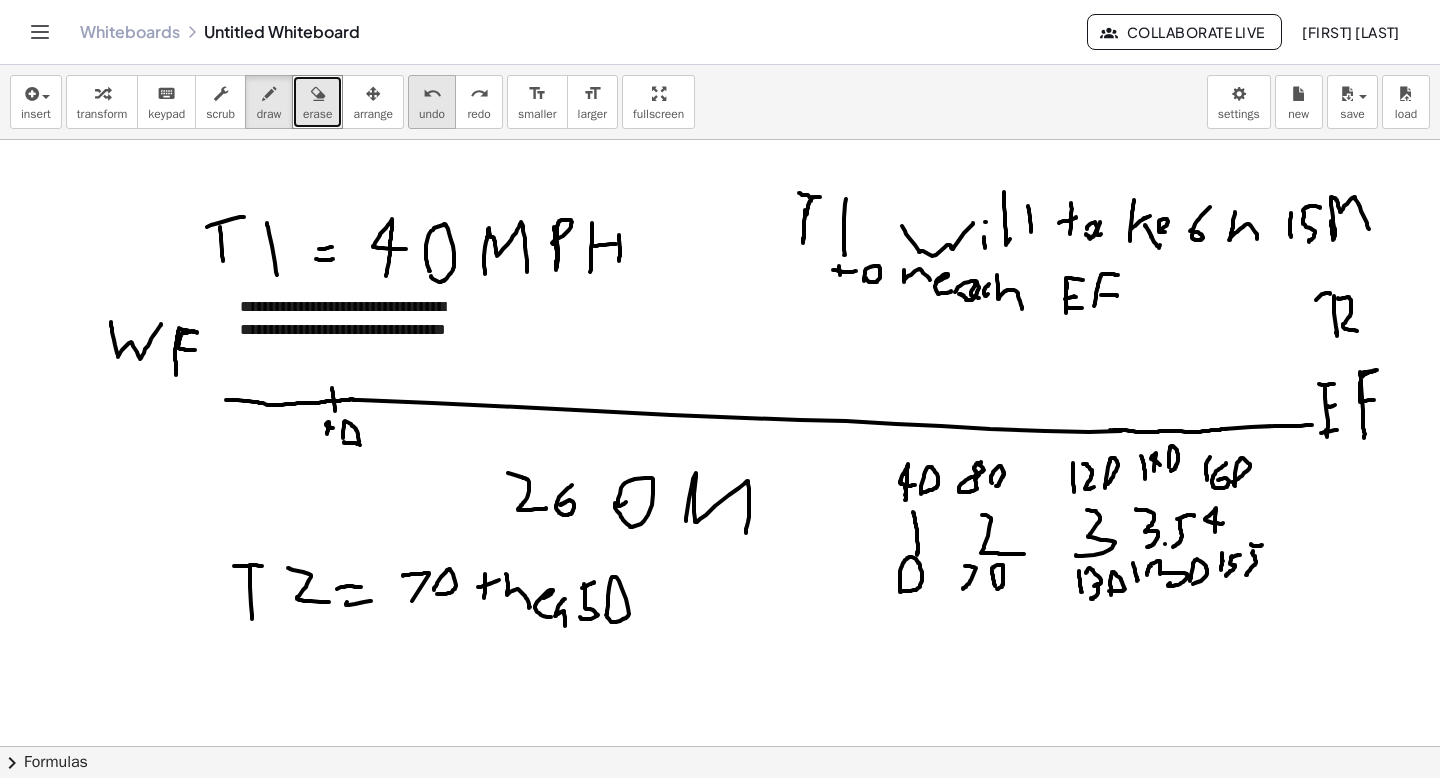 click on "undo" at bounding box center (432, 114) 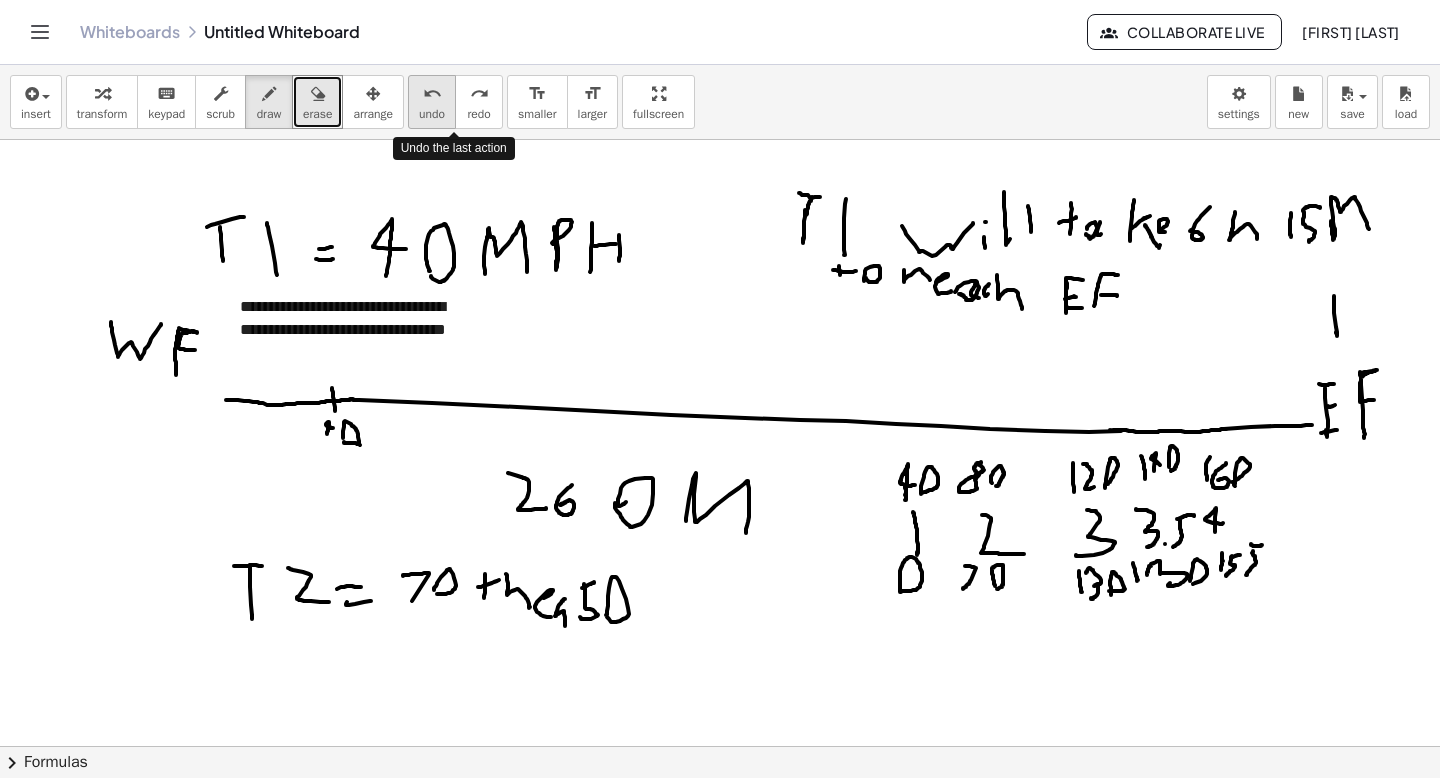 click on "undo" at bounding box center [432, 114] 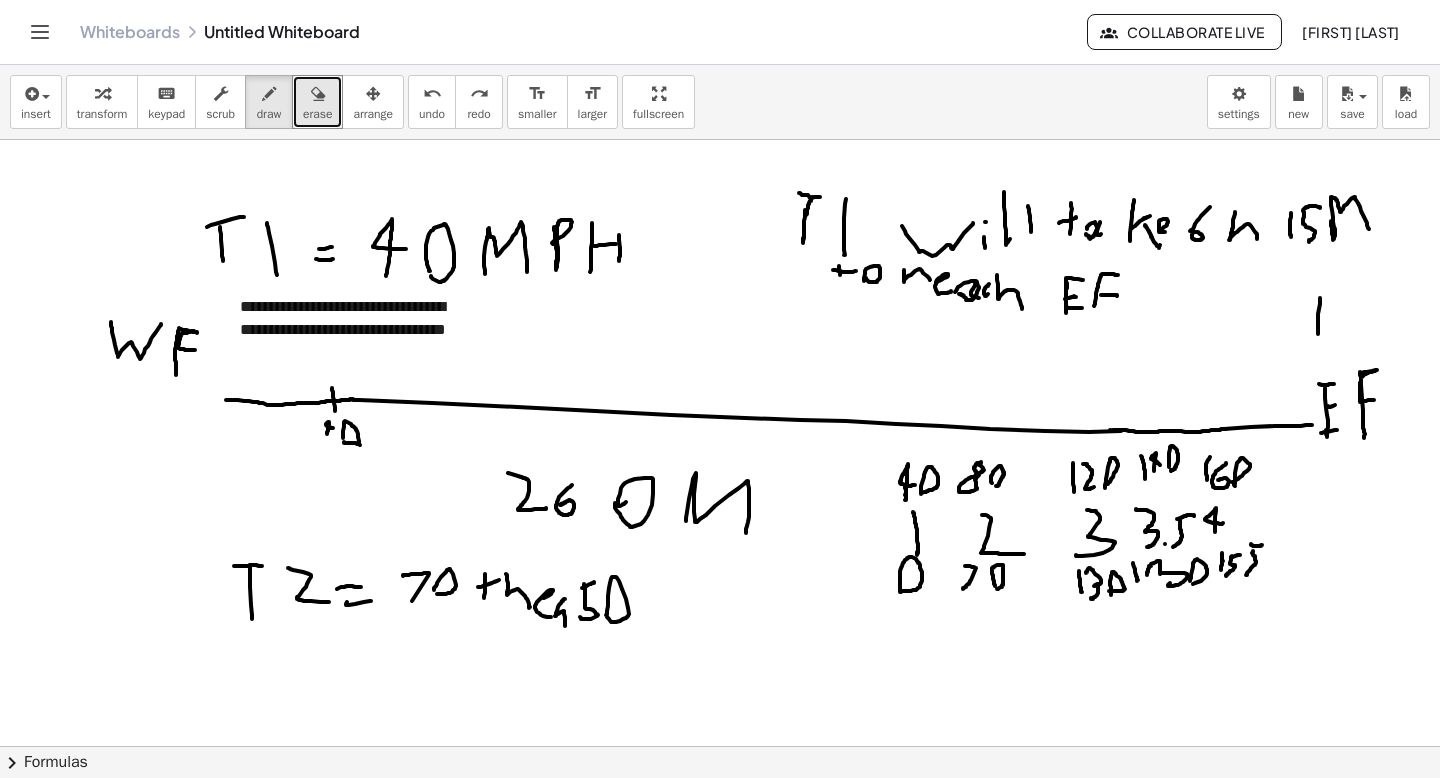 click at bounding box center (720, 746) 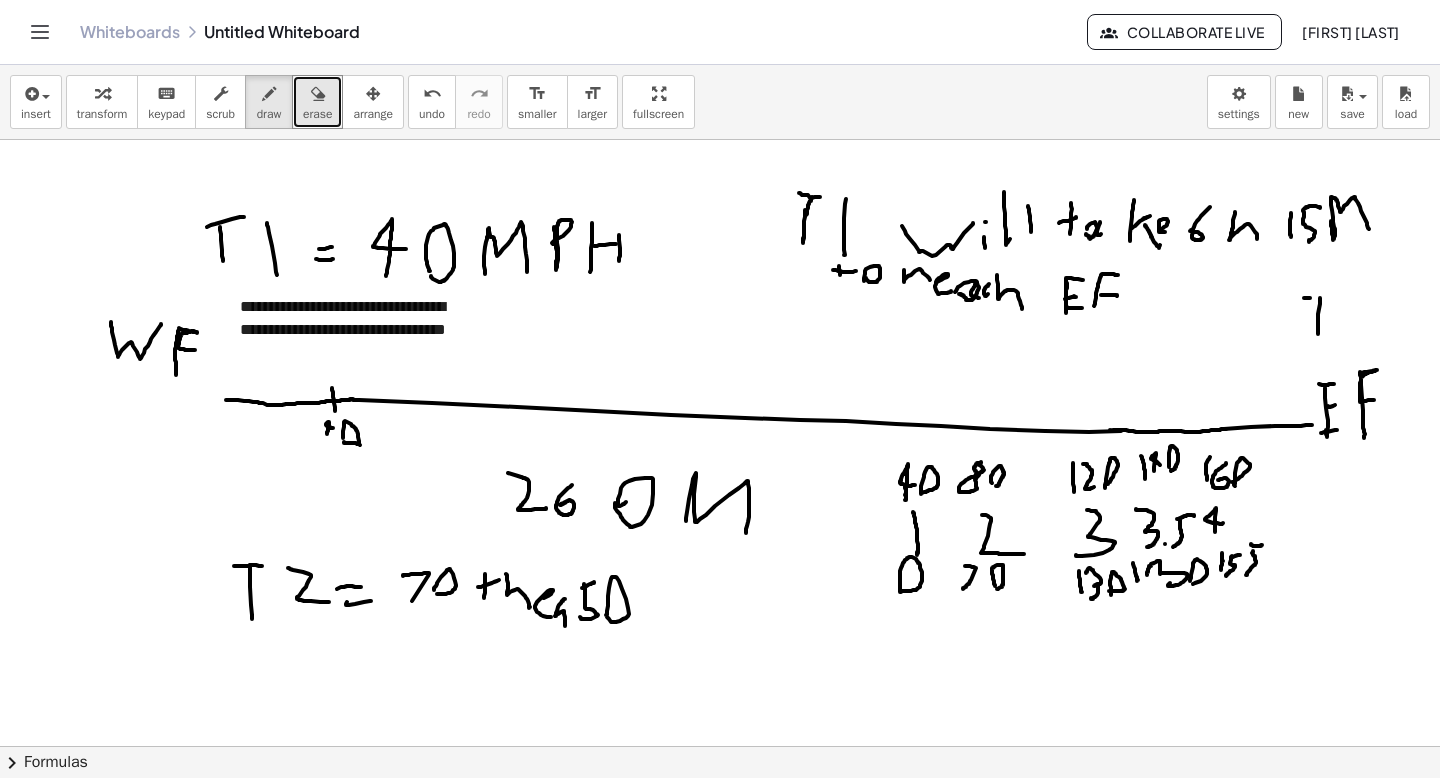 drag, startPoint x: 1304, startPoint y: 298, endPoint x: 1333, endPoint y: 304, distance: 29.614185 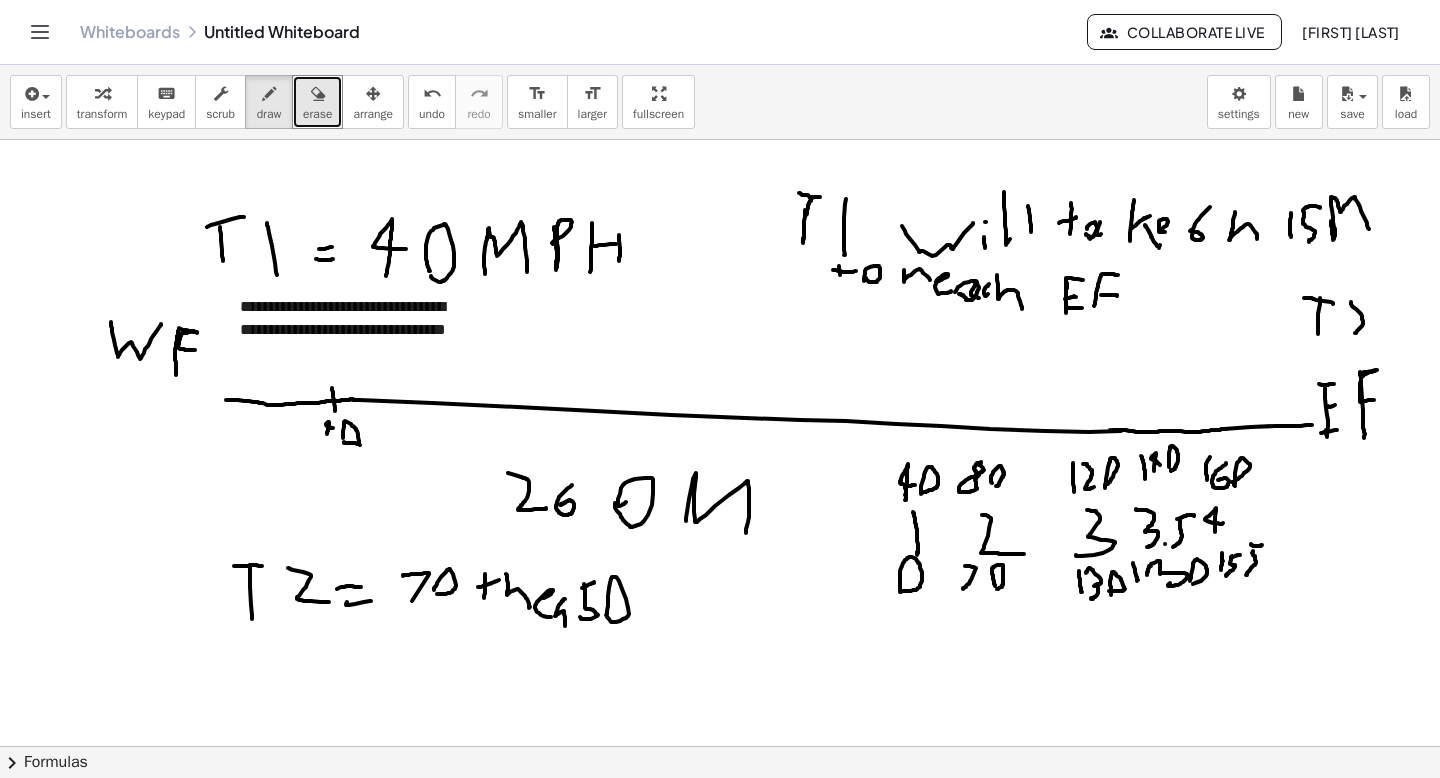 drag, startPoint x: 1351, startPoint y: 302, endPoint x: 1373, endPoint y: 338, distance: 42.190044 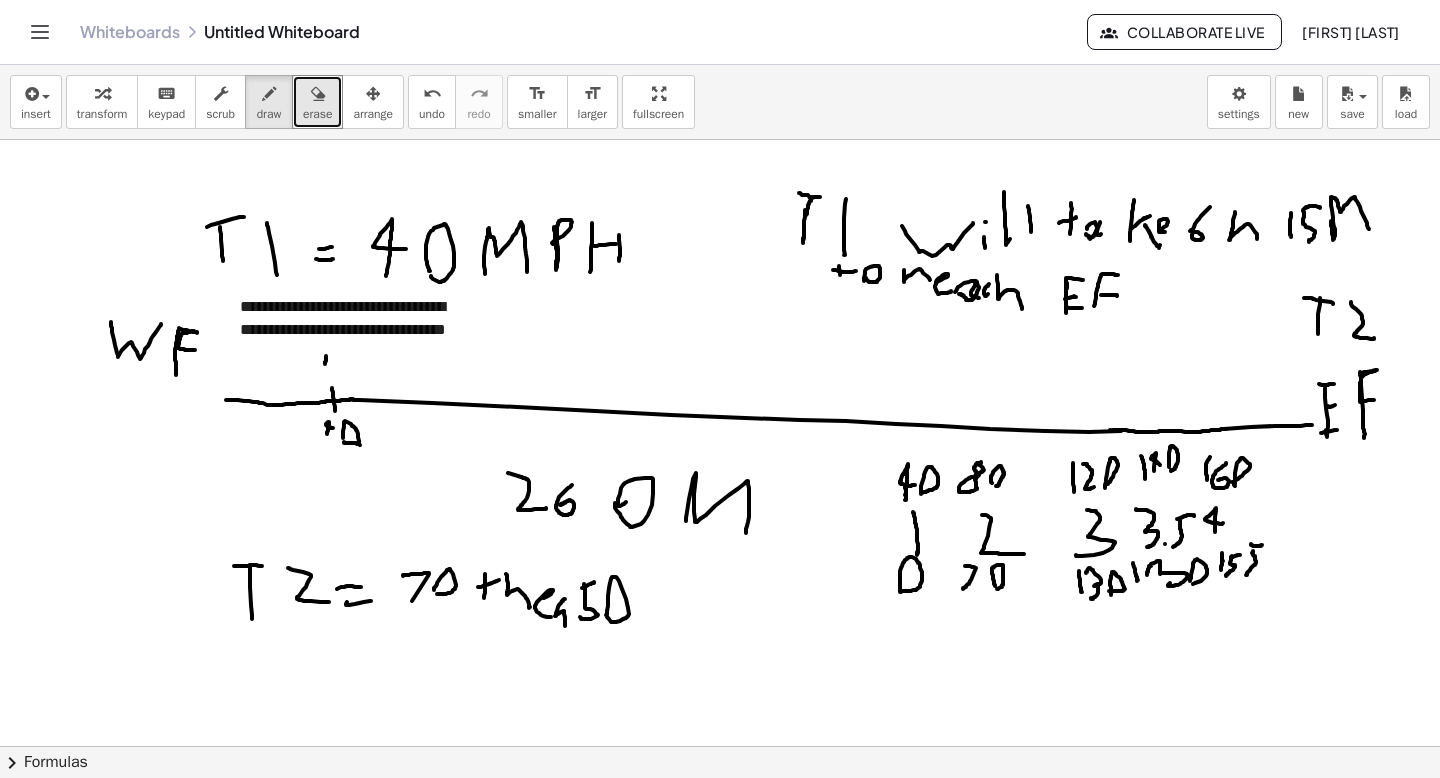 drag, startPoint x: 326, startPoint y: 356, endPoint x: 324, endPoint y: 372, distance: 16.124516 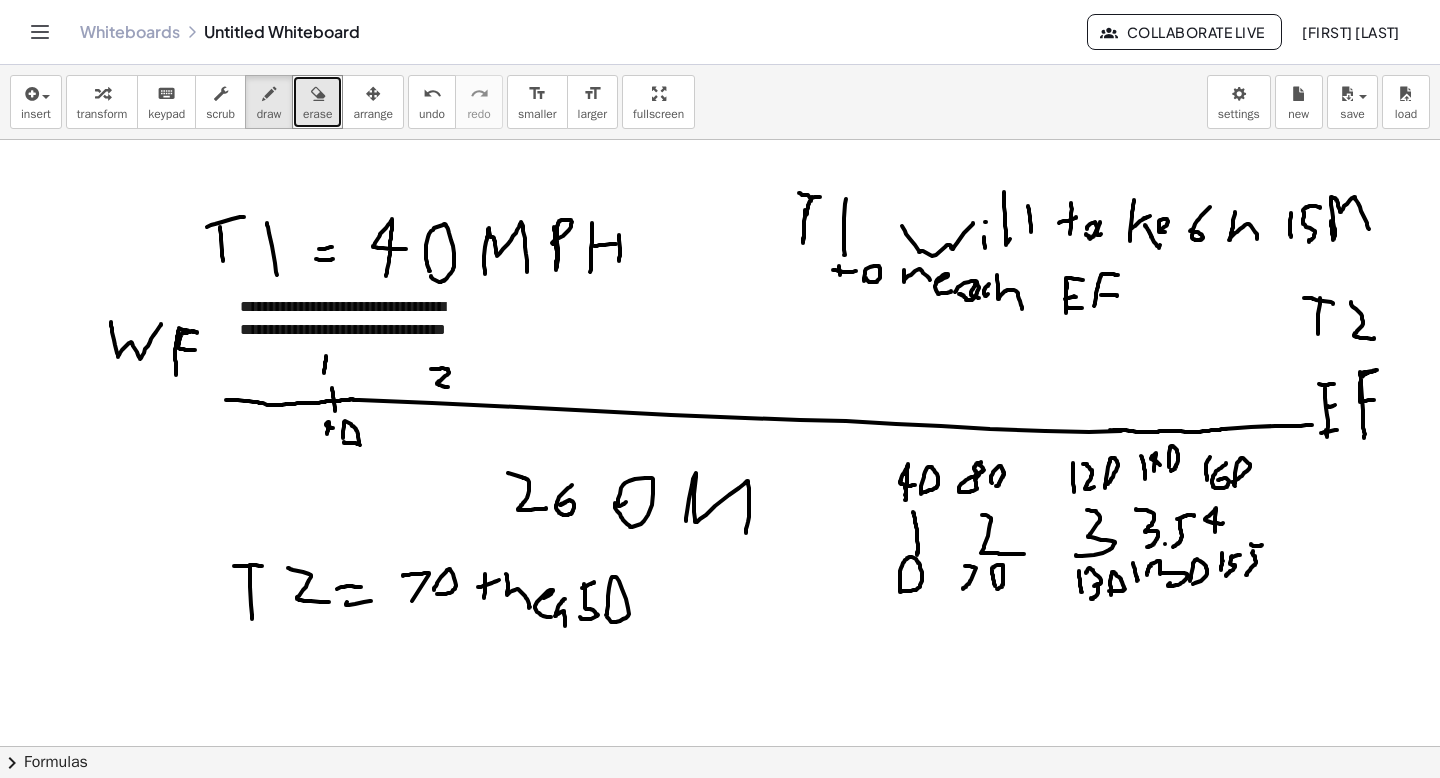 drag, startPoint x: 431, startPoint y: 369, endPoint x: 450, endPoint y: 387, distance: 26.172504 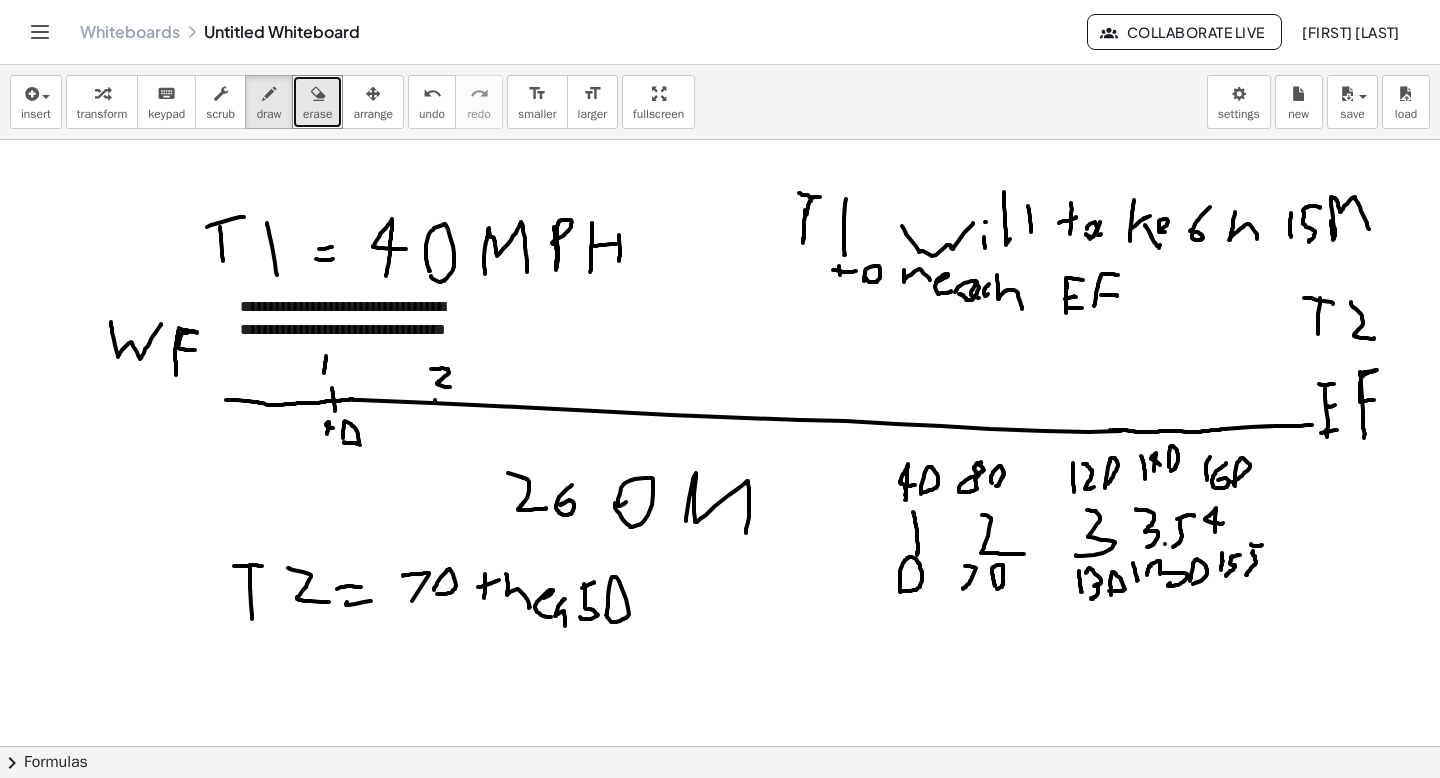drag, startPoint x: 435, startPoint y: 401, endPoint x: 438, endPoint y: 416, distance: 15.297058 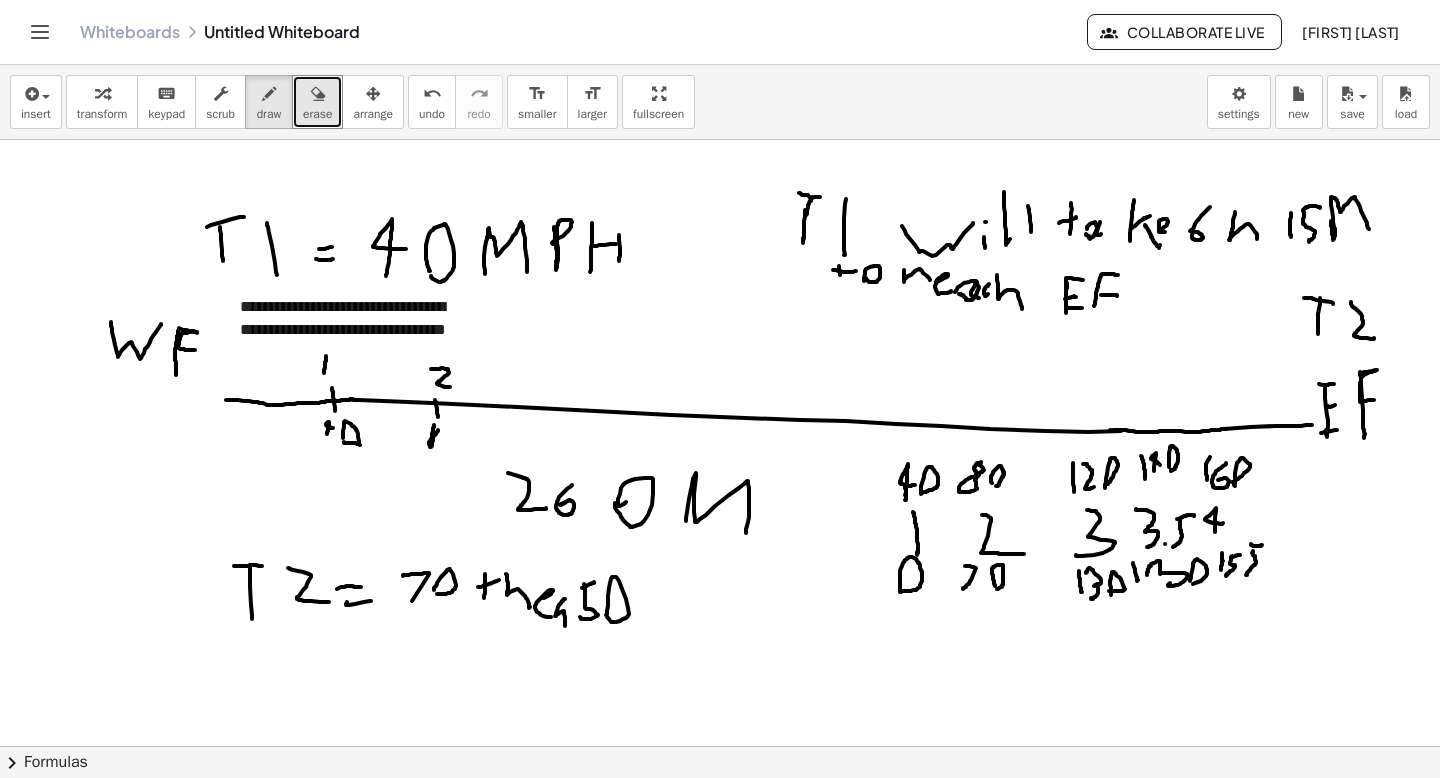 click at bounding box center (720, 746) 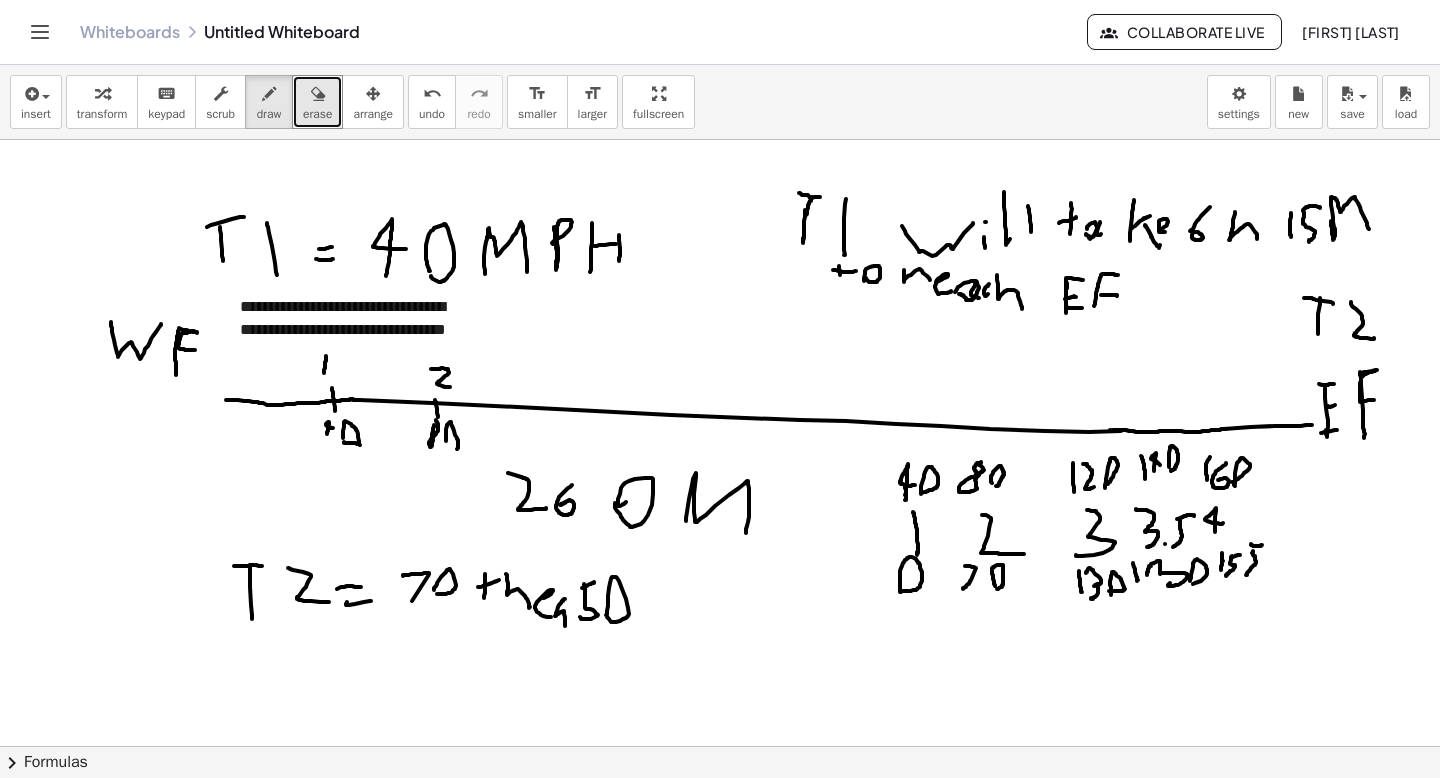 click at bounding box center [720, 746] 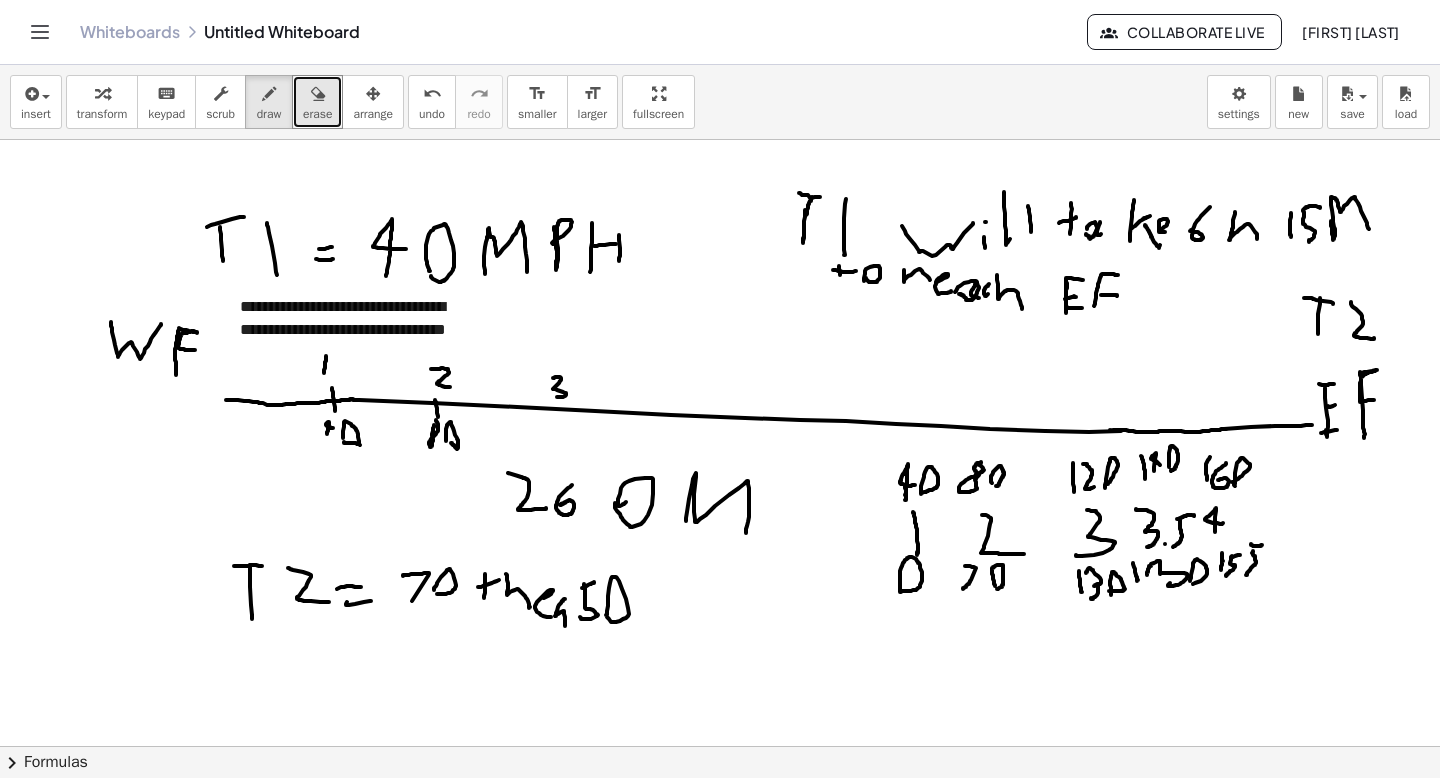 drag, startPoint x: 557, startPoint y: 377, endPoint x: 556, endPoint y: 397, distance: 20.024984 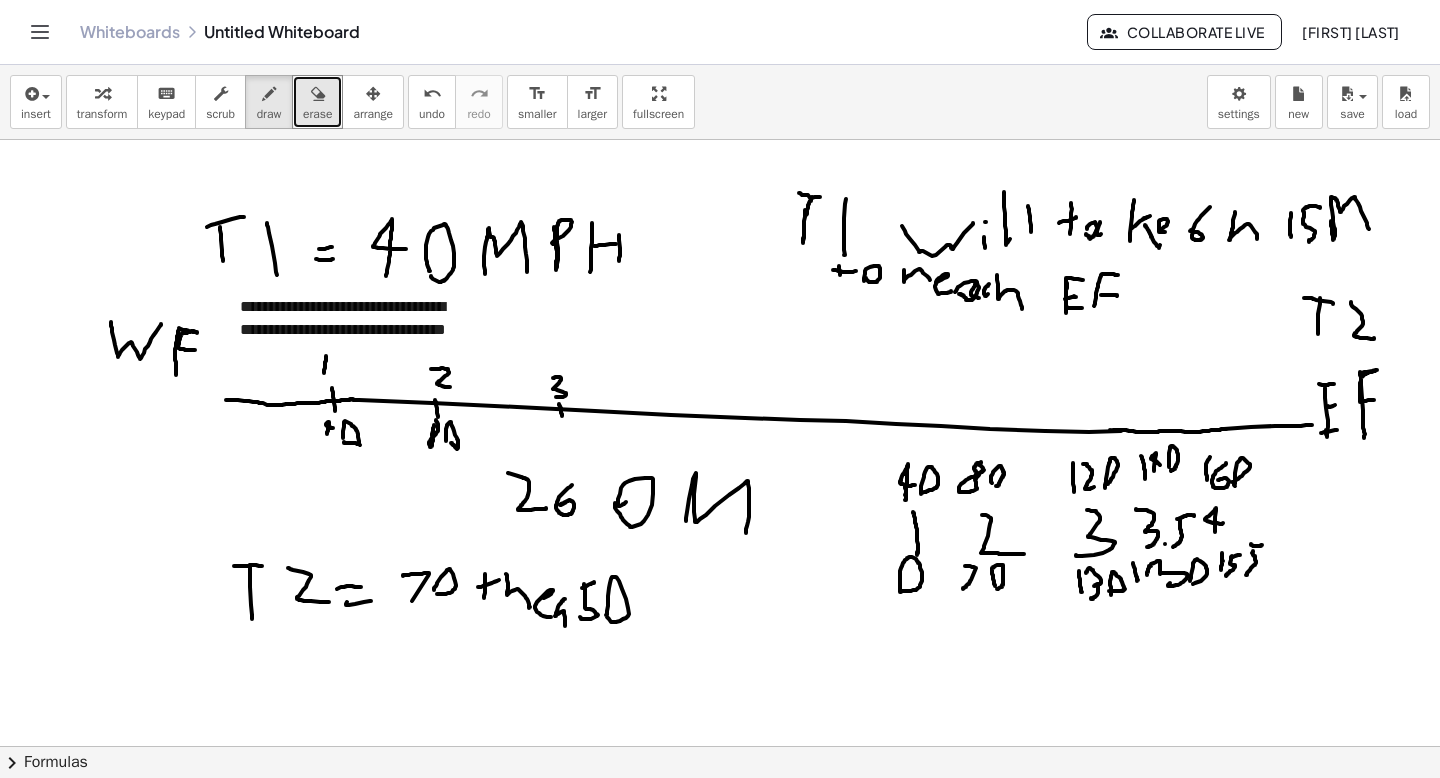 drag, startPoint x: 559, startPoint y: 405, endPoint x: 562, endPoint y: 416, distance: 11.401754 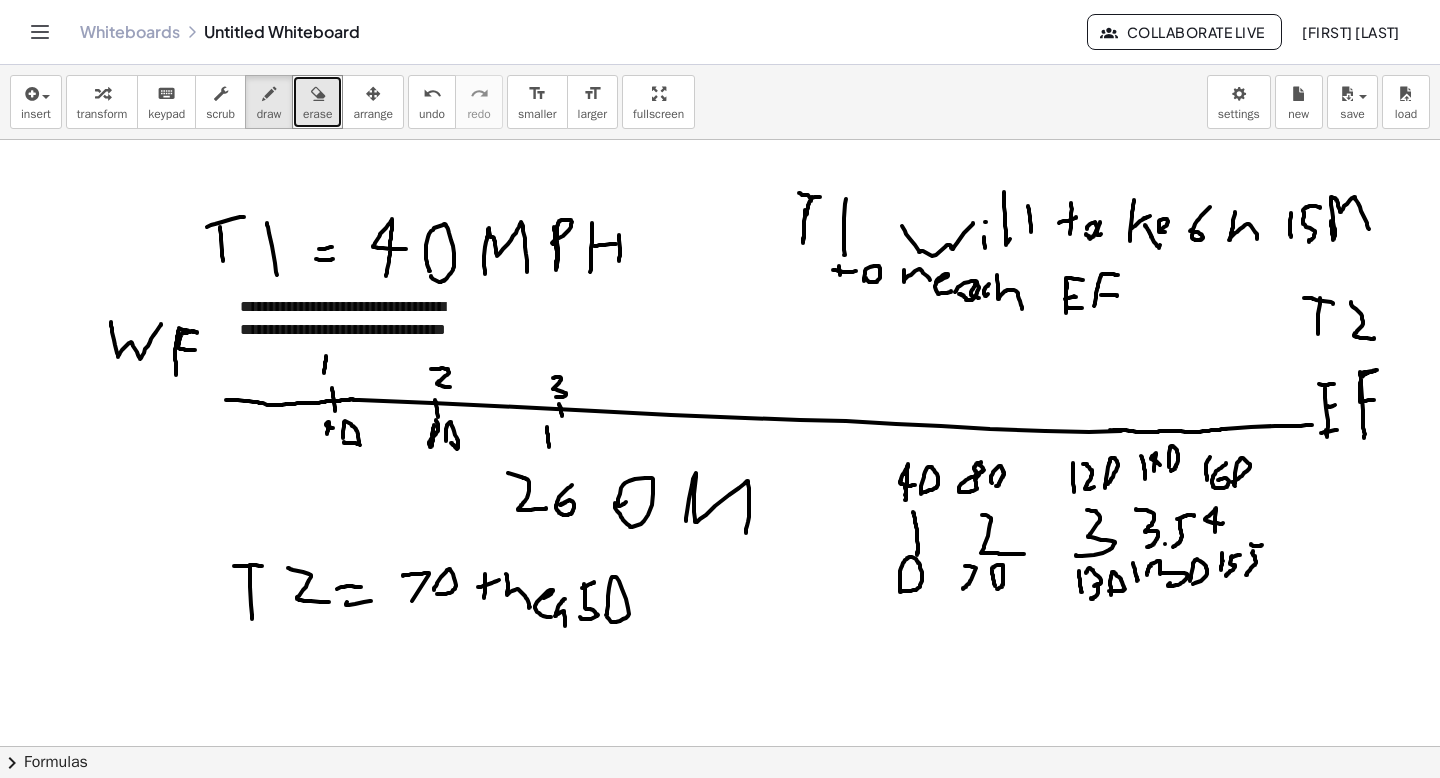 click at bounding box center (720, 746) 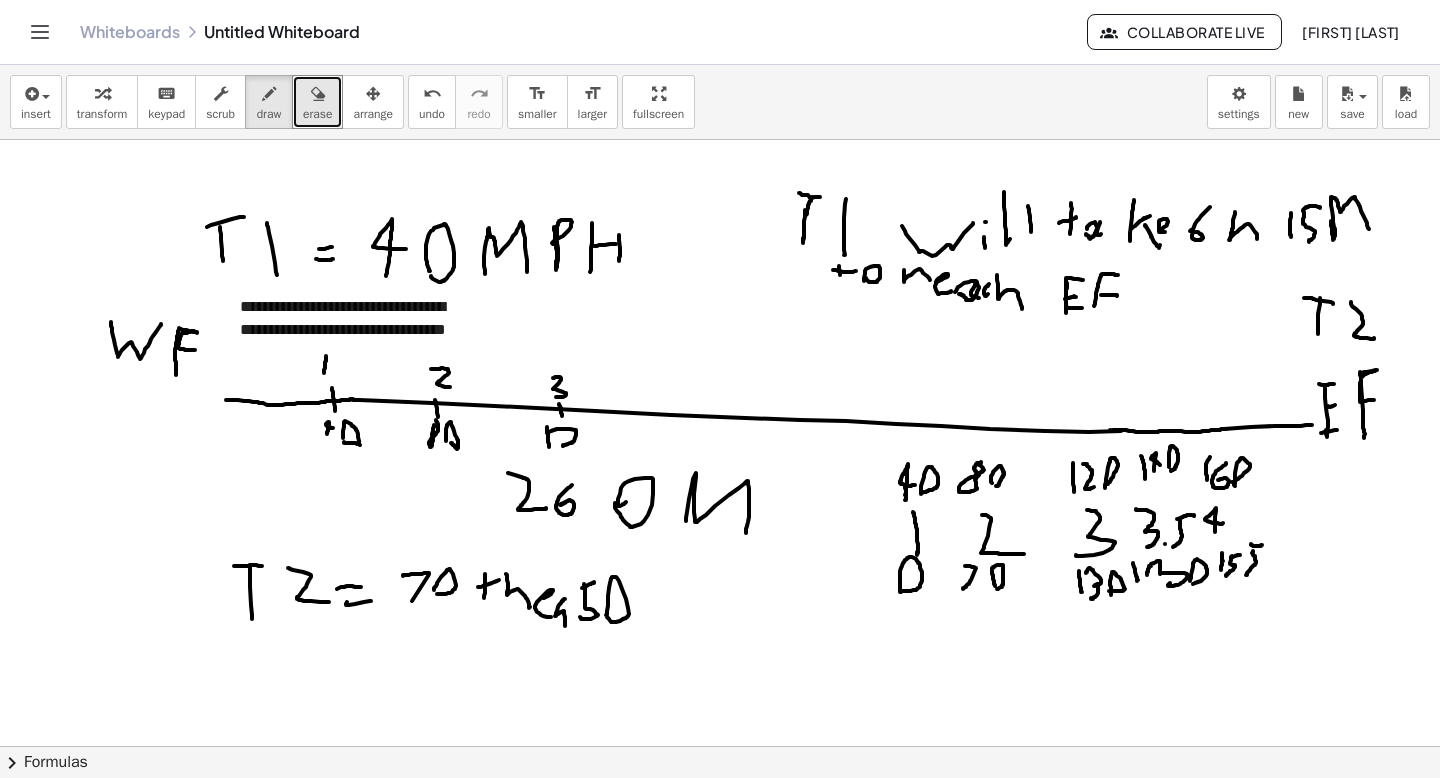 drag, startPoint x: 548, startPoint y: 432, endPoint x: 561, endPoint y: 441, distance: 15.811388 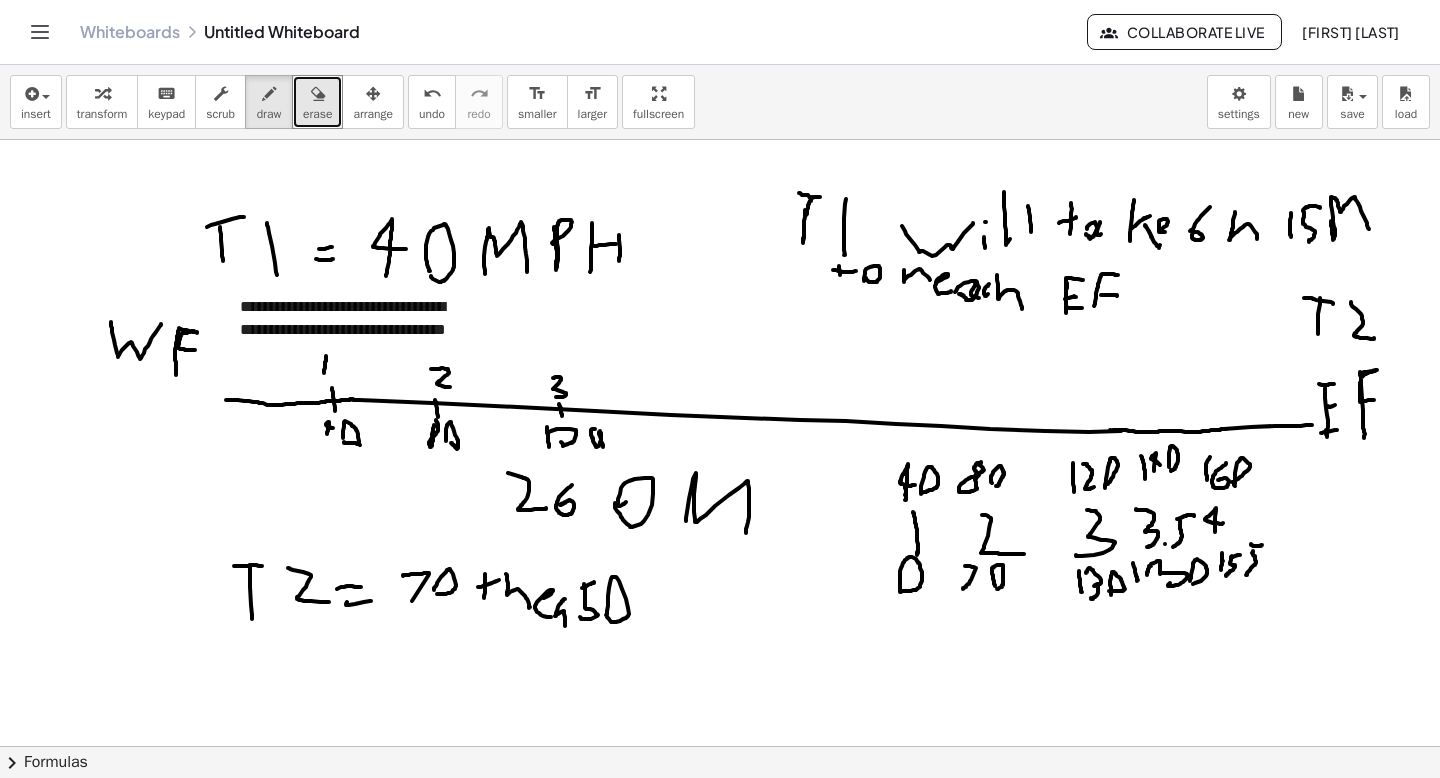drag, startPoint x: 603, startPoint y: 447, endPoint x: 596, endPoint y: 431, distance: 17.464249 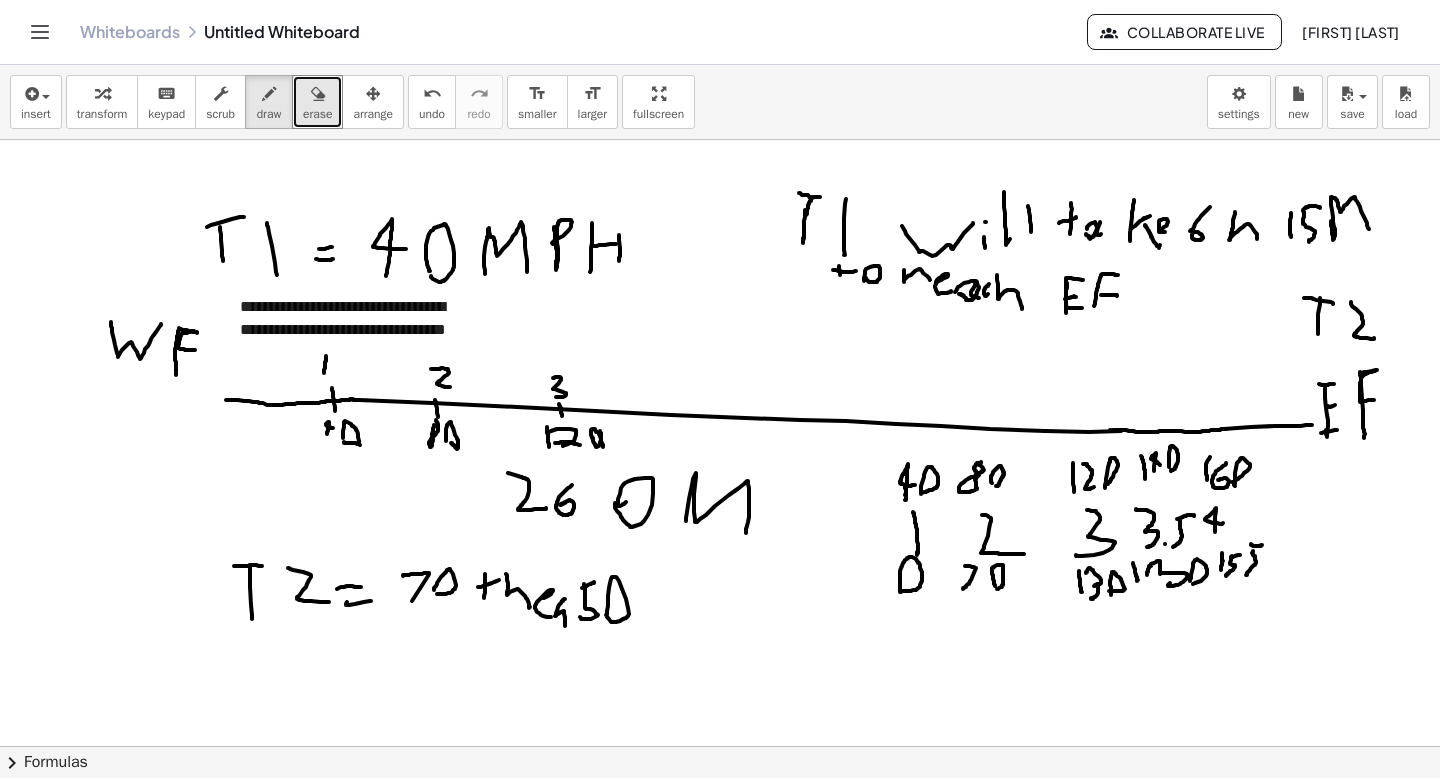 drag, startPoint x: 563, startPoint y: 442, endPoint x: 581, endPoint y: 445, distance: 18.248287 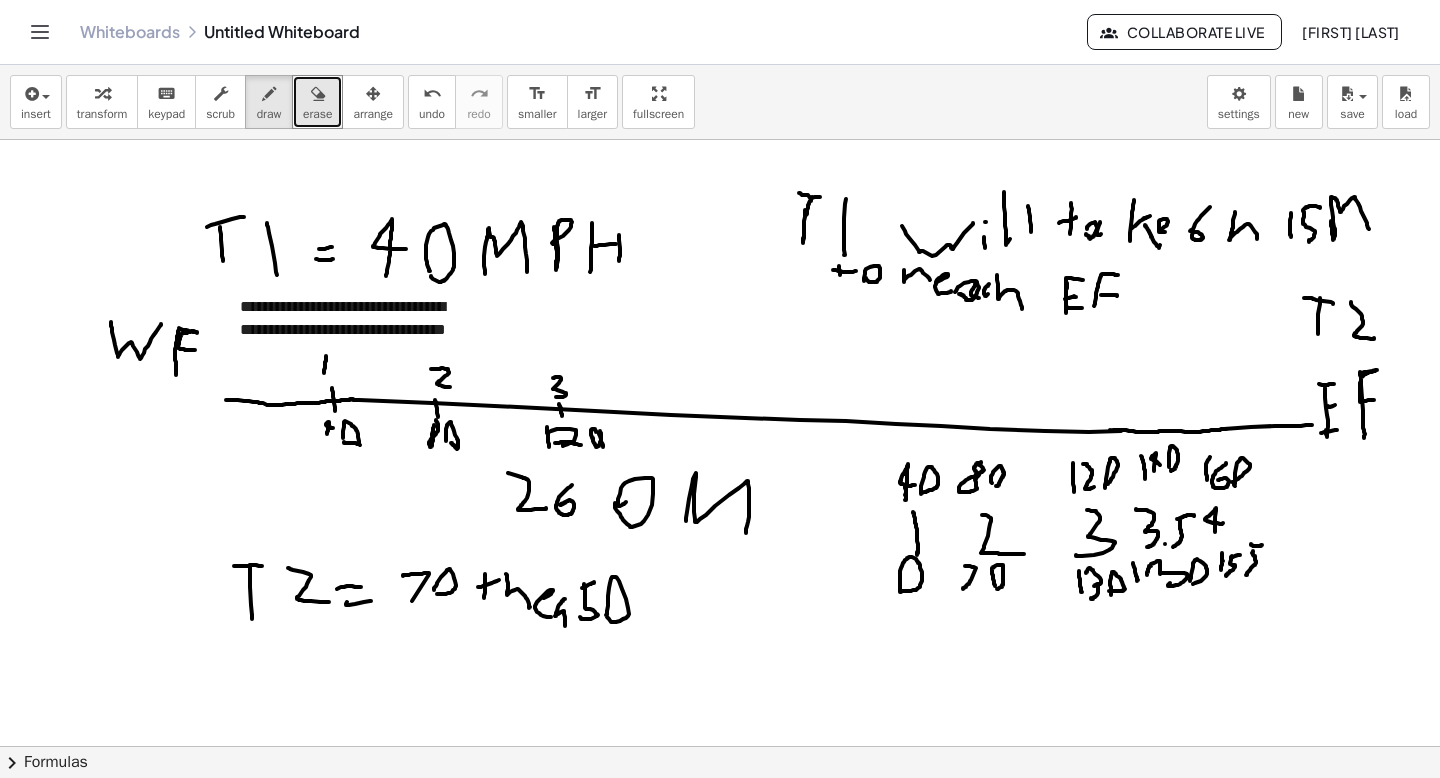 drag, startPoint x: 447, startPoint y: 108, endPoint x: 525, endPoint y: 101, distance: 78.31347 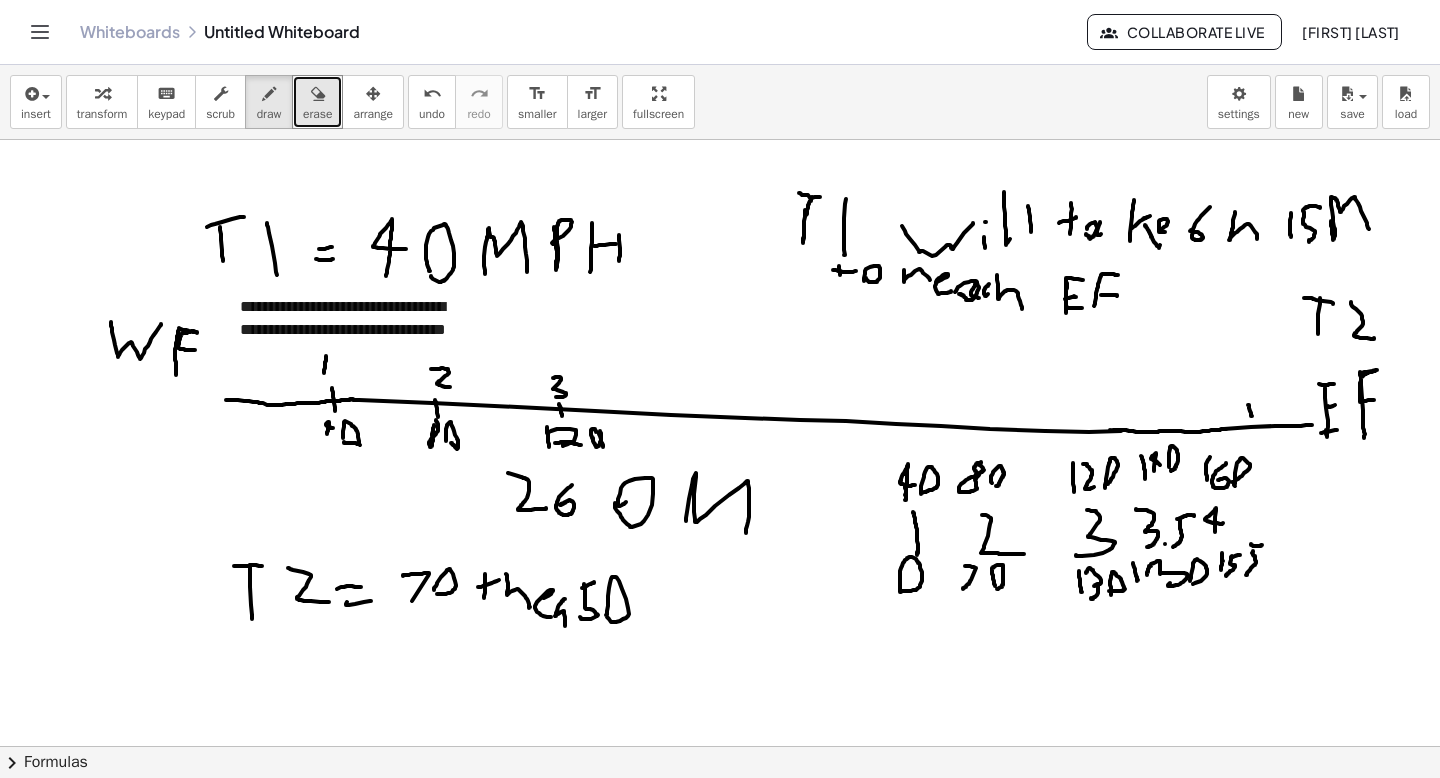drag, startPoint x: 1248, startPoint y: 405, endPoint x: 1252, endPoint y: 416, distance: 11.7046995 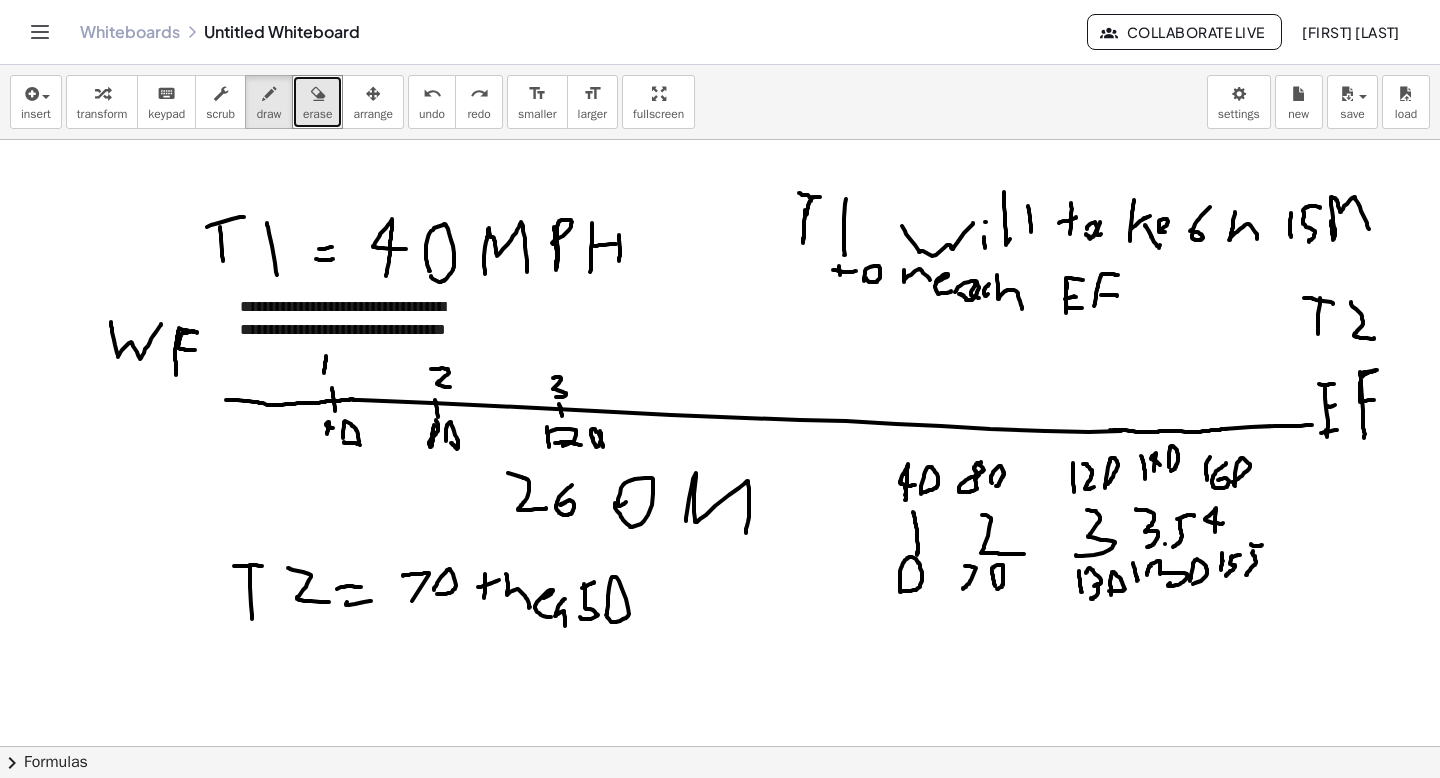 click at bounding box center [720, 746] 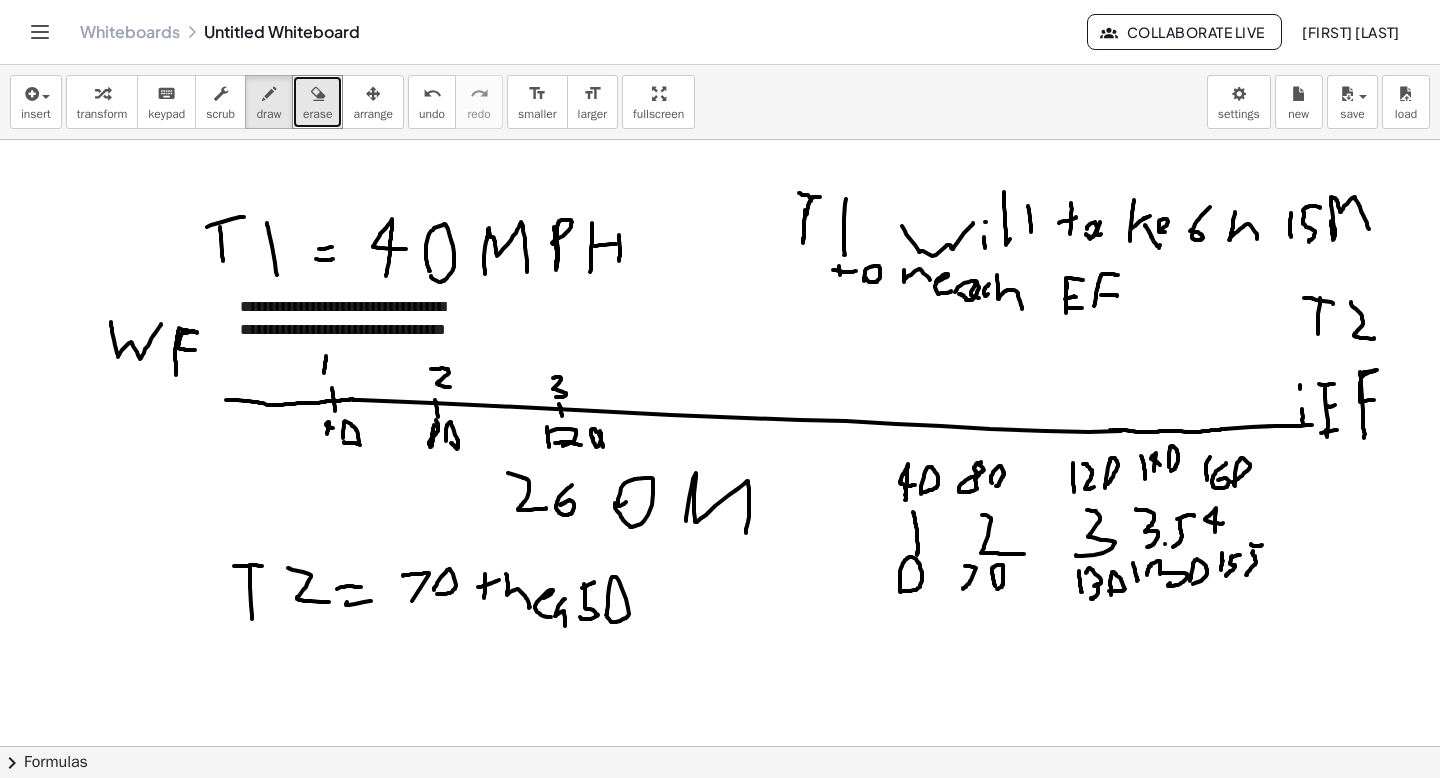 click at bounding box center [720, 746] 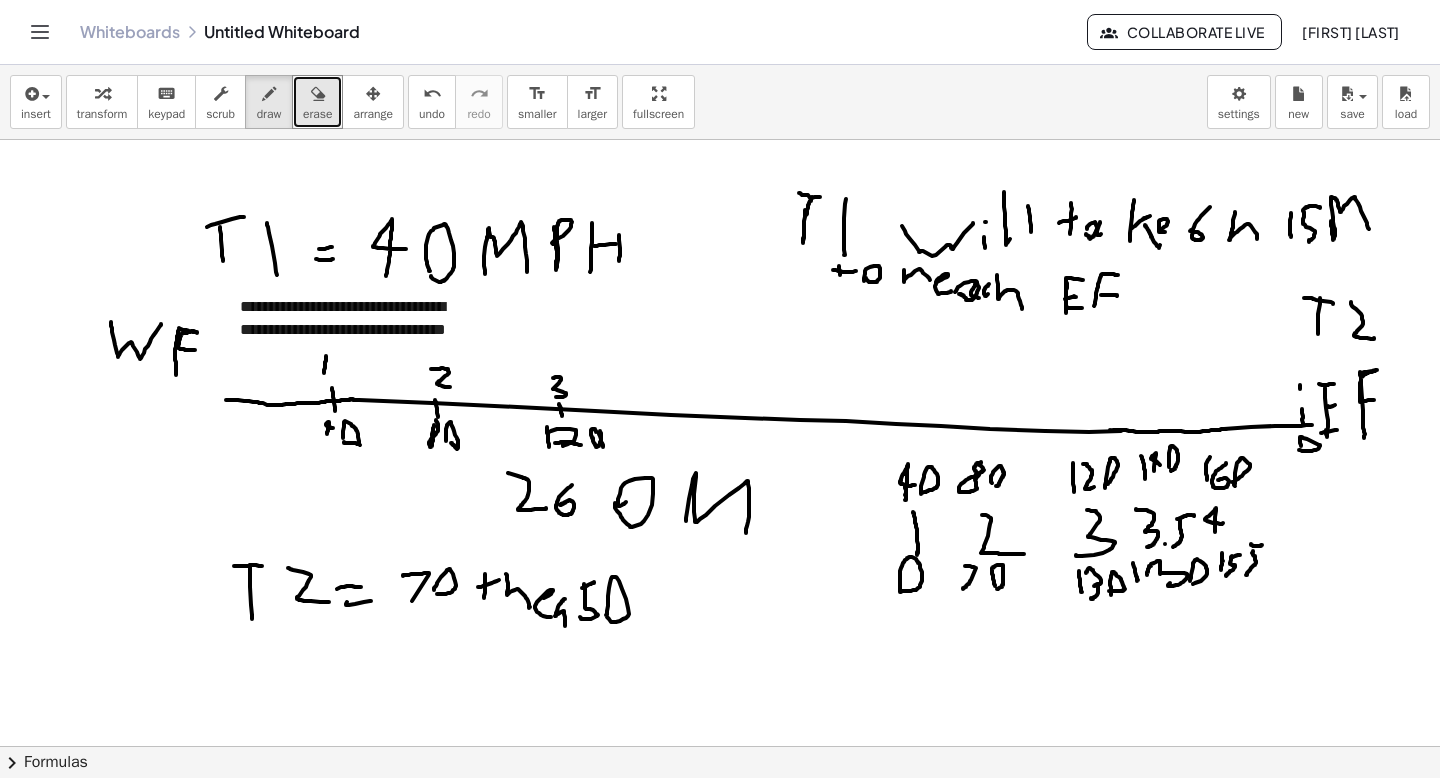 drag, startPoint x: 1300, startPoint y: 443, endPoint x: 1288, endPoint y: 443, distance: 12 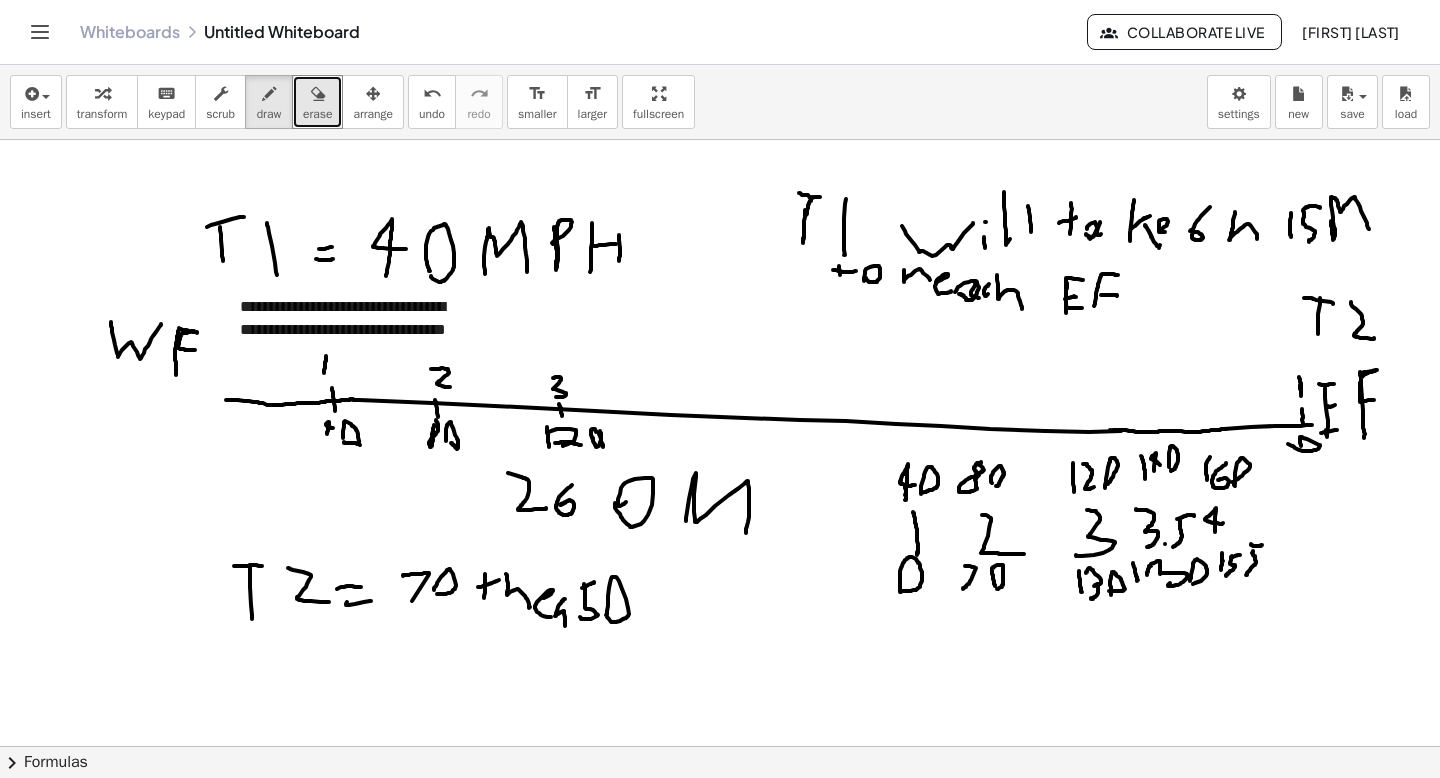 drag, startPoint x: 1300, startPoint y: 379, endPoint x: 1301, endPoint y: 397, distance: 18.027756 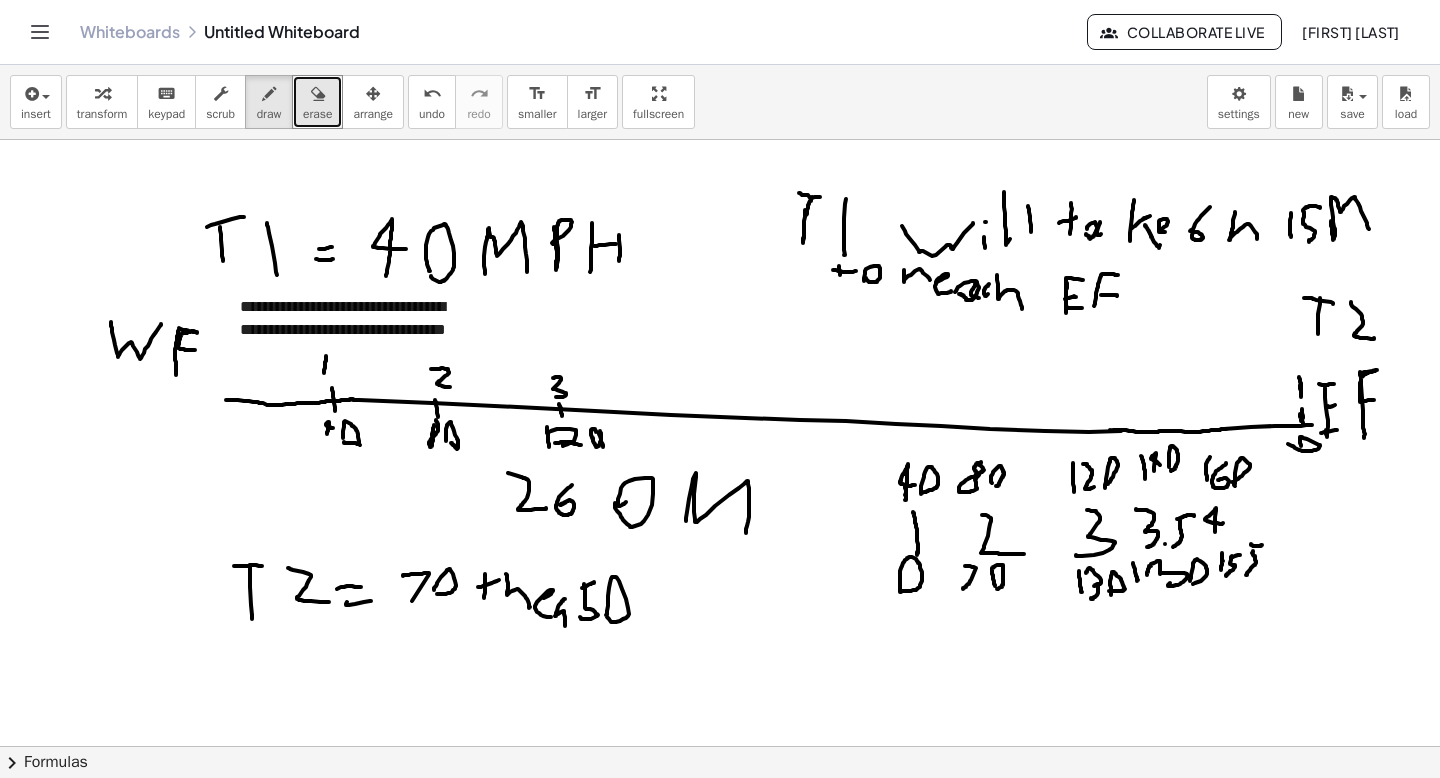 drag, startPoint x: 1300, startPoint y: 414, endPoint x: 1281, endPoint y: 415, distance: 19.026299 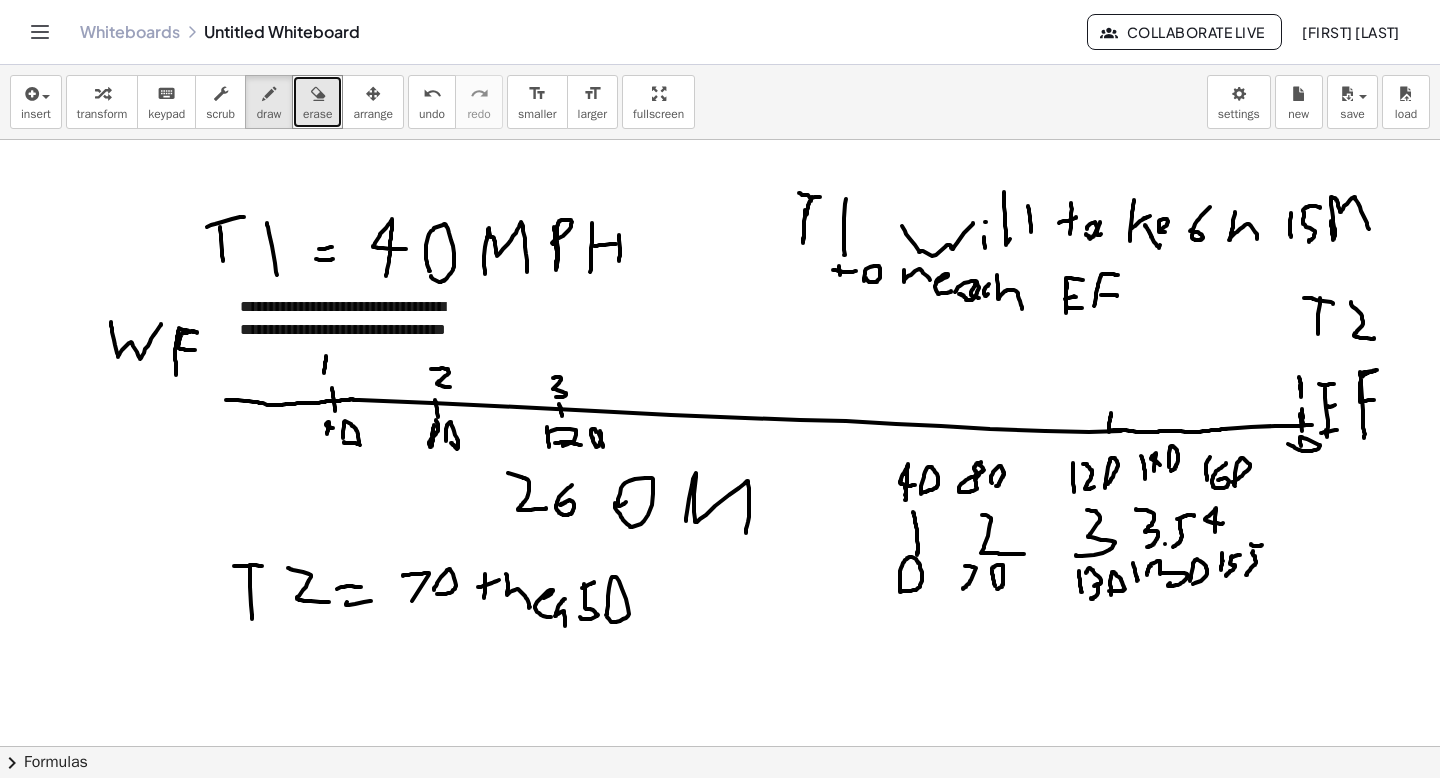 drag, startPoint x: 1111, startPoint y: 413, endPoint x: 1110, endPoint y: 449, distance: 36.013885 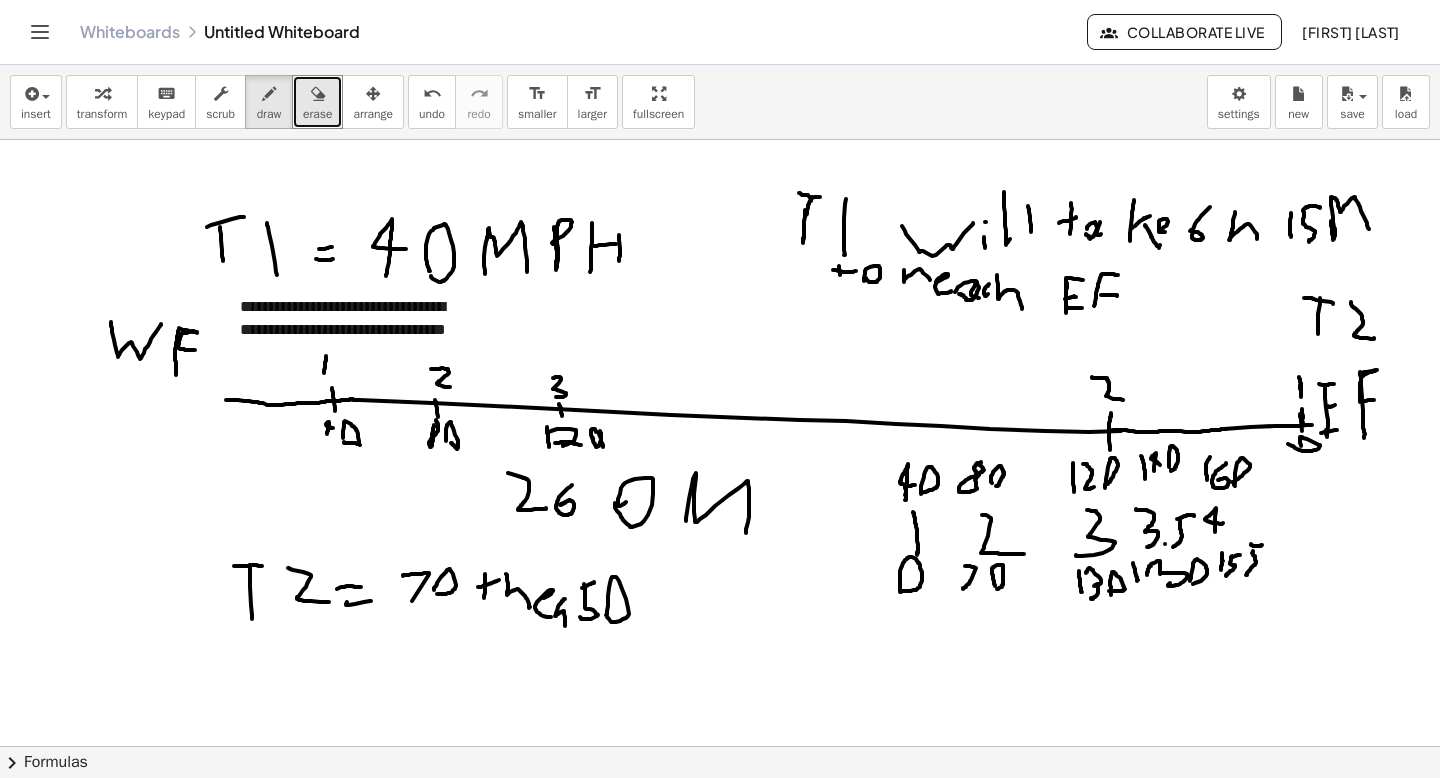 drag, startPoint x: 1094, startPoint y: 378, endPoint x: 1128, endPoint y: 400, distance: 40.496914 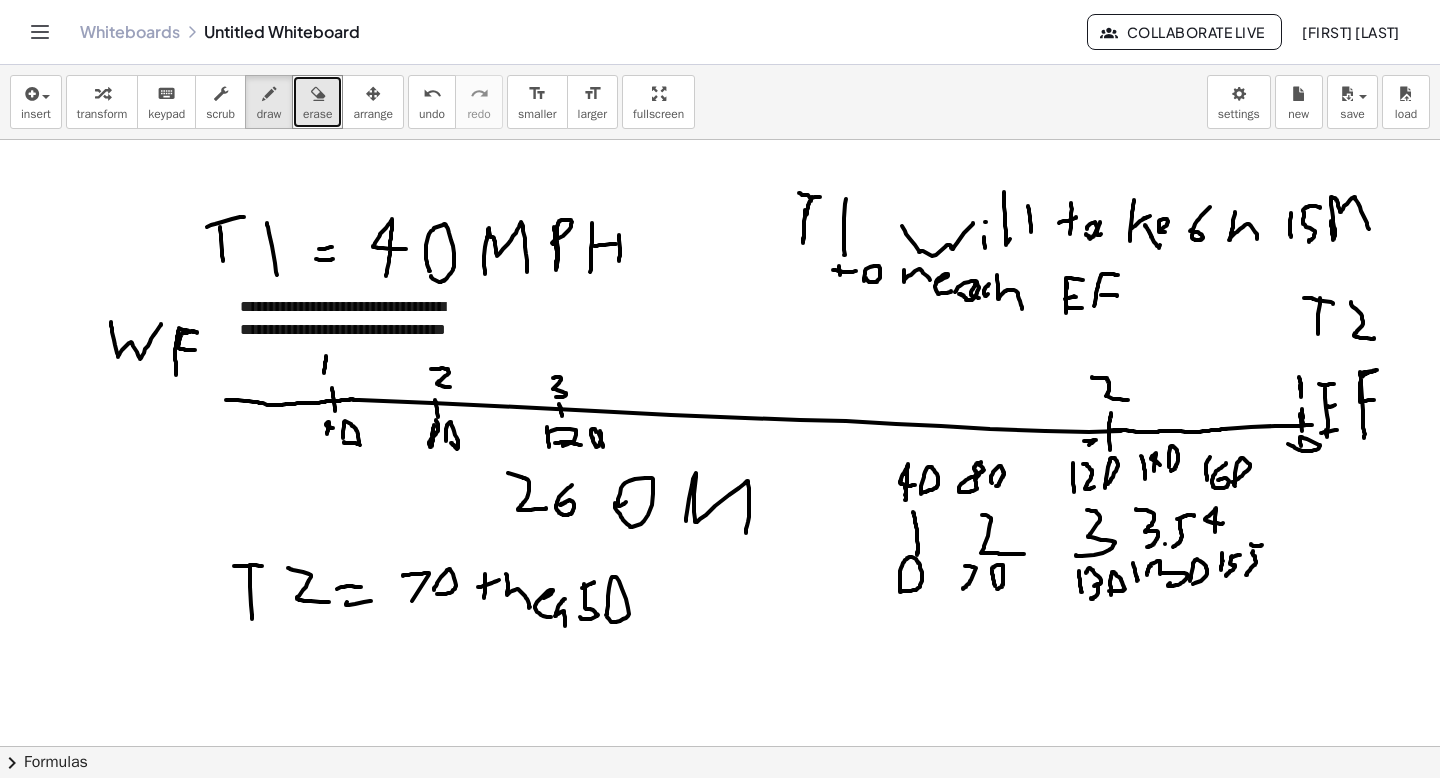 click at bounding box center [720, 746] 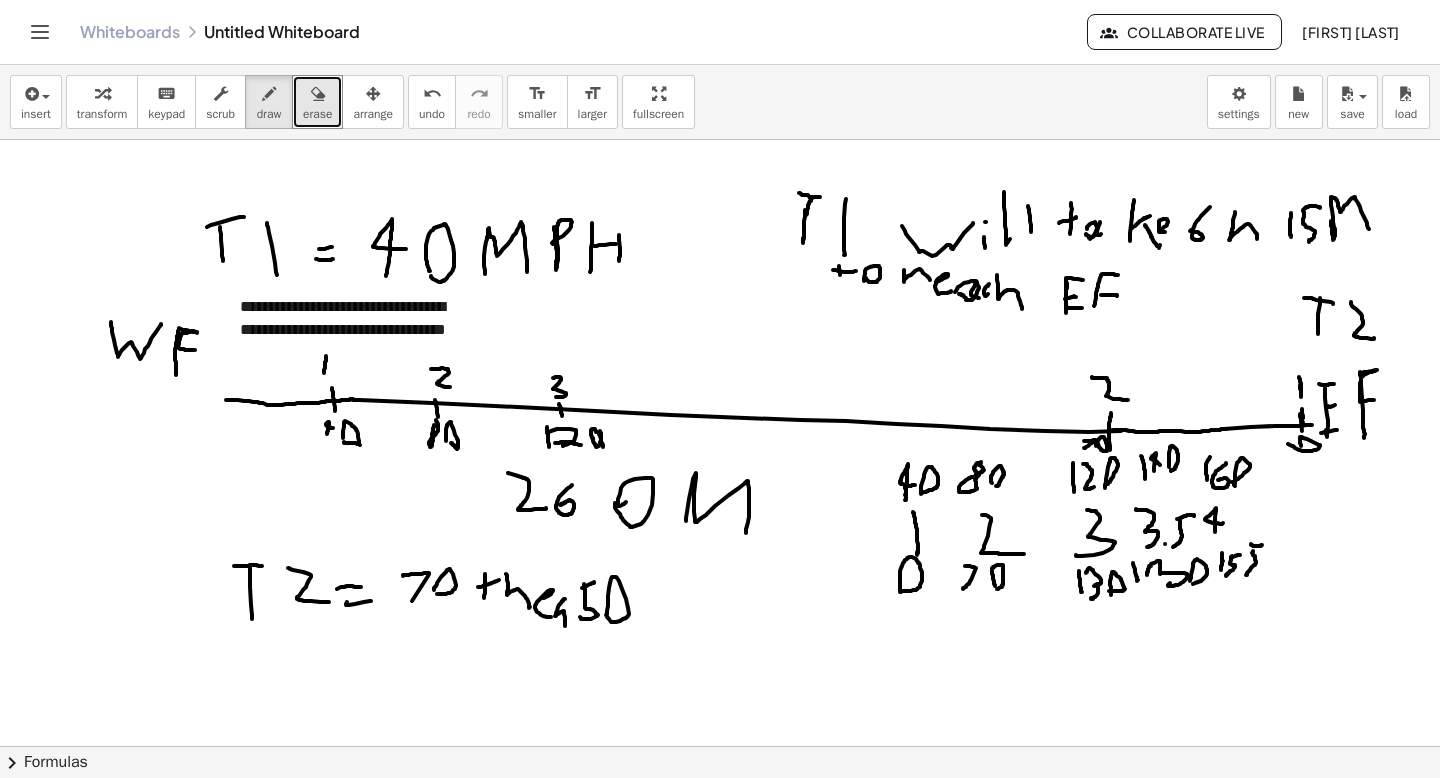 click at bounding box center [720, 746] 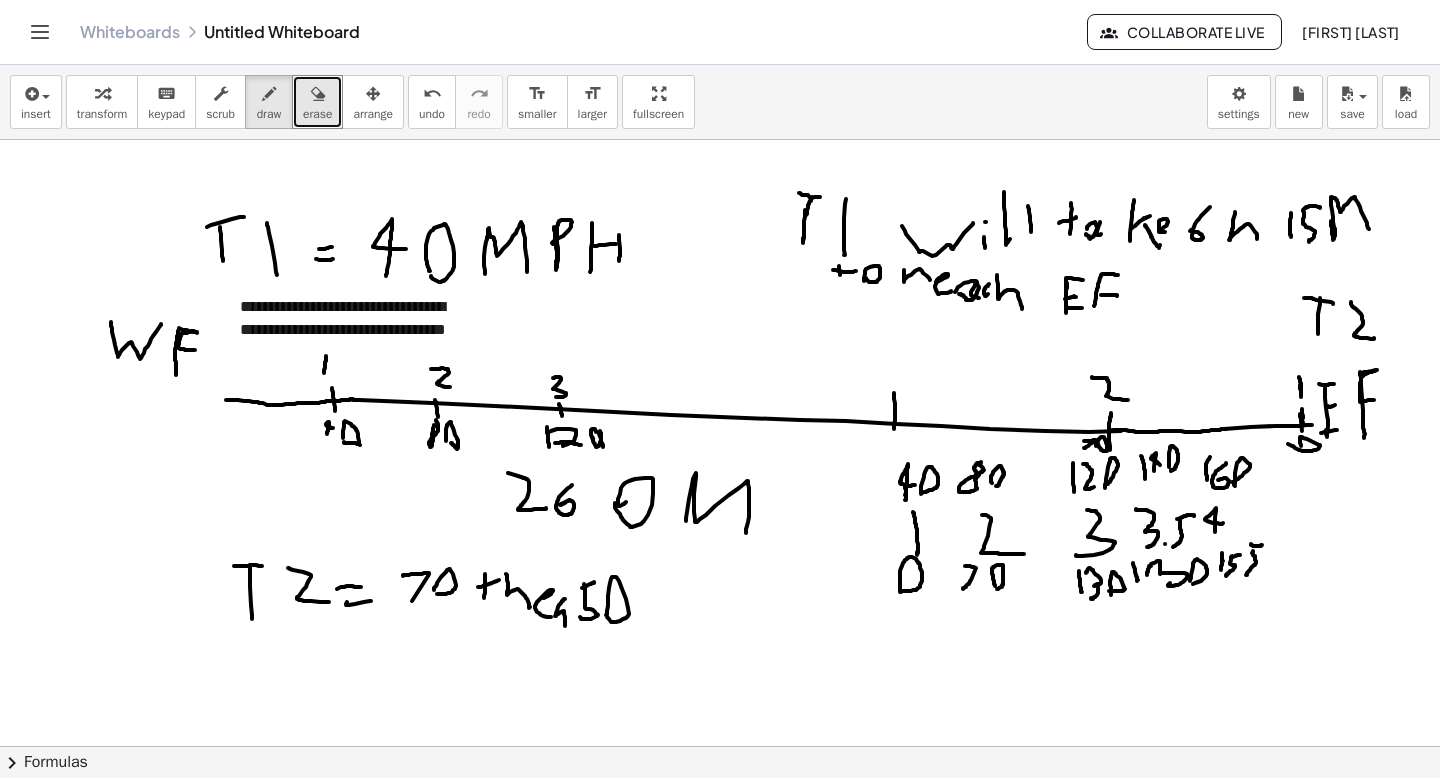 drag, startPoint x: 894, startPoint y: 399, endPoint x: 894, endPoint y: 429, distance: 30 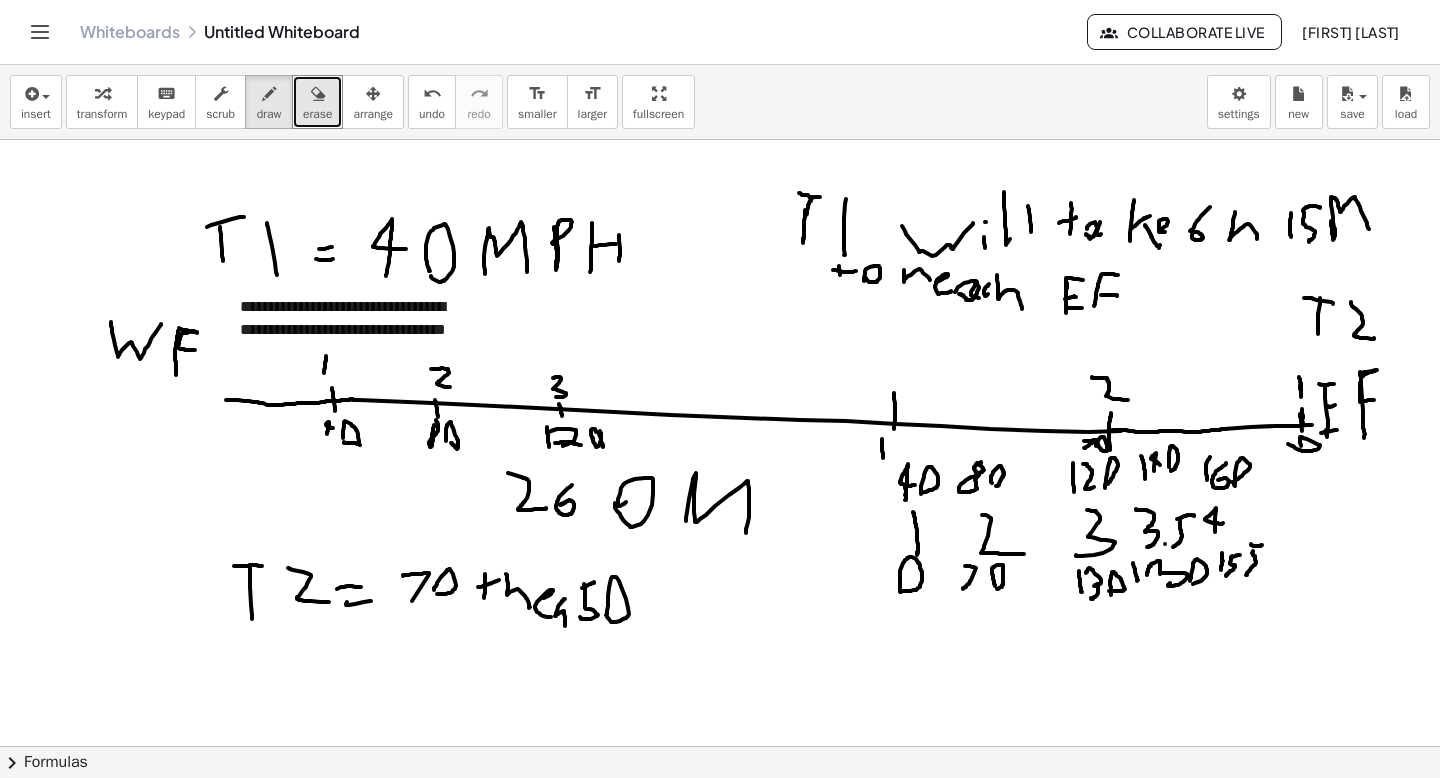 drag, startPoint x: 882, startPoint y: 440, endPoint x: 883, endPoint y: 458, distance: 18.027756 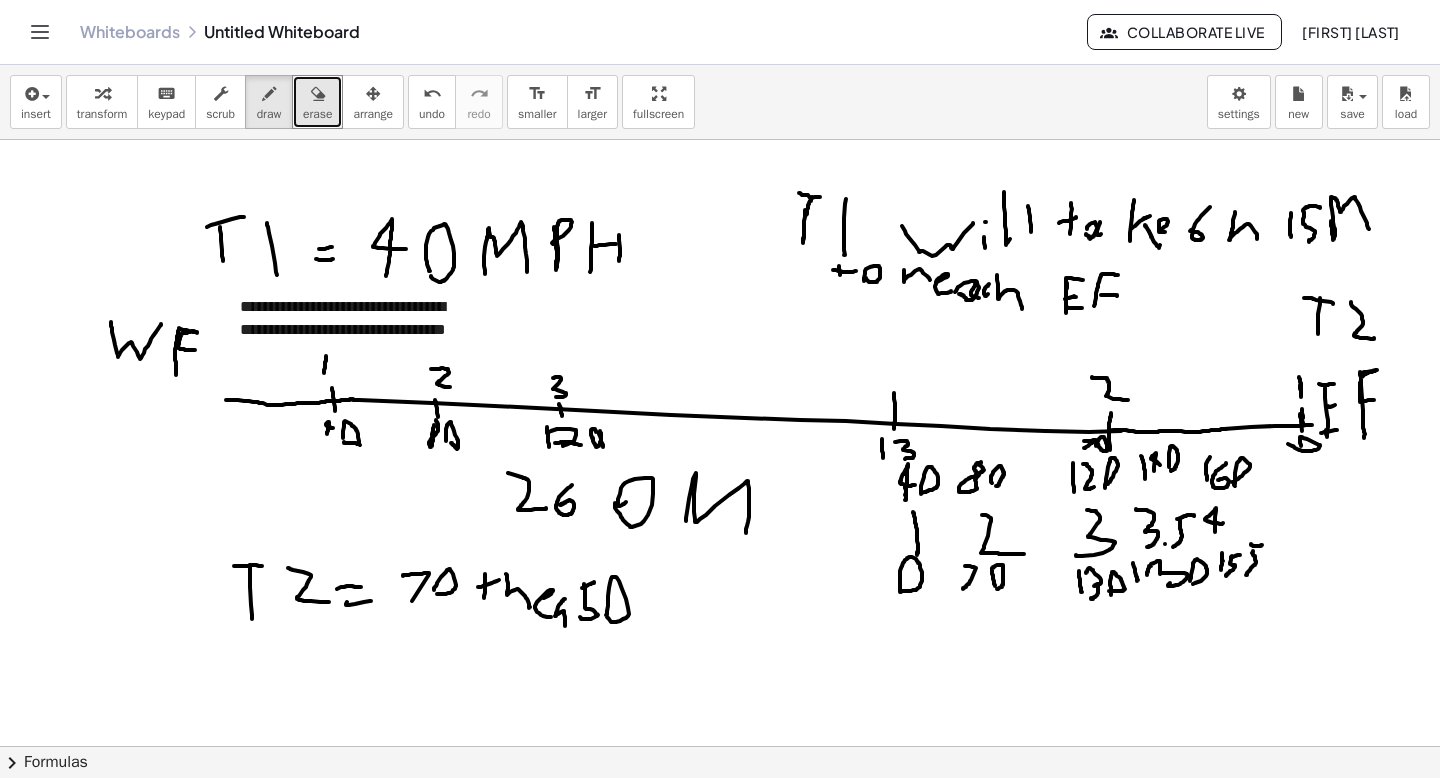 drag, startPoint x: 895, startPoint y: 442, endPoint x: 904, endPoint y: 458, distance: 18.35756 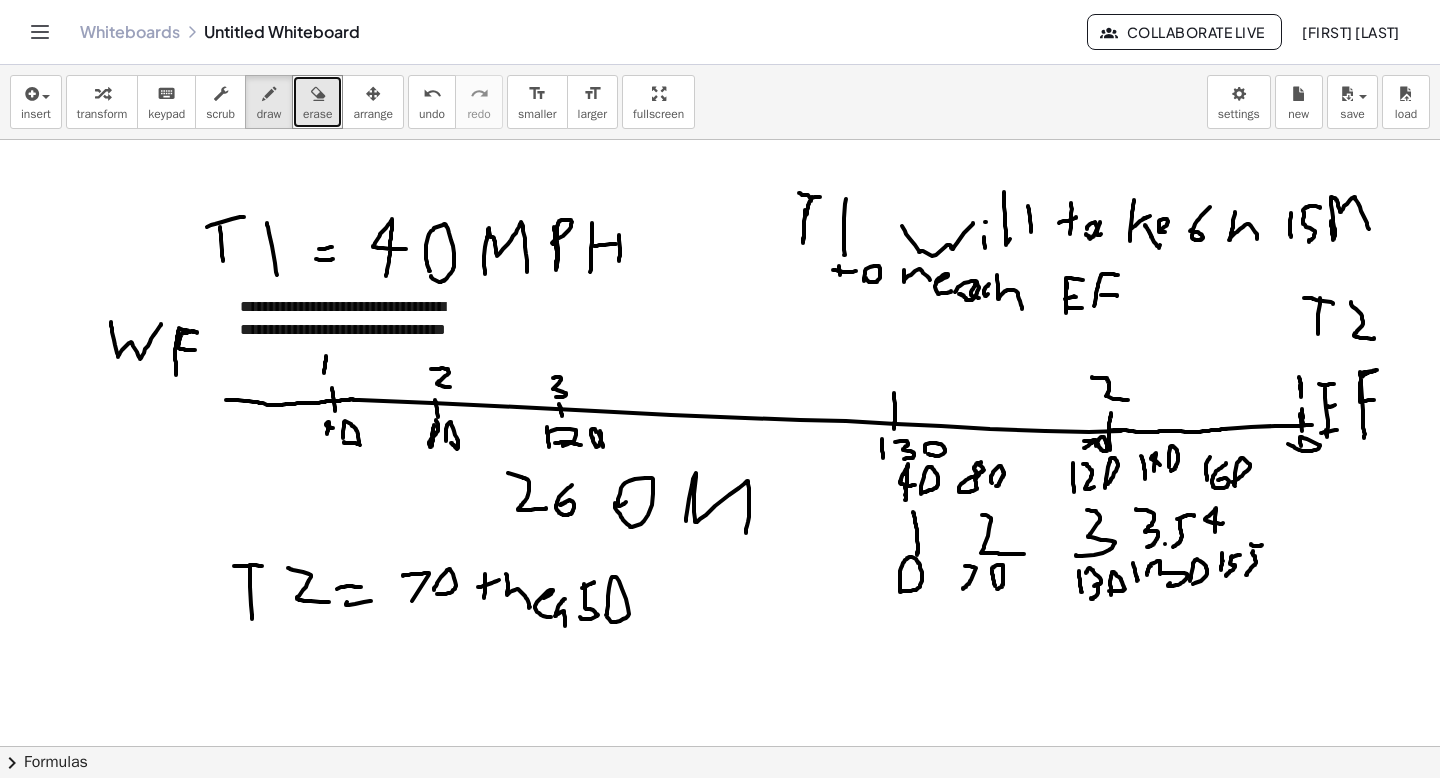 click at bounding box center [720, 746] 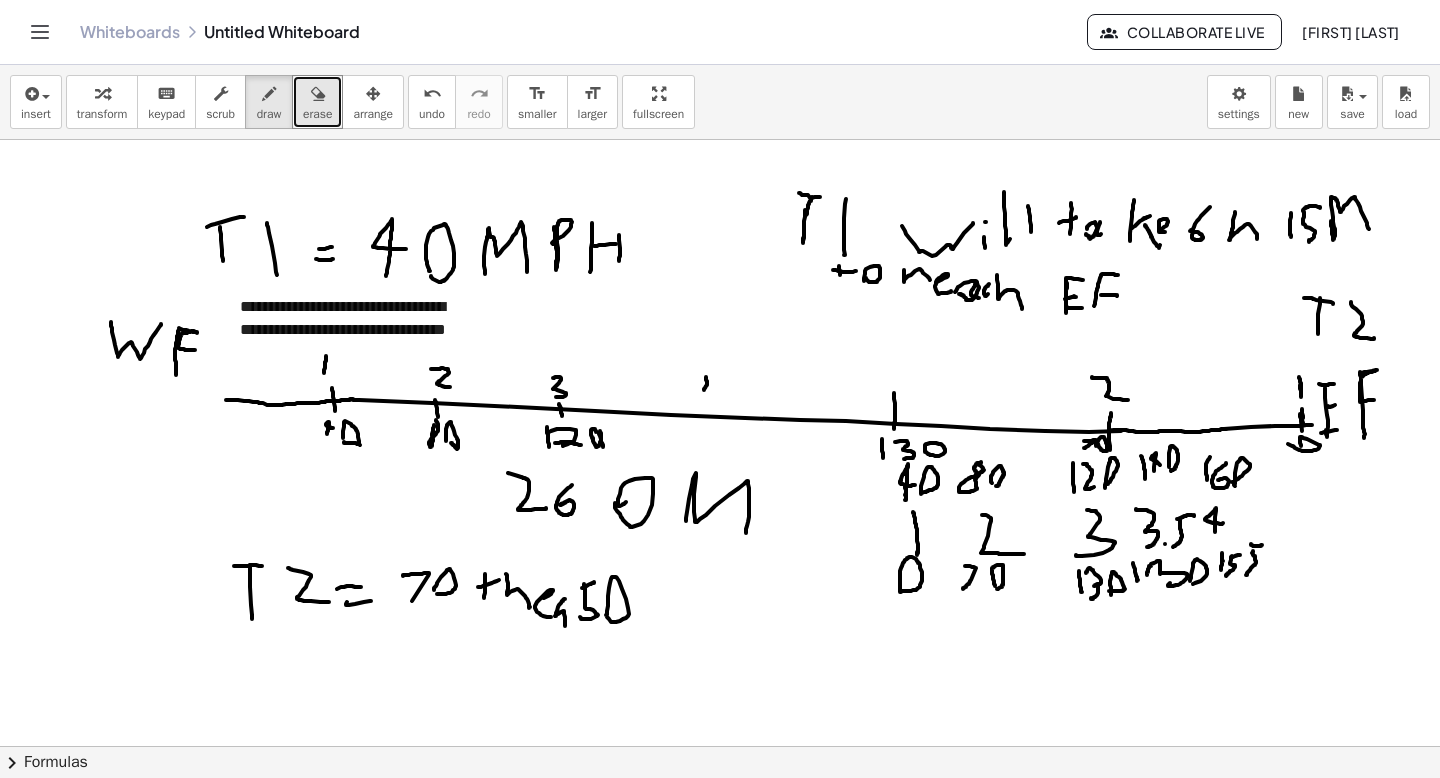 drag, startPoint x: 706, startPoint y: 380, endPoint x: 704, endPoint y: 390, distance: 10.198039 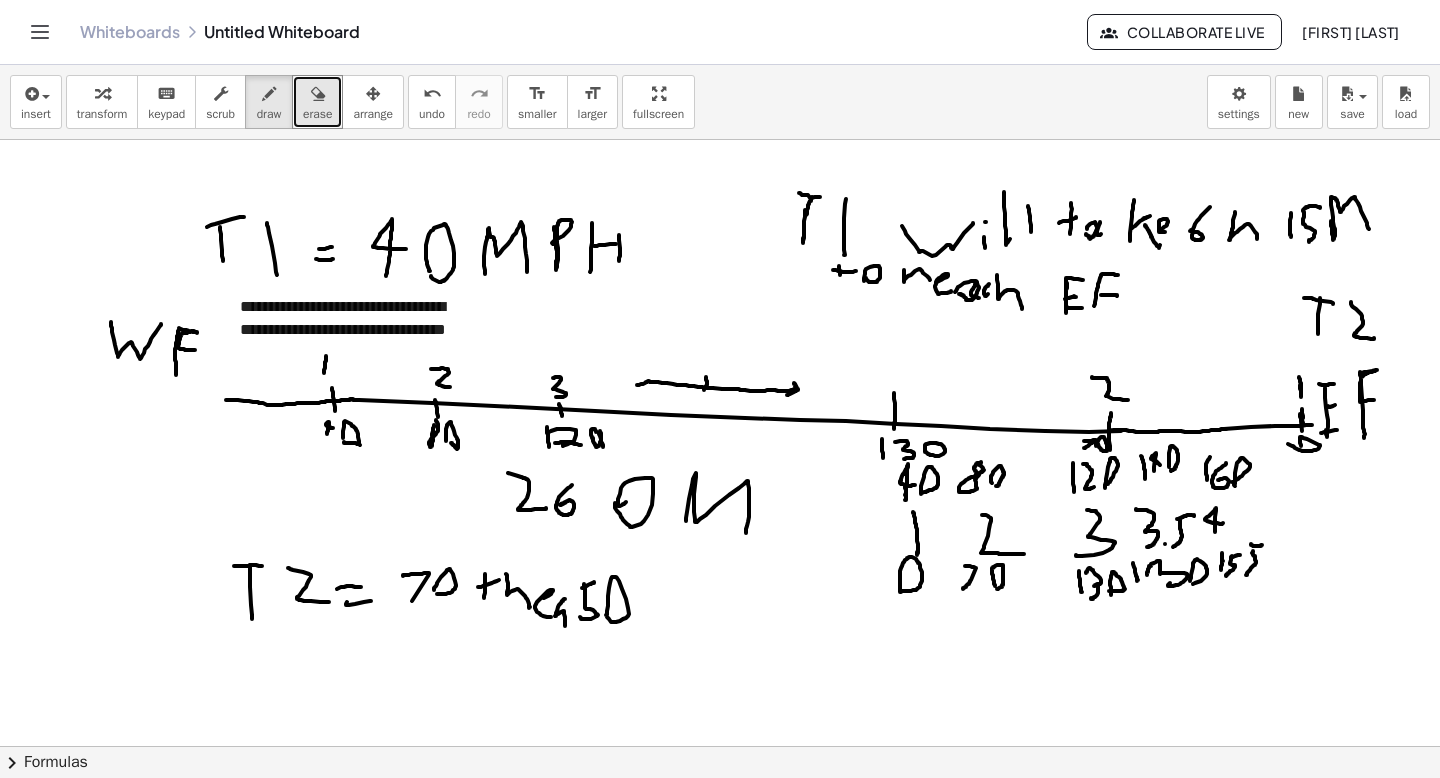 drag, startPoint x: 637, startPoint y: 385, endPoint x: 787, endPoint y: 395, distance: 150.33296 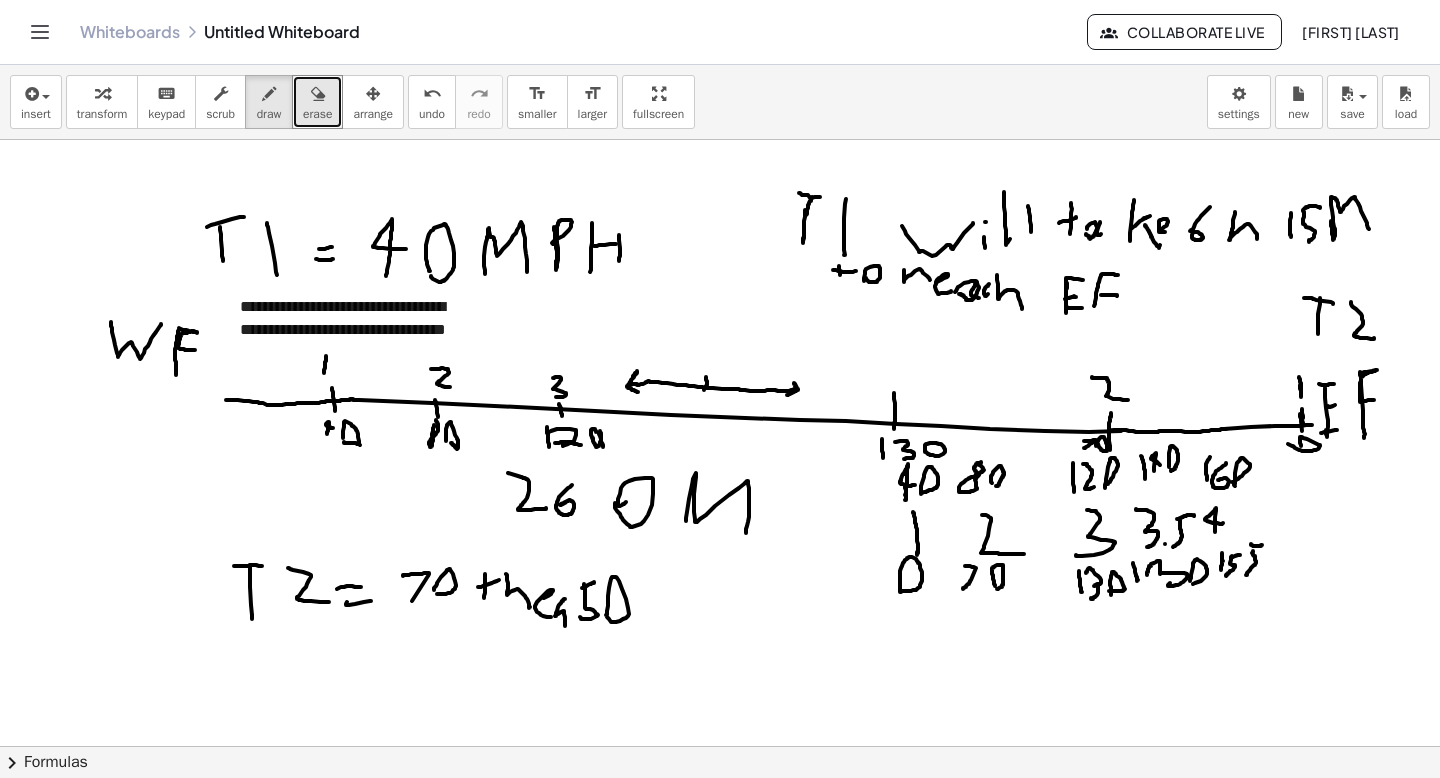 click at bounding box center (720, 746) 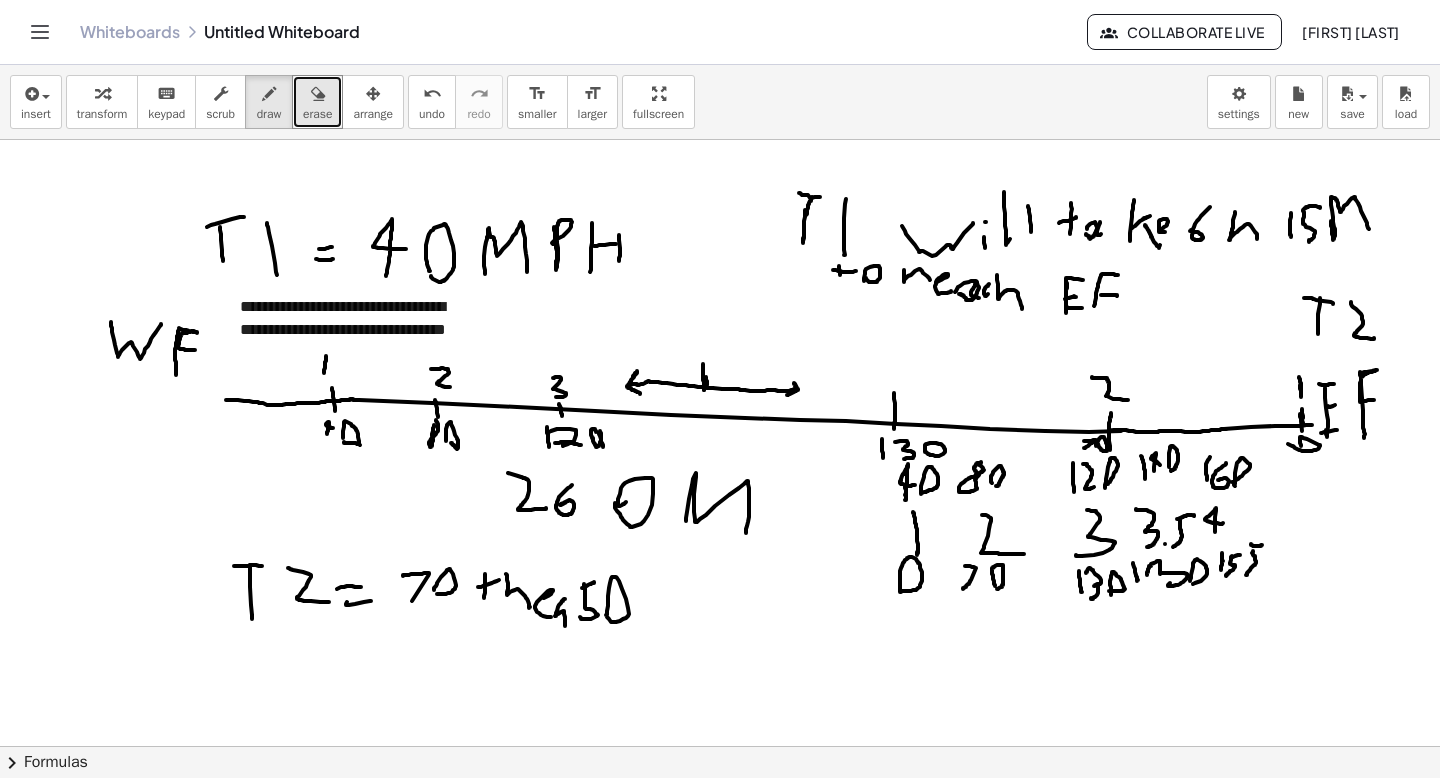 drag, startPoint x: 703, startPoint y: 365, endPoint x: 704, endPoint y: 390, distance: 25.019993 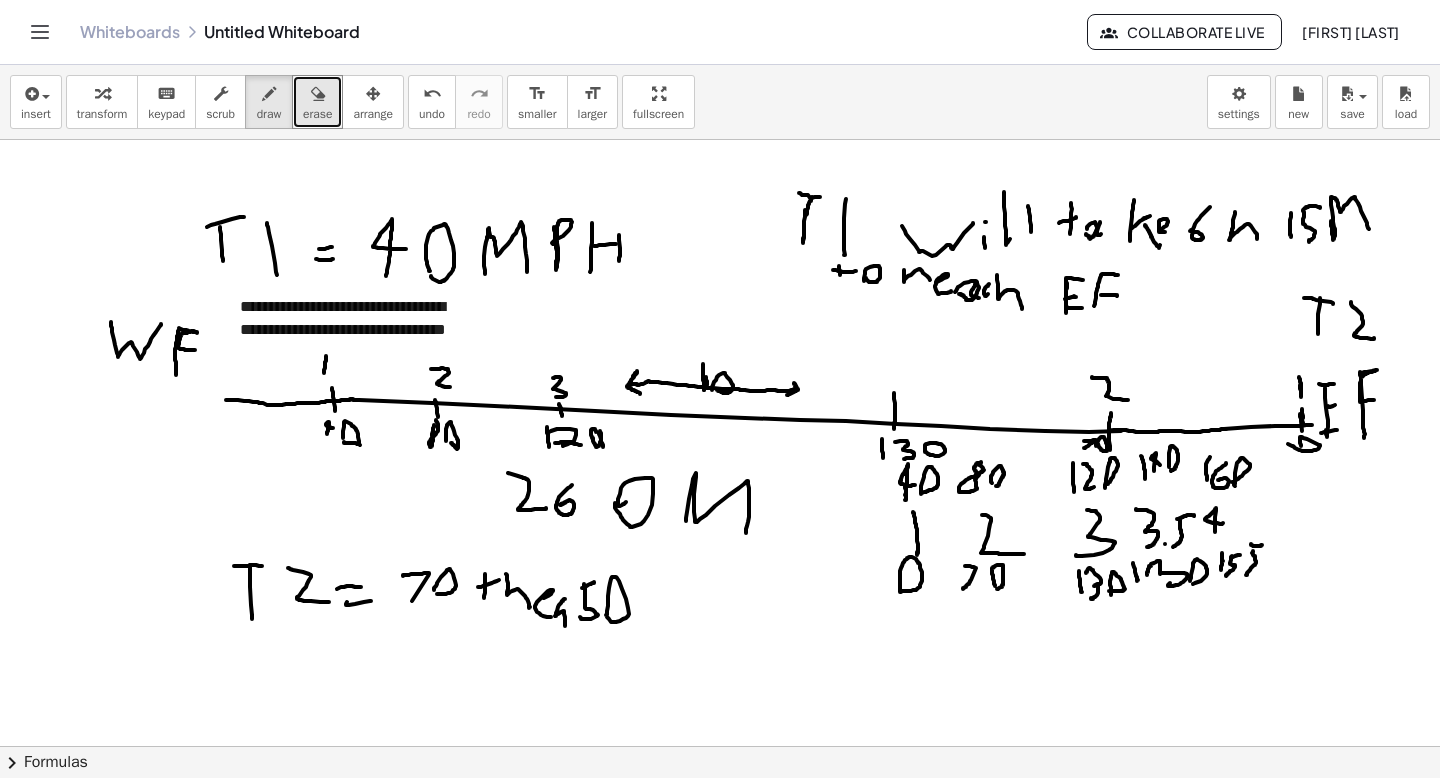 click at bounding box center (720, 746) 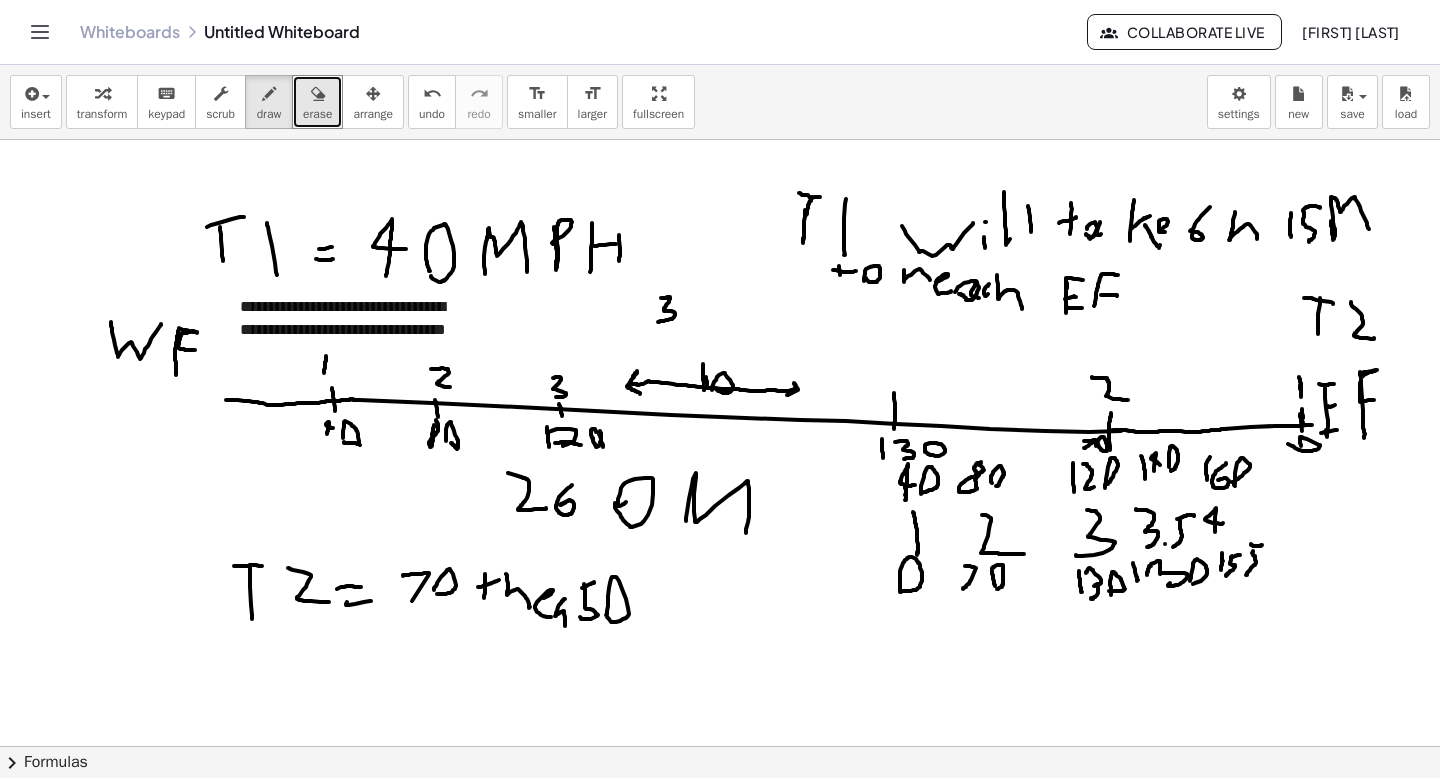 drag, startPoint x: 662, startPoint y: 298, endPoint x: 658, endPoint y: 322, distance: 24.33105 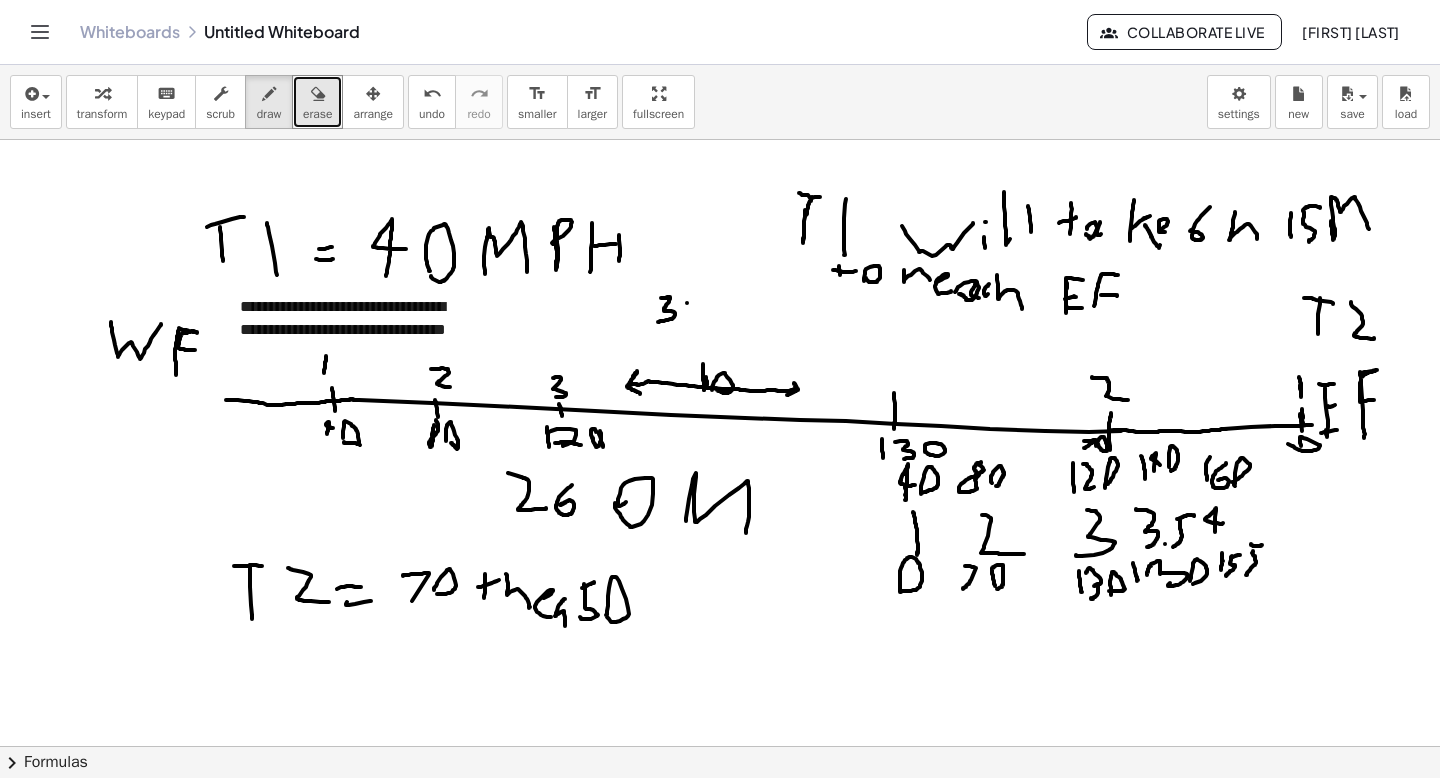click at bounding box center (720, 746) 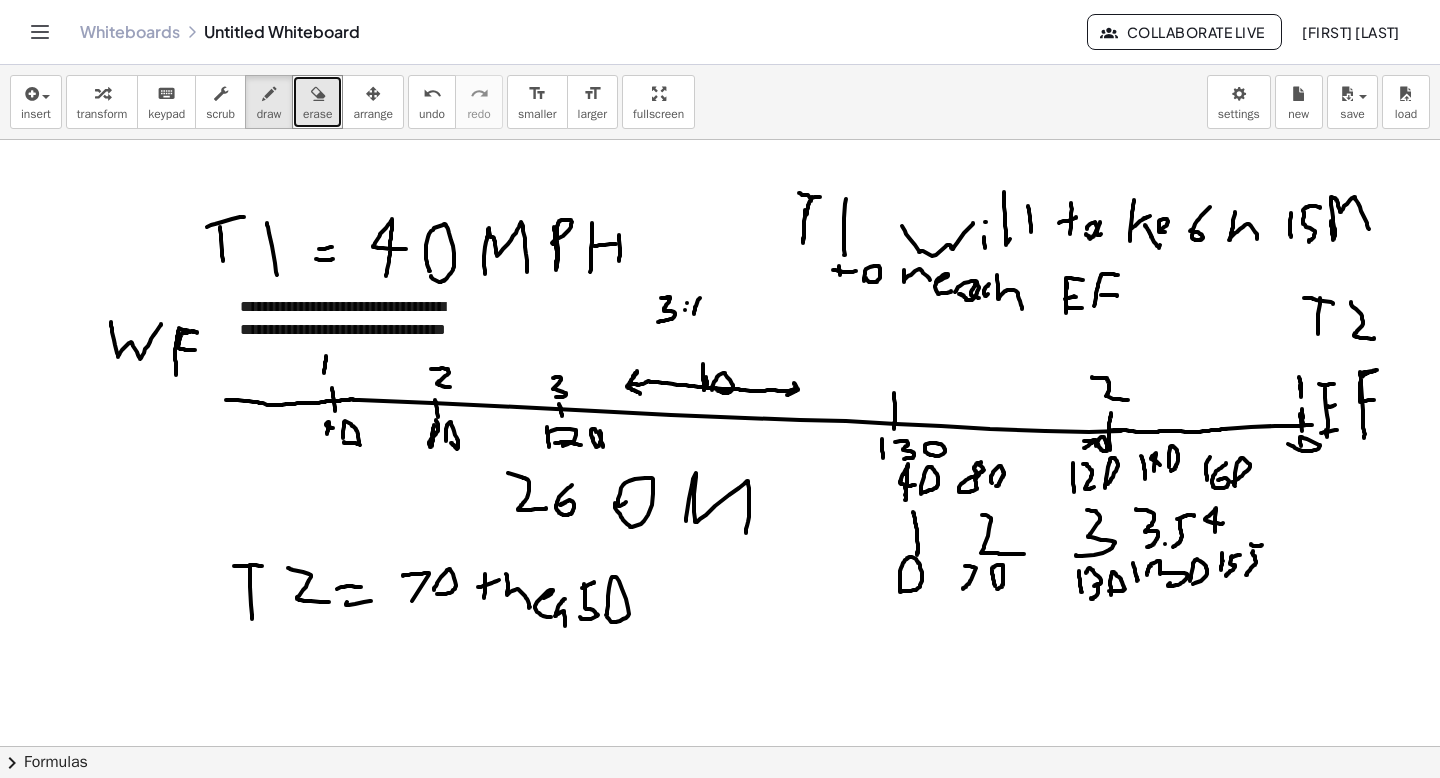drag, startPoint x: 698, startPoint y: 300, endPoint x: 694, endPoint y: 314, distance: 14.56022 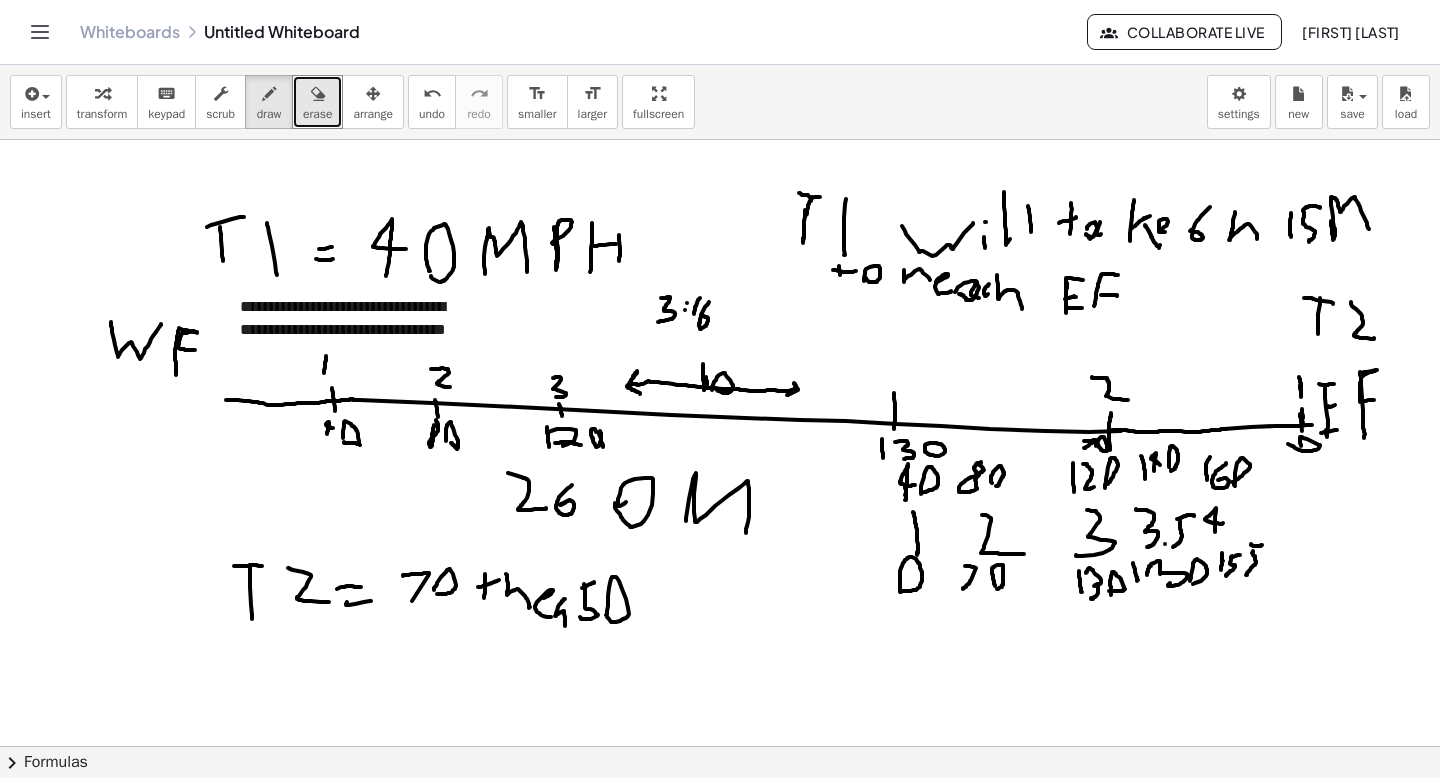 drag, startPoint x: 709, startPoint y: 302, endPoint x: 703, endPoint y: 317, distance: 16.155495 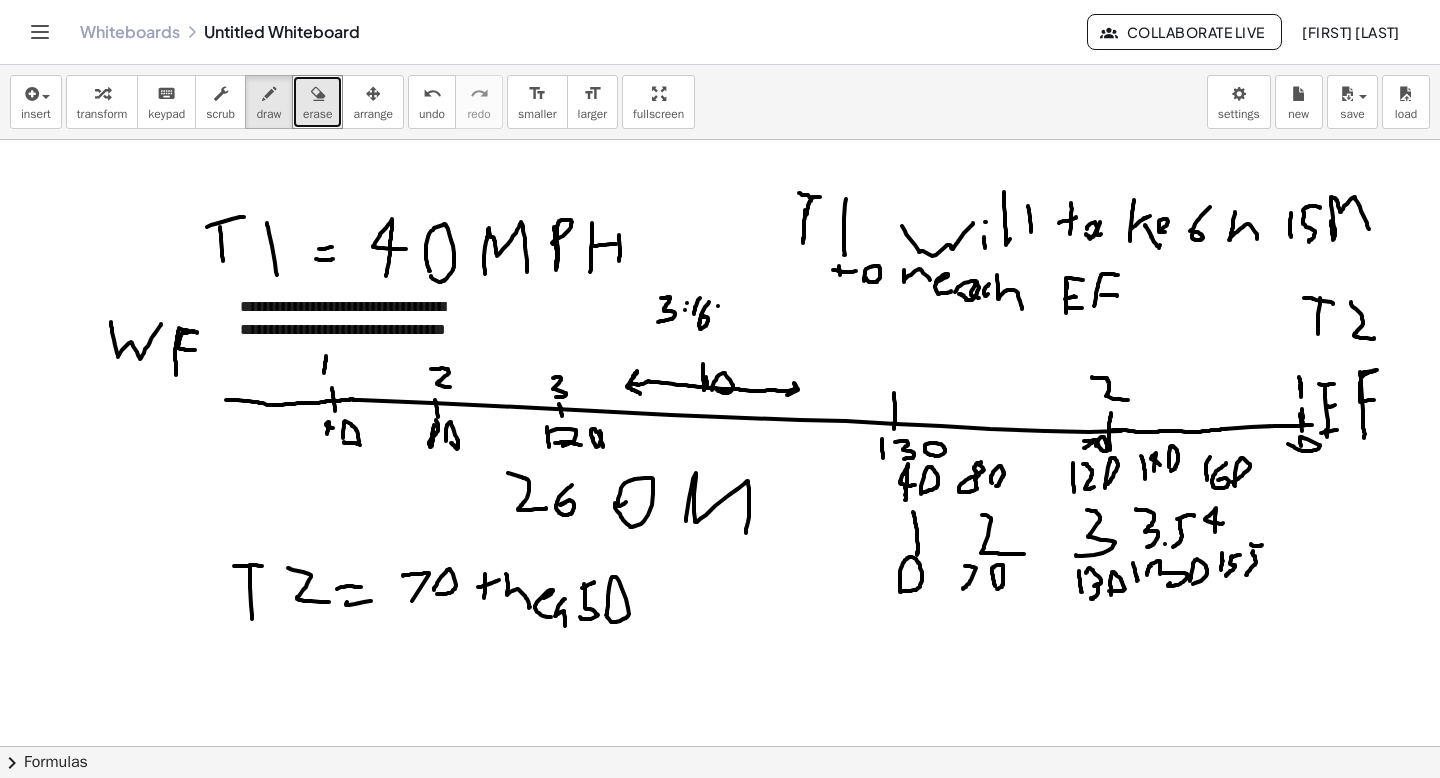 click at bounding box center [720, 746] 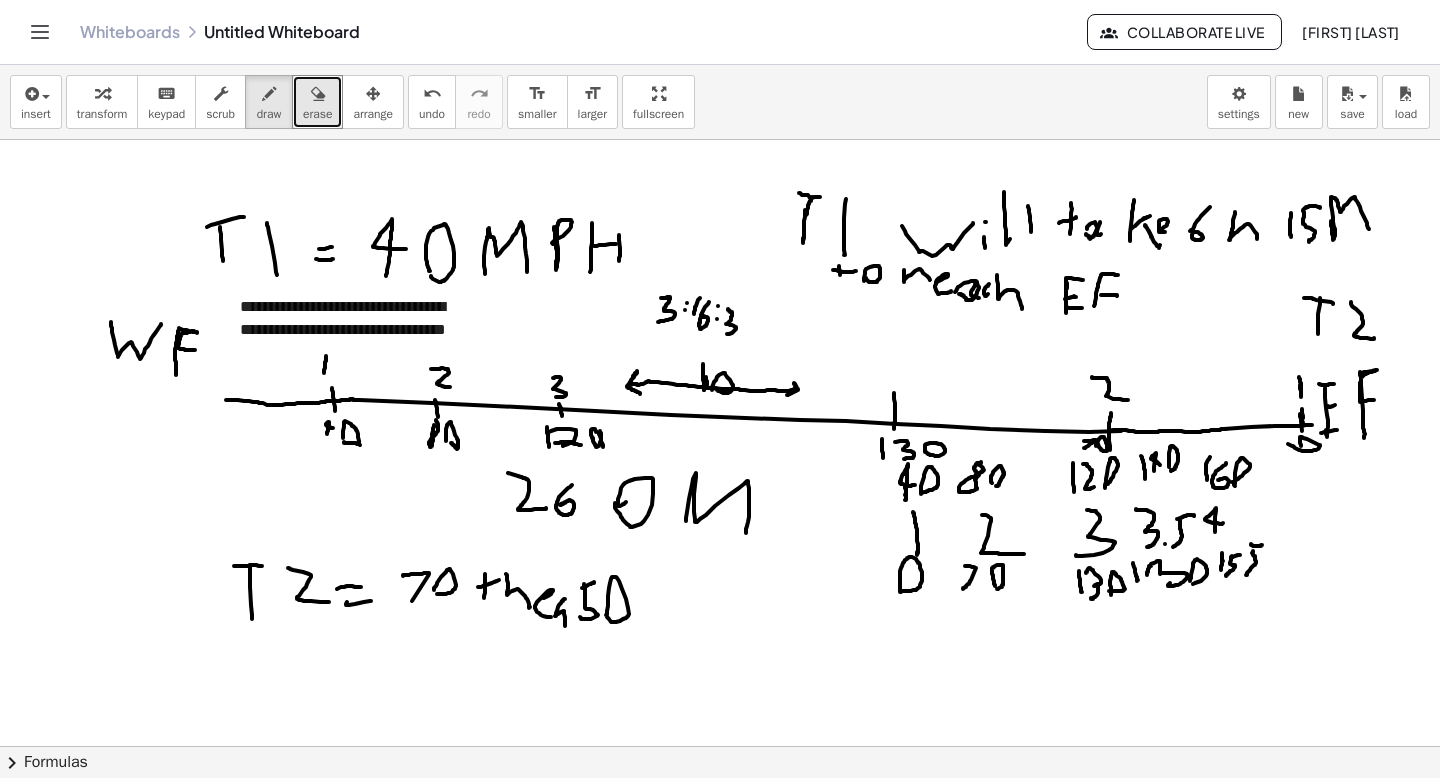 drag, startPoint x: 728, startPoint y: 309, endPoint x: 726, endPoint y: 335, distance: 26.076809 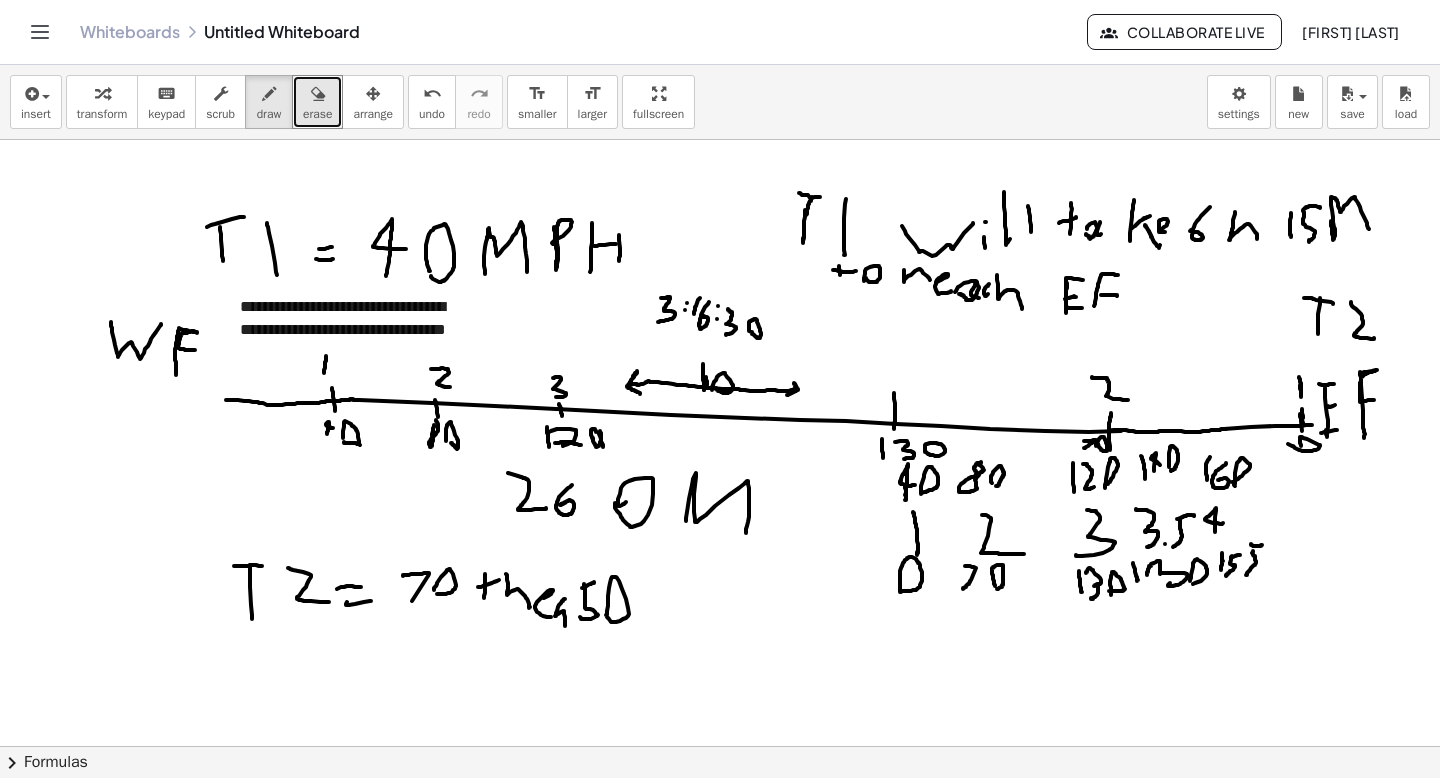 drag, startPoint x: 749, startPoint y: 331, endPoint x: 746, endPoint y: 319, distance: 12.369317 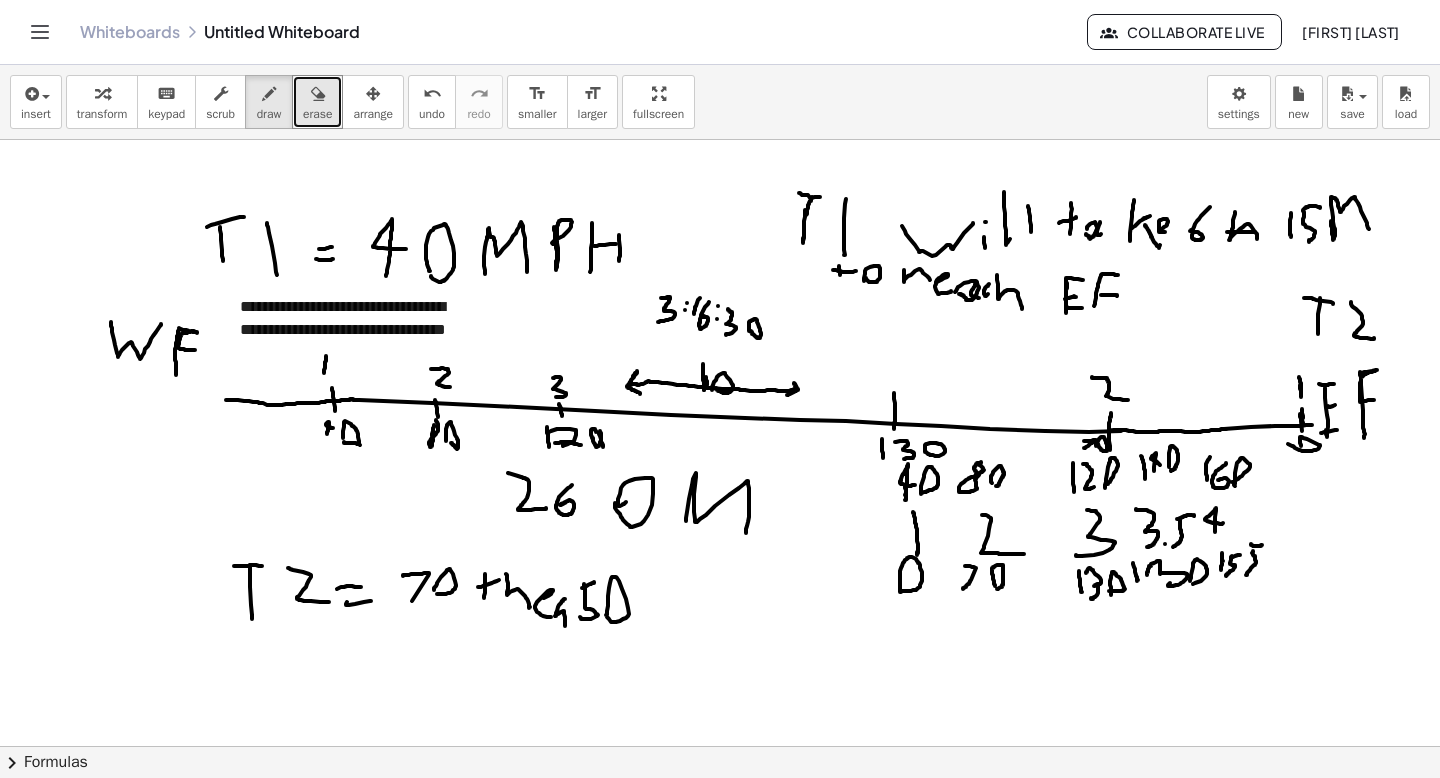 drag, startPoint x: 1255, startPoint y: 232, endPoint x: 1219, endPoint y: 232, distance: 36 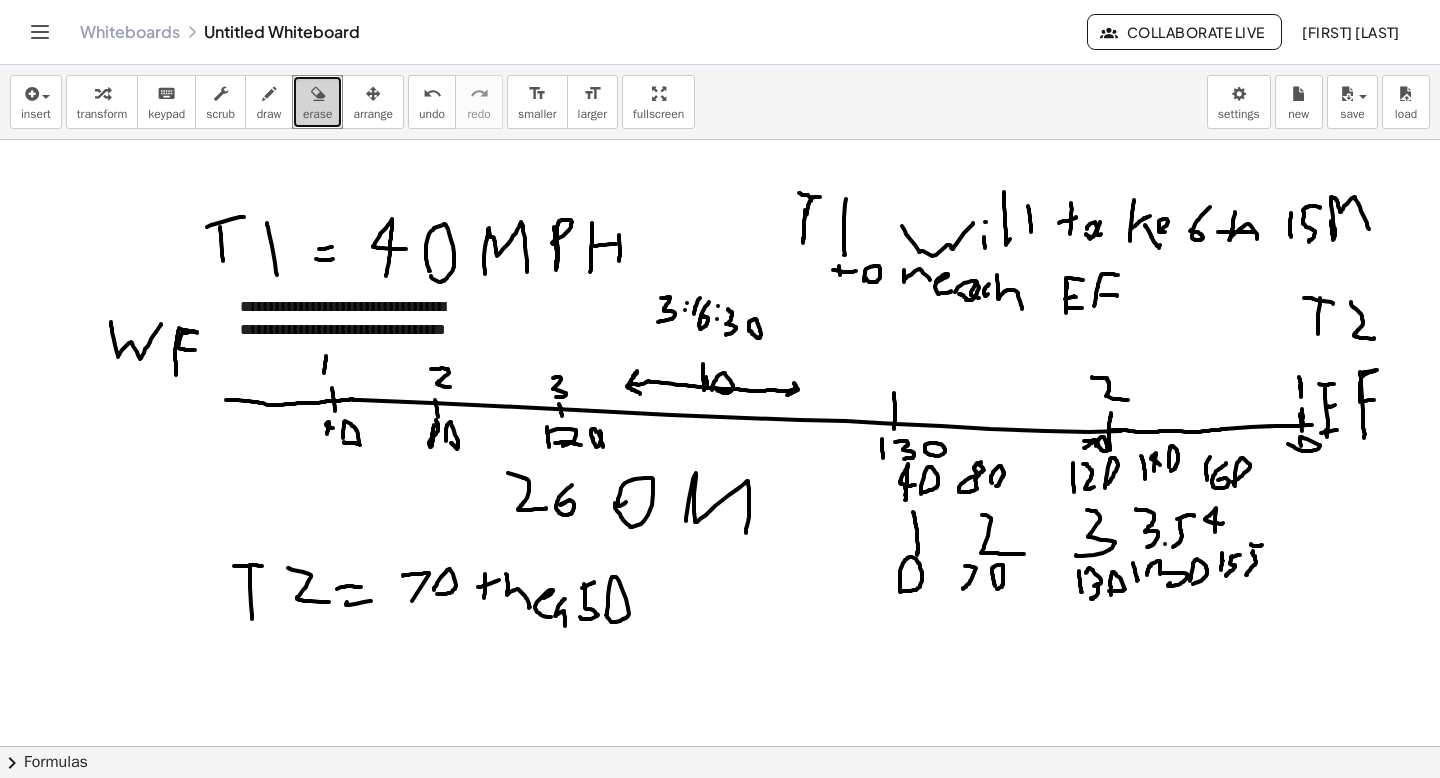 click at bounding box center [317, 93] 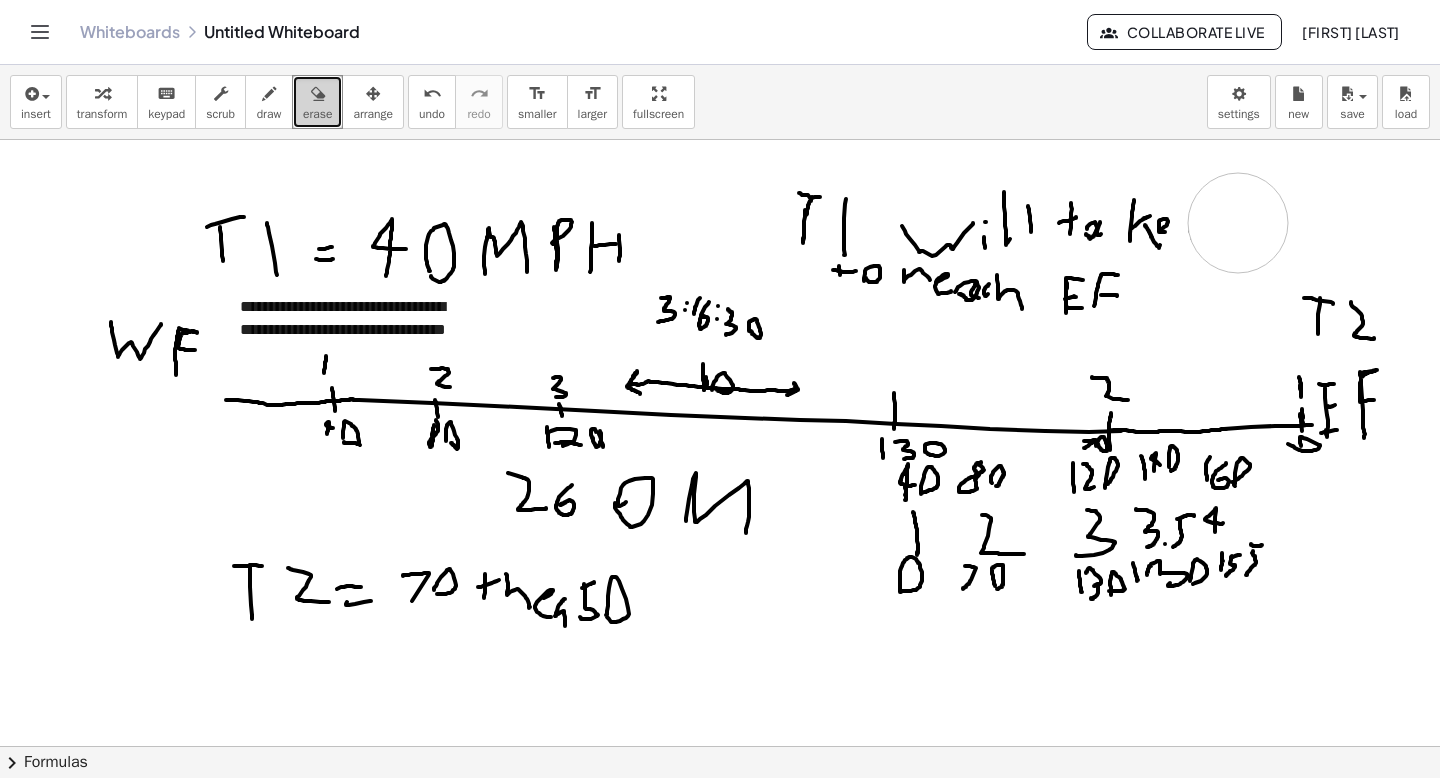drag, startPoint x: 1275, startPoint y: 232, endPoint x: 1002, endPoint y: 361, distance: 301.9437 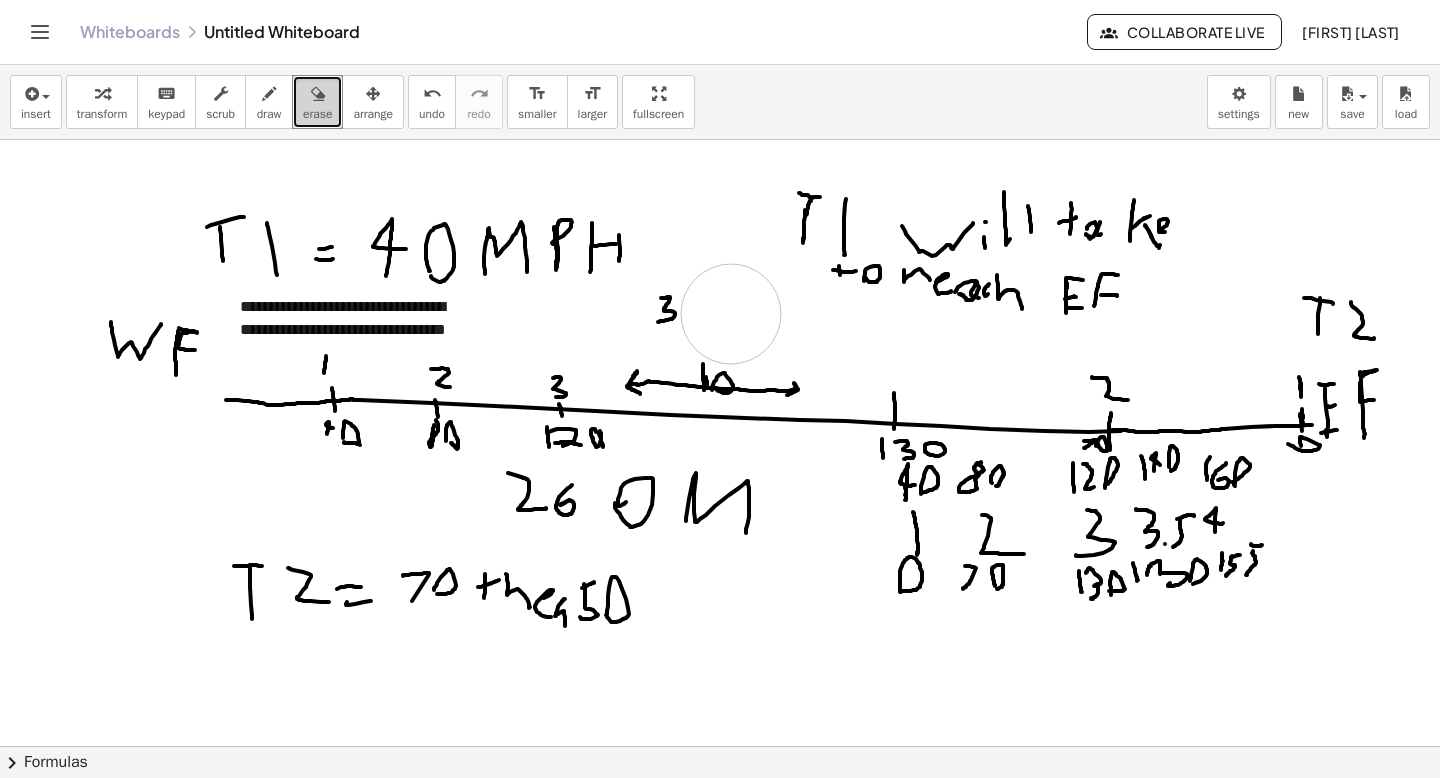 click at bounding box center (720, 746) 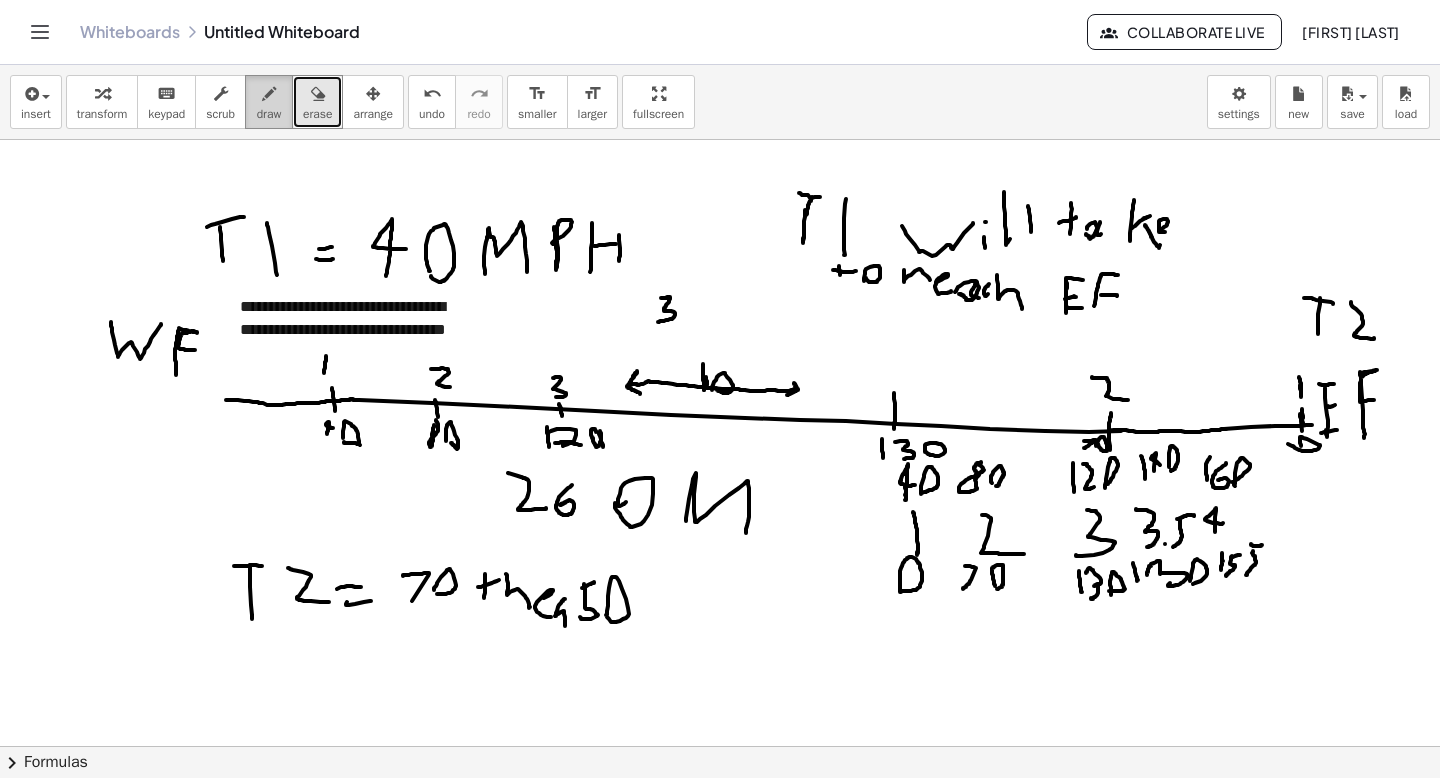click on "draw" at bounding box center (269, 114) 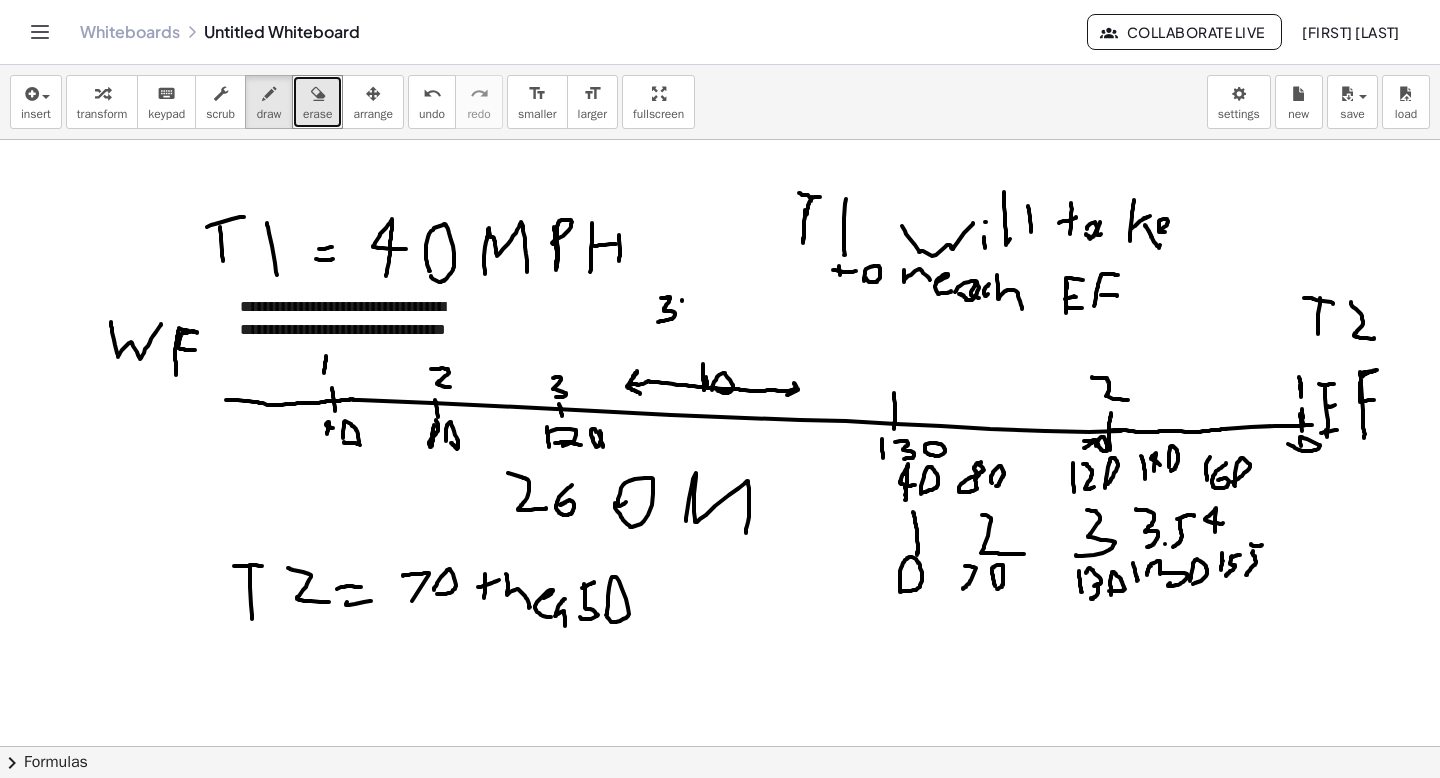 click at bounding box center [720, 746] 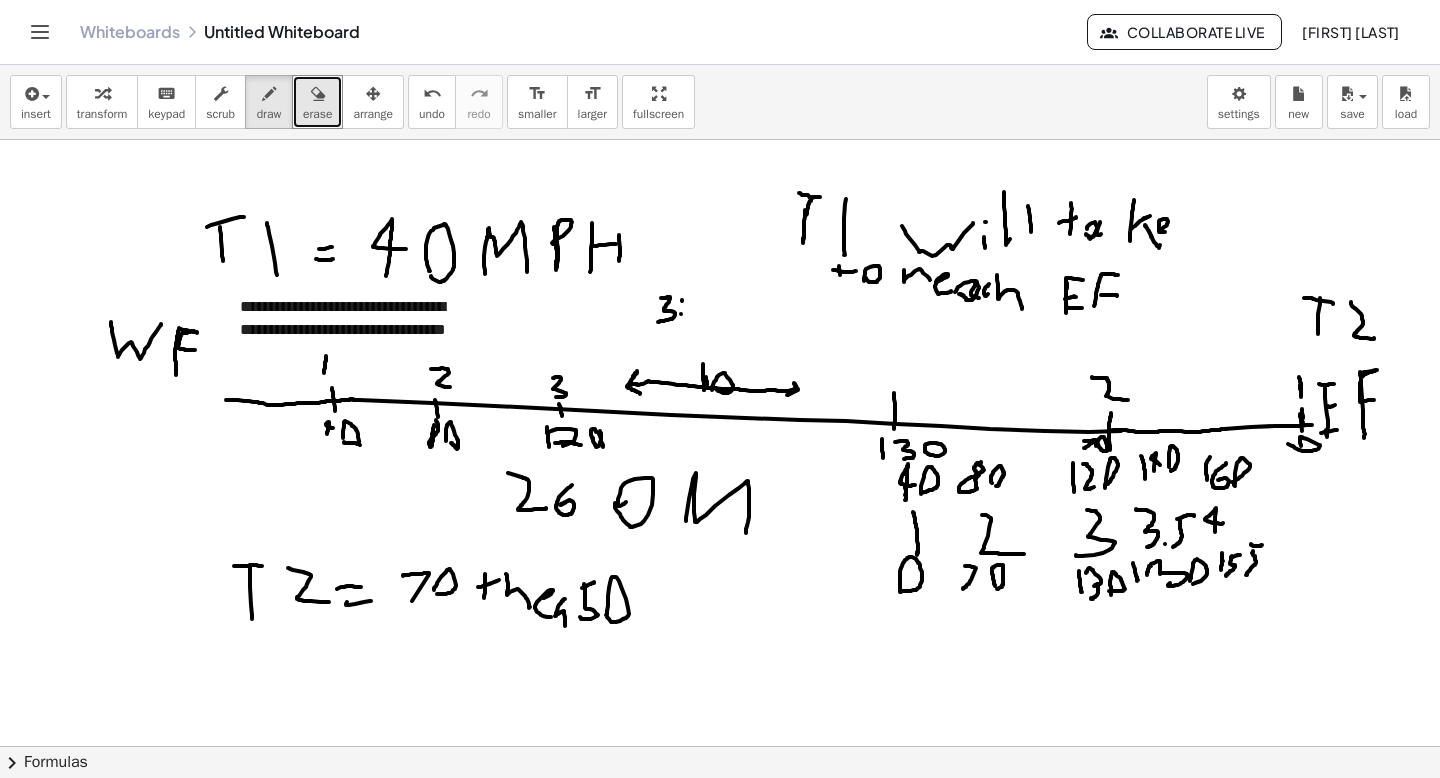 click at bounding box center [720, 746] 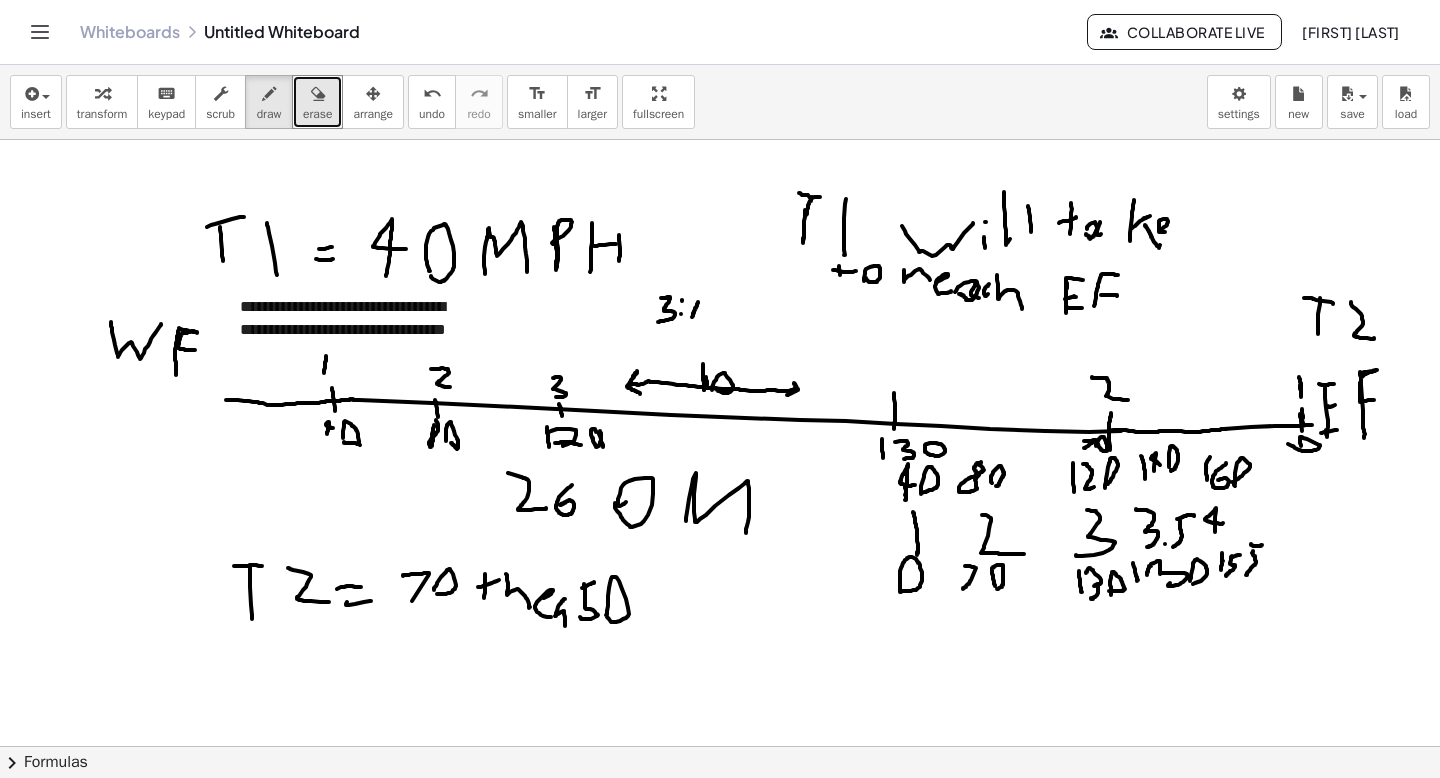 drag, startPoint x: 698, startPoint y: 302, endPoint x: 692, endPoint y: 320, distance: 18.973665 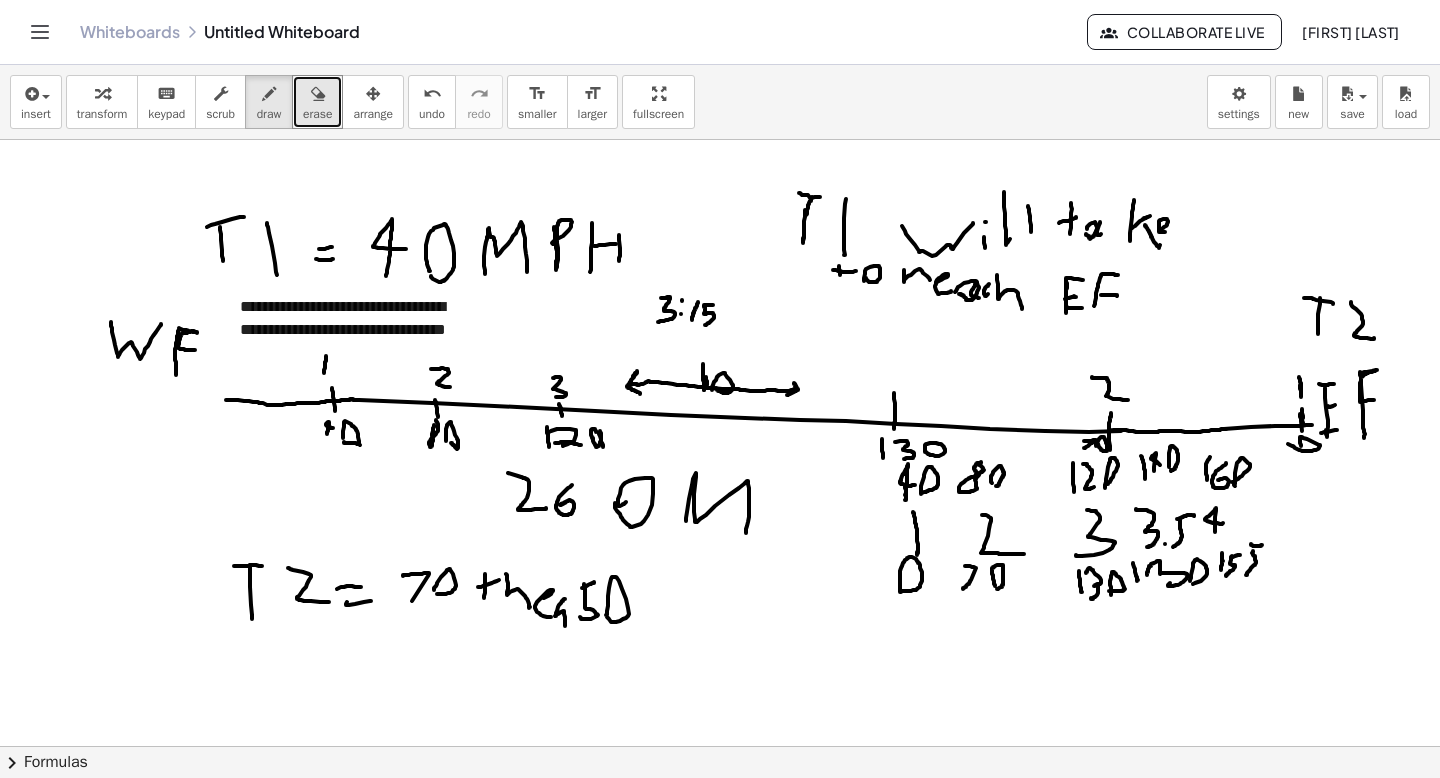 drag, startPoint x: 713, startPoint y: 305, endPoint x: 701, endPoint y: 324, distance: 22.472204 